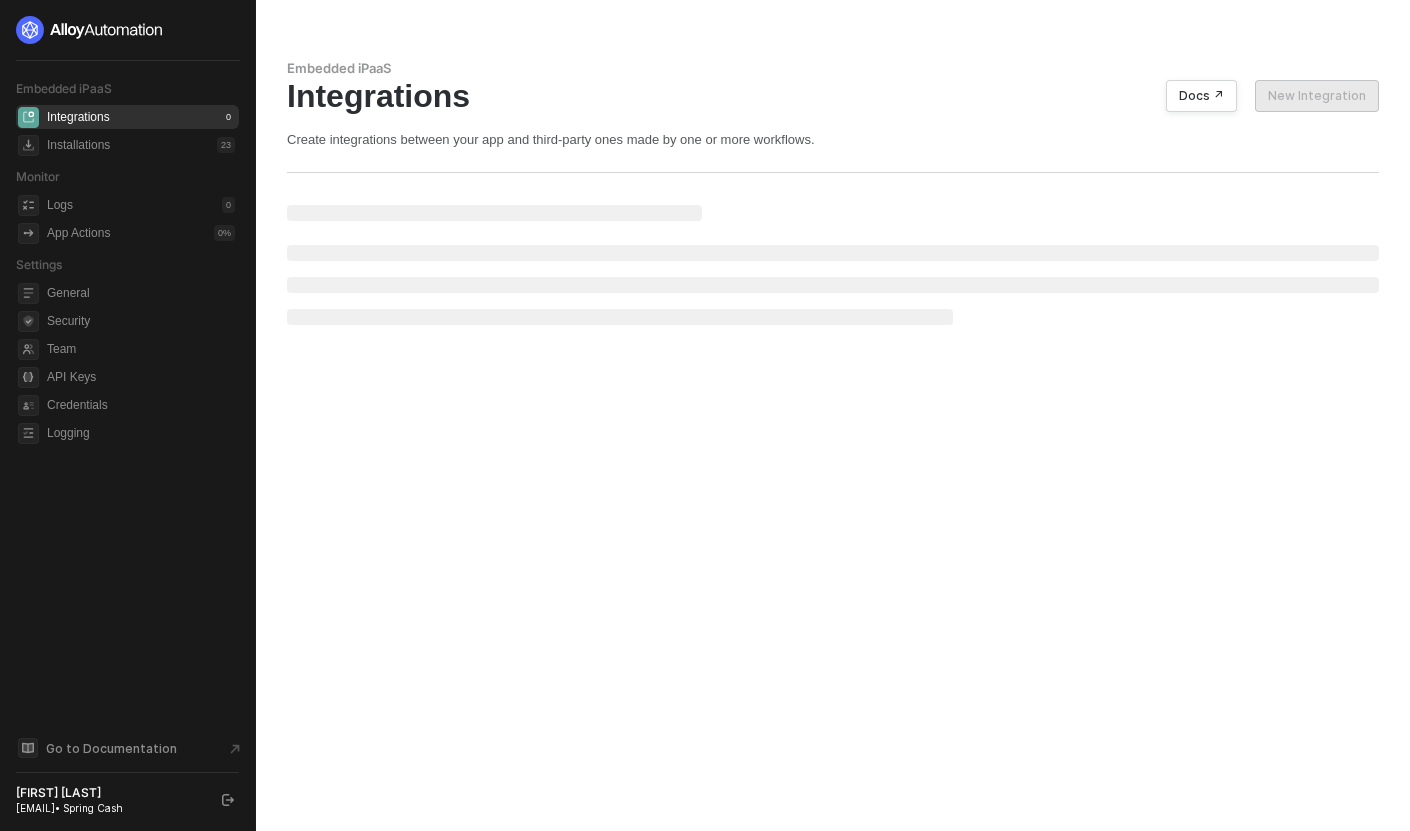 scroll, scrollTop: 0, scrollLeft: 0, axis: both 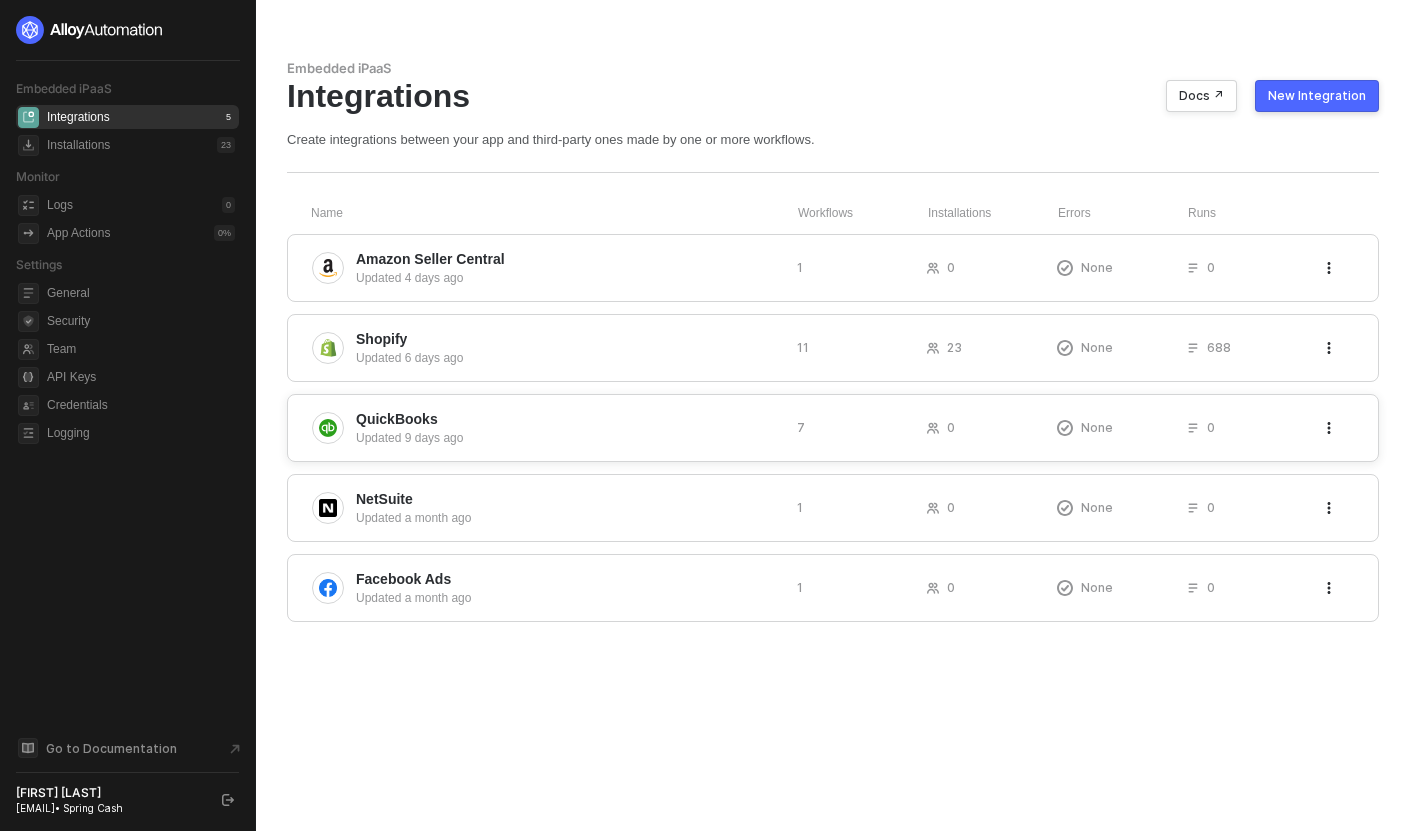 click on "Updated 9 days ago" at bounding box center [568, 438] 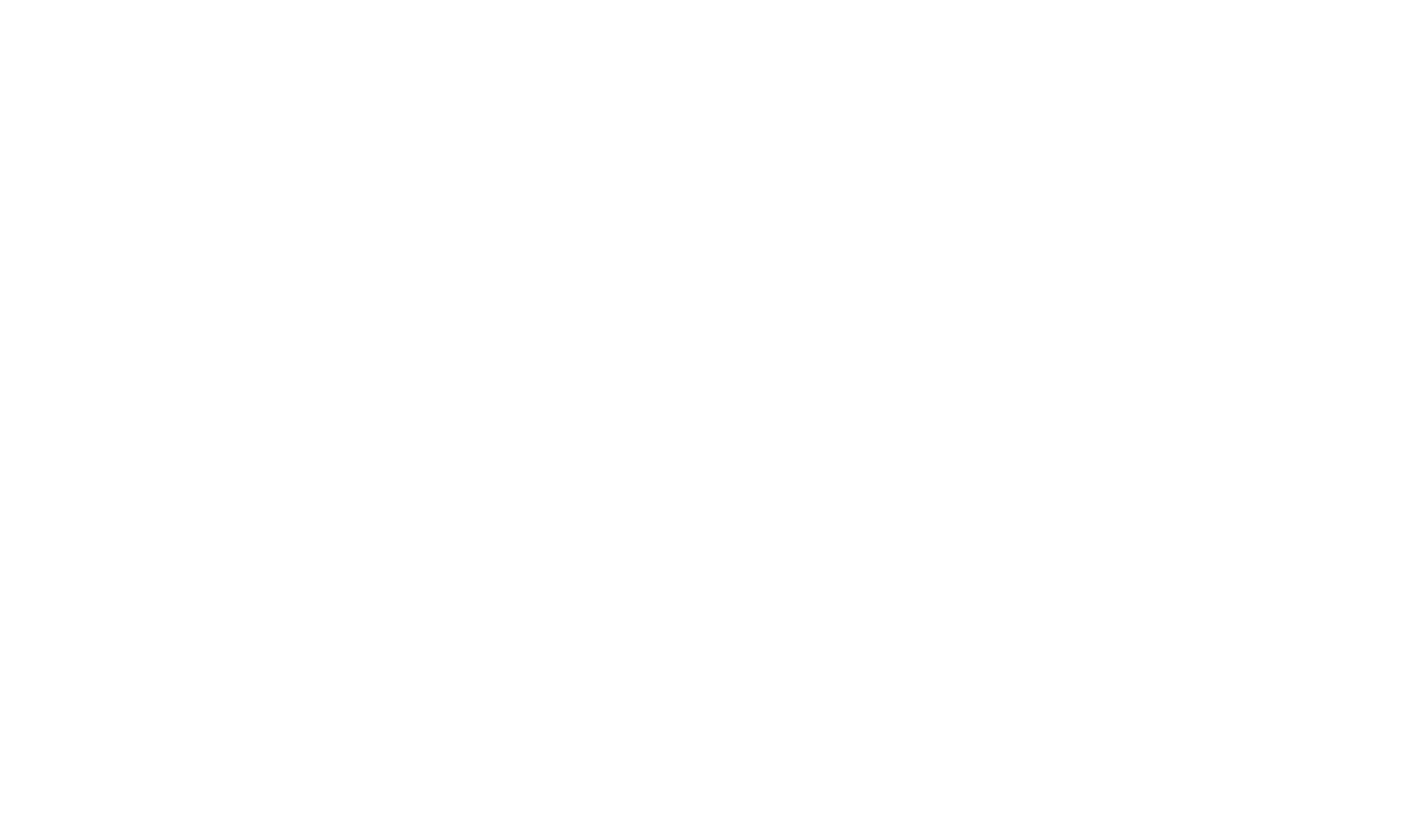 scroll, scrollTop: 0, scrollLeft: 0, axis: both 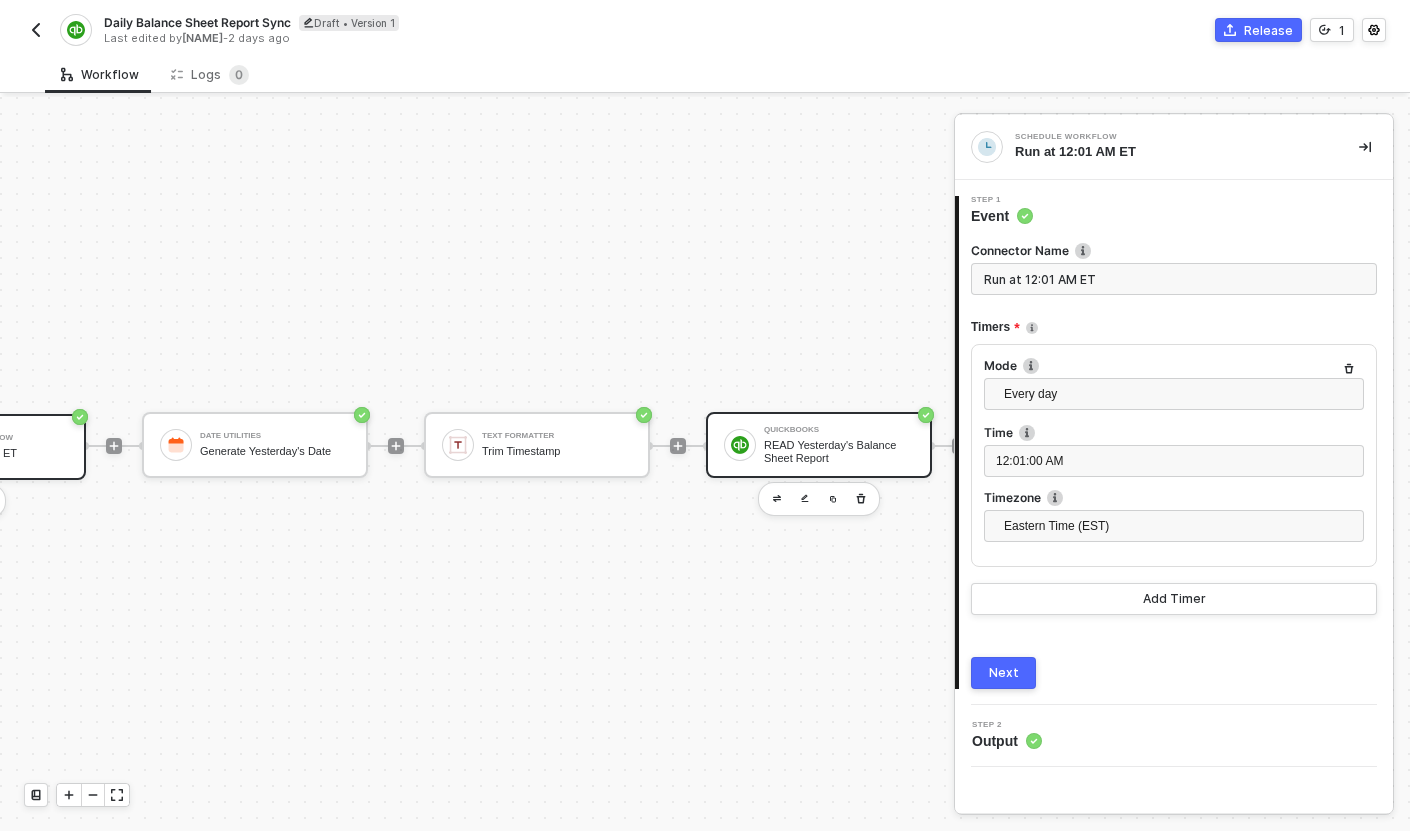 click on "QuickBooks READ Yesterday's Balance Sheet Report" at bounding box center (819, 445) 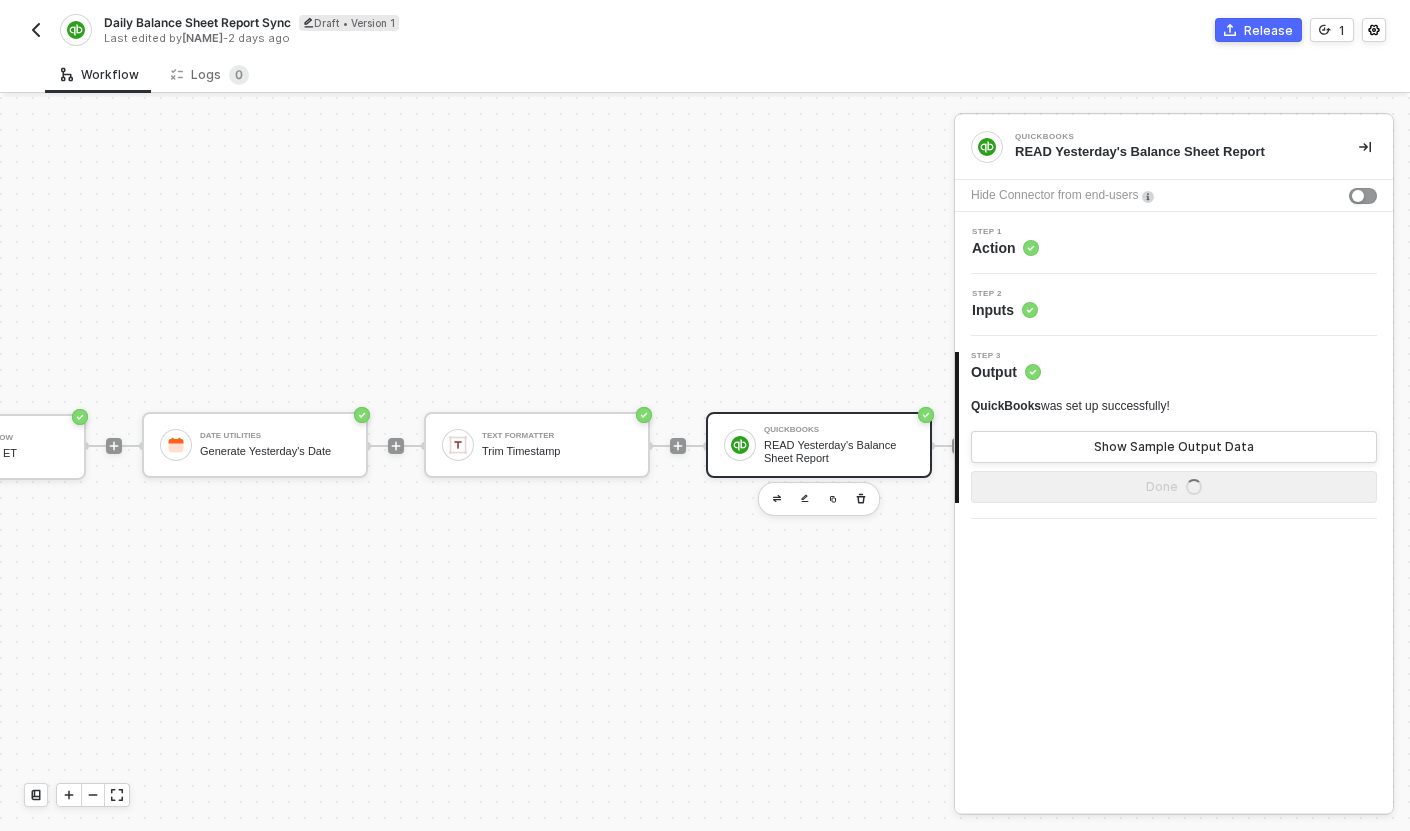 click on "3 Step 3 Output    QuickBooks  was set up successfully! Show Sample Output Data Done" at bounding box center [1174, 427] 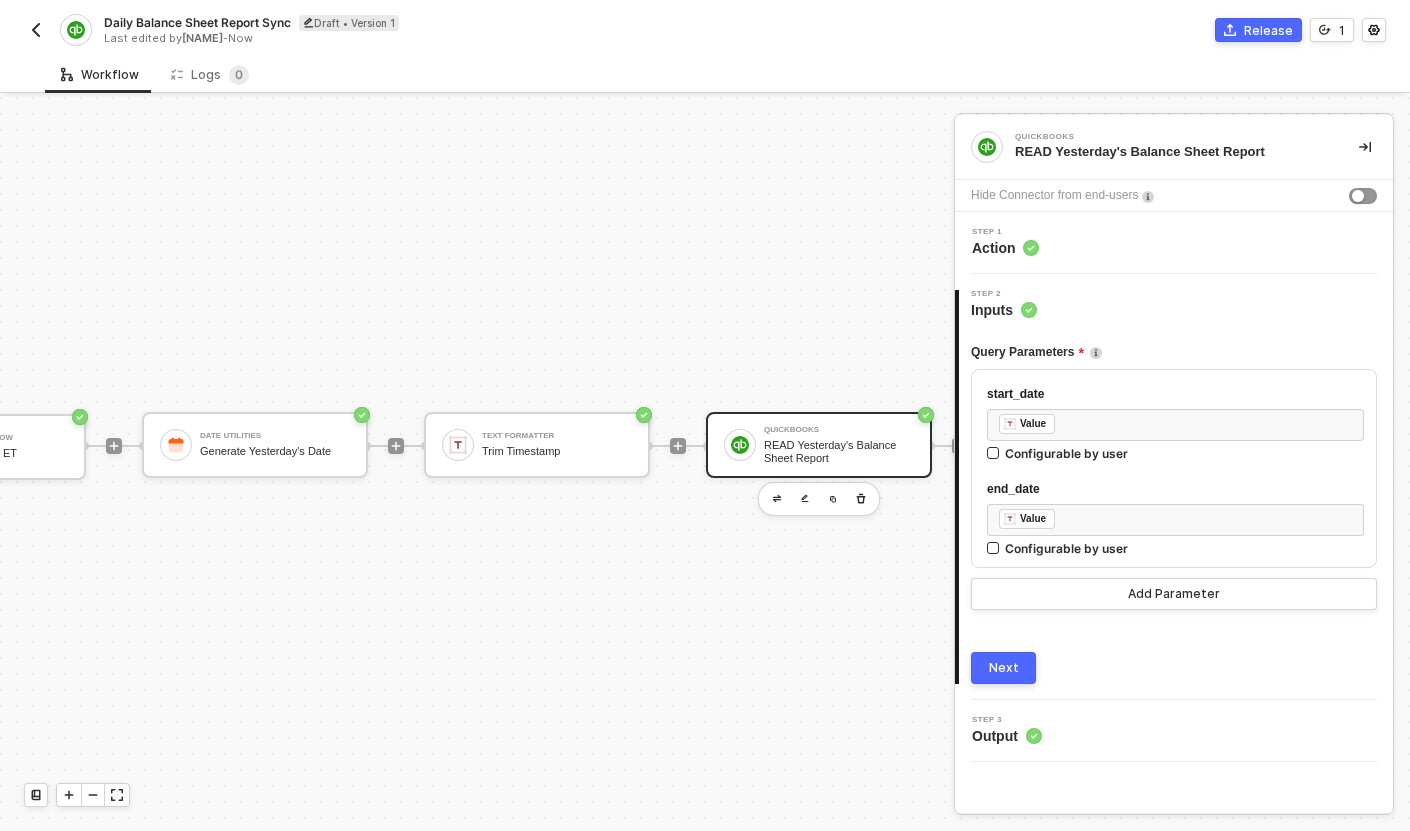click on "Step 1 Action" at bounding box center [1176, 243] 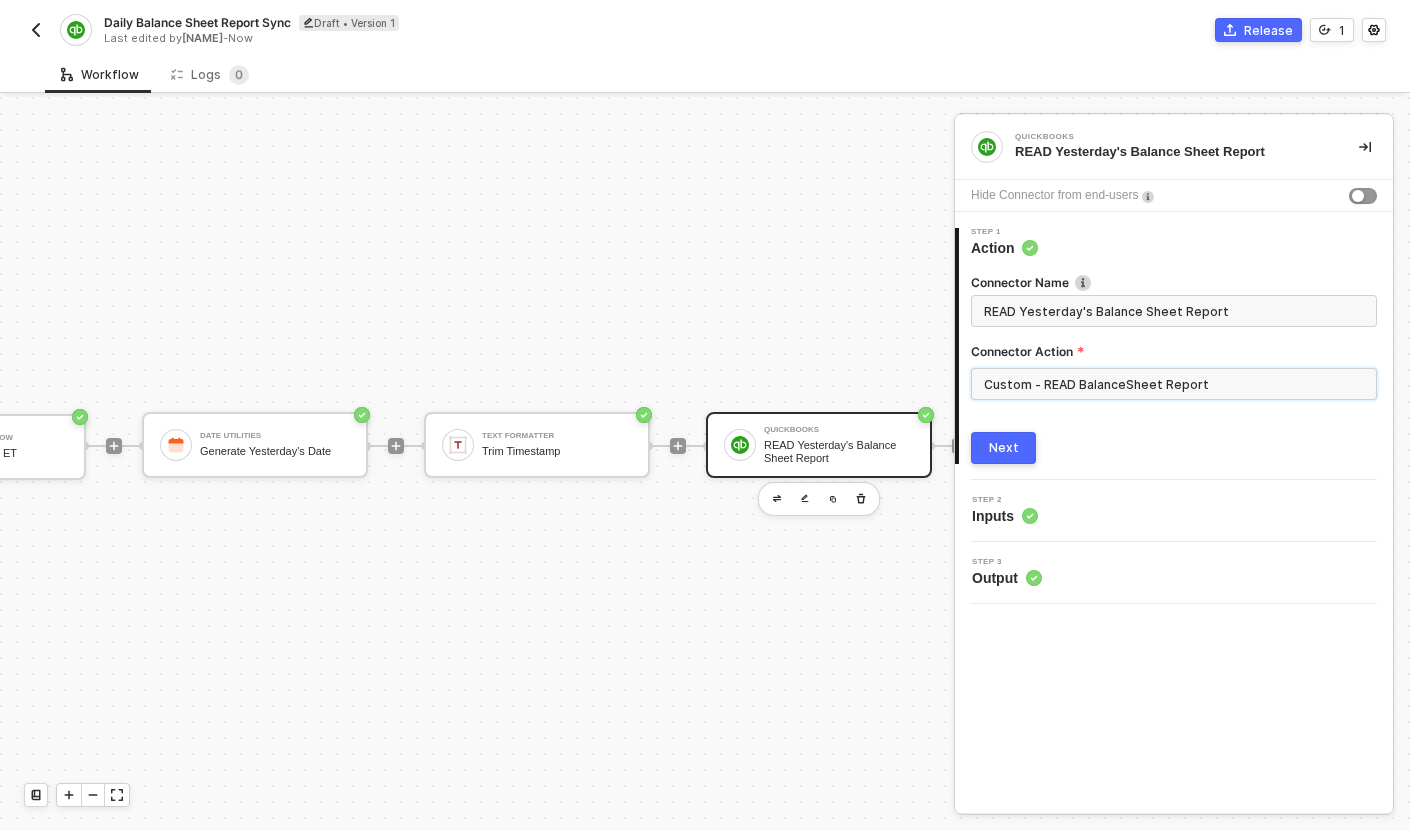 click on "Custom - READ BalanceSheet Report" at bounding box center (1174, 384) 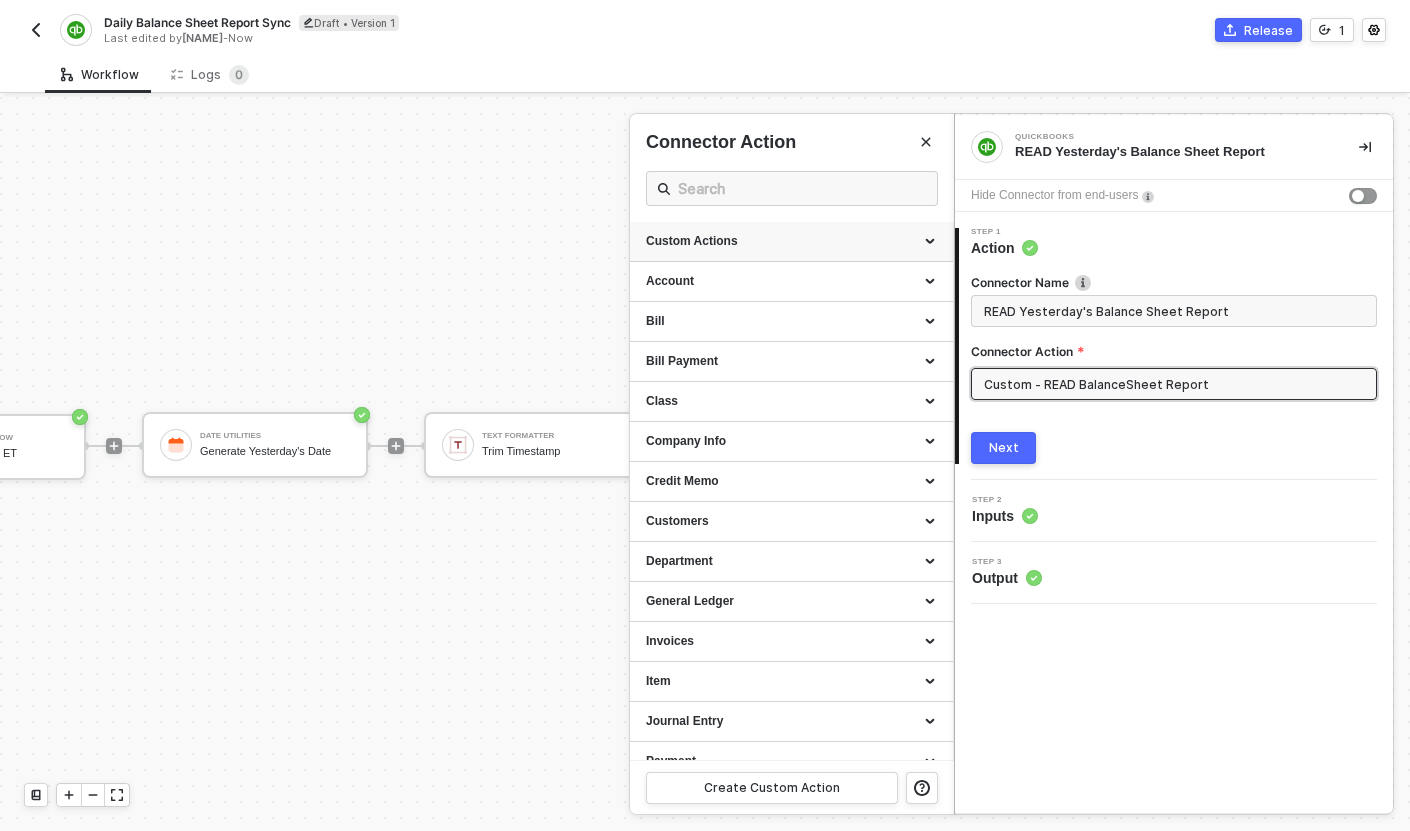 click at bounding box center (932, 242) 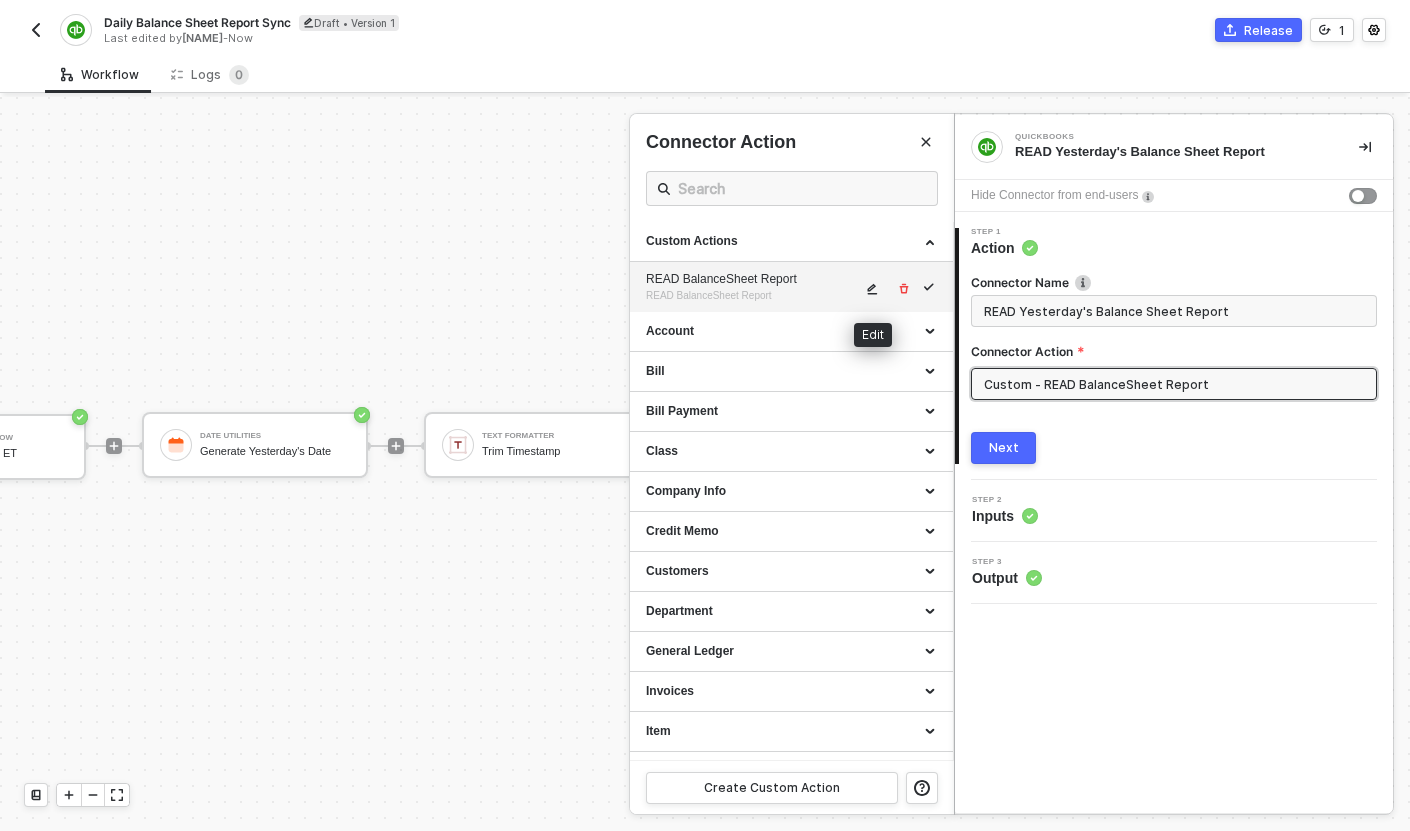 click 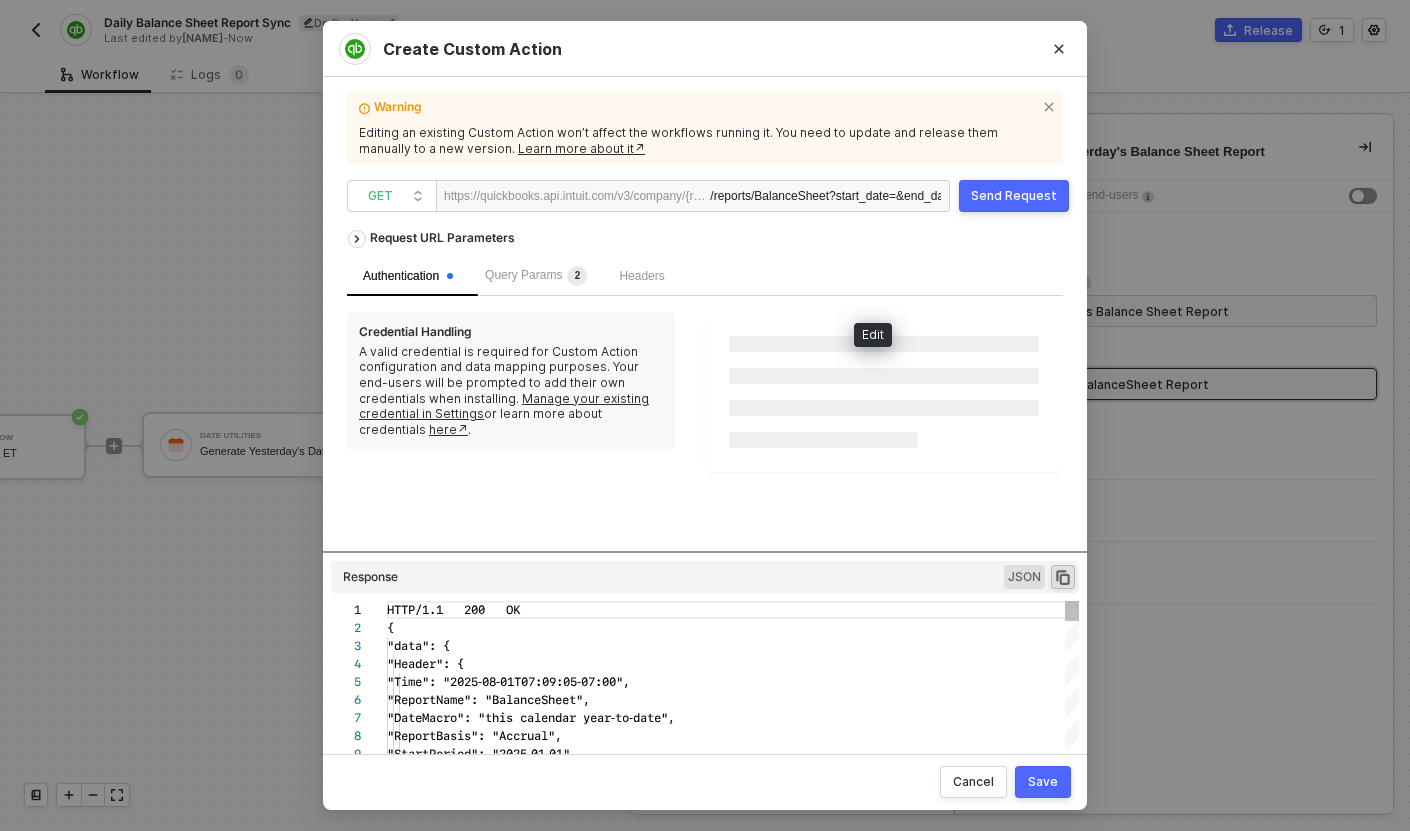 scroll, scrollTop: 180, scrollLeft: 0, axis: vertical 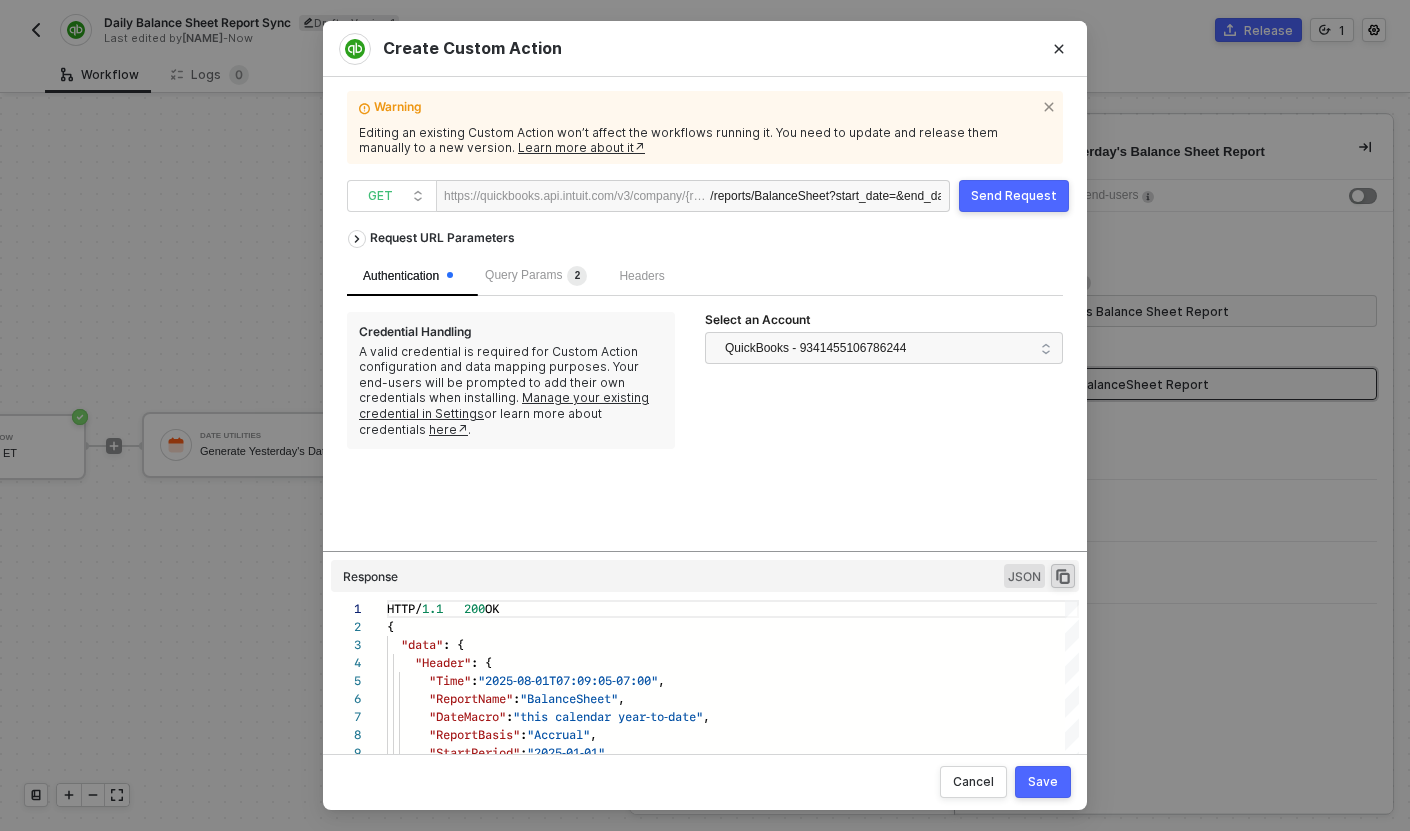 click on "Send Request" at bounding box center [1014, 196] 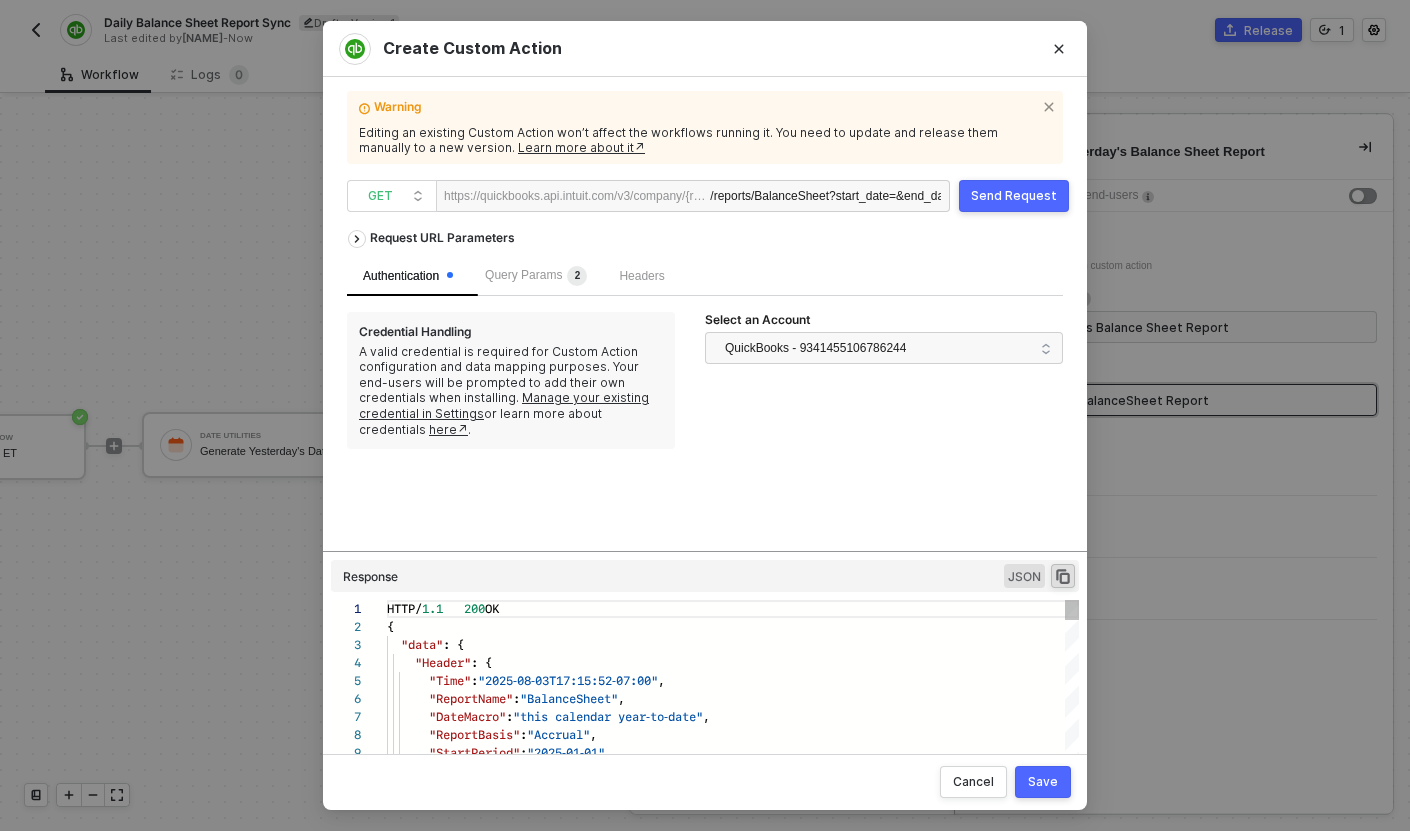 scroll, scrollTop: 180, scrollLeft: 0, axis: vertical 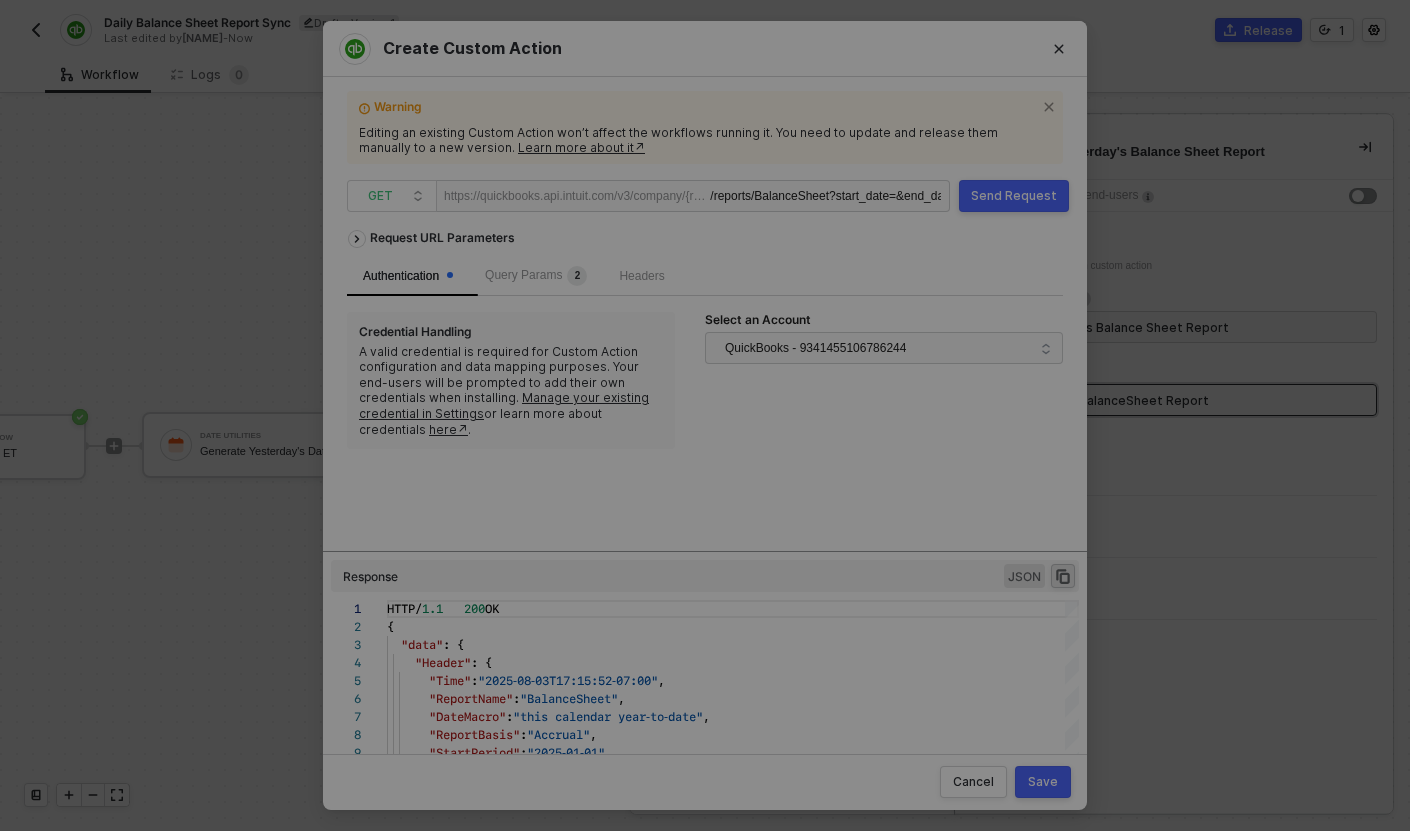 click on "Create Custom Action Warning Editing an existing Custom Action won’t affect the workflows running it. You need to update and release them manually to a new version.   Learn more about it↗ GET https://quickbooks.api.intuit.com/v3/company/{realmId} /reports/BalanceSheet ?start_date=&end_date= Send Request Request URL Parameters Authentication Query Params 2 Headers Credential Handling A valid credential is required for Custom Action configuration and data mapping purposes. Your end-users will be prompted to add their own credentials when installing.   Manage your existing credential in Settings  or learn more about credentials   here↗ . Select an Account QuickBooks - 9341455106786244   Response JSON 7 8 9 10 1 2 3 4 5 6        "DateMacro" :  "this calendar year-to-date" ,        "ReportBasis" :  "Accrual" ,        "StartPeriod" :  "2025-01-01" ,        "EndPeriod" :  "2025-08-03" , HTTP/ 1.1     200    OK {    "data" : {      "Header" : {        "Time" ," at bounding box center (705, 415) 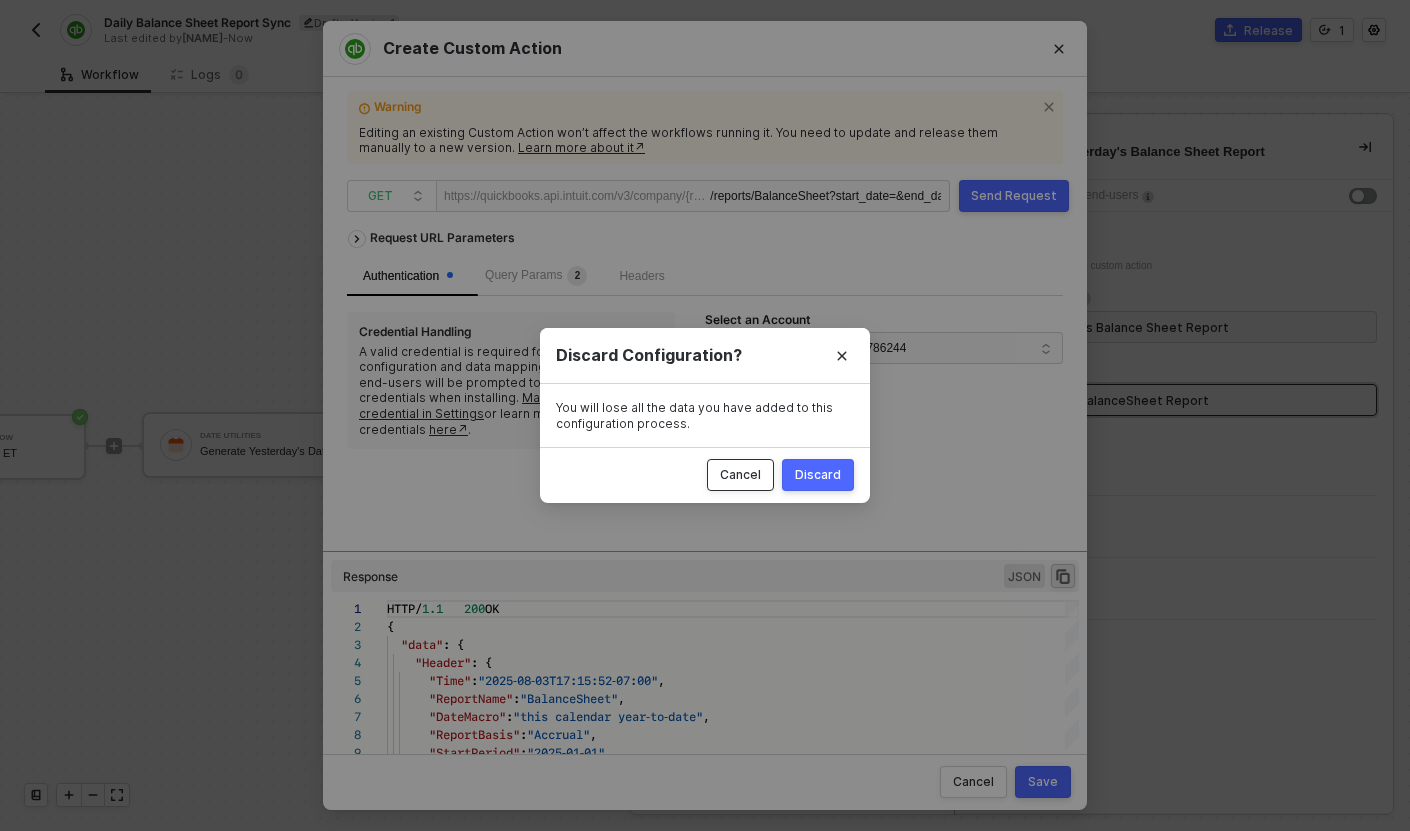 click on "Cancel" at bounding box center (740, 475) 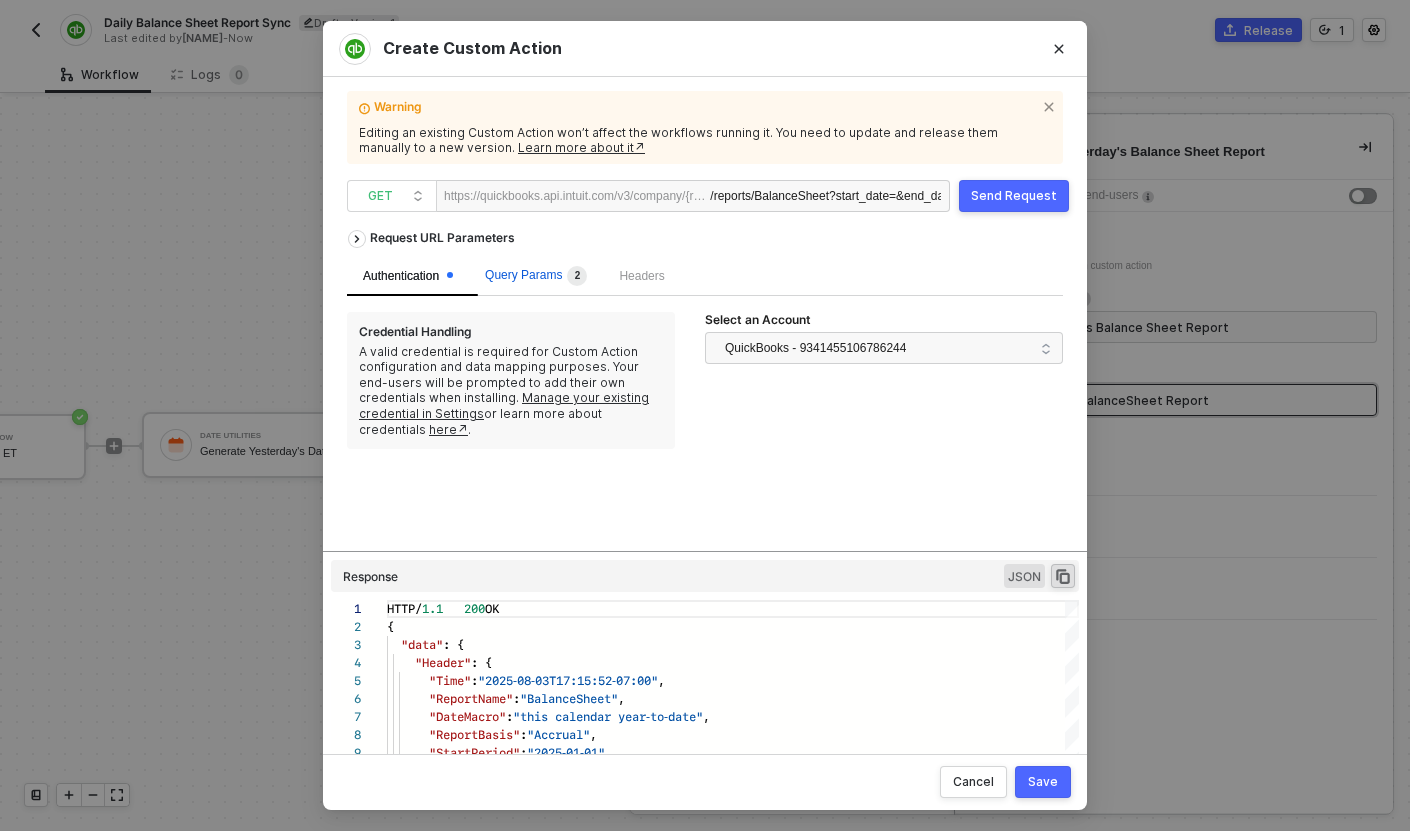 click on "Query Params 2" at bounding box center [536, 275] 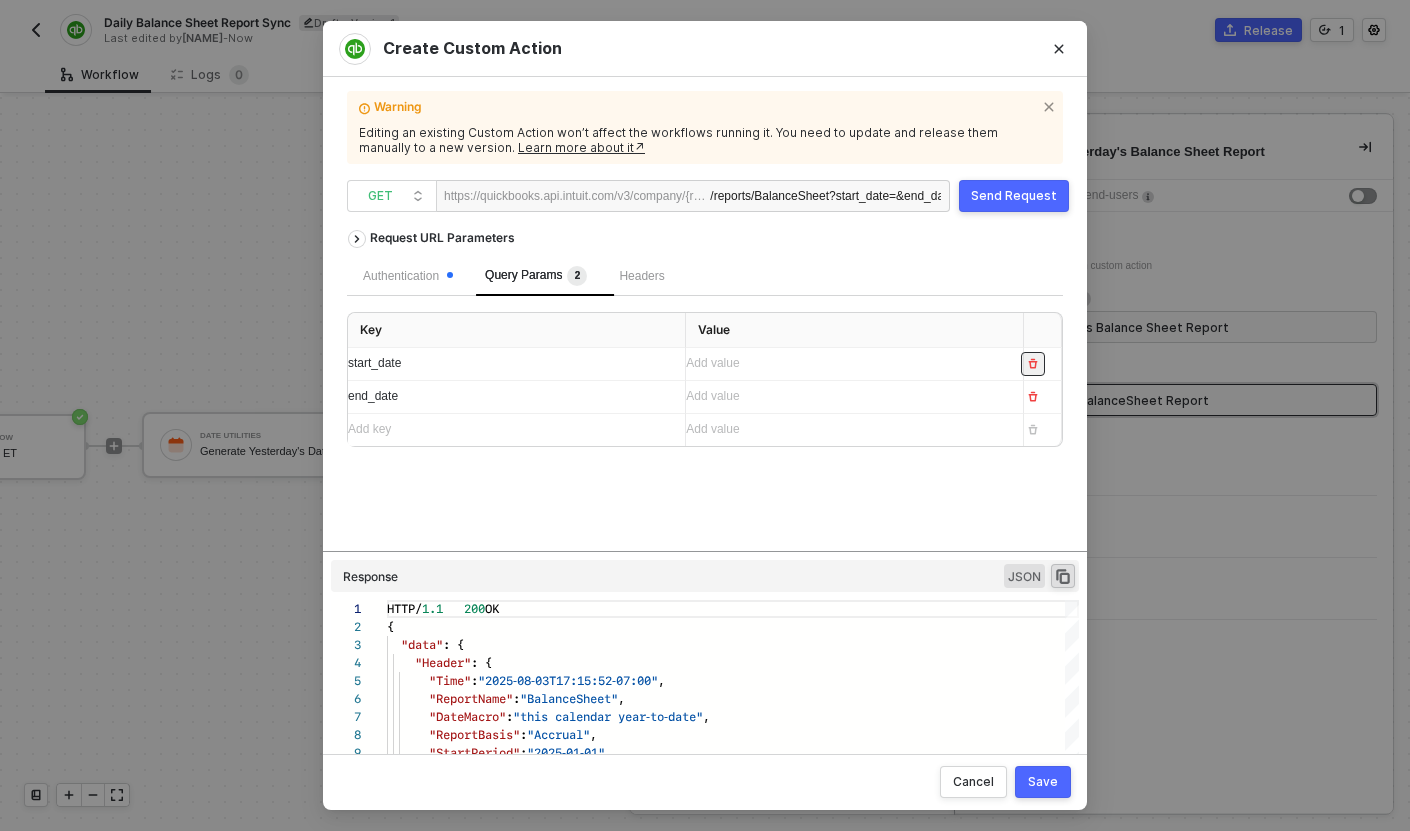 click at bounding box center [1033, 364] 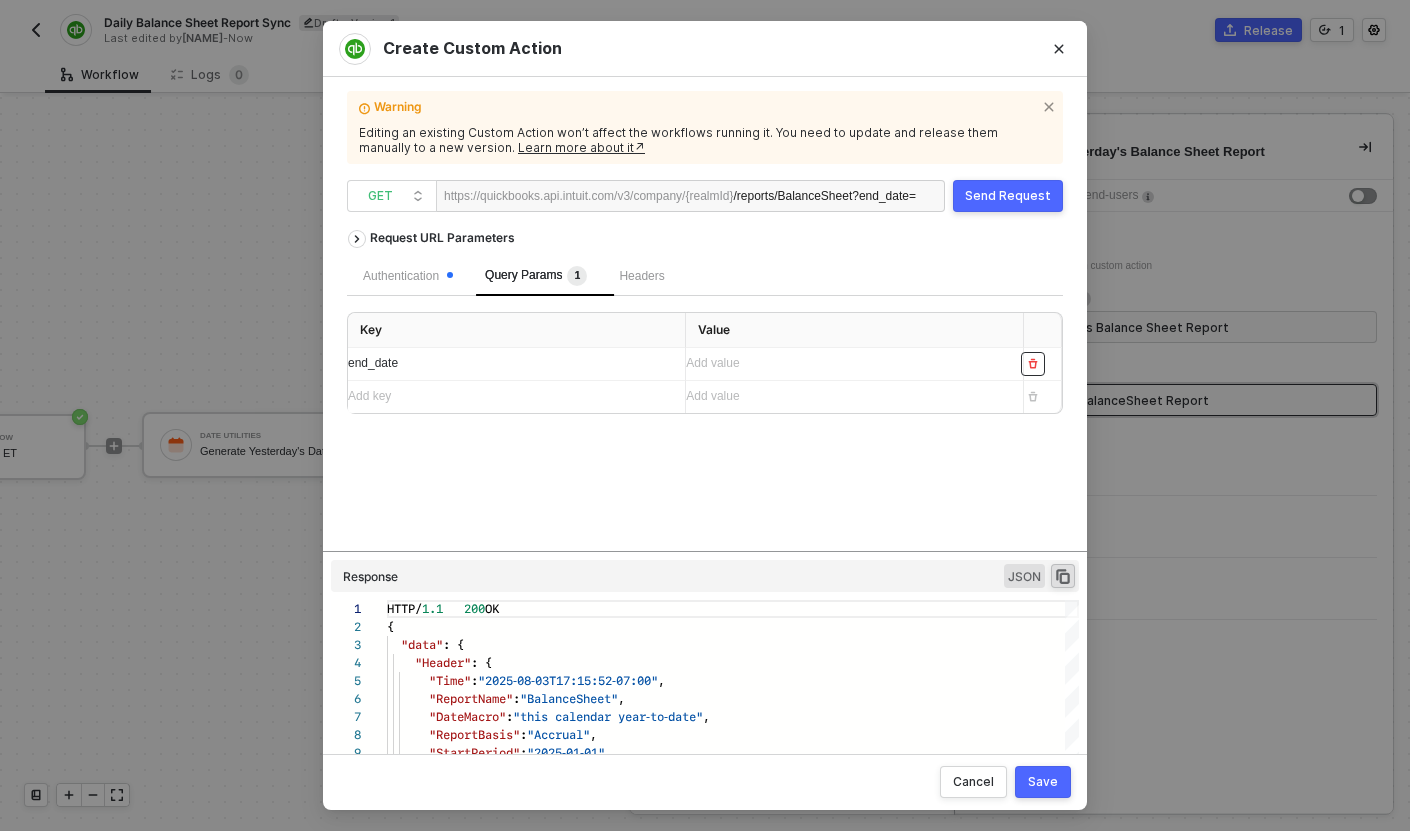 click at bounding box center (1033, 364) 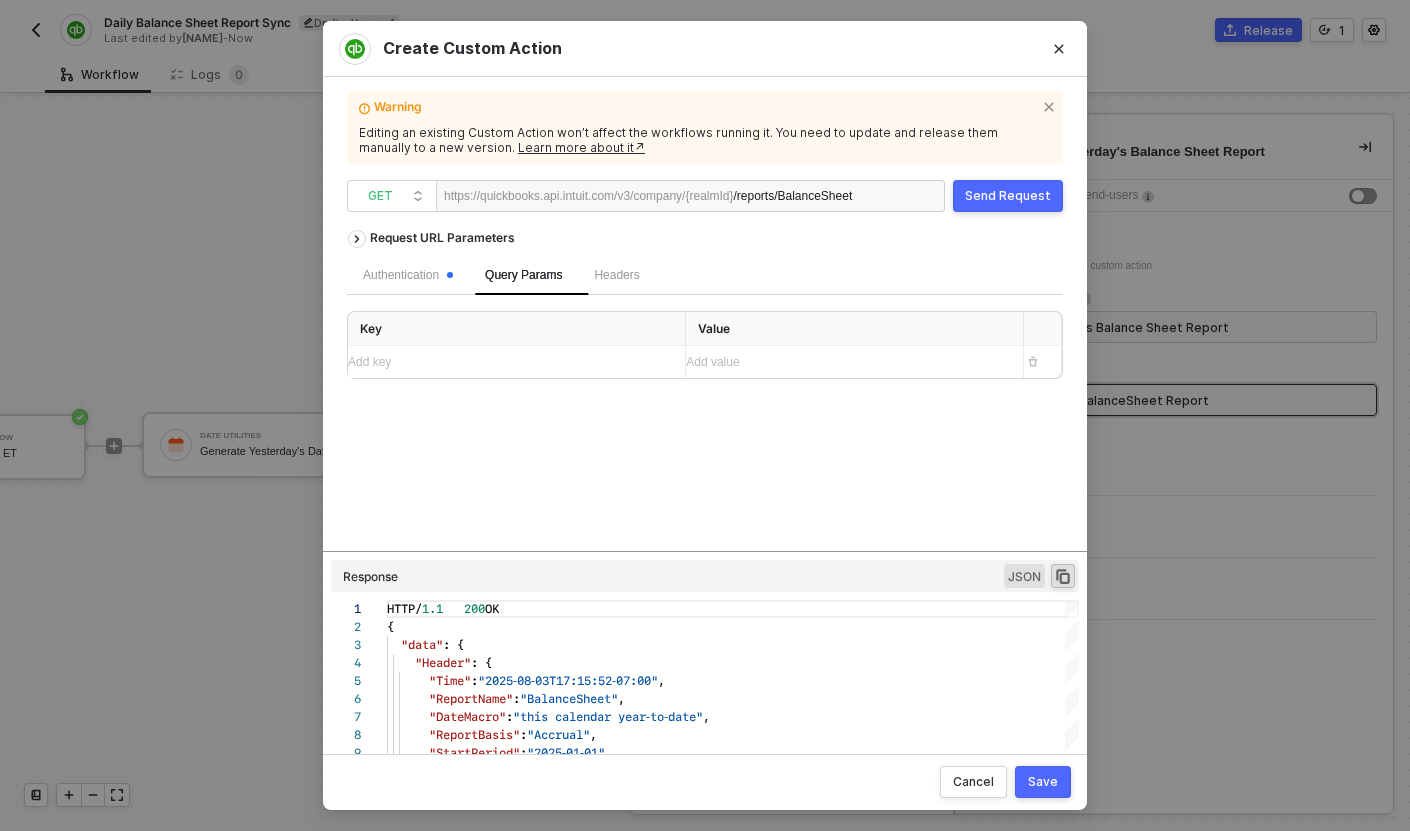 click on "Key" at bounding box center [517, 329] 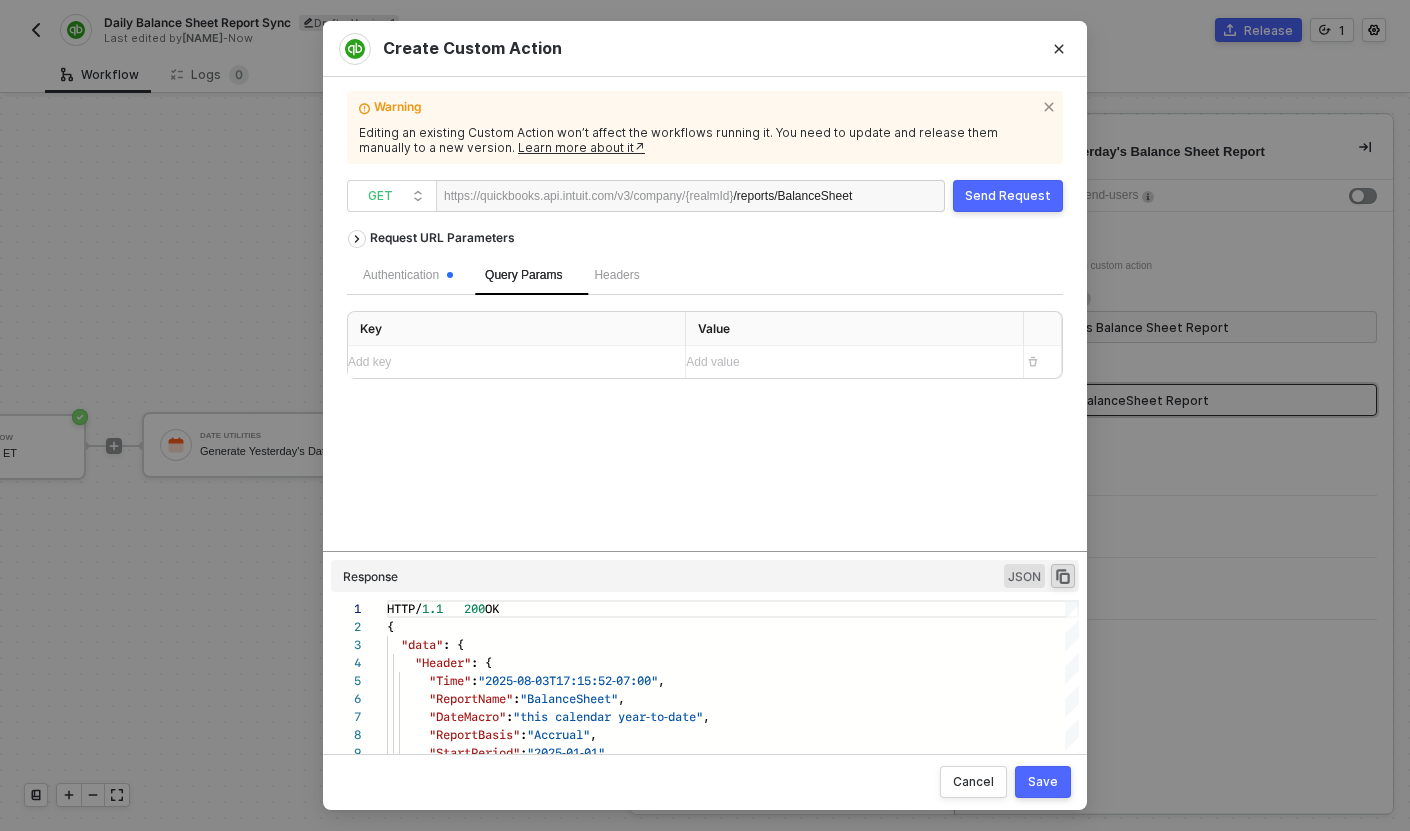 click on "Add key ﻿" at bounding box center [508, 362] 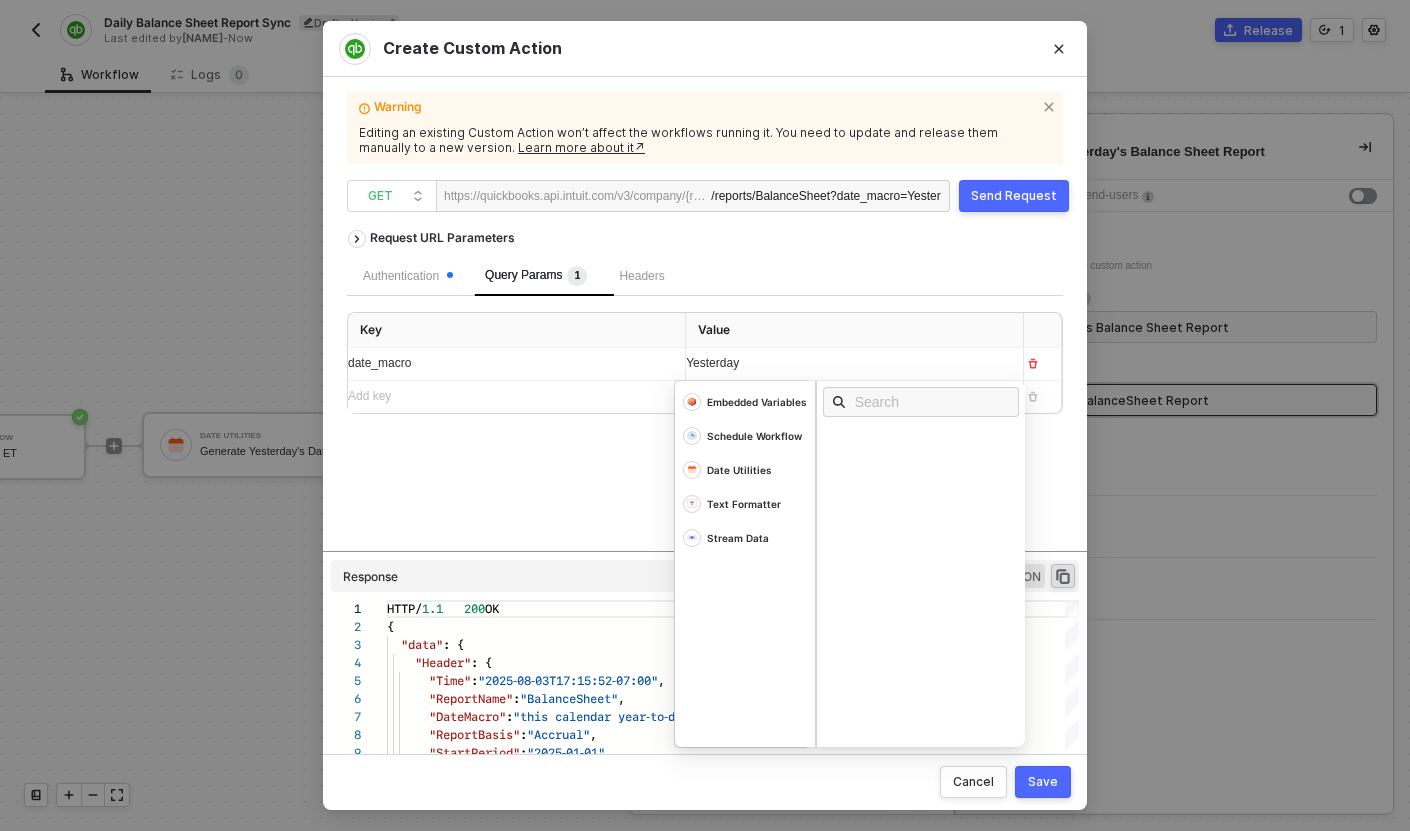 click on "Send Request" at bounding box center [1014, 196] 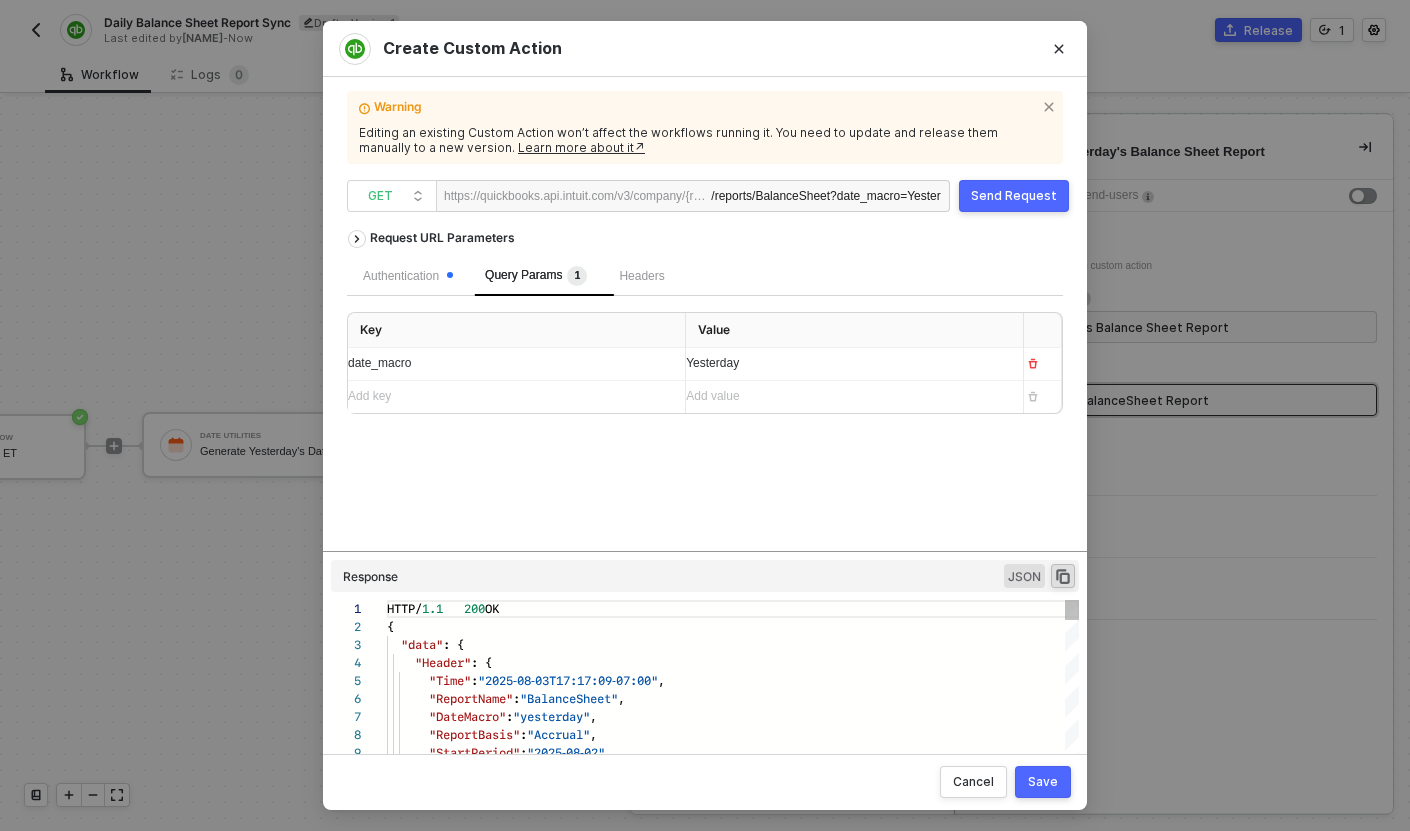 scroll, scrollTop: 180, scrollLeft: 0, axis: vertical 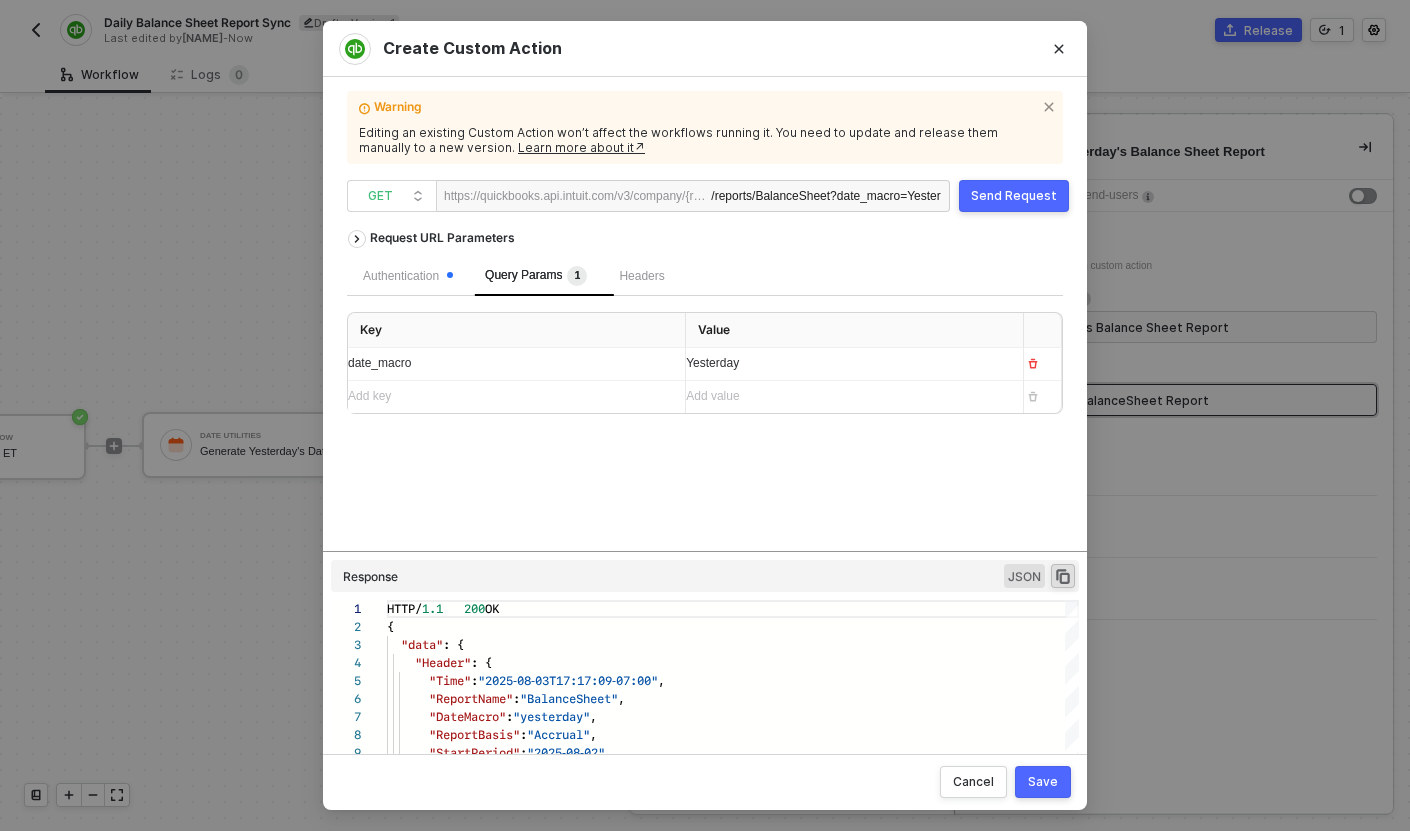 click on "Warning Editing an existing Custom Action won’t affect the workflows running it. You need to update and release them manually to a new version.   Learn more about it↗ GET https://quickbooks.api.intuit.com/v3/company/{realmId} /reports/BalanceSheet ?date_macro=Yesterday Send Request Request URL Parameters Authentication Query Params 1 Headers Key Value date_macro Yesterday Add key ﻿ Add value ﻿ Response JSON 5 6 7 8 9 10 1 2 3 4        "Time" :  "2025-08-03T17:17:09-07:00" ,        "ReportName" :  "BalanceSheet" ,        "DateMacro" :  "yesterday" ,        "ReportBasis" :  "Accrual" ,        "StartPeriod" :  "2025-08-02" ,        "EndPeriod" :  "2025-08-02" , HTTP/ 1.1     200    OK {    "data" : {      "Header" : { Enter to Rename, ⇧Enter to Preview" at bounding box center (705, 415) 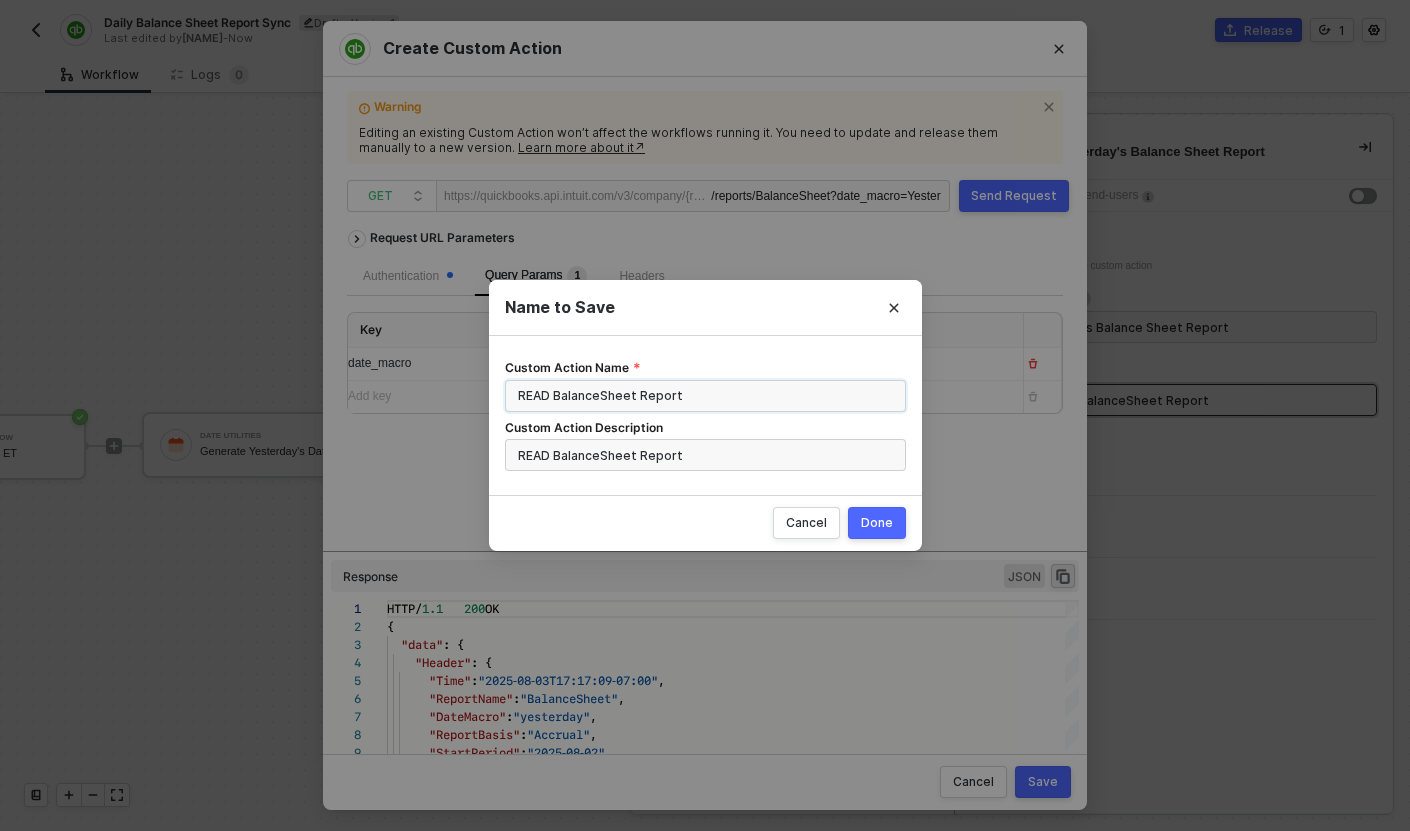 click on "READ BalanceSheet Report" at bounding box center (705, 396) 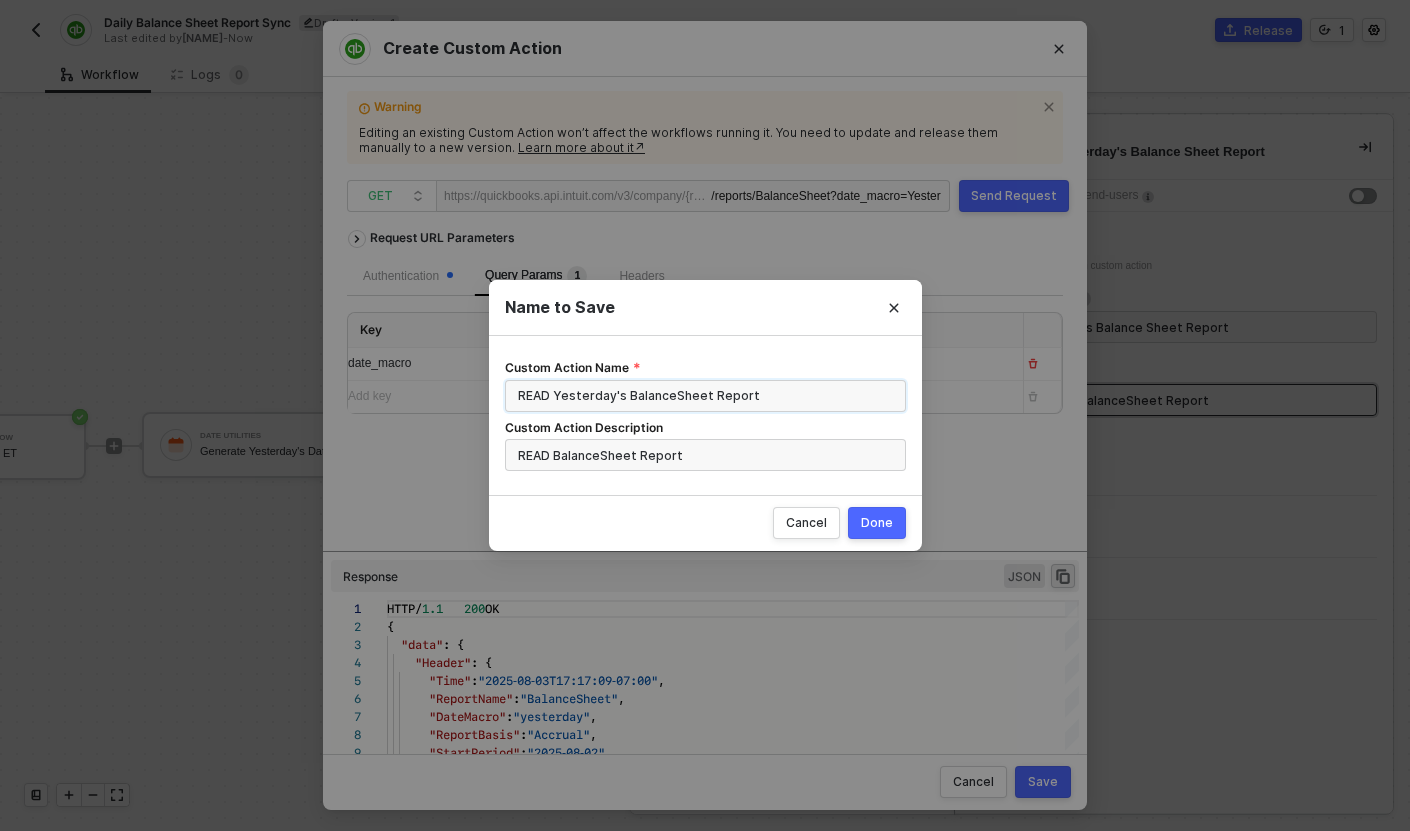 type on "READ Yesterday's BalanceSheet Report" 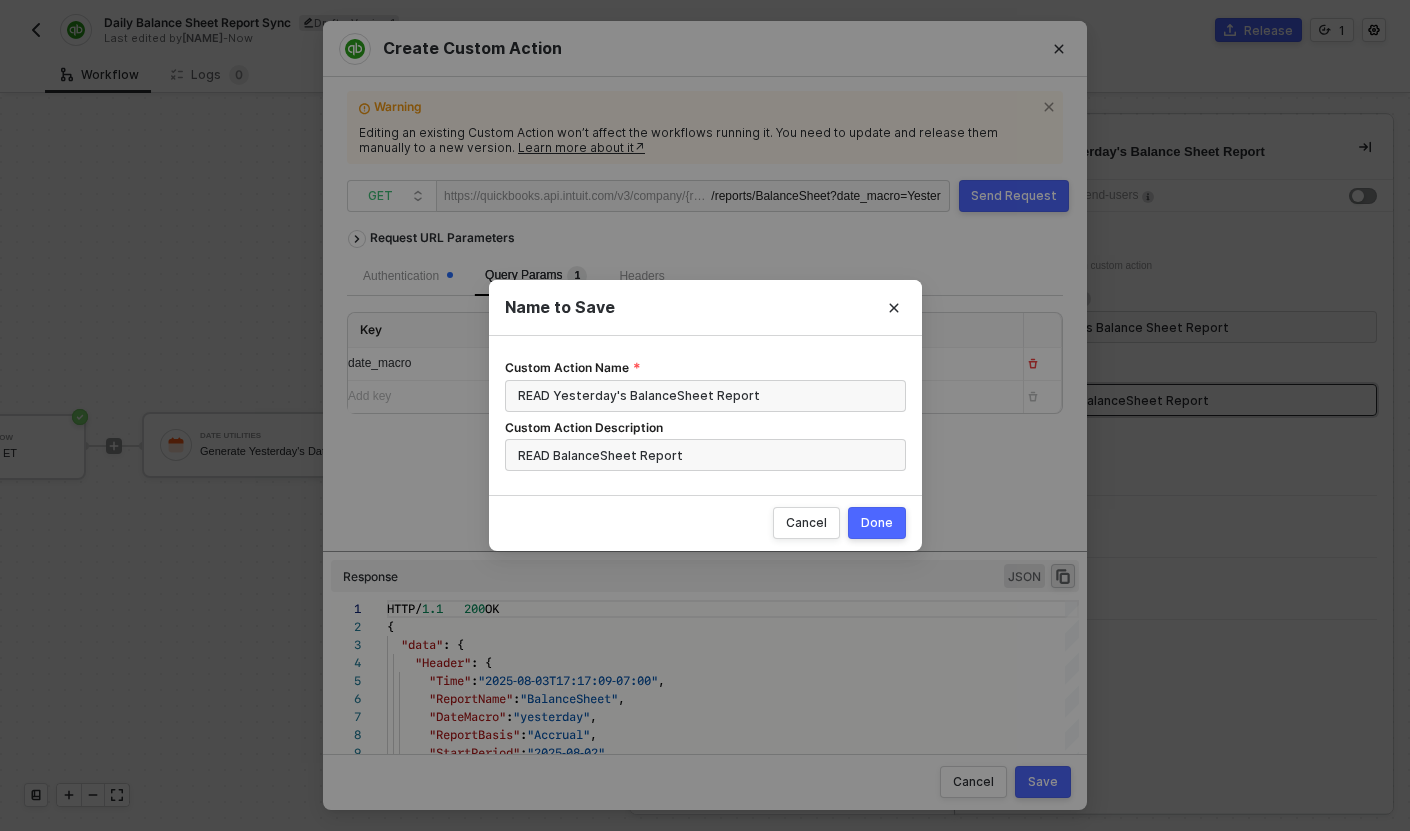 click on "Done" at bounding box center [877, 523] 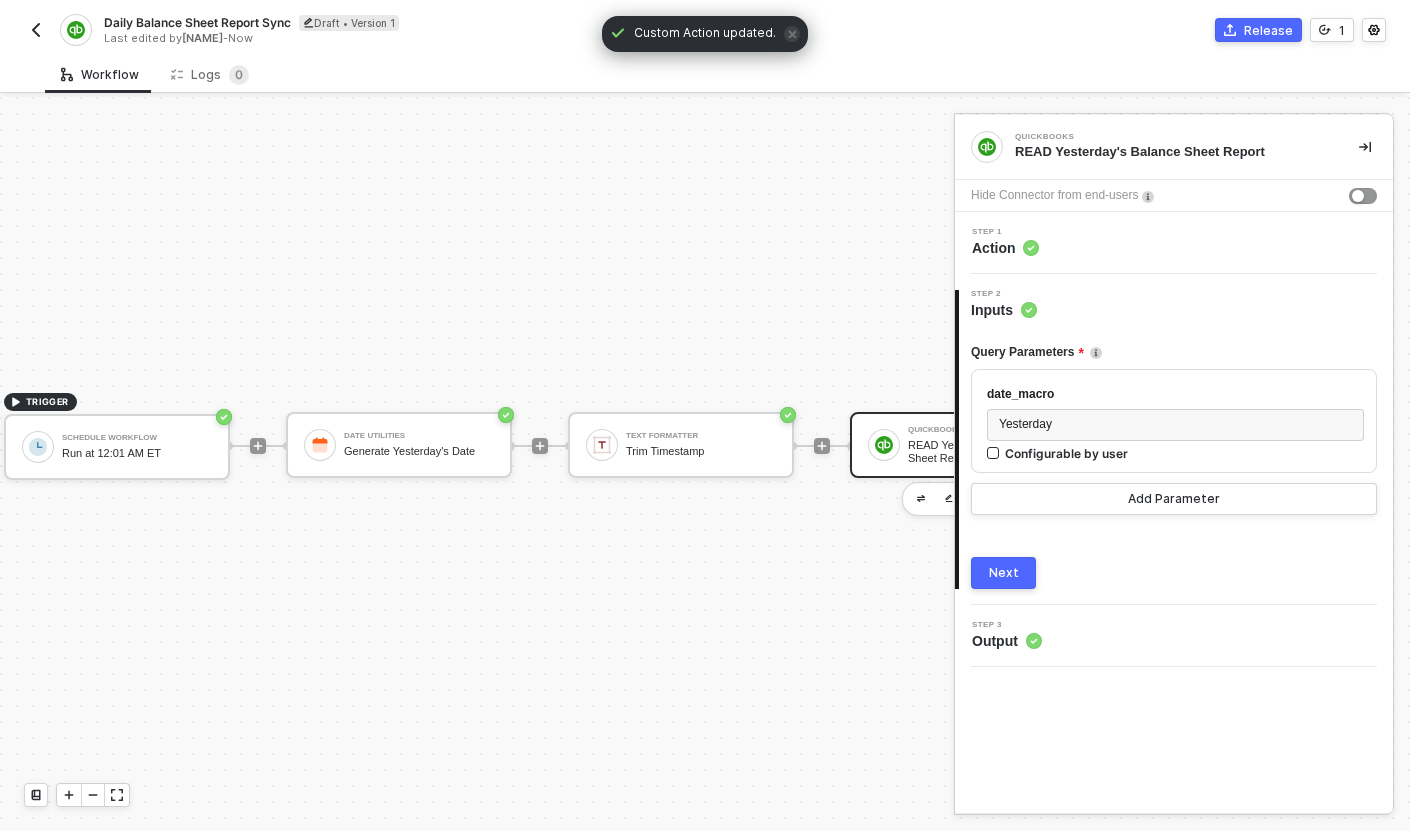 scroll, scrollTop: 37, scrollLeft: 0, axis: vertical 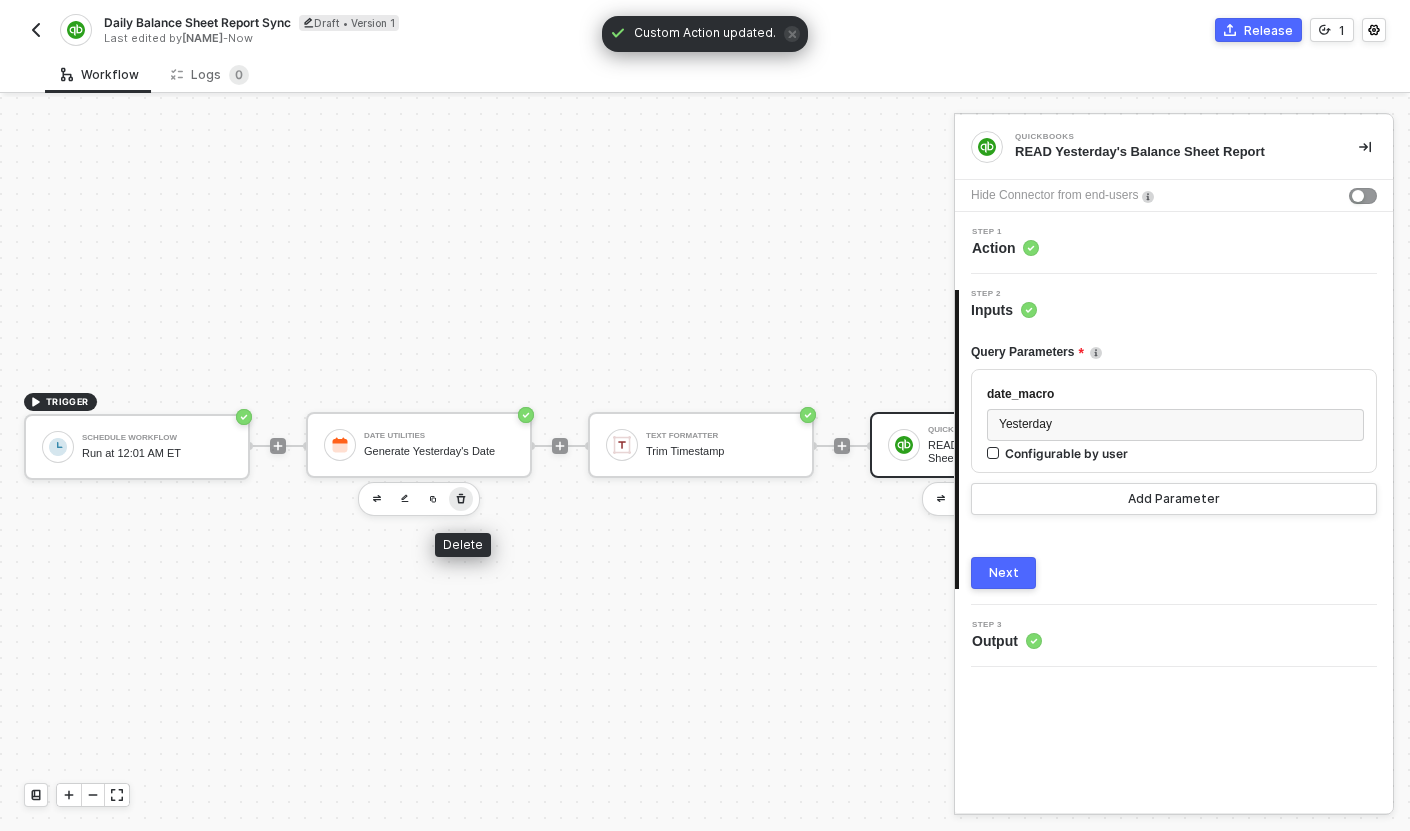 click 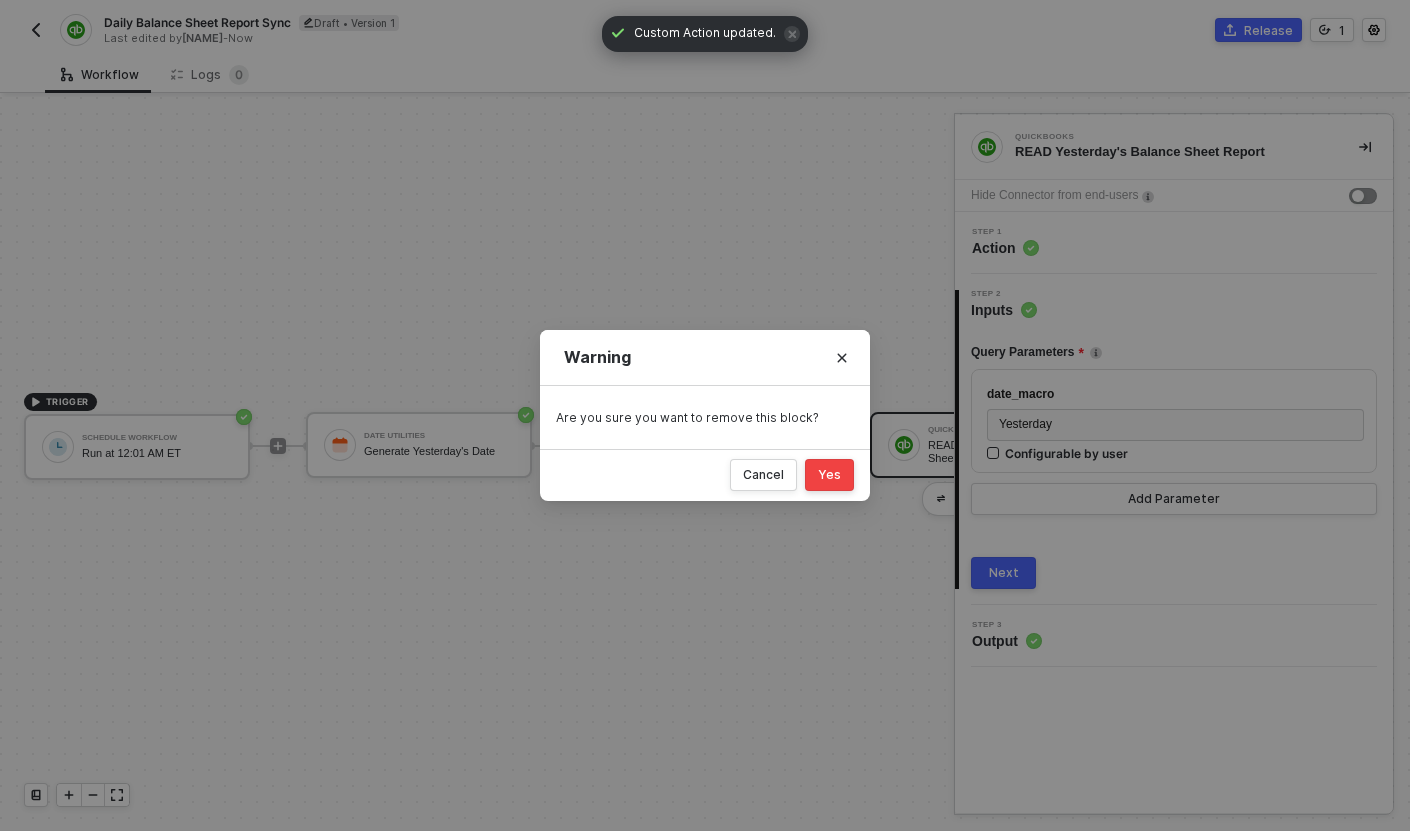 click on "Yes" at bounding box center [829, 475] 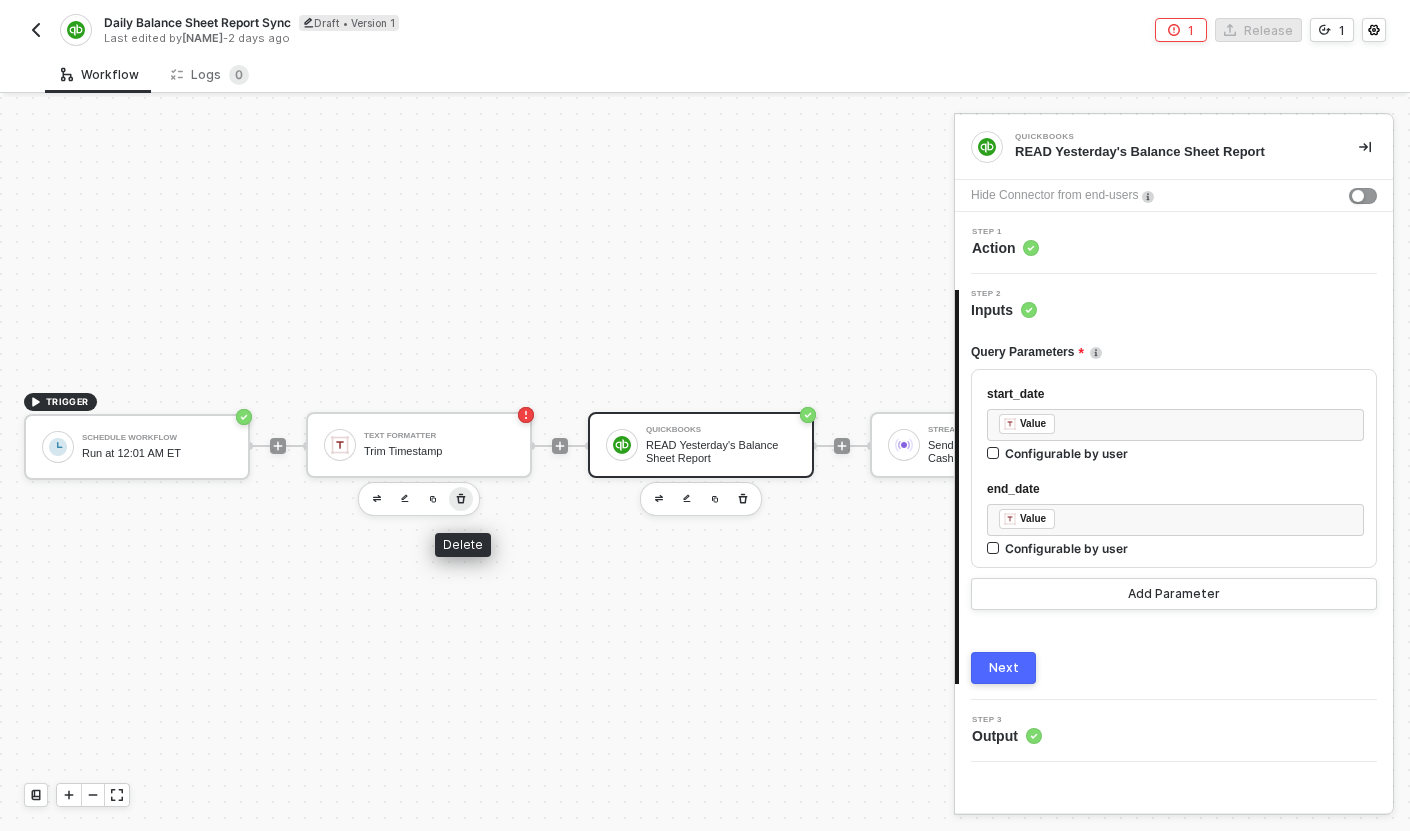 click at bounding box center [461, 499] 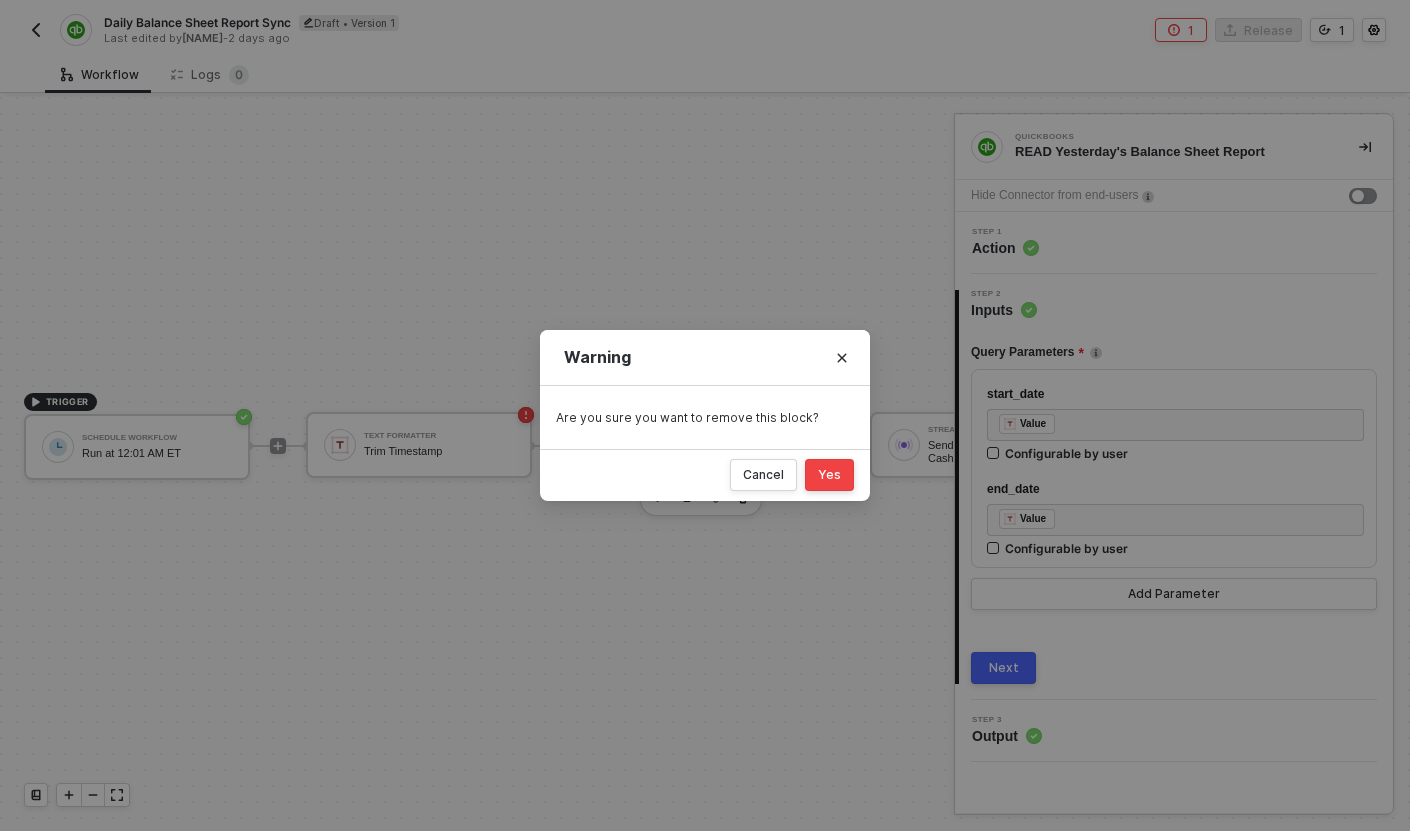 click on "Yes" at bounding box center [829, 475] 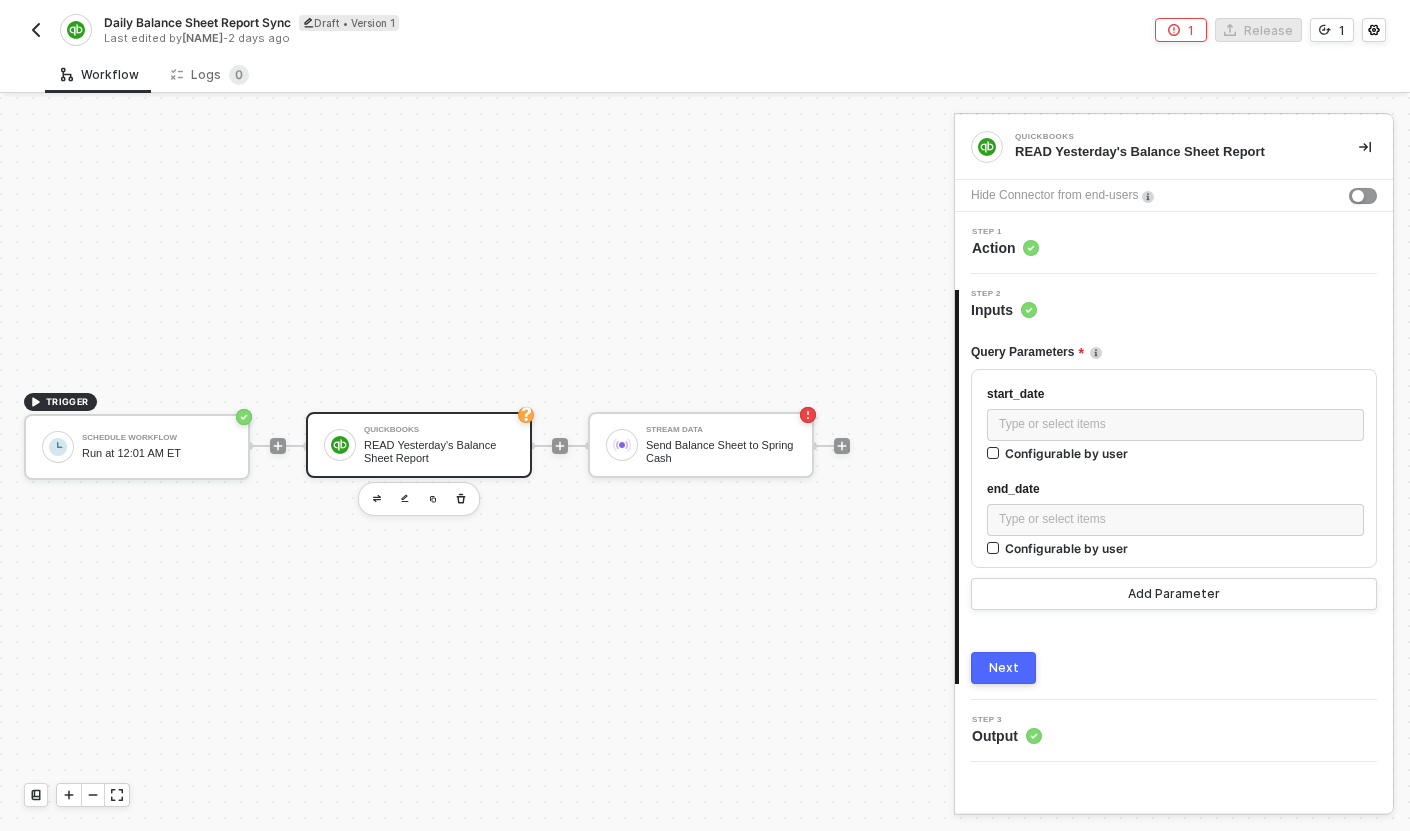 click at bounding box center (526, 415) 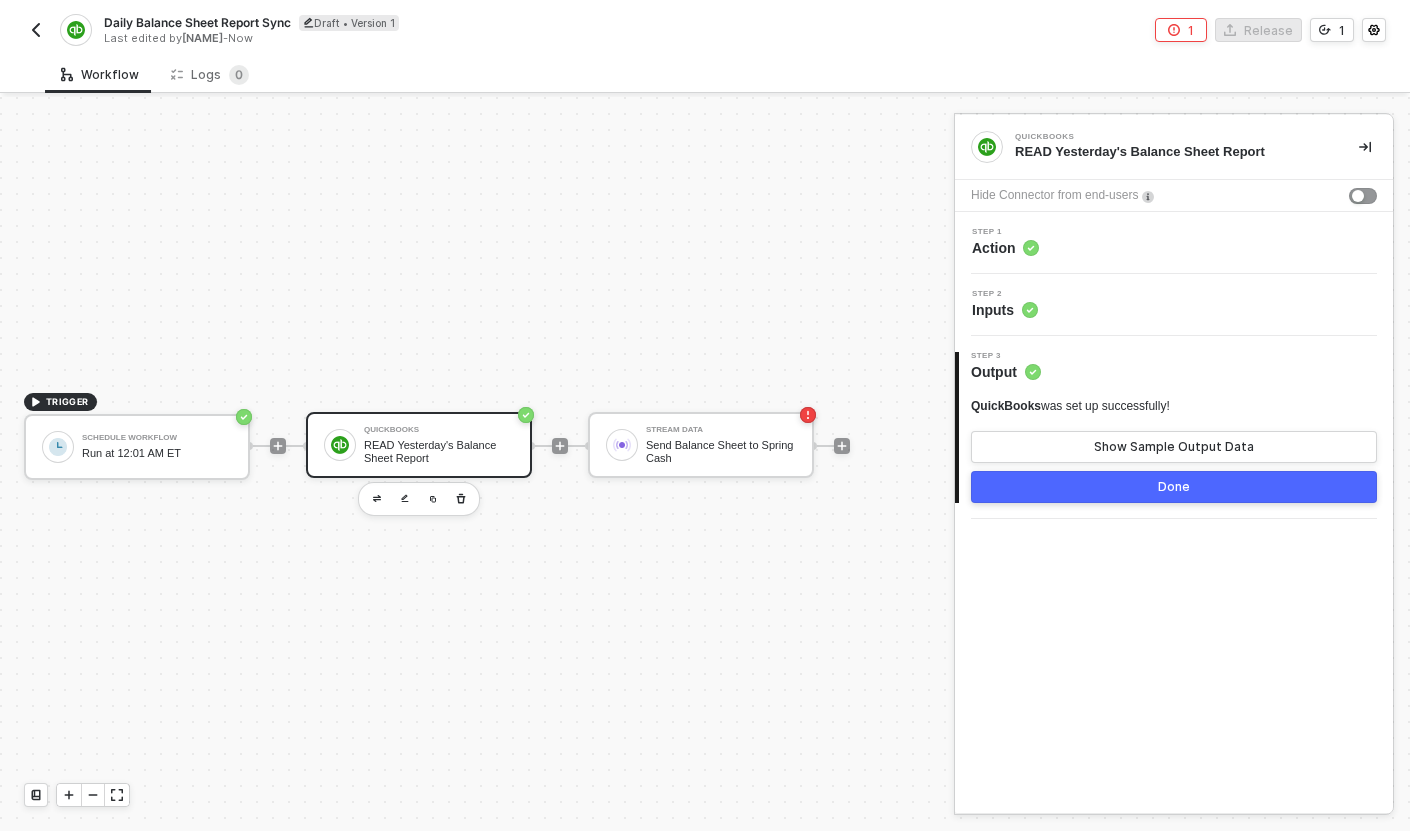 click on "Step 2 Inputs" at bounding box center [1176, 305] 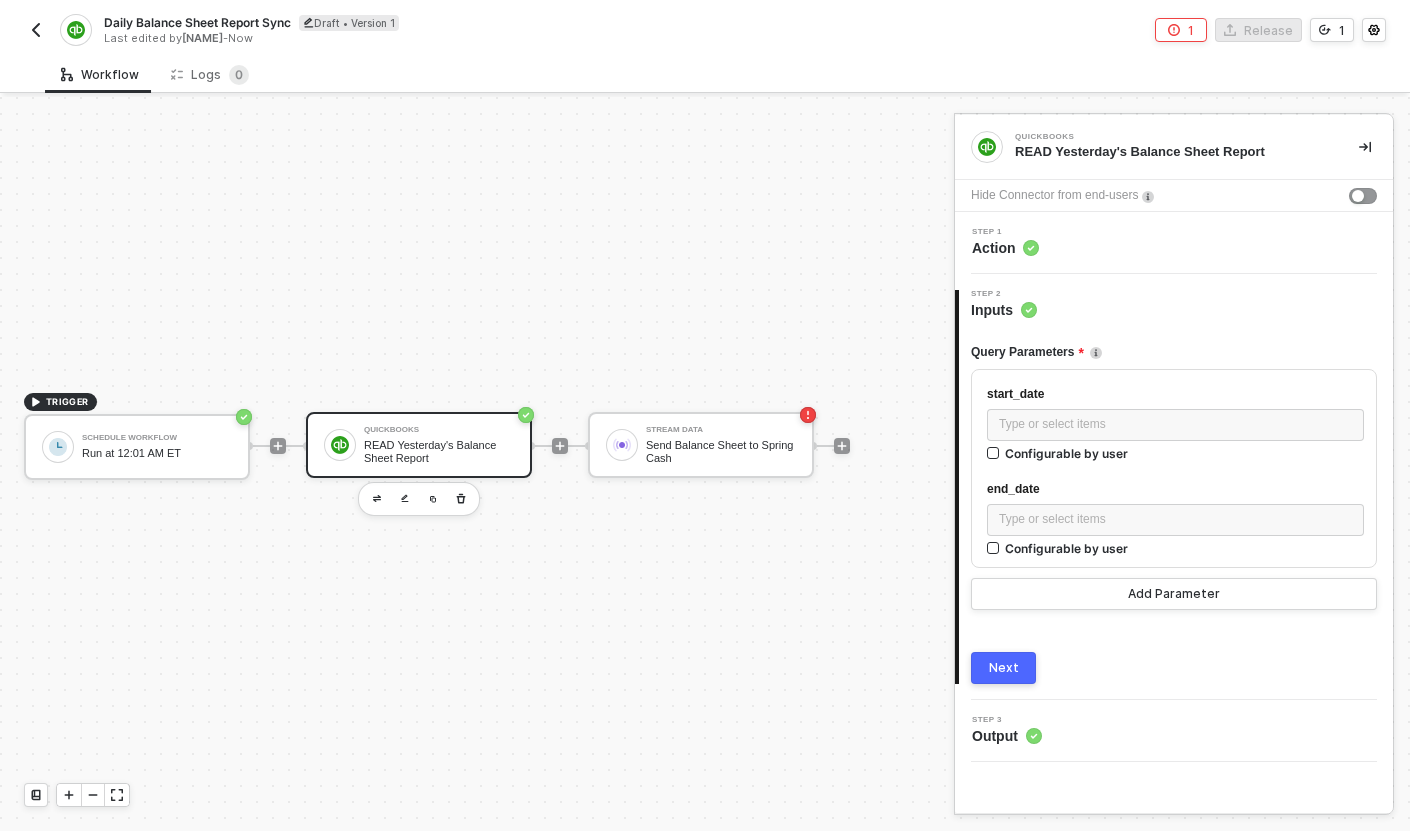 click on "Step 1 Action" at bounding box center (1176, 243) 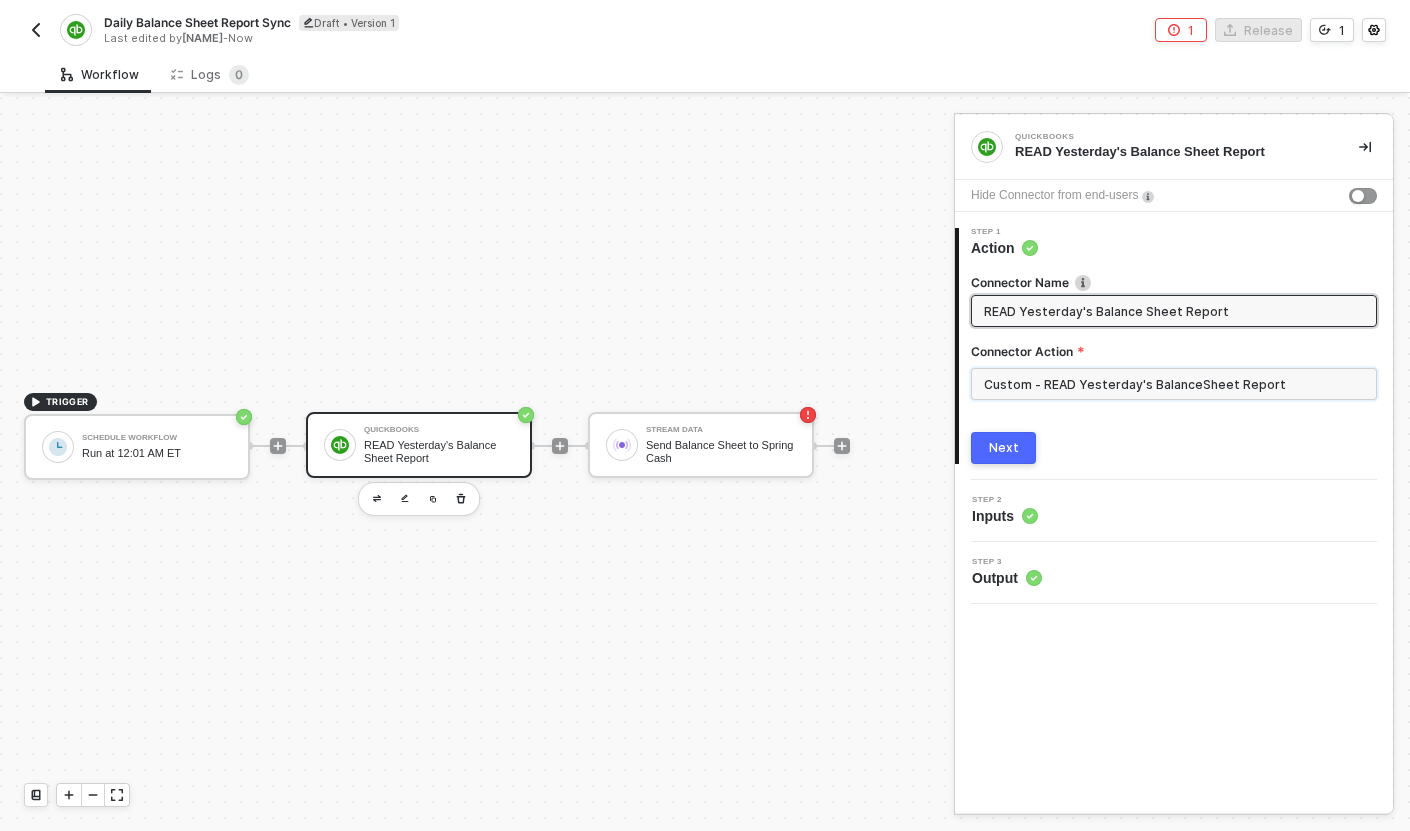 click on "Custom - READ Yesterday's BalanceSheet Report" at bounding box center [1174, 384] 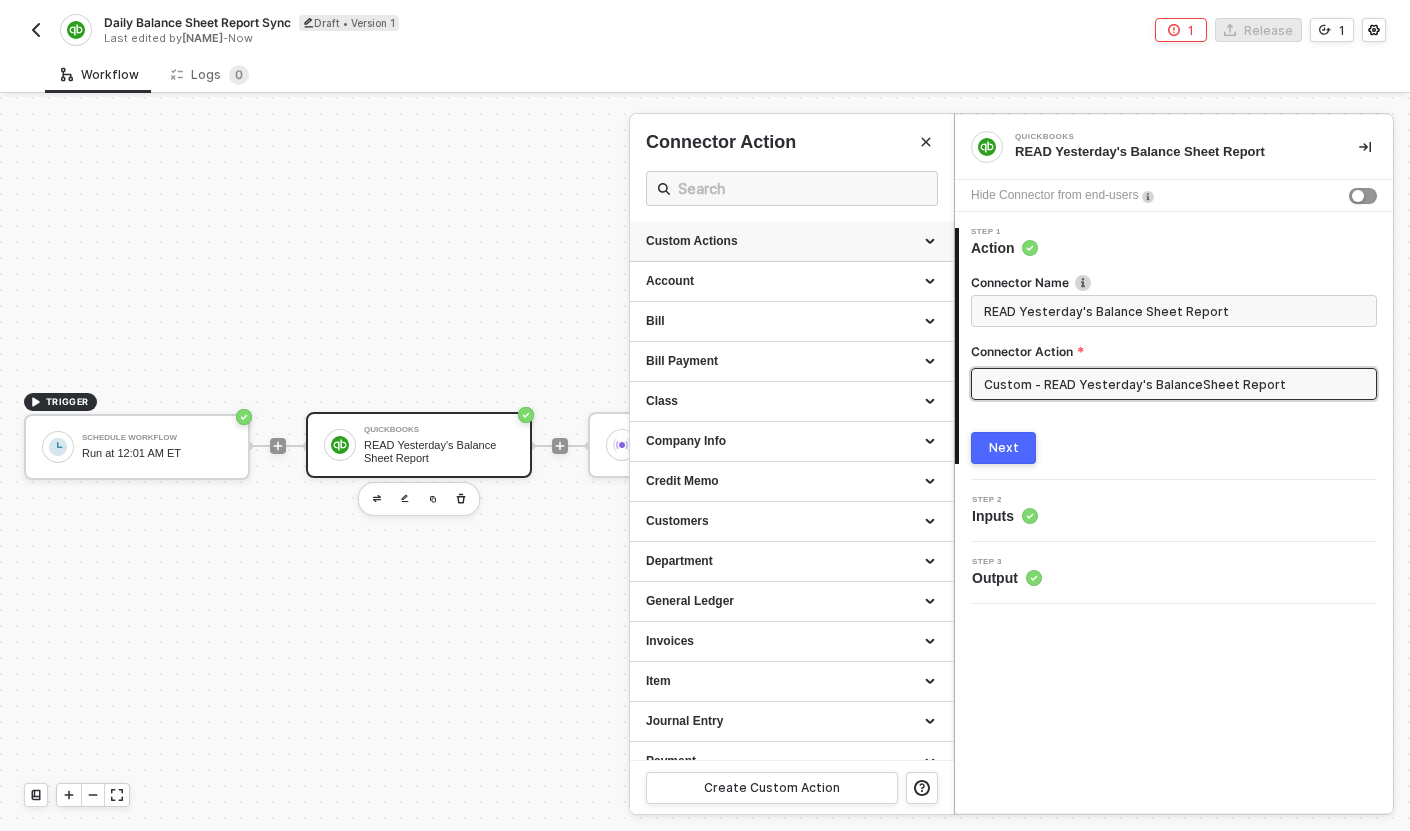 click on "Custom Actions" at bounding box center [791, 241] 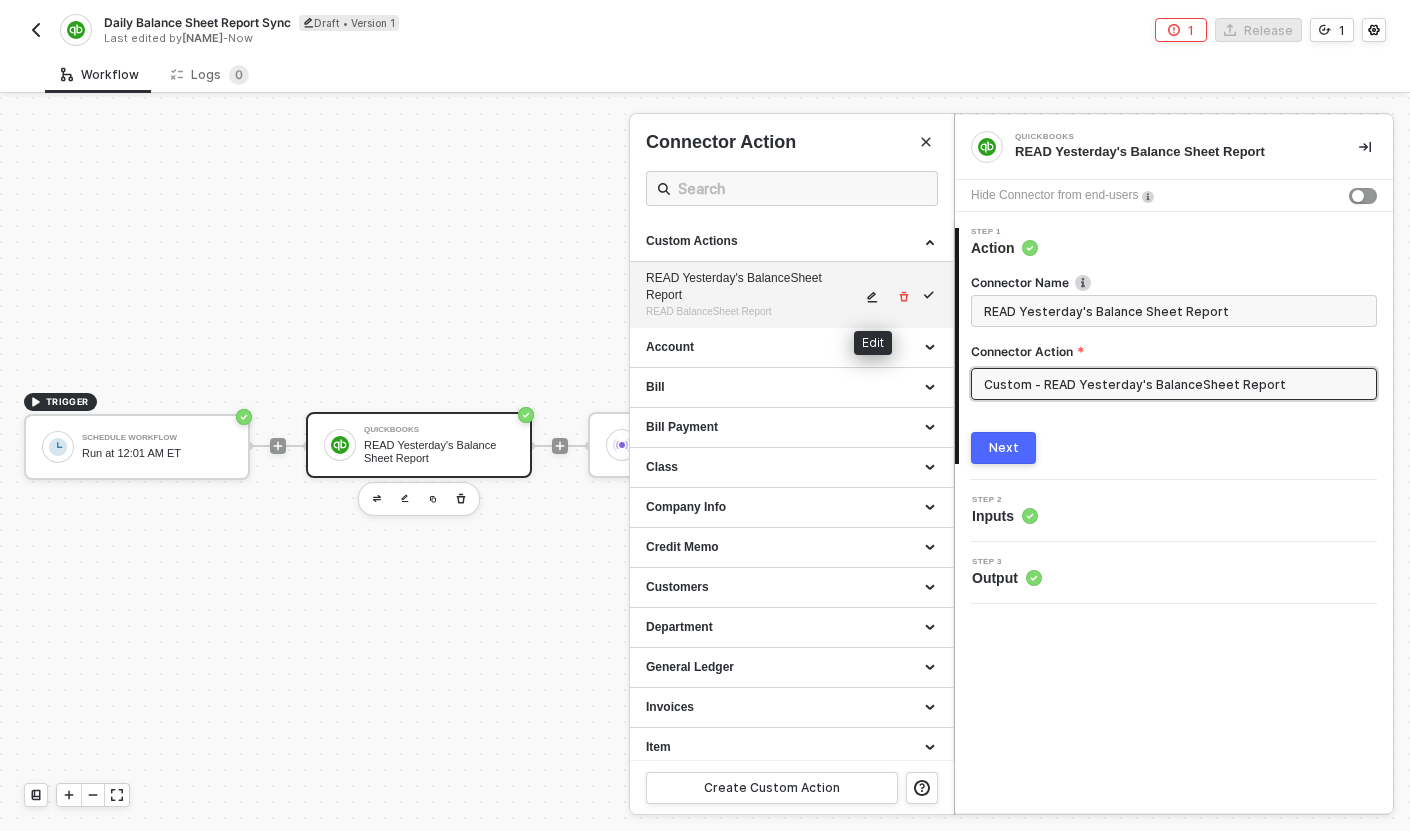 click 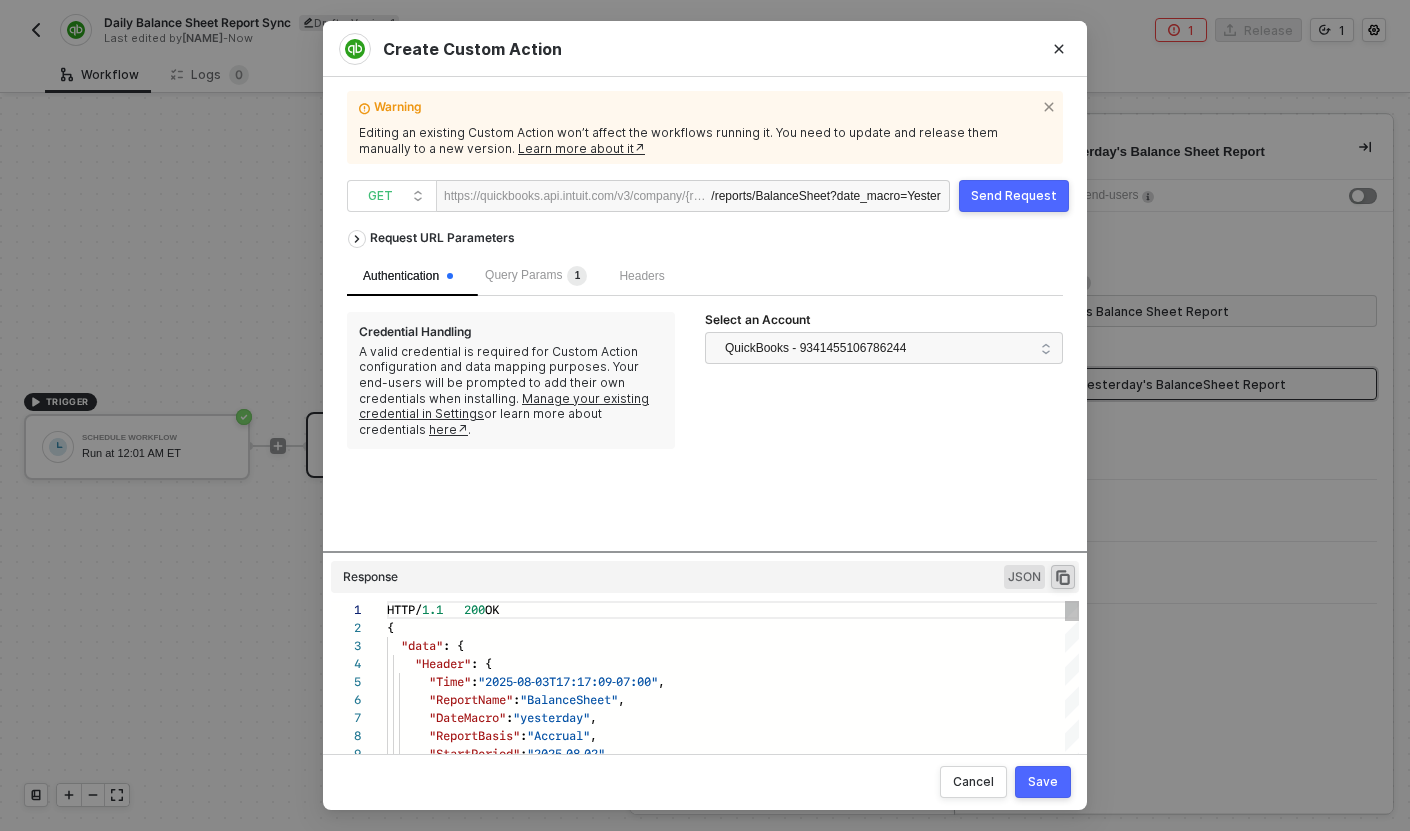 scroll, scrollTop: 180, scrollLeft: 0, axis: vertical 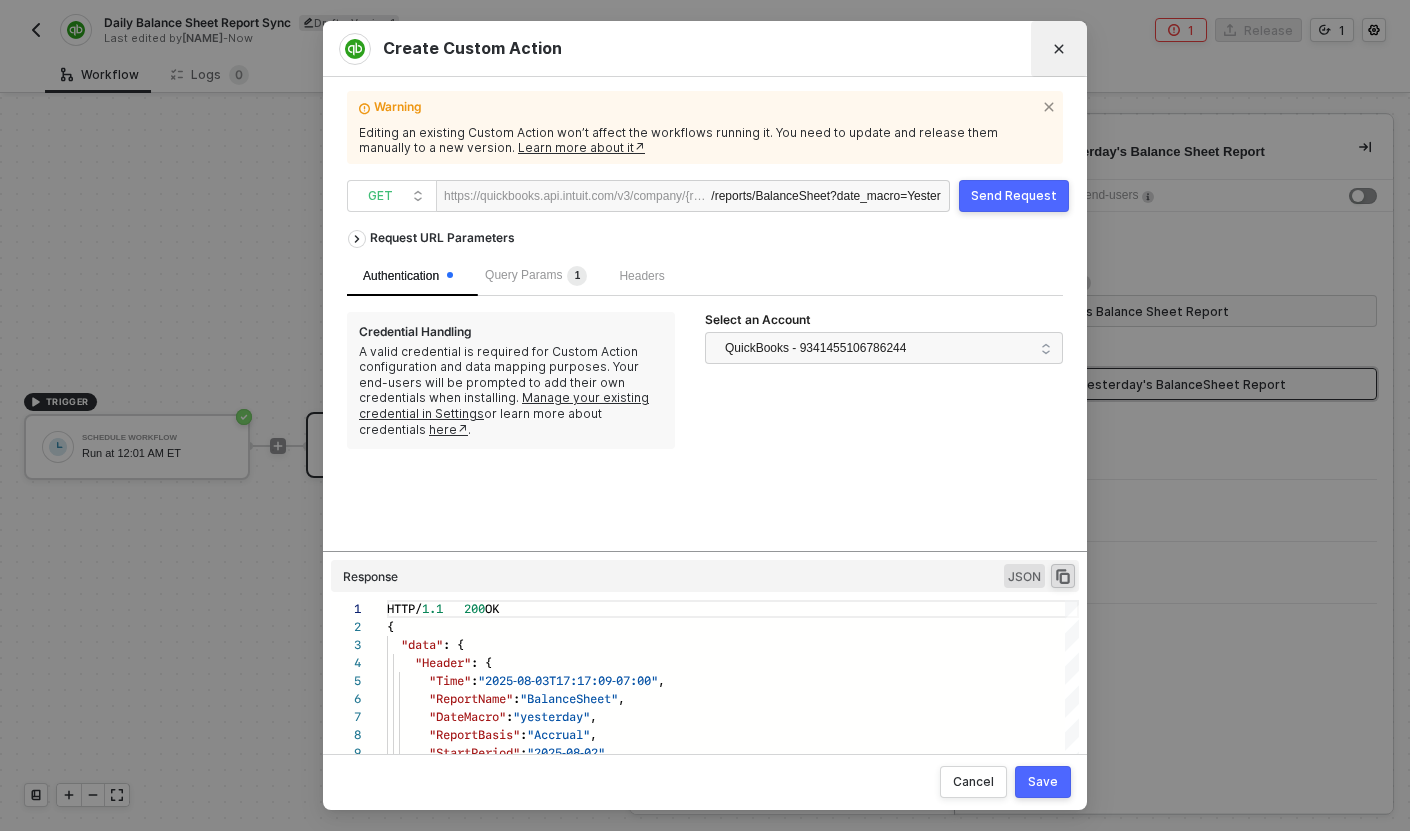 click 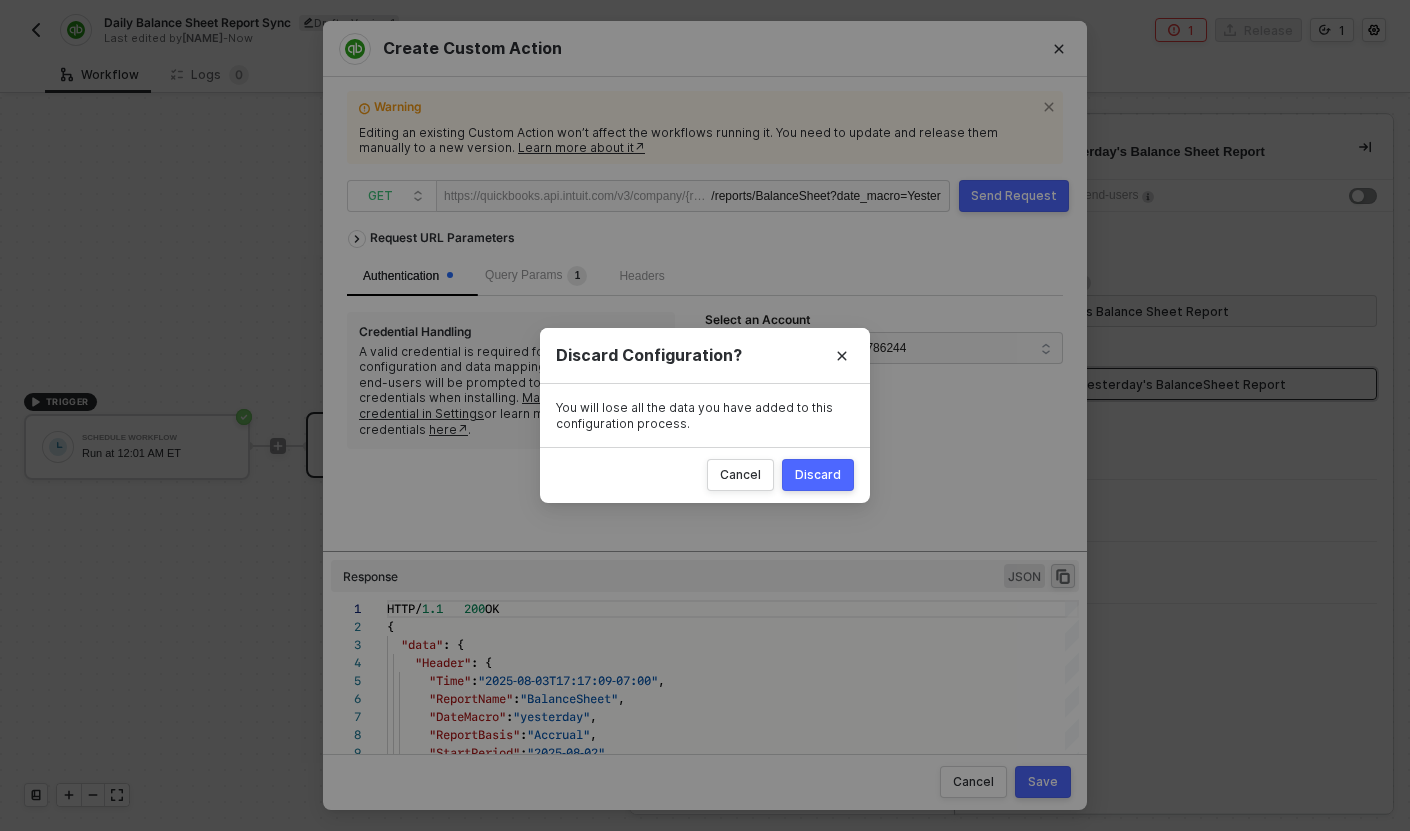 click on "Discard" at bounding box center (818, 475) 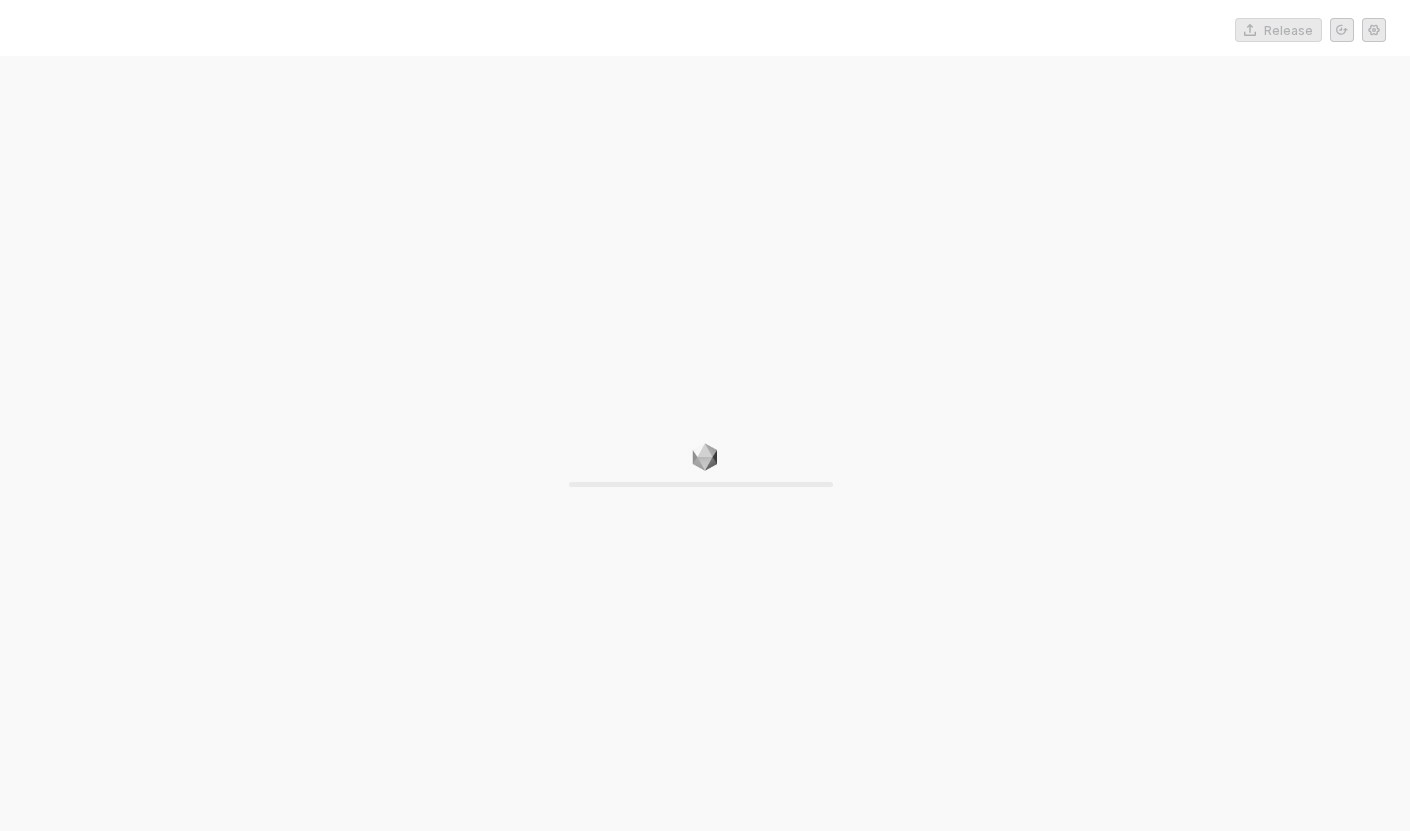 scroll, scrollTop: 0, scrollLeft: 0, axis: both 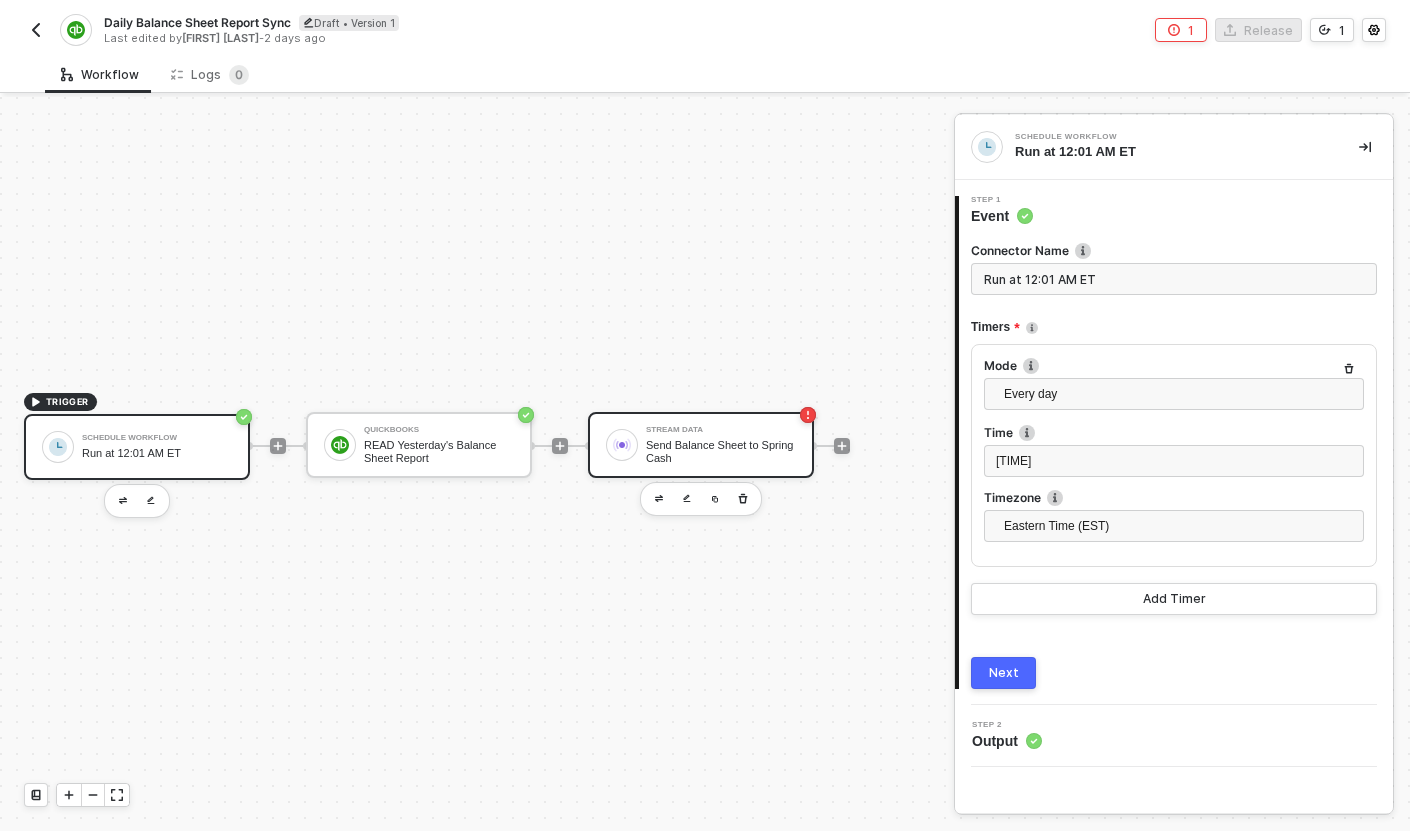 click on "Stream Data Send Balance Sheet to Spring Cash" at bounding box center [721, 445] 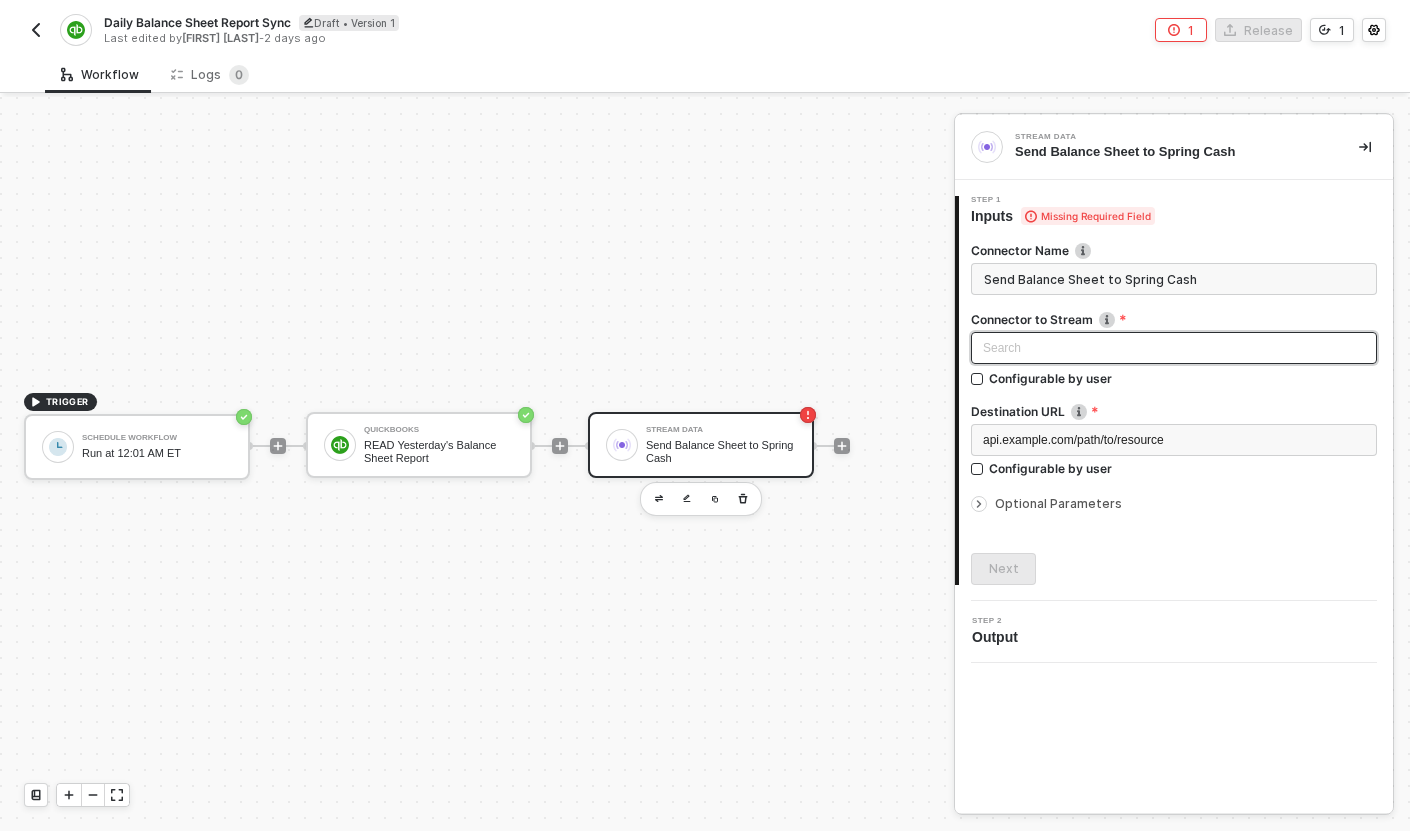click on "Search" at bounding box center (1174, 348) 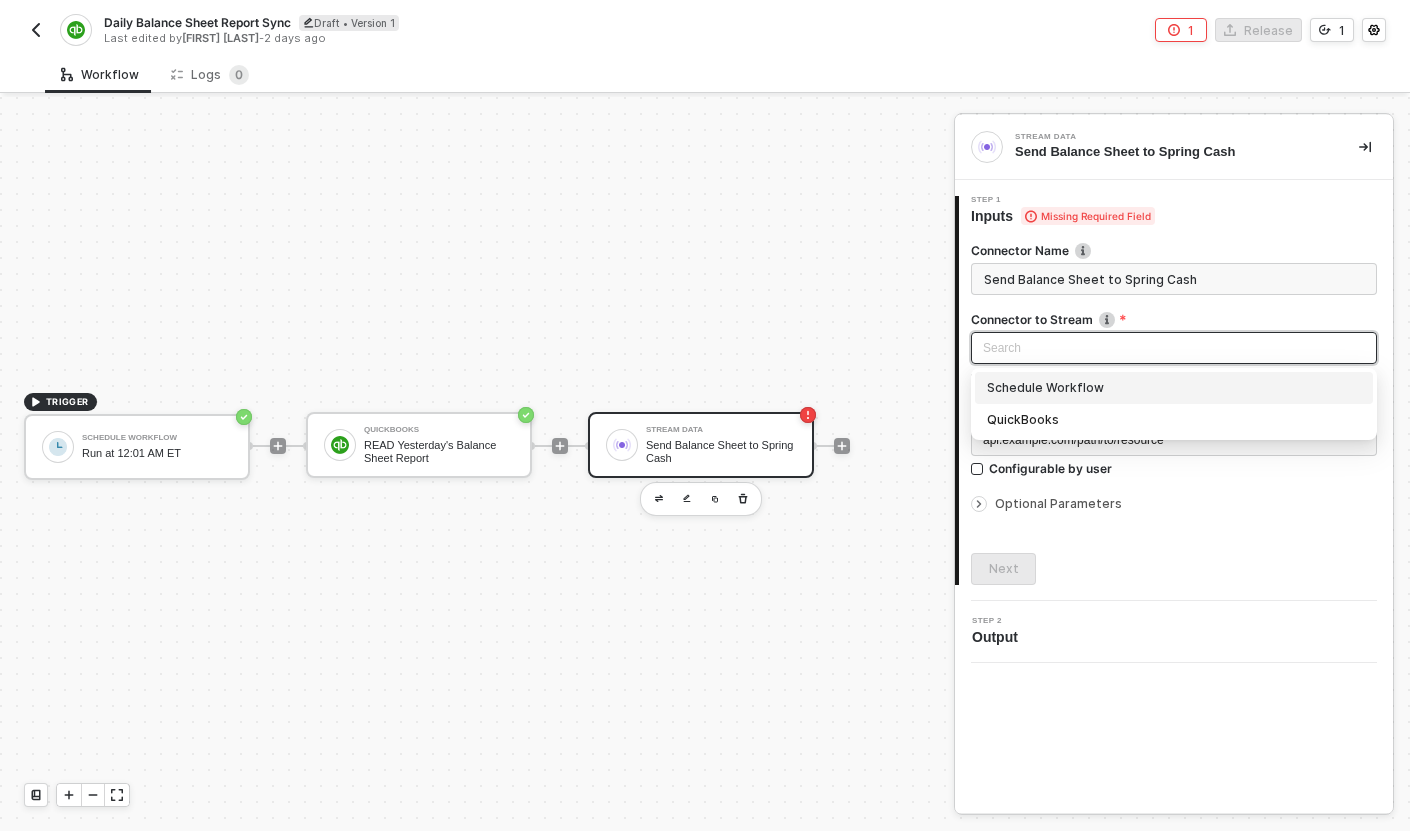 click on "Schedule Workflow" at bounding box center (1174, 388) 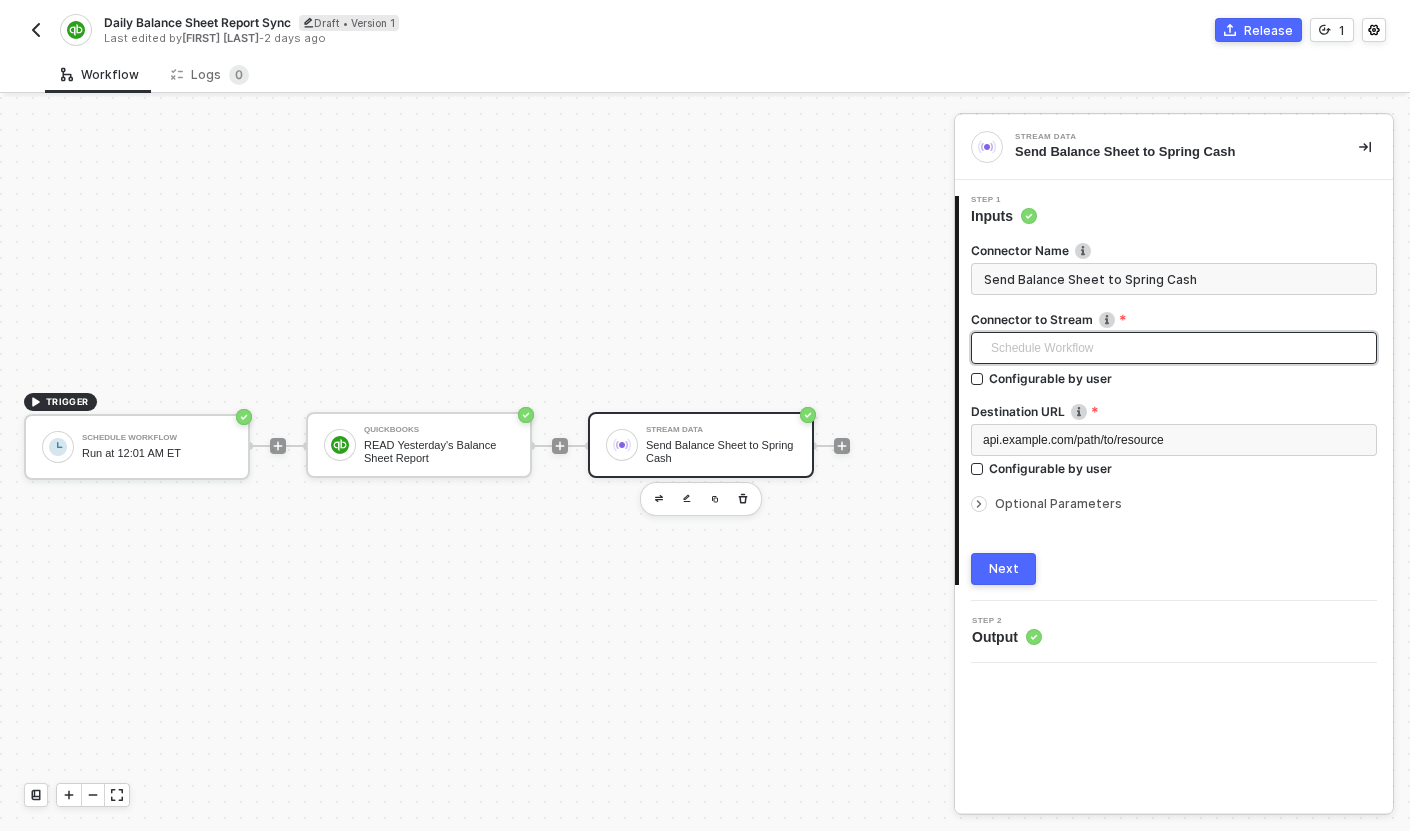 click on "Schedule Workflow" at bounding box center (1178, 348) 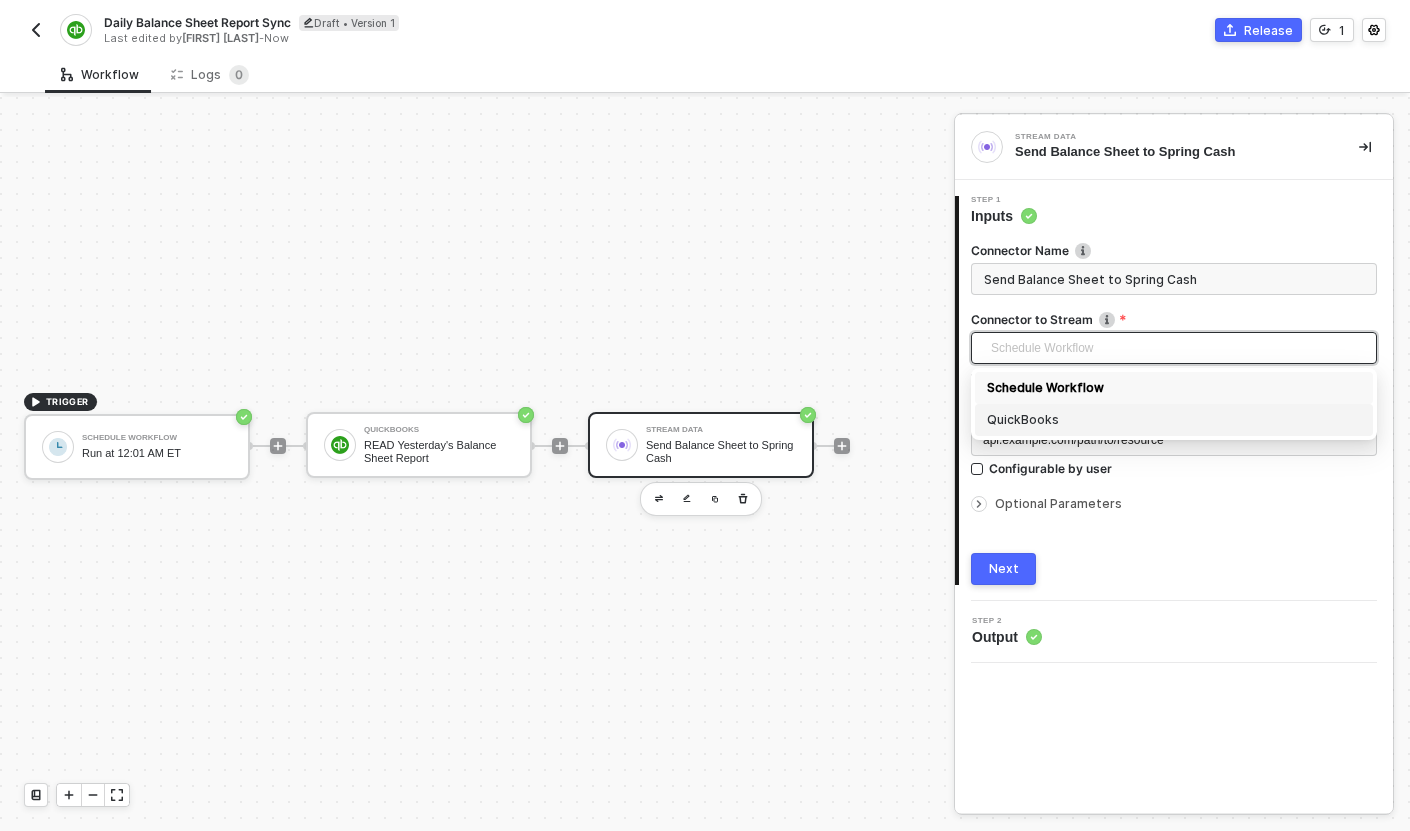 click on "QuickBooks" at bounding box center (1174, 420) 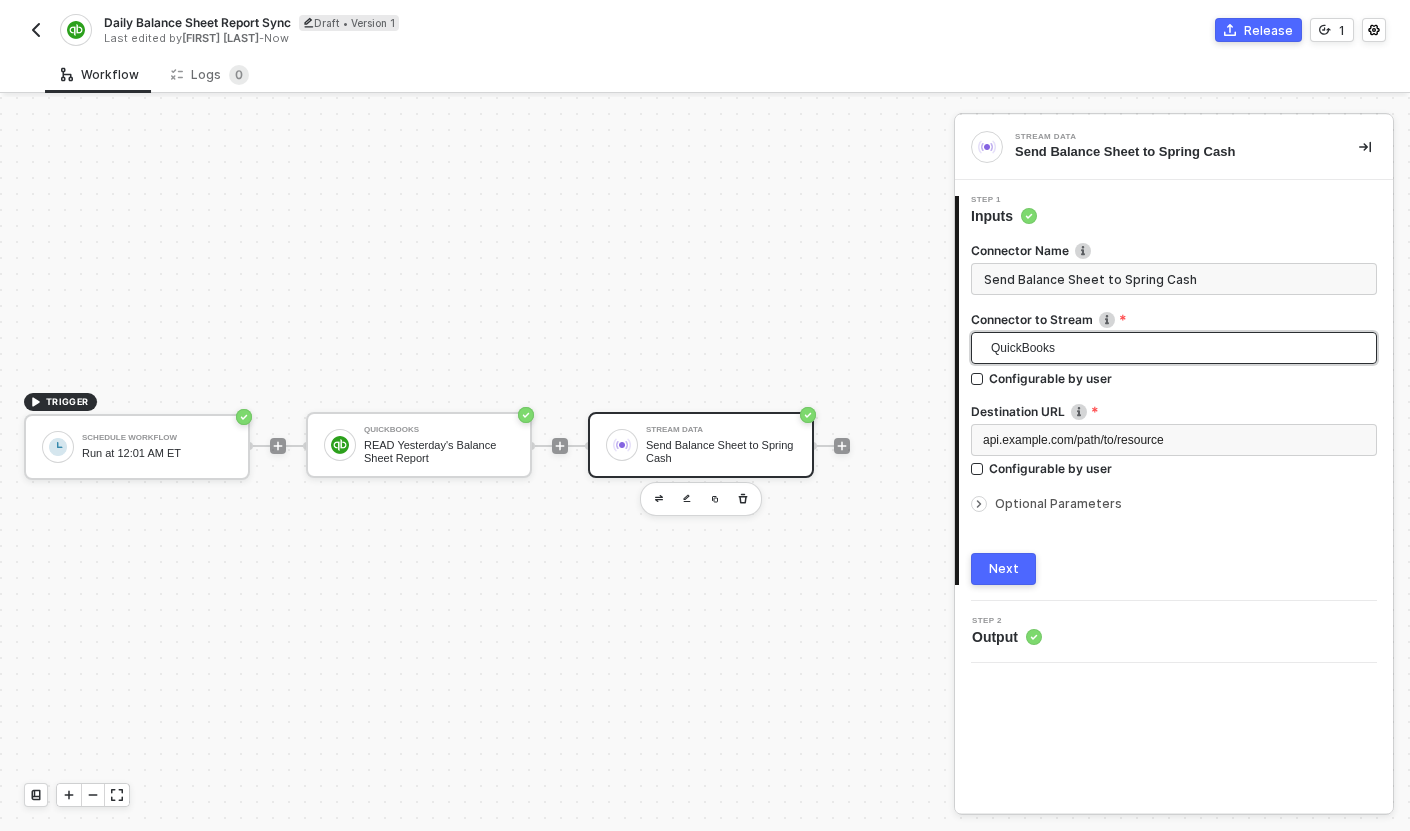 click on "Next" at bounding box center [1003, 569] 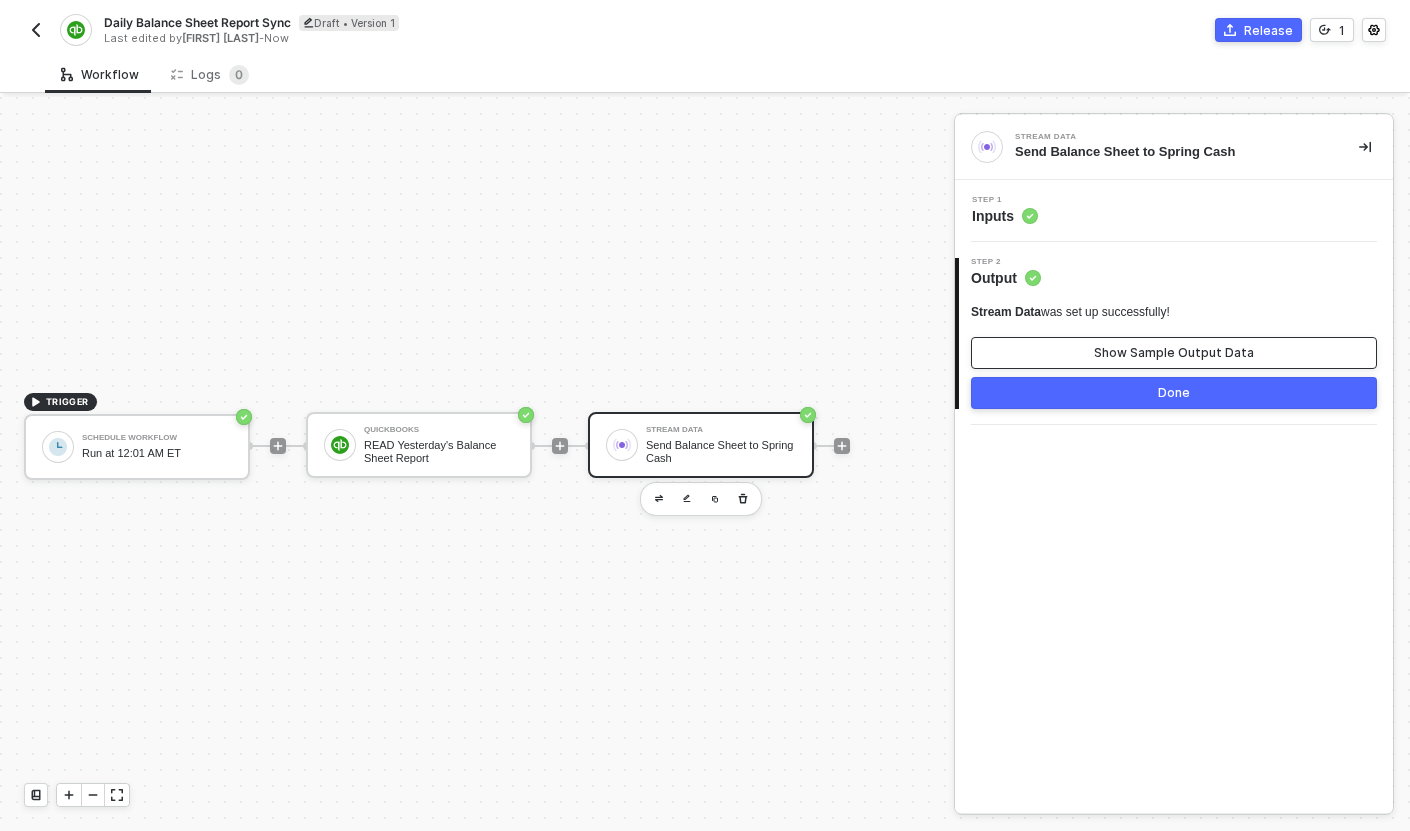 click on "Show Sample Output Data" at bounding box center [1174, 353] 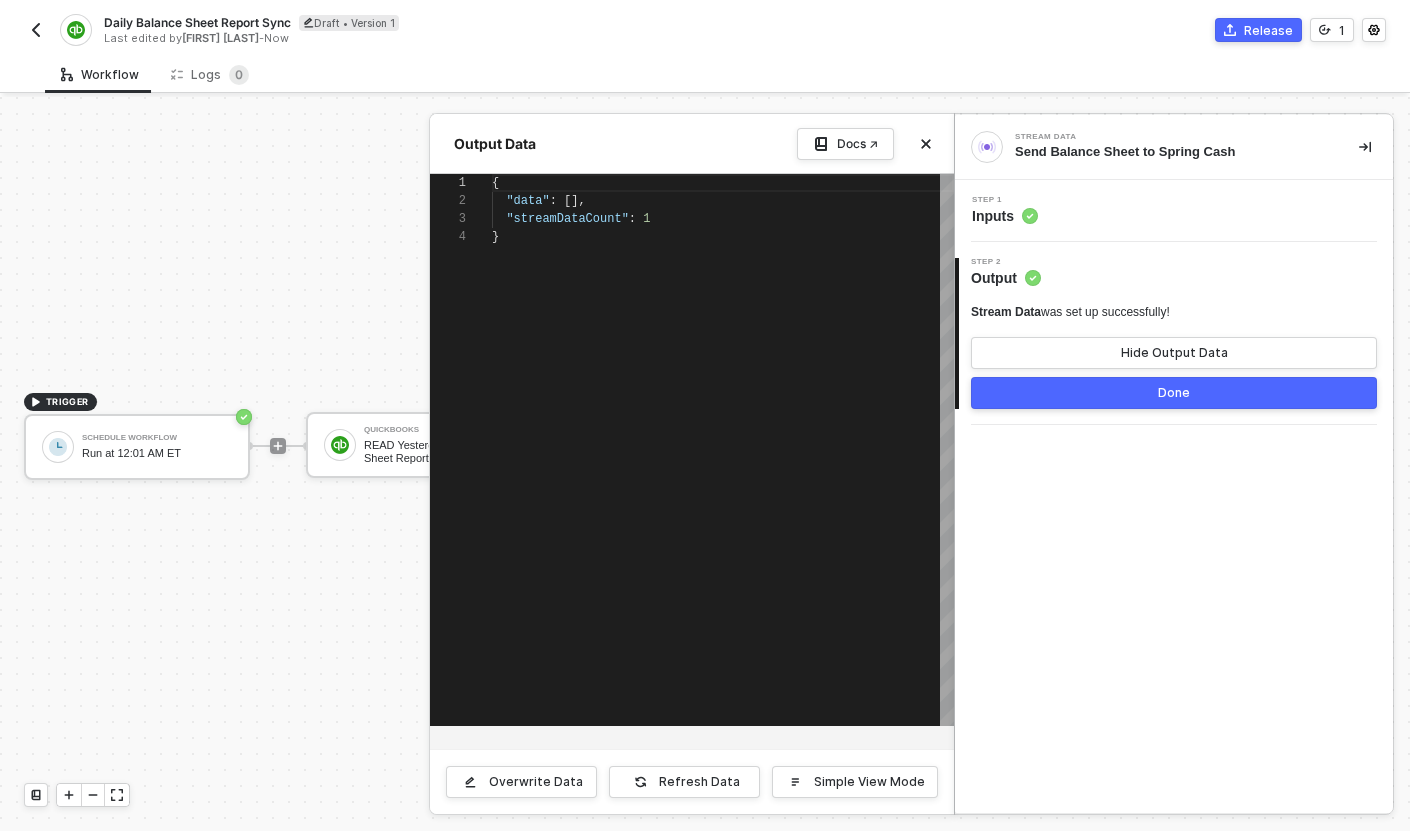 scroll, scrollTop: 54, scrollLeft: 0, axis: vertical 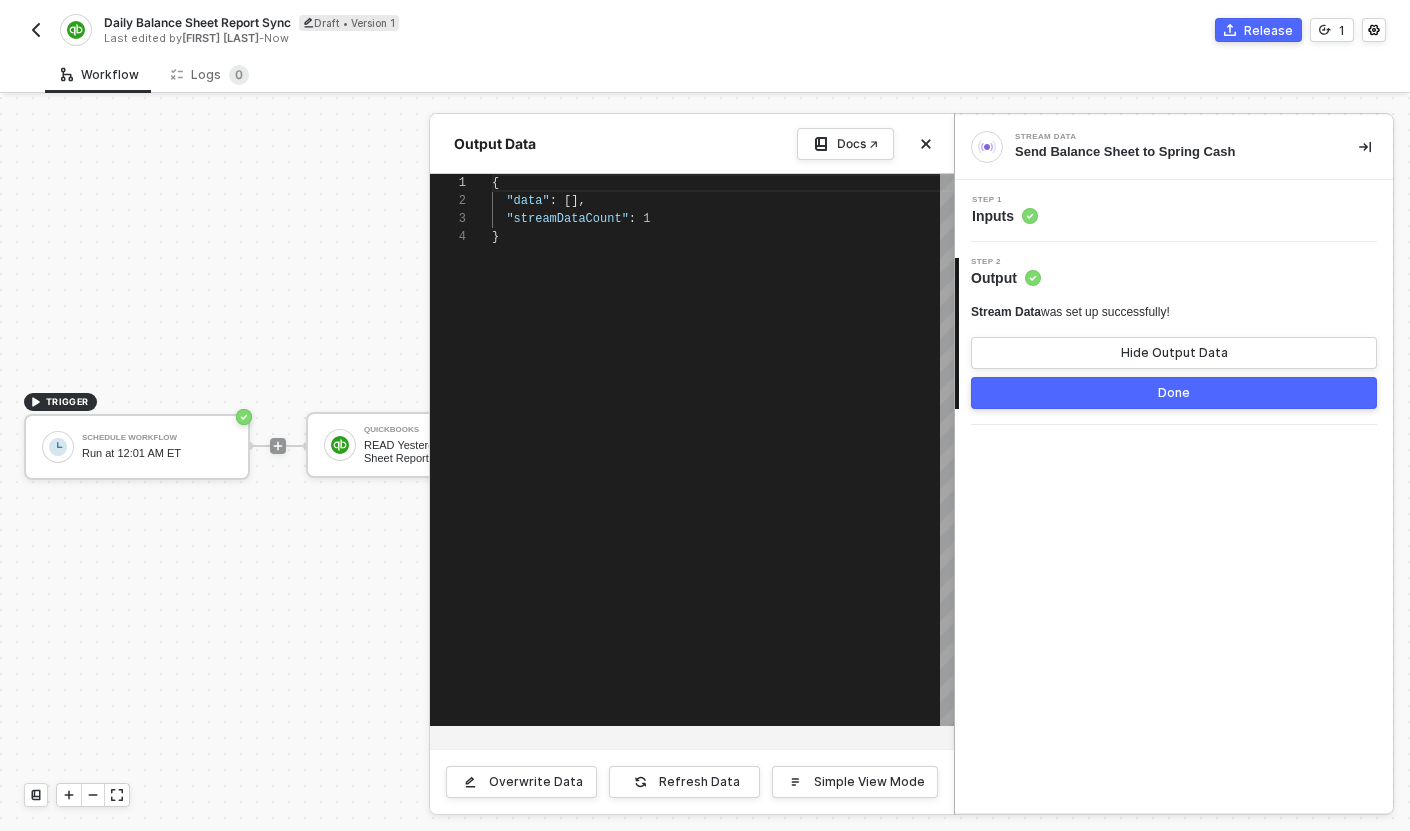 click on "Done" at bounding box center (1174, 393) 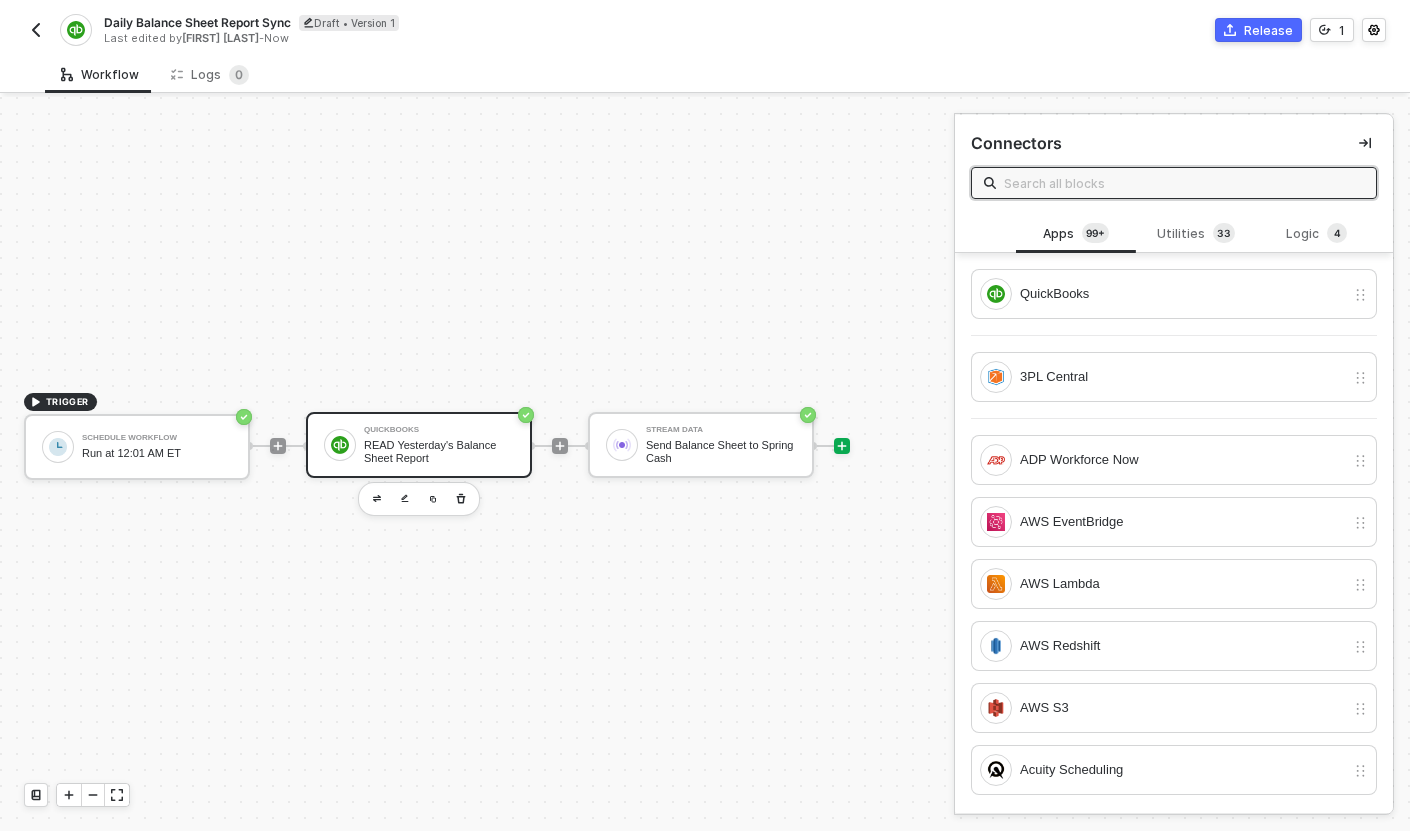 click on "READ Yesterday's Balance Sheet Report" at bounding box center (439, 451) 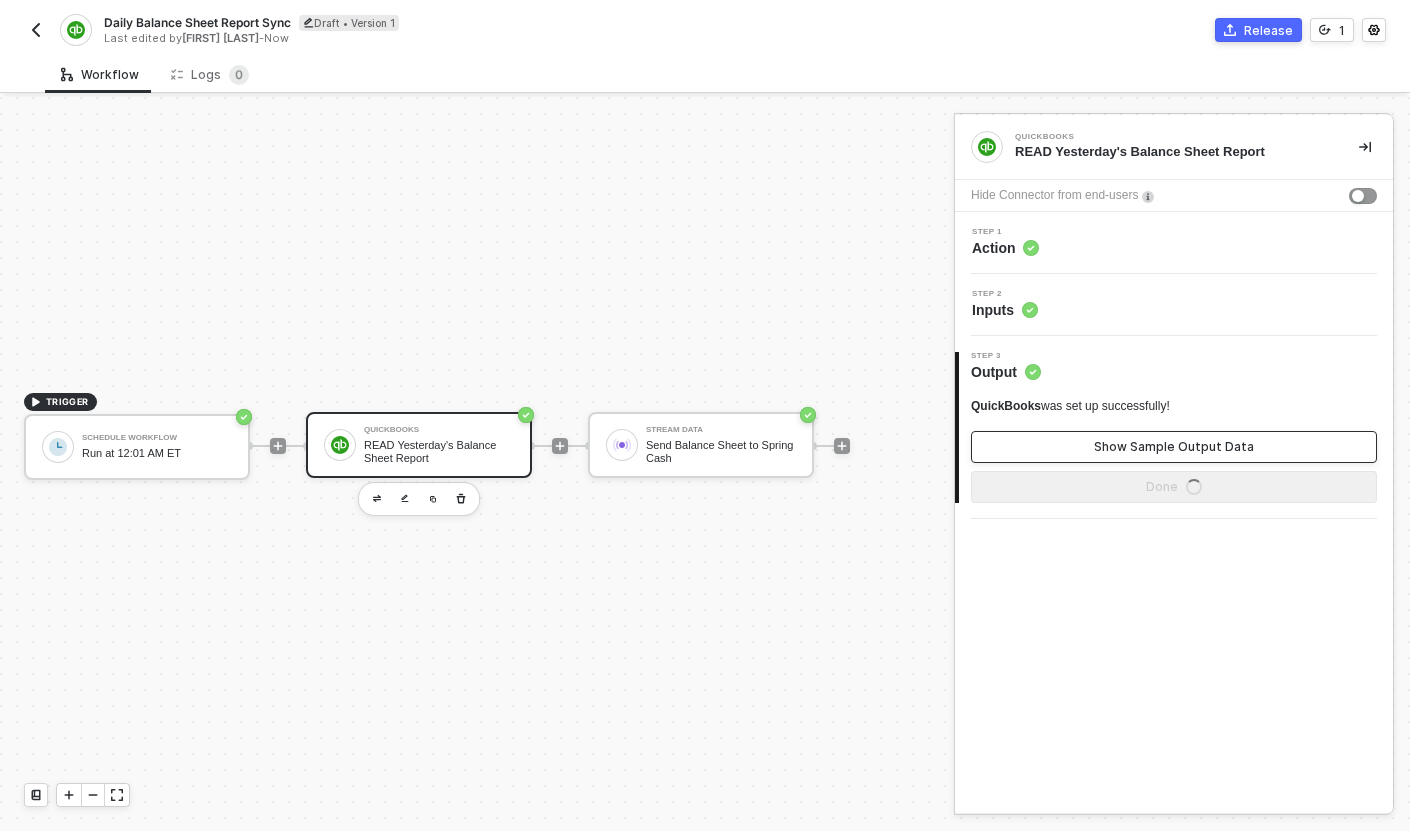 click on "Show Sample Output Data" at bounding box center (1174, 447) 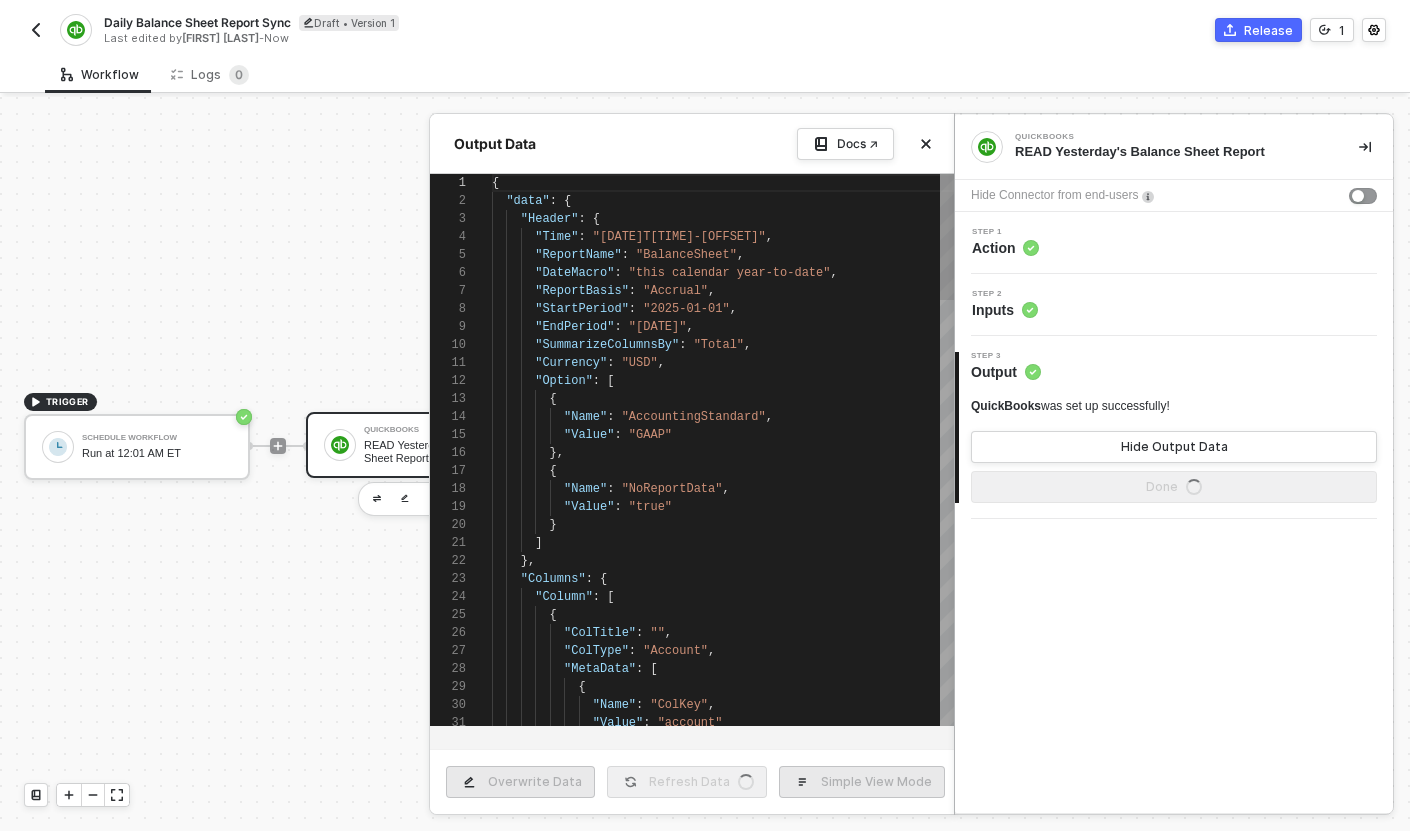scroll, scrollTop: 180, scrollLeft: 0, axis: vertical 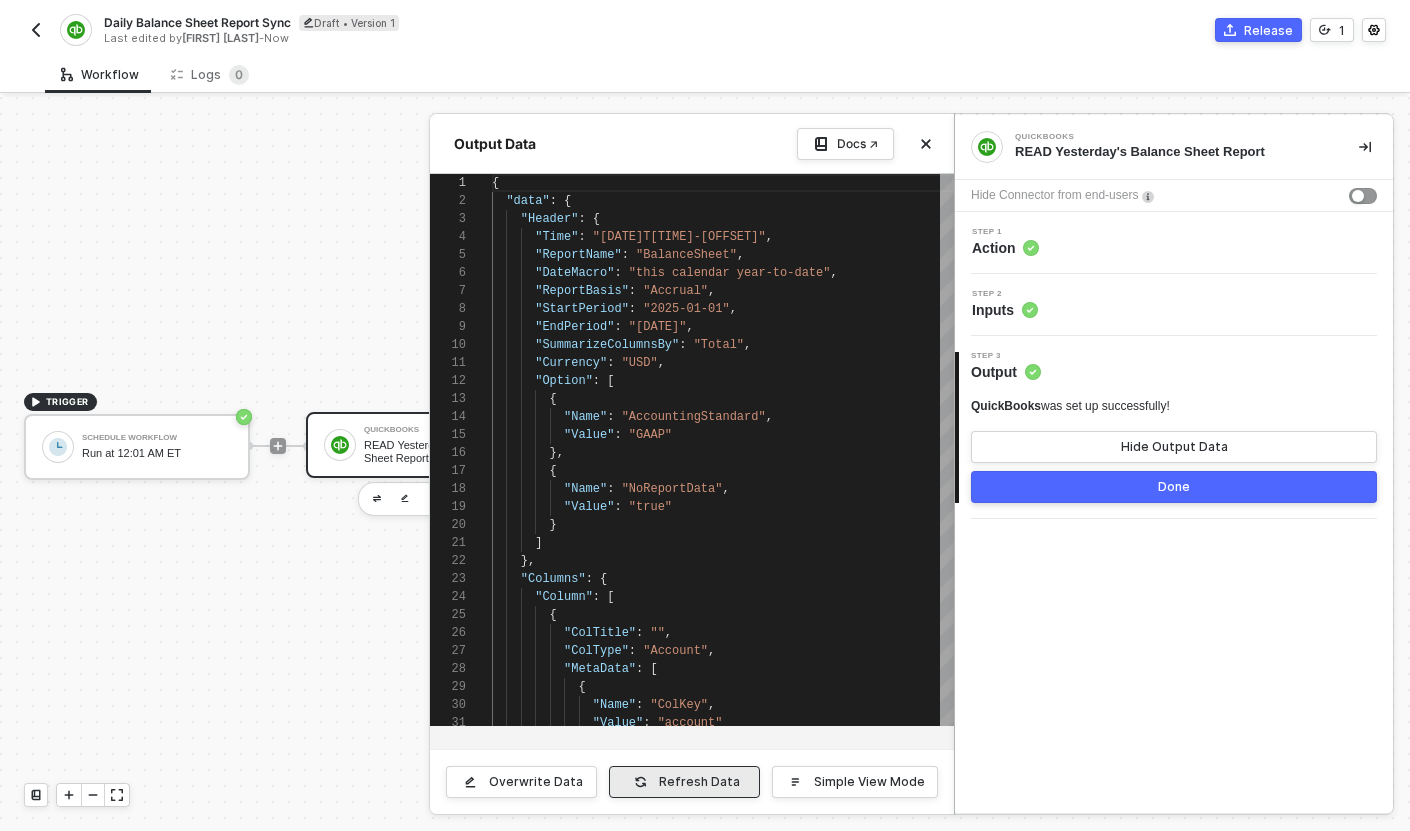 click on "Refresh Data" at bounding box center (699, 782) 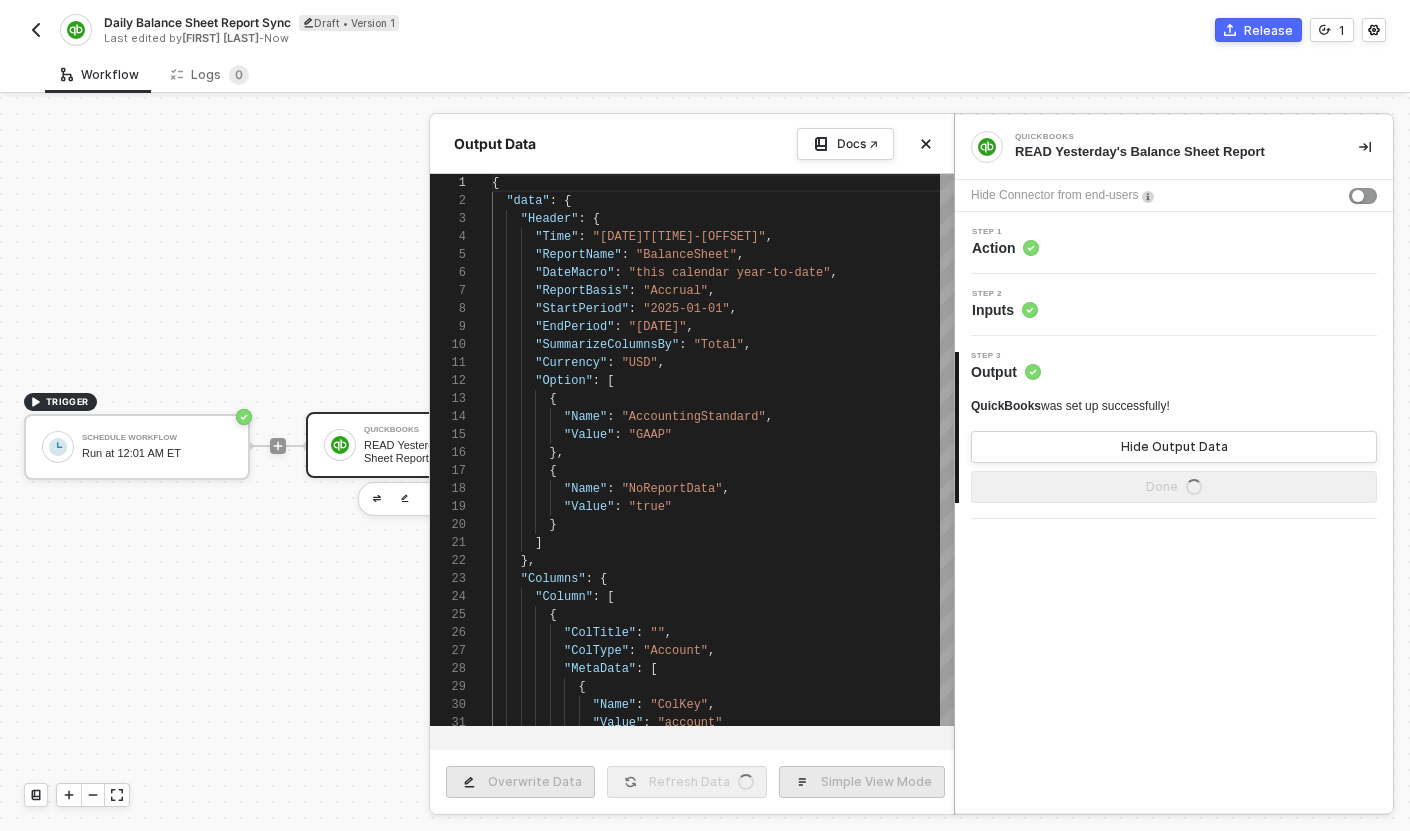 type on "{
"data": {
"Header": {
"Time": "2025-08-03T17:18:16-07:00",
"ReportName": "BalanceSheet",
"DateMacro": "this calendar year-to-date",
"ReportBasis": "Accrual",
"StartPeriod": "2025-01-01",
"EndPeriod": "2025-08-03",
"SummarizeColumnsBy": "Total"," 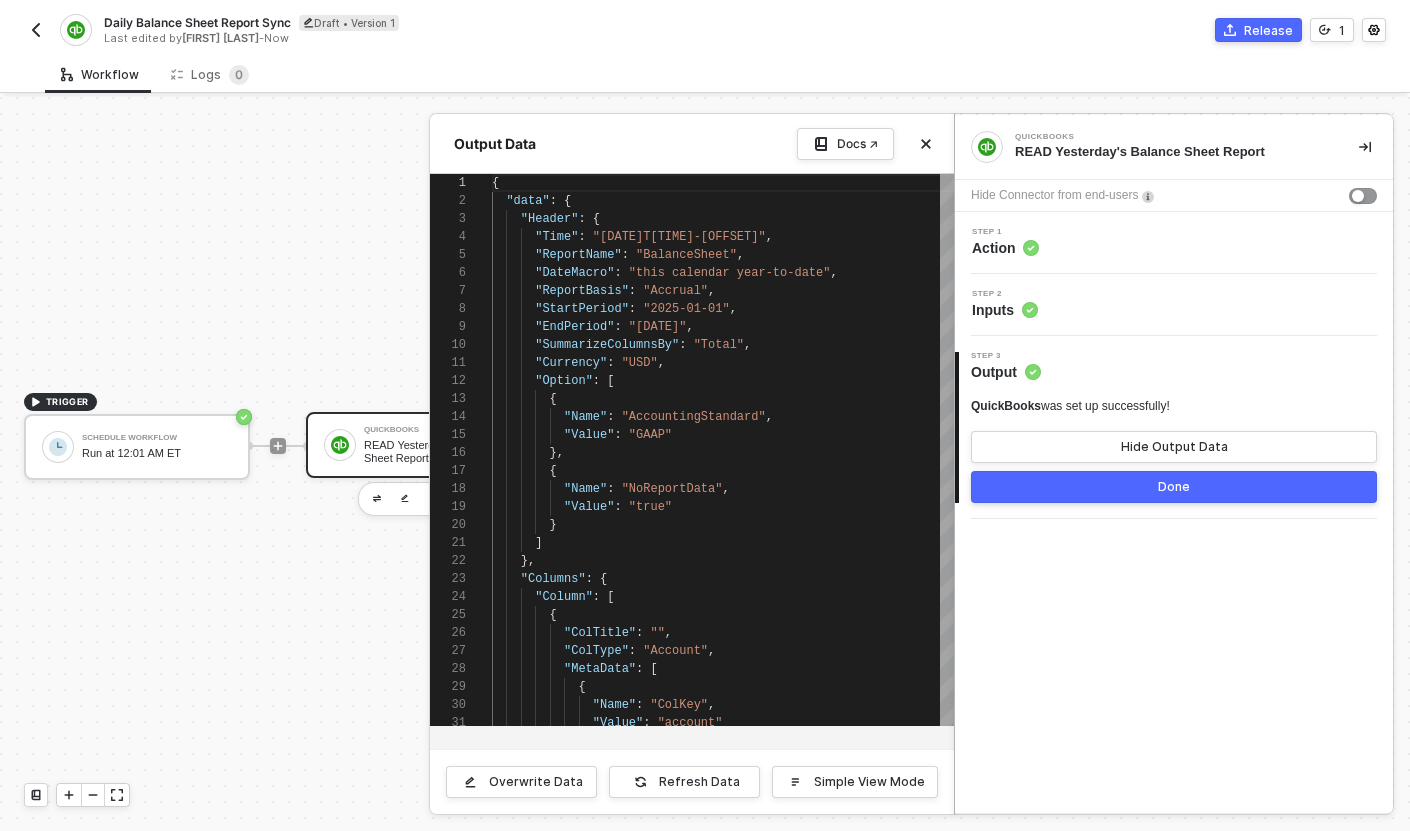 click on "Step 2 Inputs" at bounding box center (1176, 305) 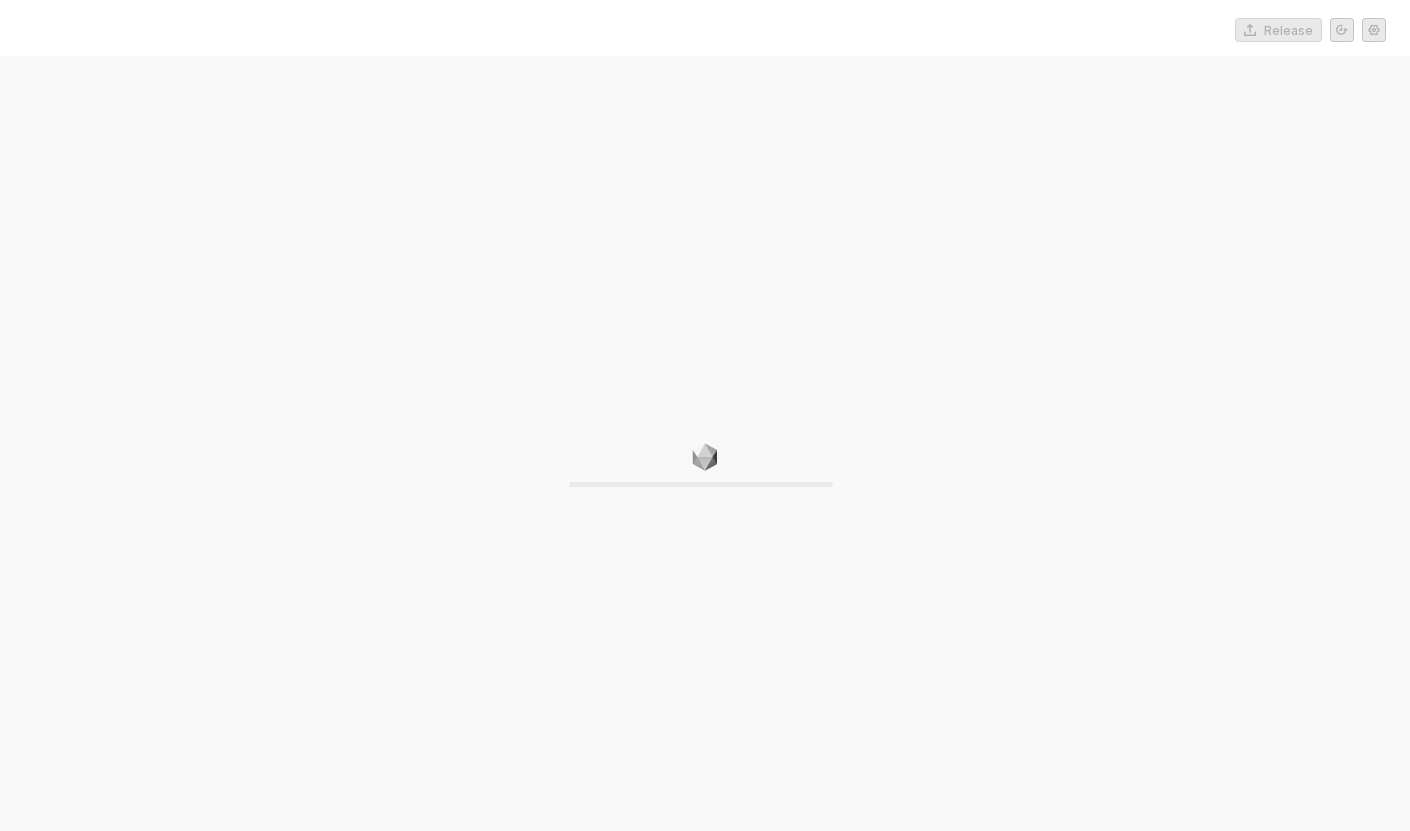 scroll, scrollTop: 0, scrollLeft: 0, axis: both 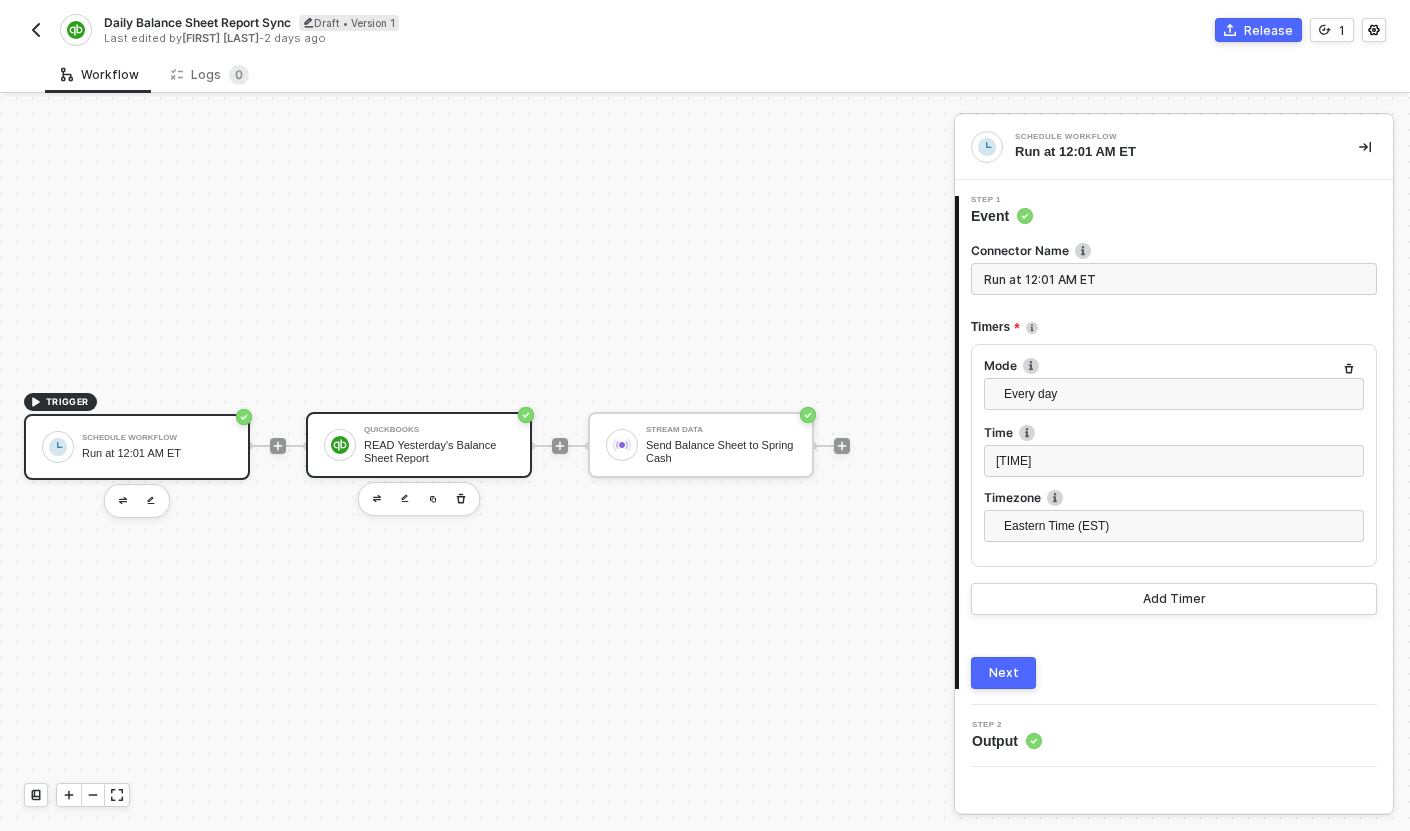 click on "READ Yesterday's Balance Sheet Report" at bounding box center [439, 451] 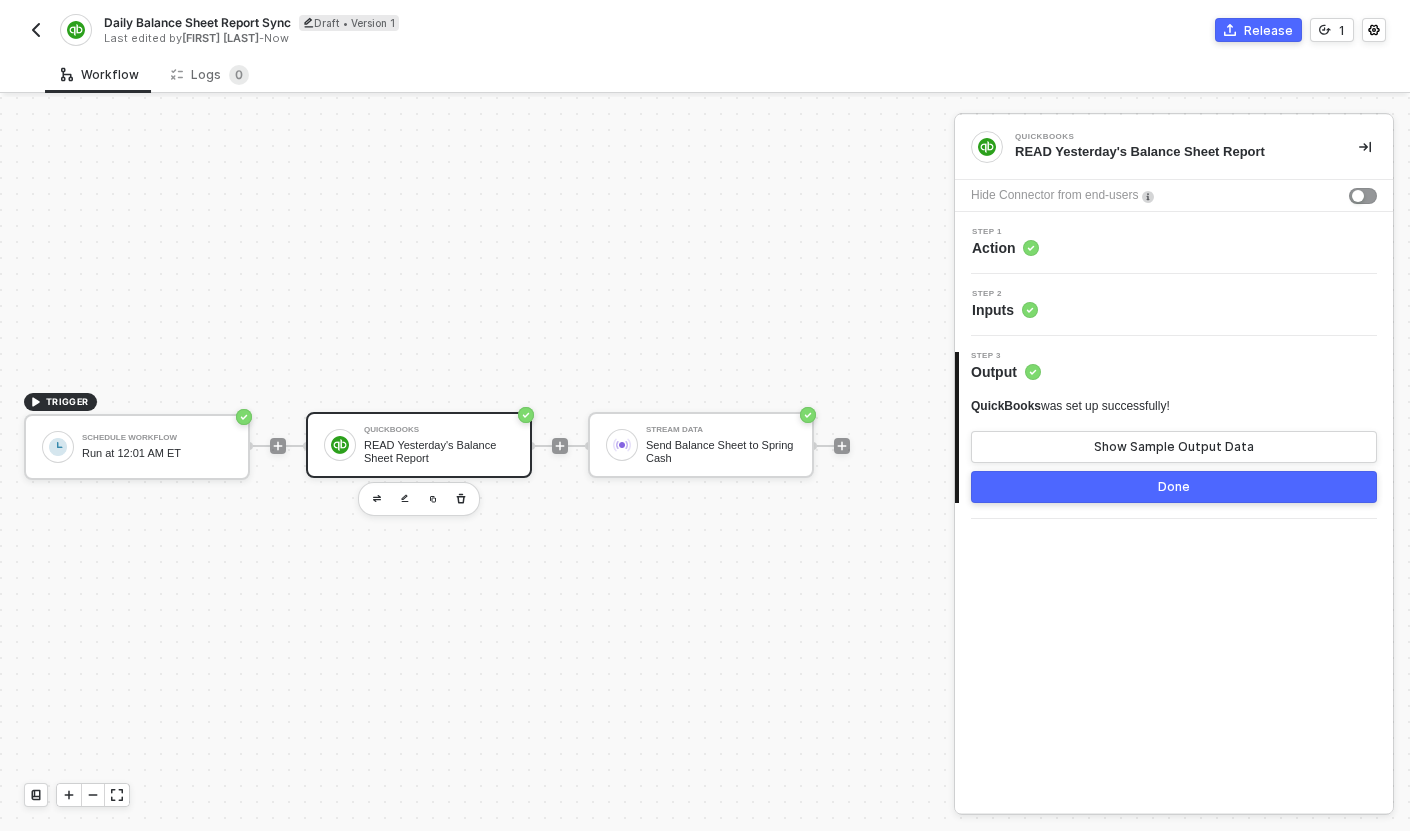 click on "Step 2 Inputs" at bounding box center [1174, 305] 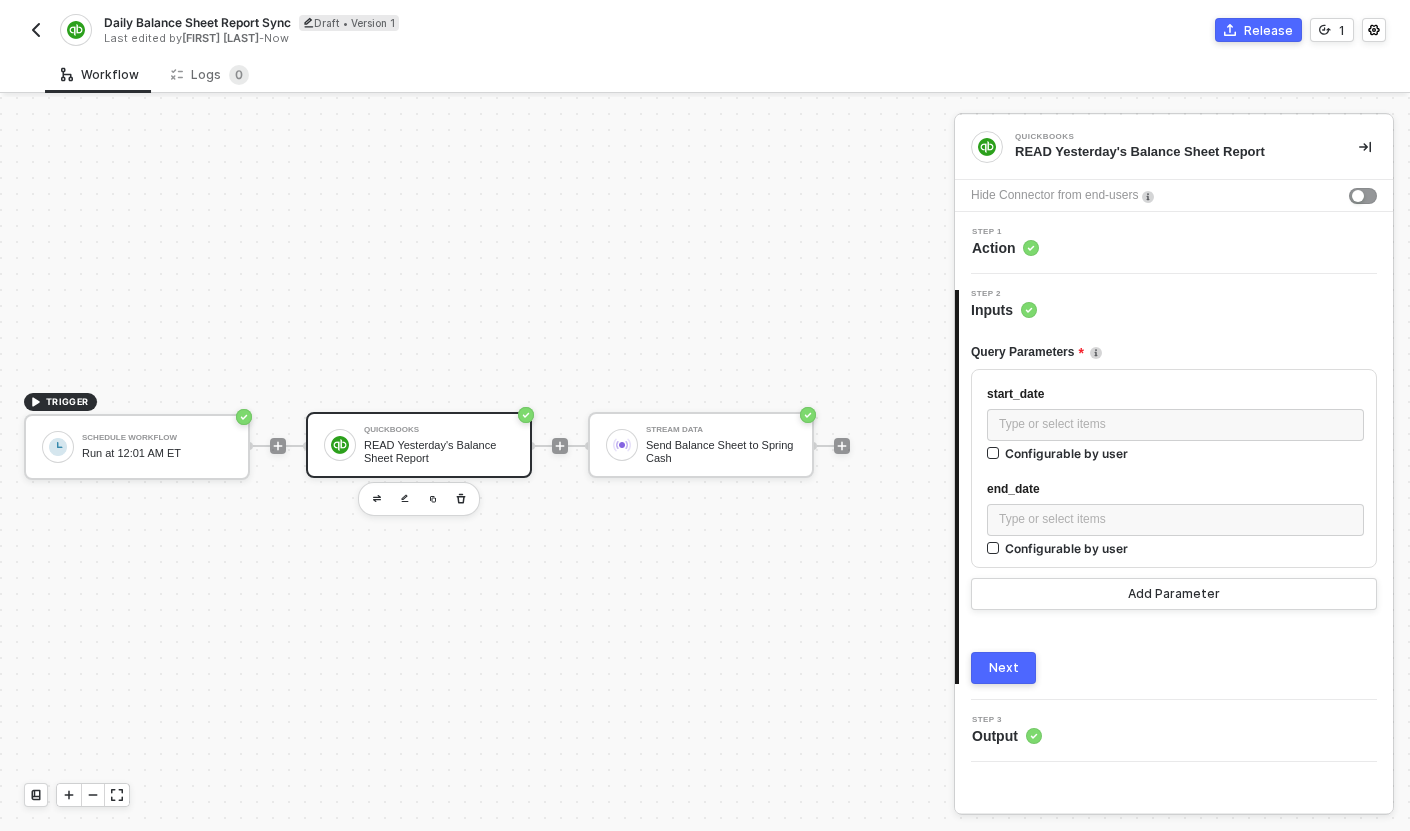 click on "Step 1 Action" at bounding box center [1176, 243] 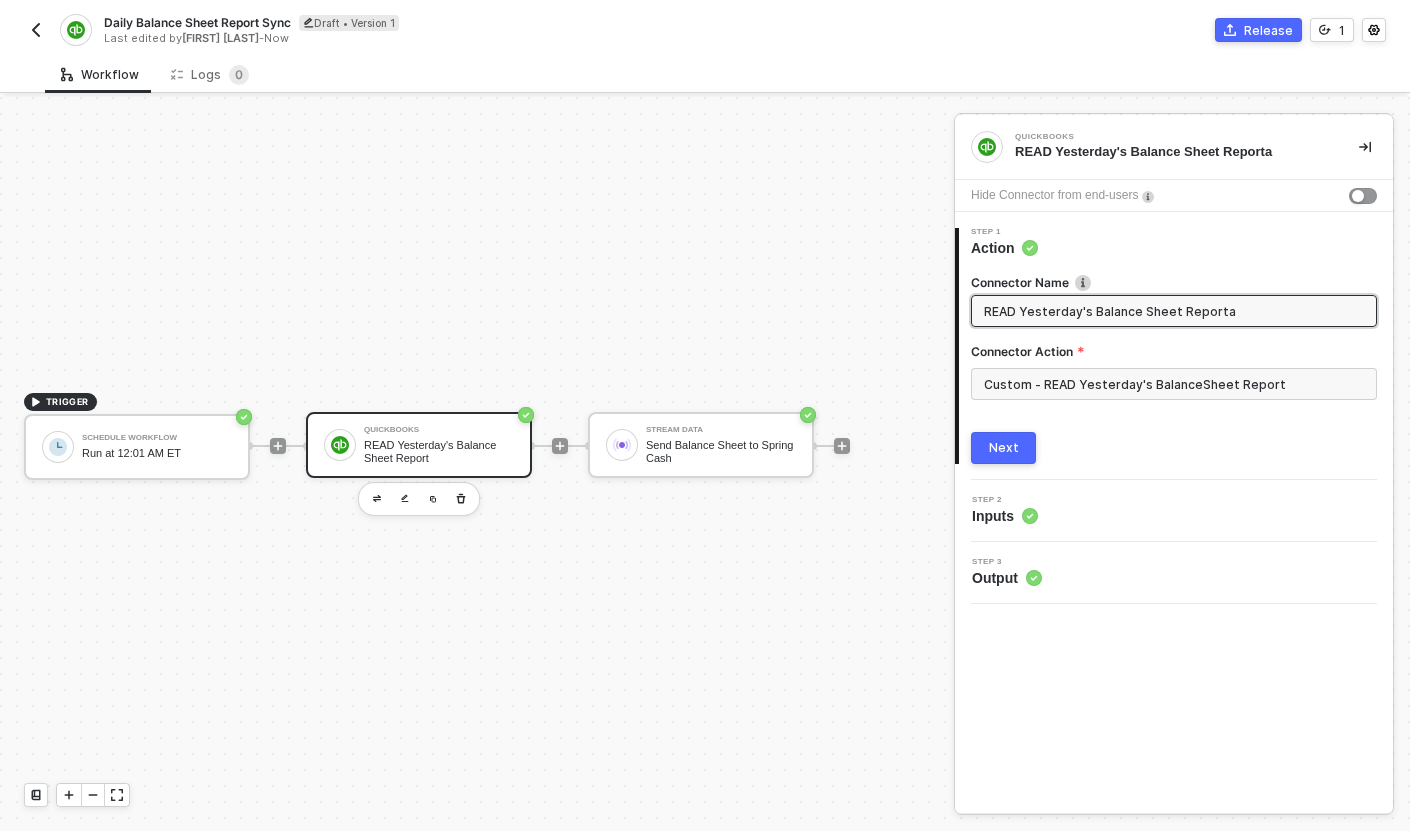 type on "READ Yesterday's Balance Sheet Report" 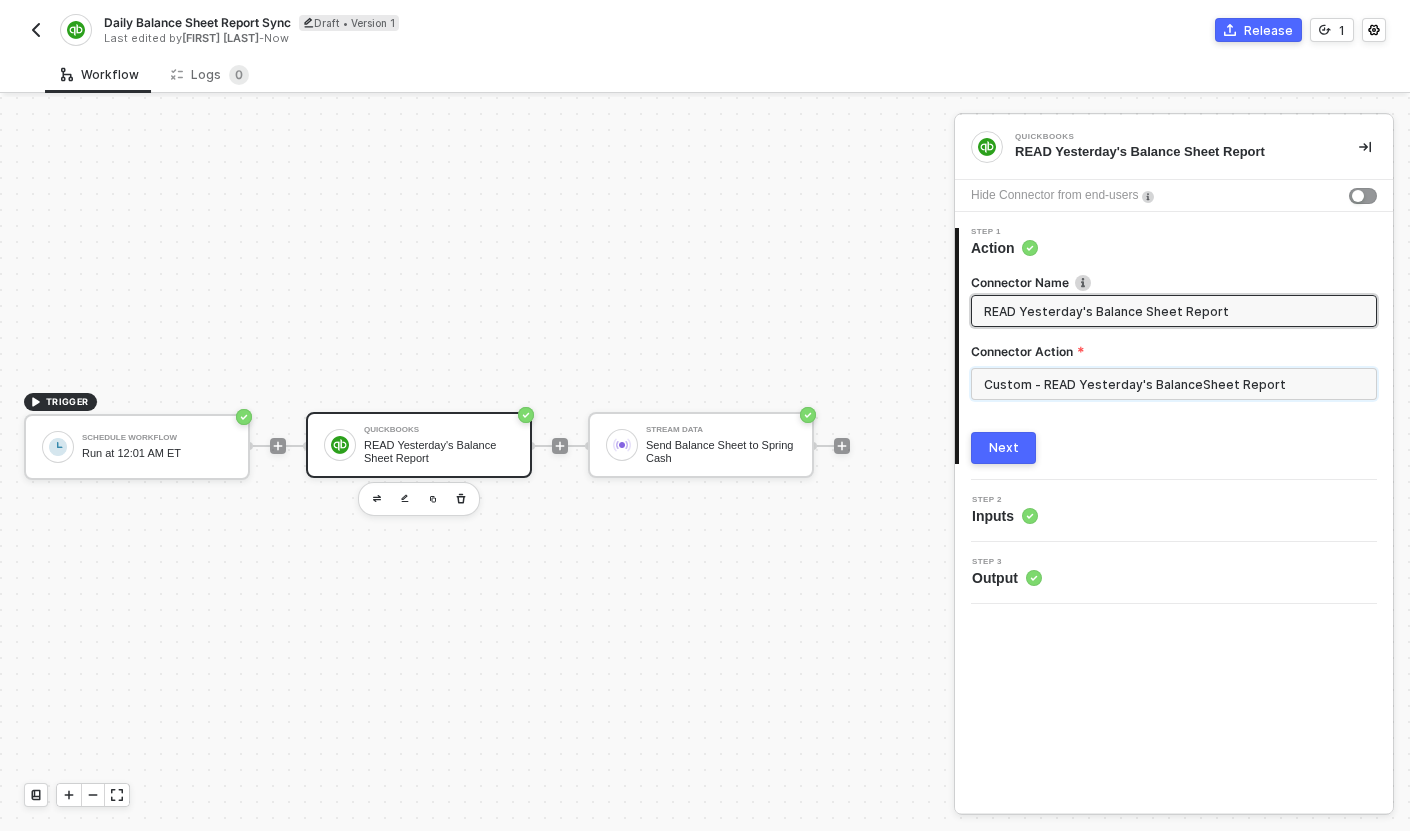 click on "Custom - READ Yesterday's BalanceSheet Report" at bounding box center [1174, 384] 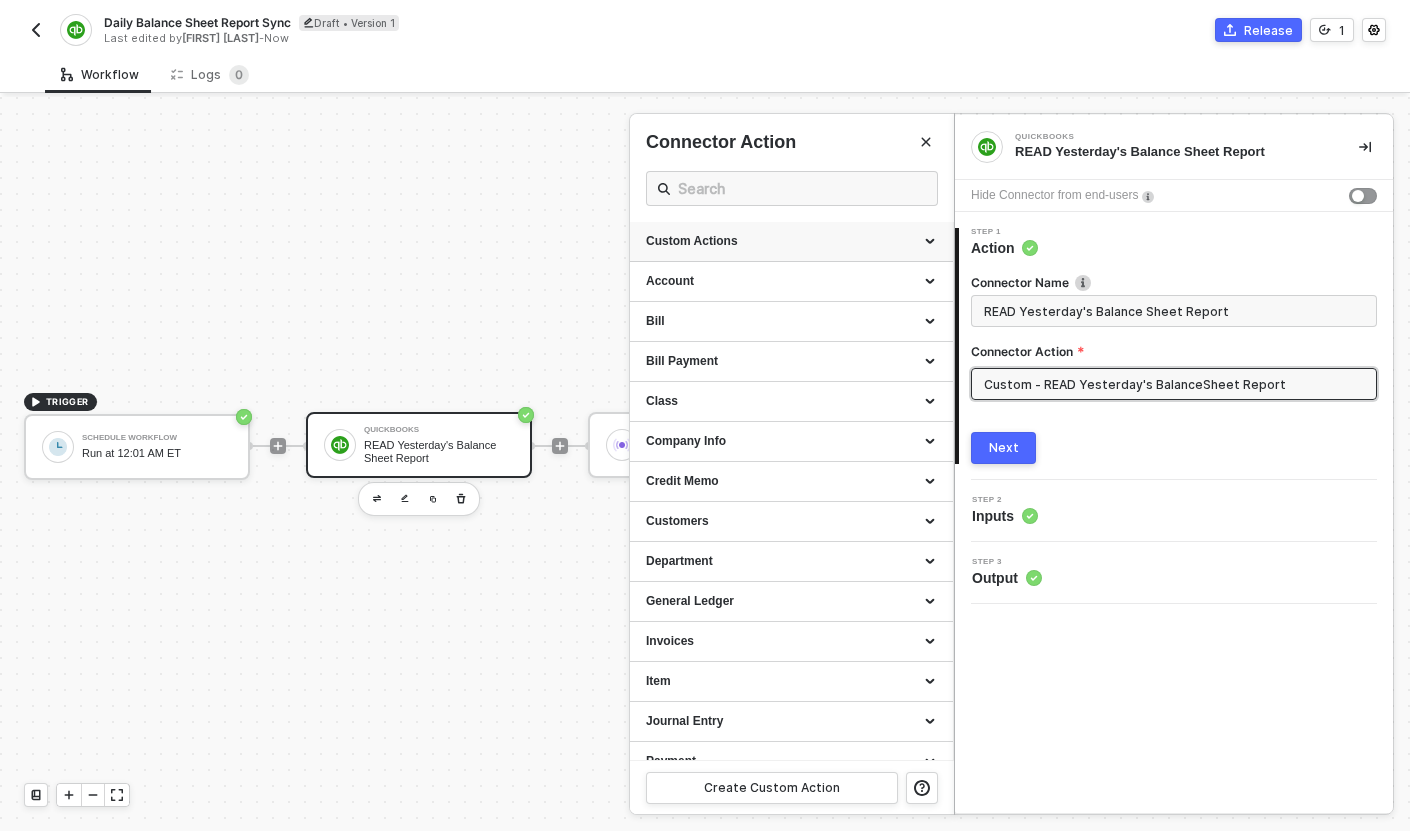 click on "Custom Actions" at bounding box center (791, 241) 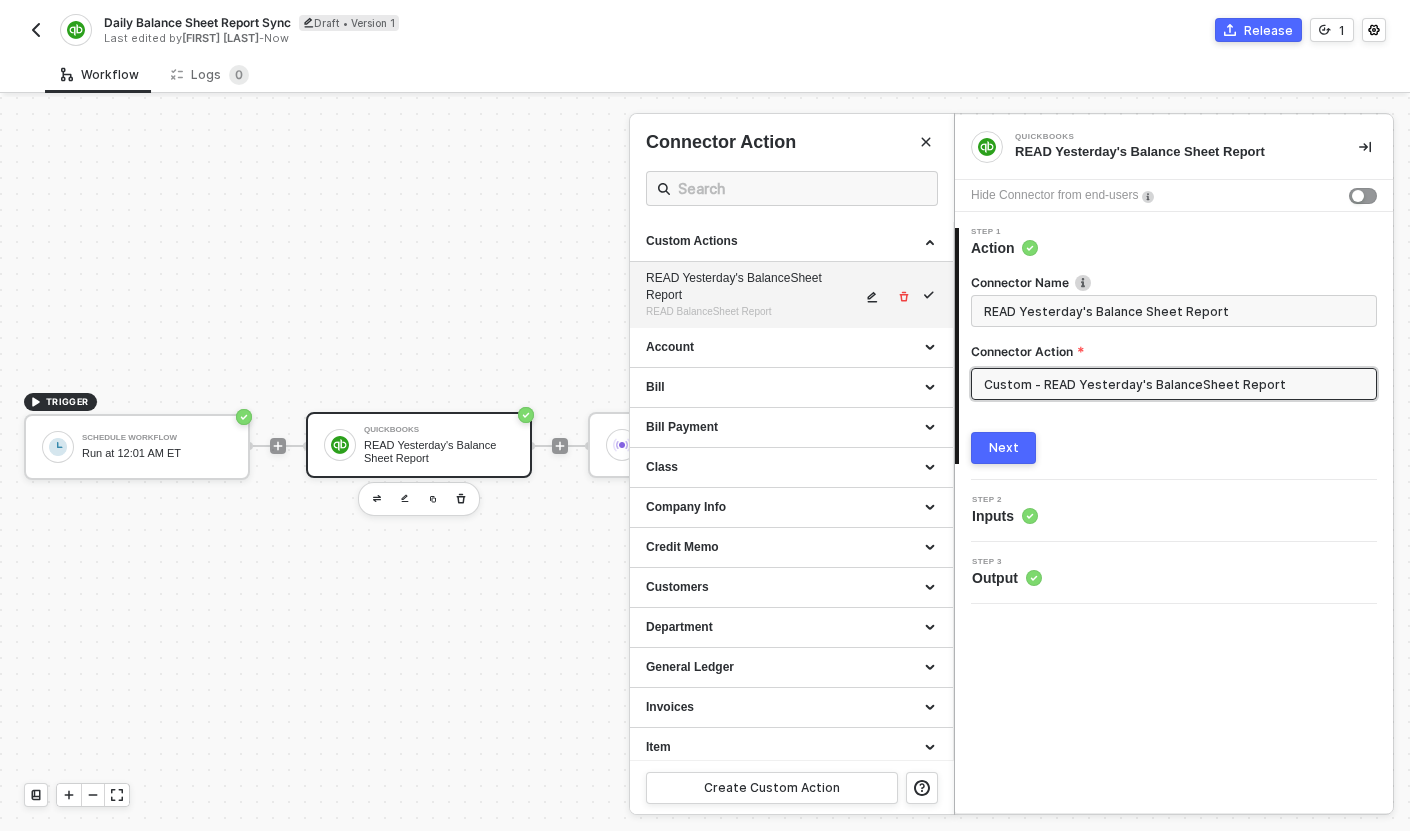 click at bounding box center [873, 297] 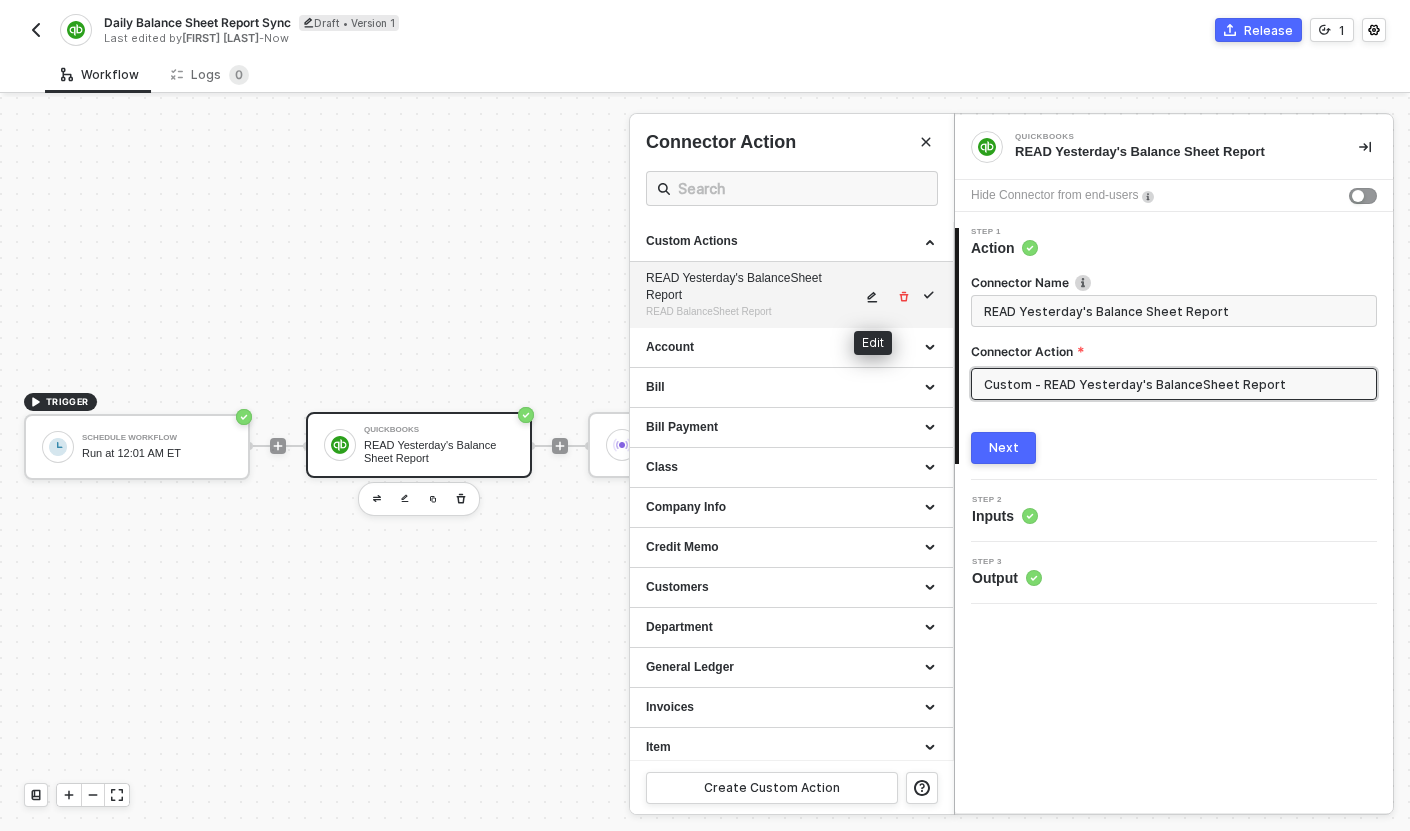 type on "HTTP/1.1   200   OK
{
"data": {
"Header": {
"Time": "2025-08-03T17:17:09-07:00",
"ReportName": "BalanceSheet",
"DateMacro": "yesterday",
"ReportBasis": "Accrual",
"StartPeriod": "2025-08-02",
"EndPeriod": "2025-08-02"," 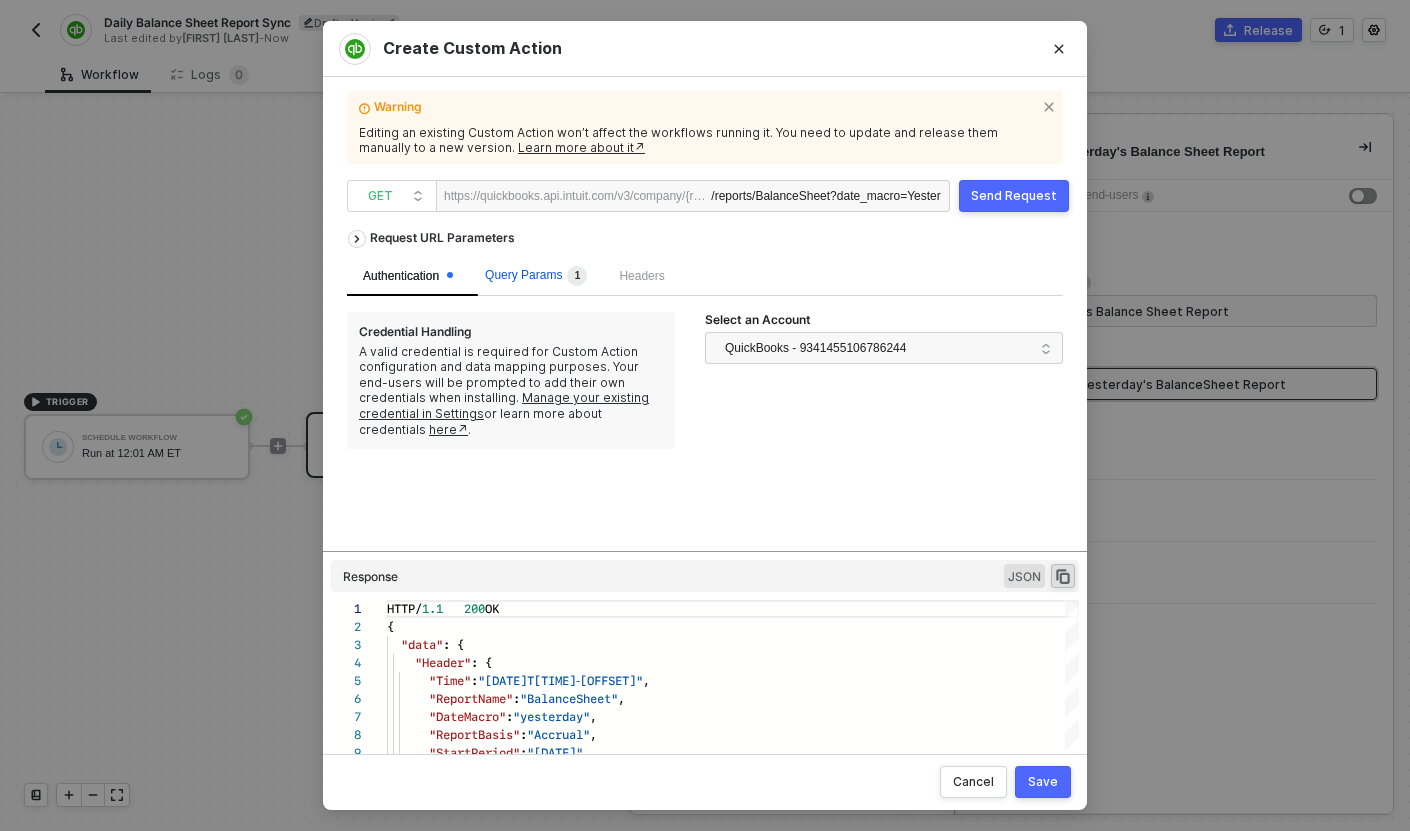 click on "Query Params 1" at bounding box center [536, 275] 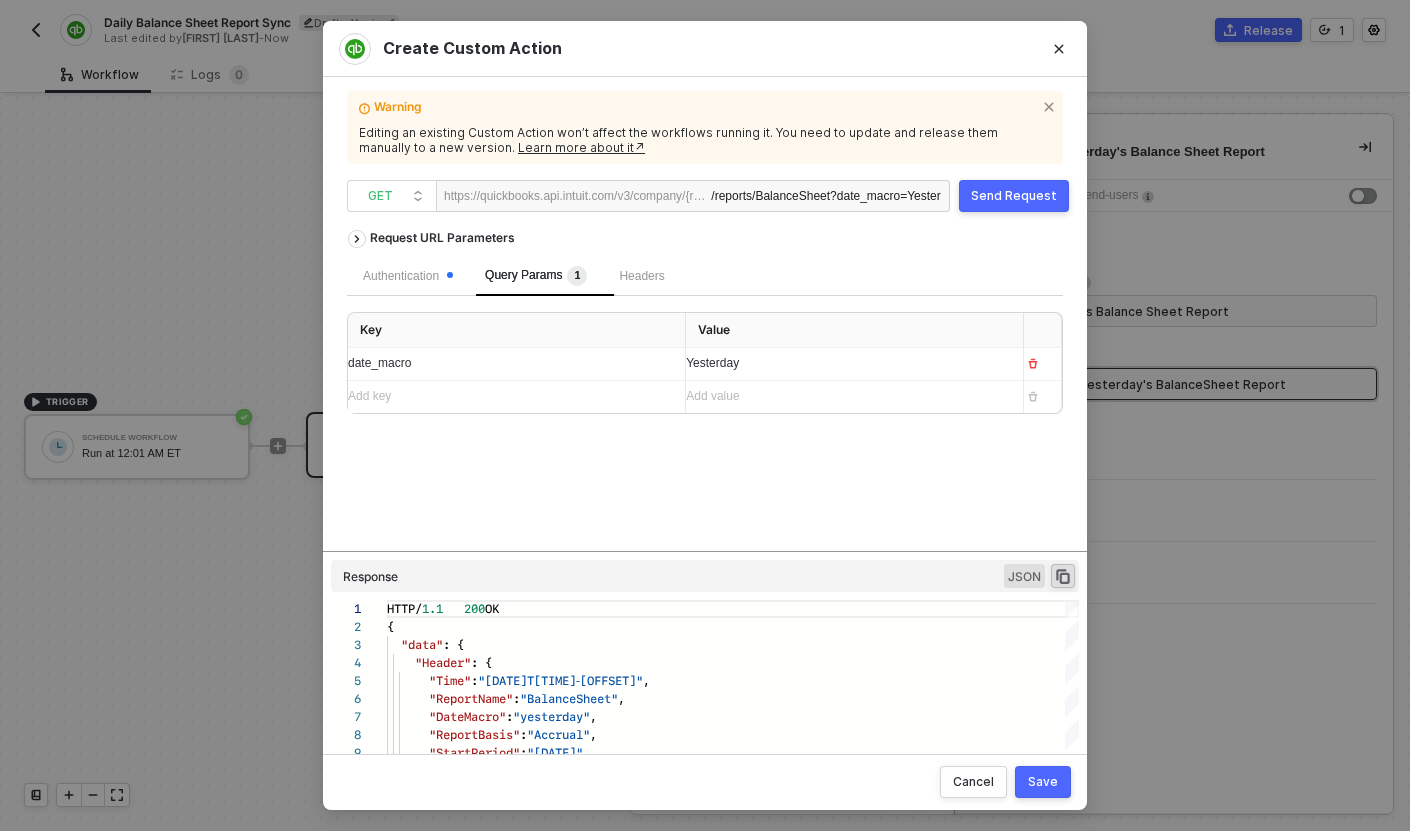 click on "Save" at bounding box center [1043, 782] 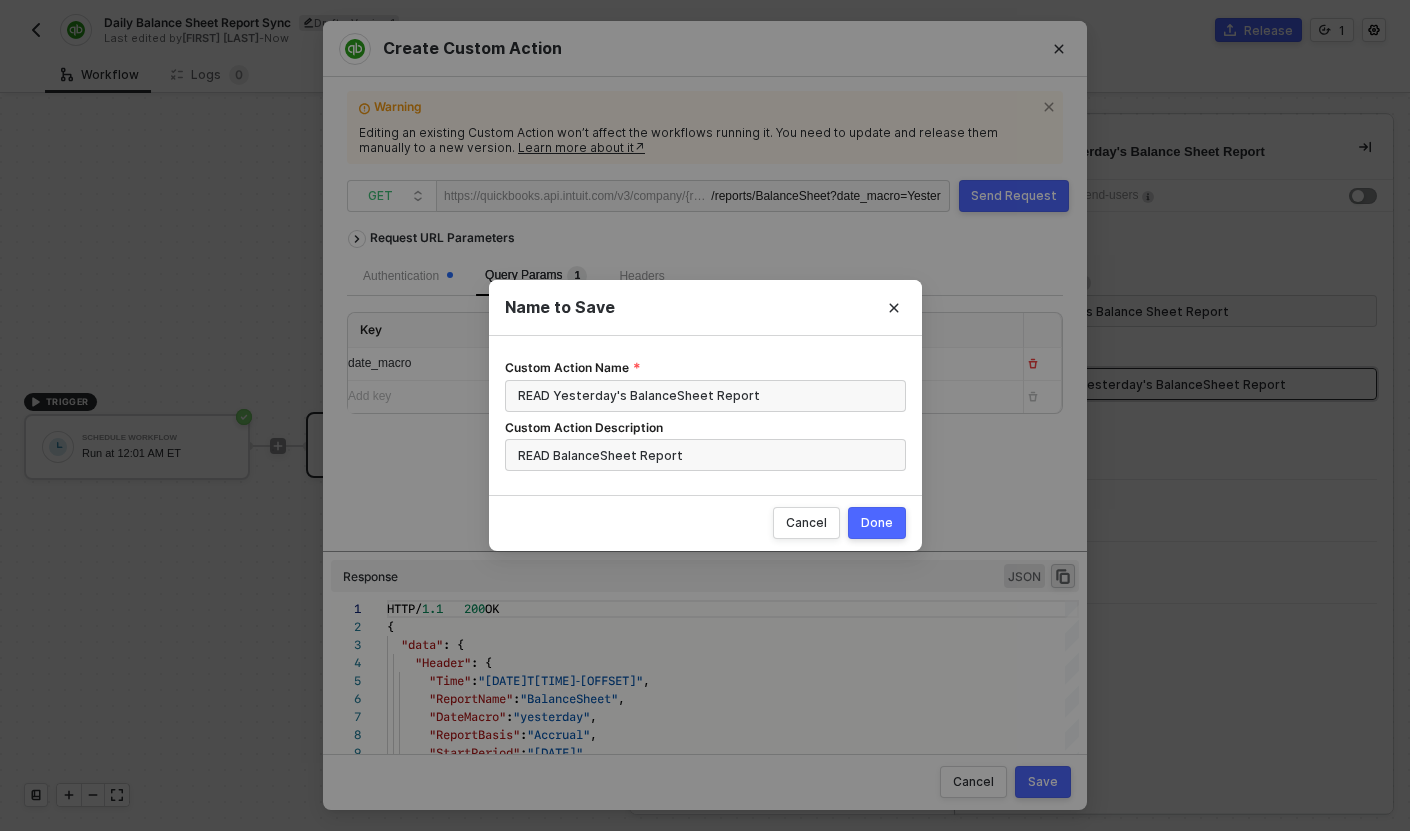 click on "Done" at bounding box center (877, 523) 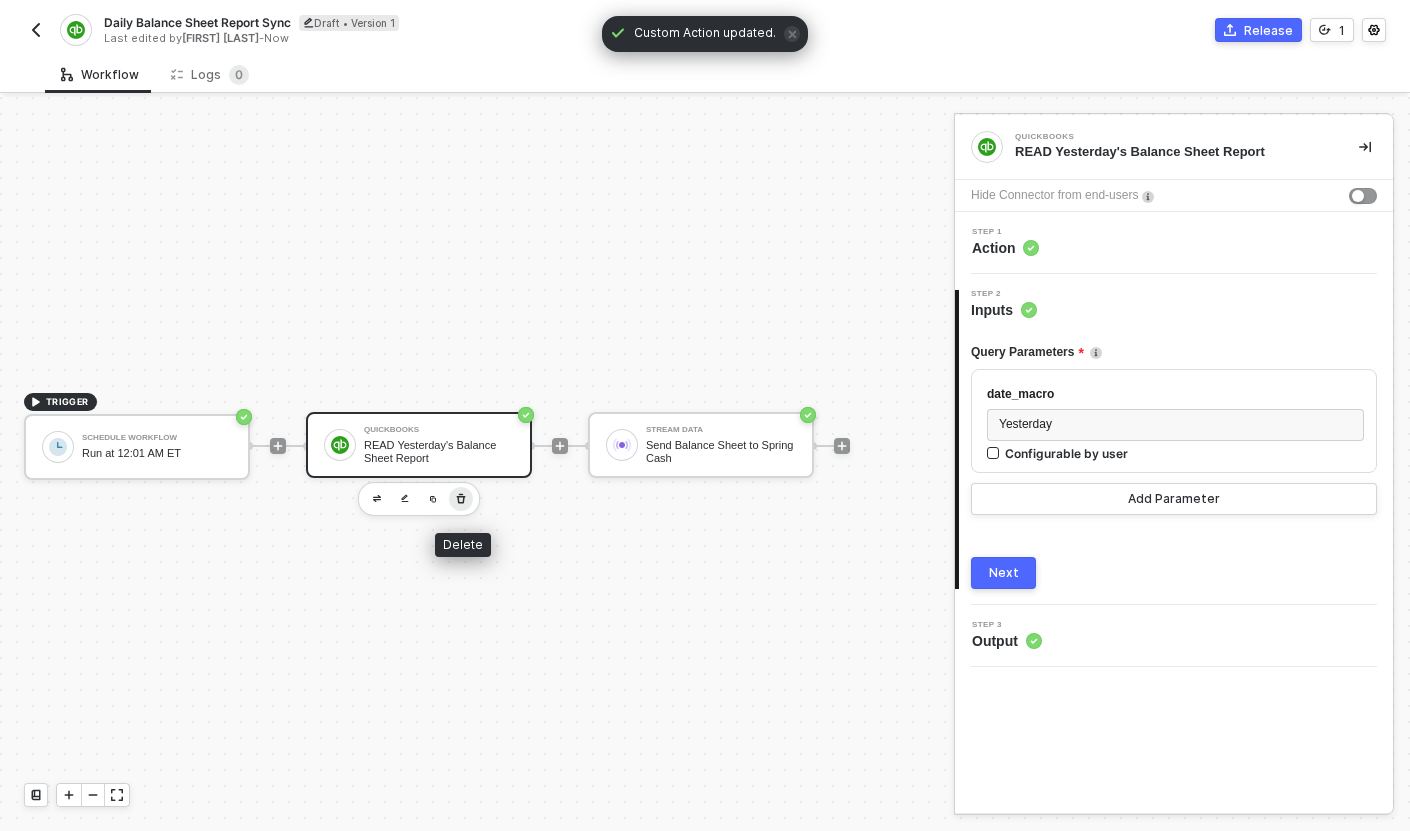click 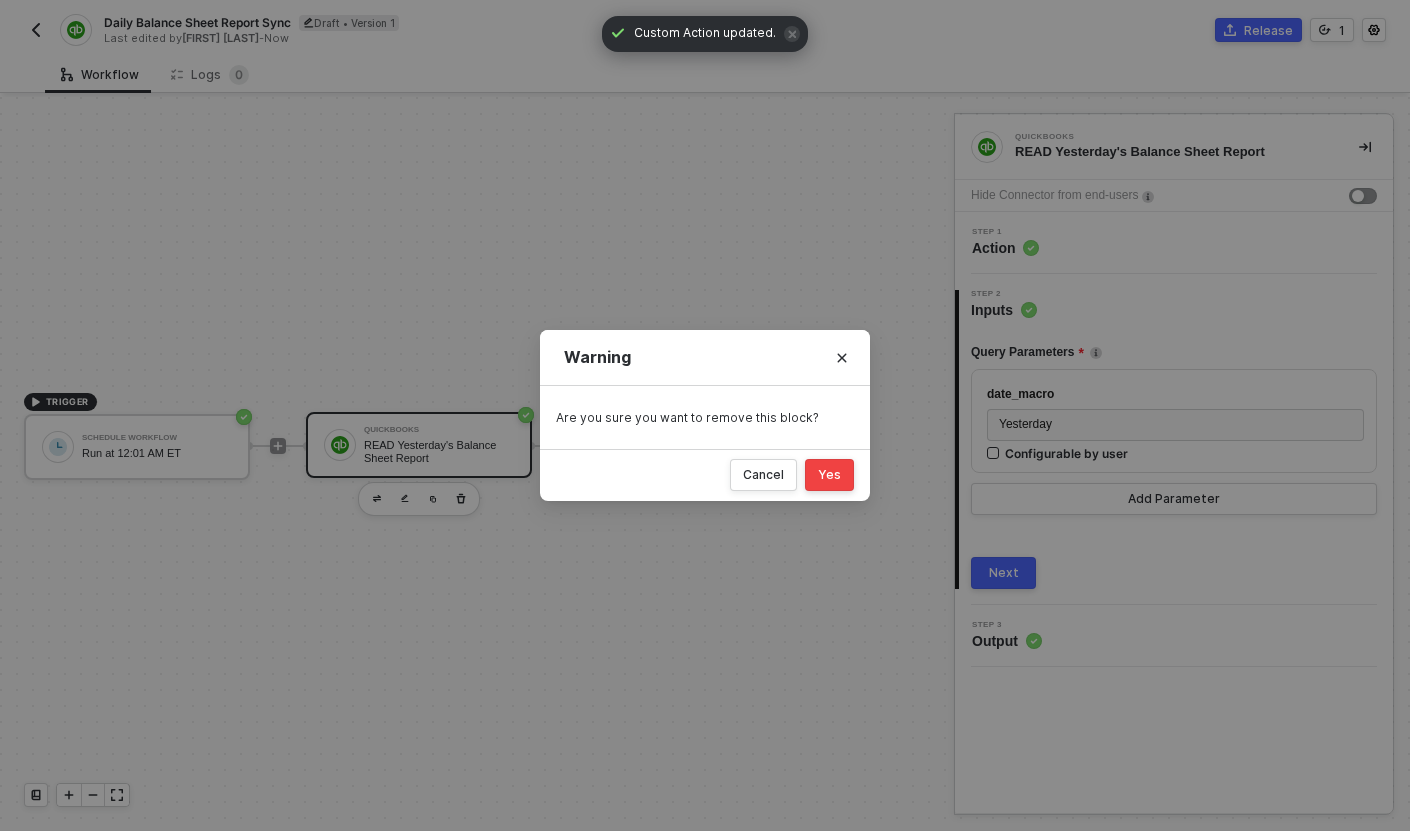 click on "Yes" at bounding box center (829, 475) 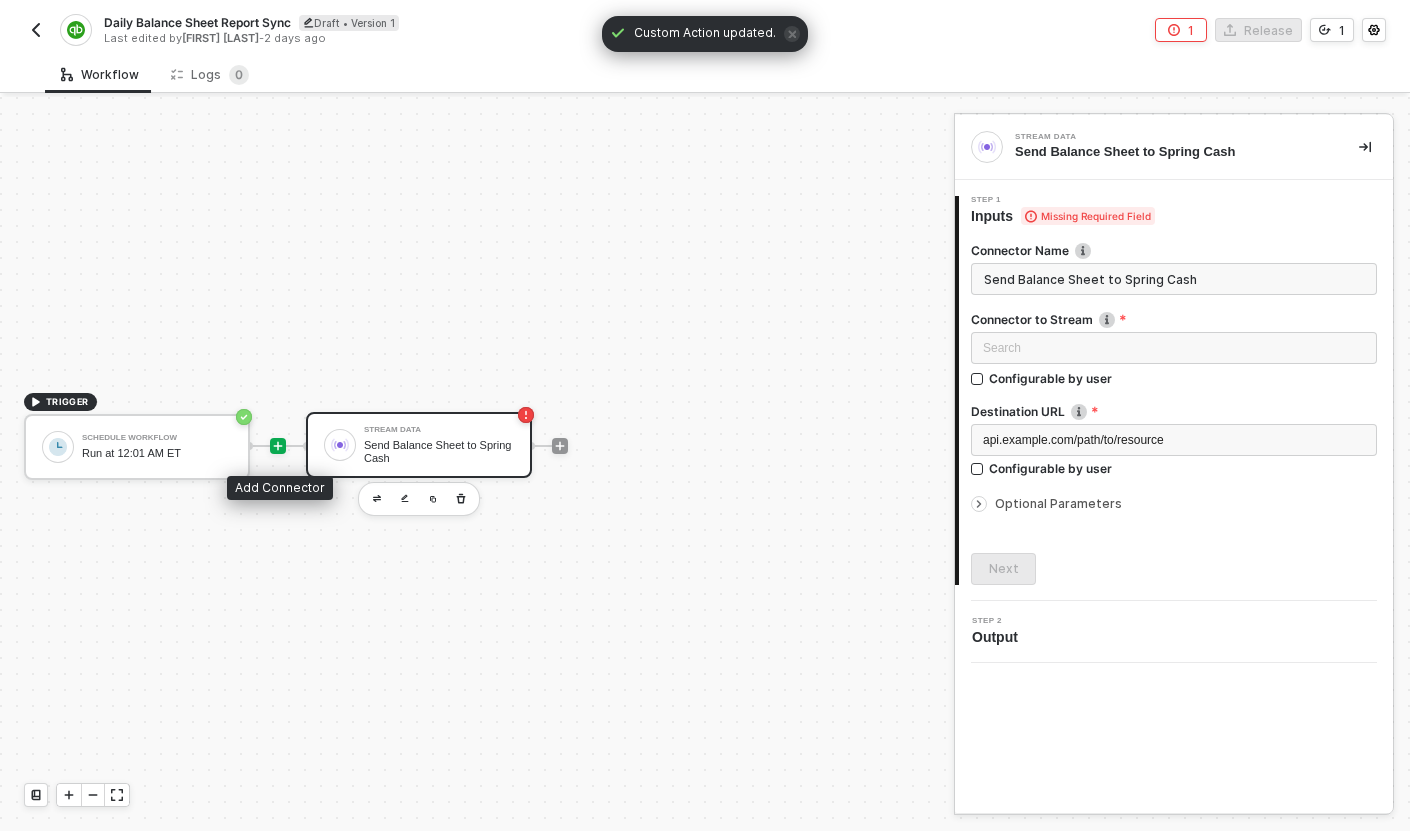 click 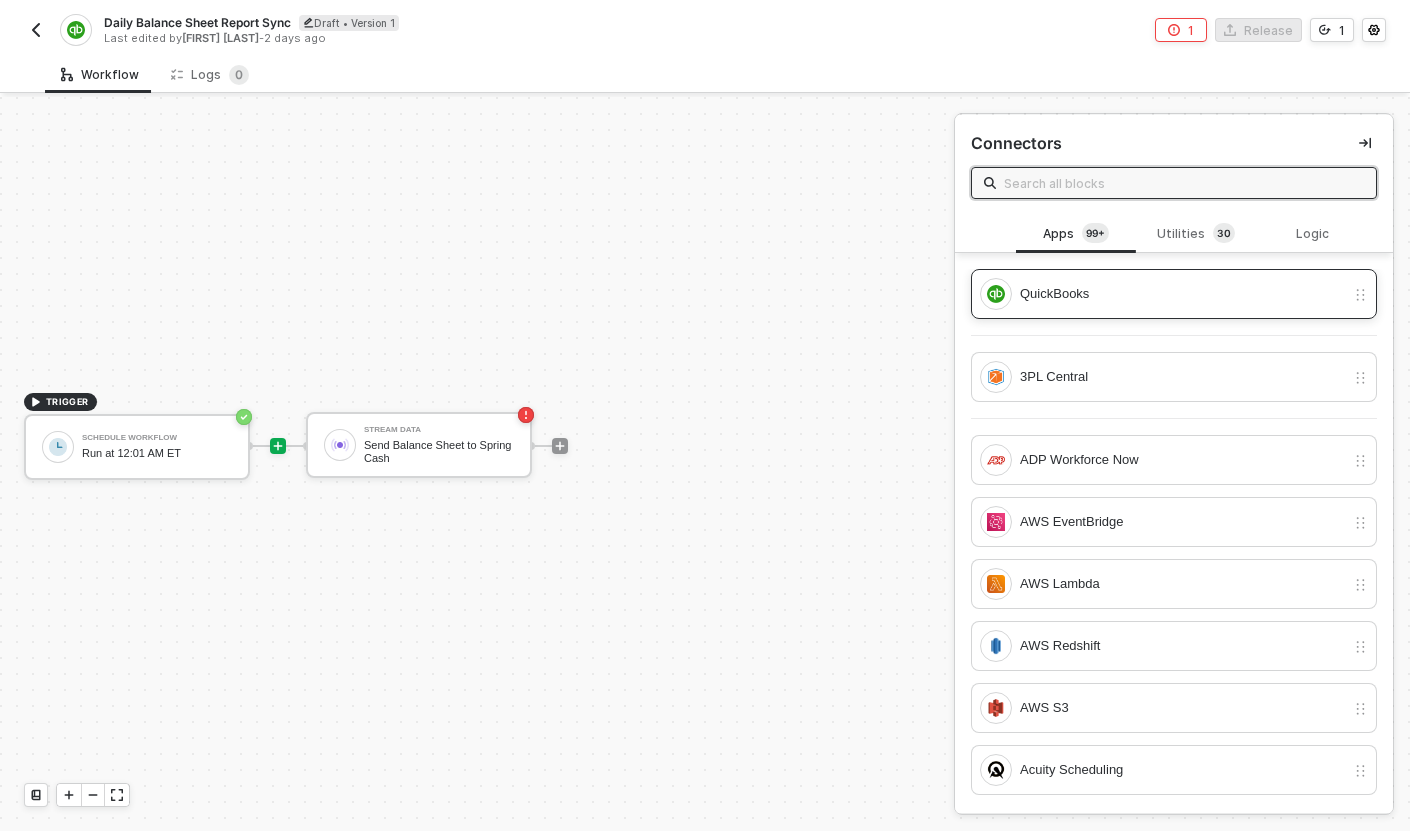 click on "QuickBooks" at bounding box center (1182, 294) 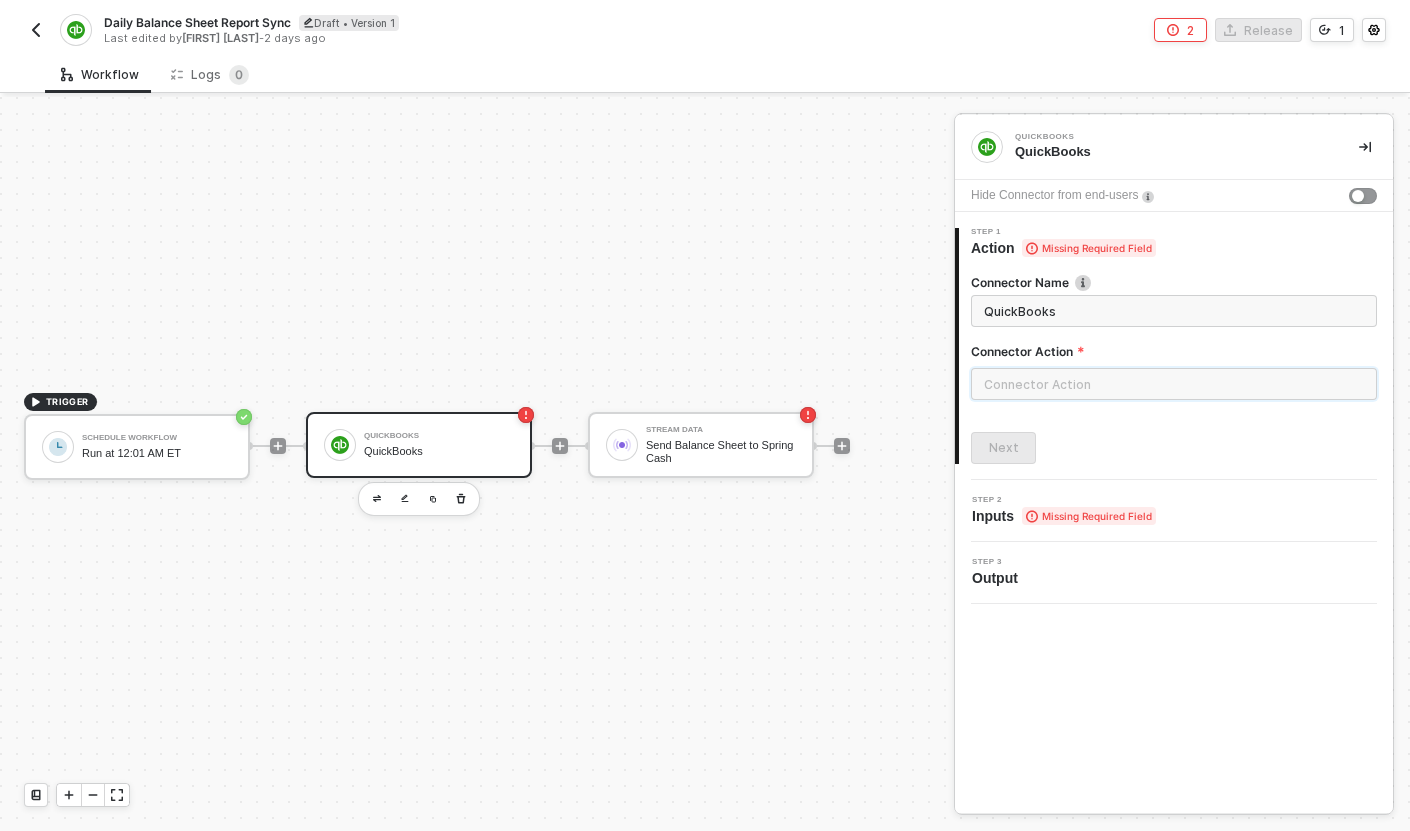 click at bounding box center (1174, 384) 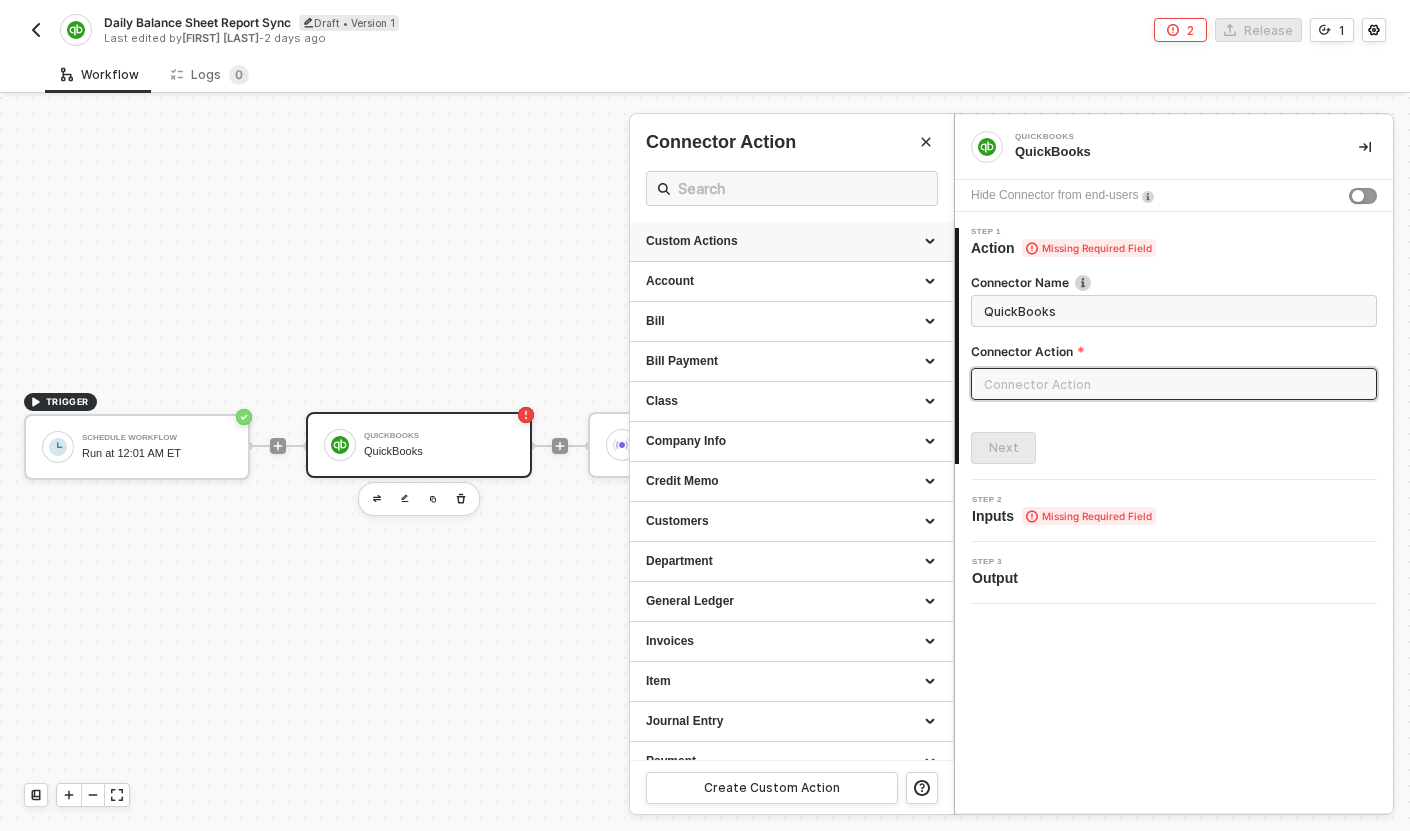 click on "Custom Actions" at bounding box center (791, 241) 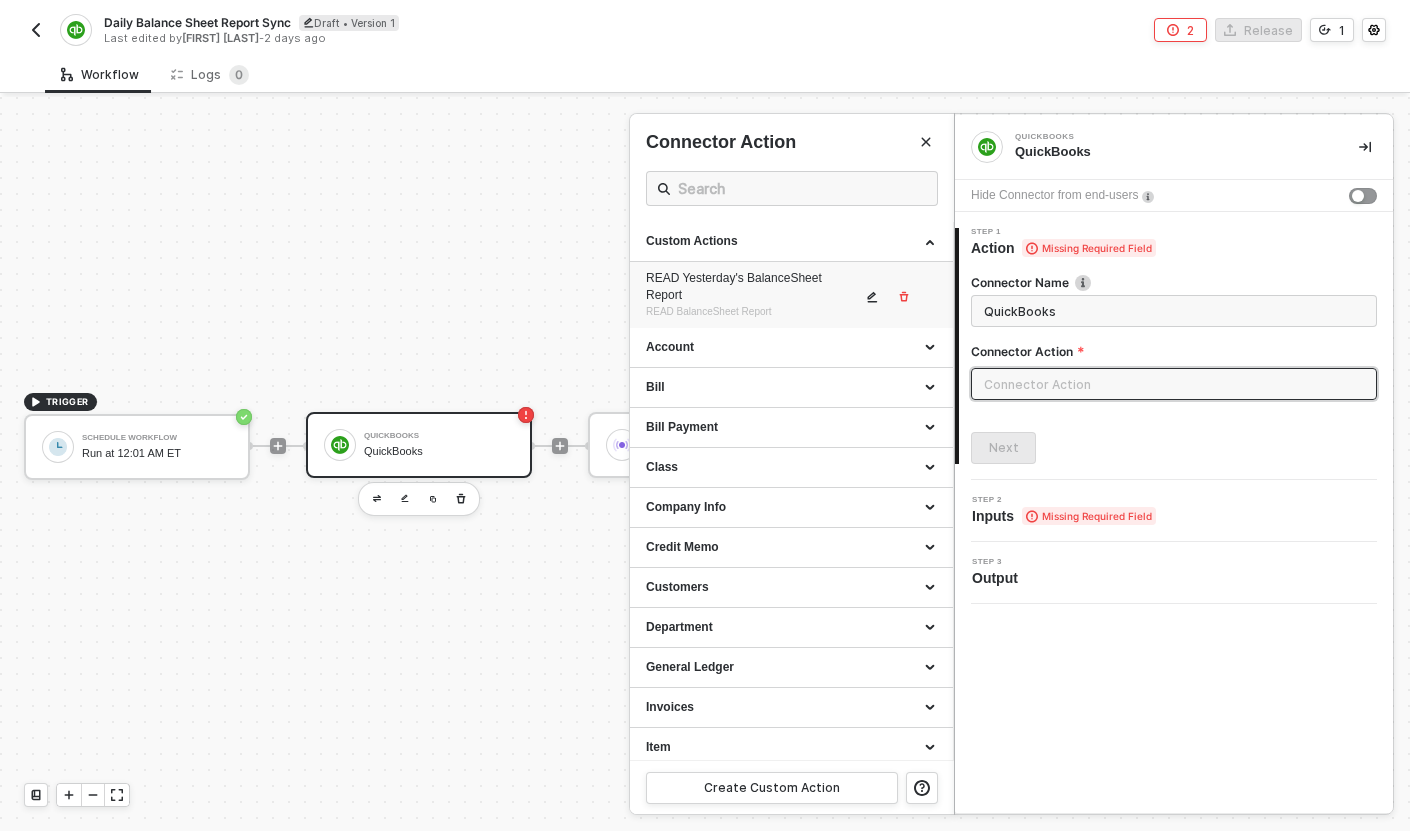 click on "READ Yesterday's BalanceSheet Report" at bounding box center (753, 287) 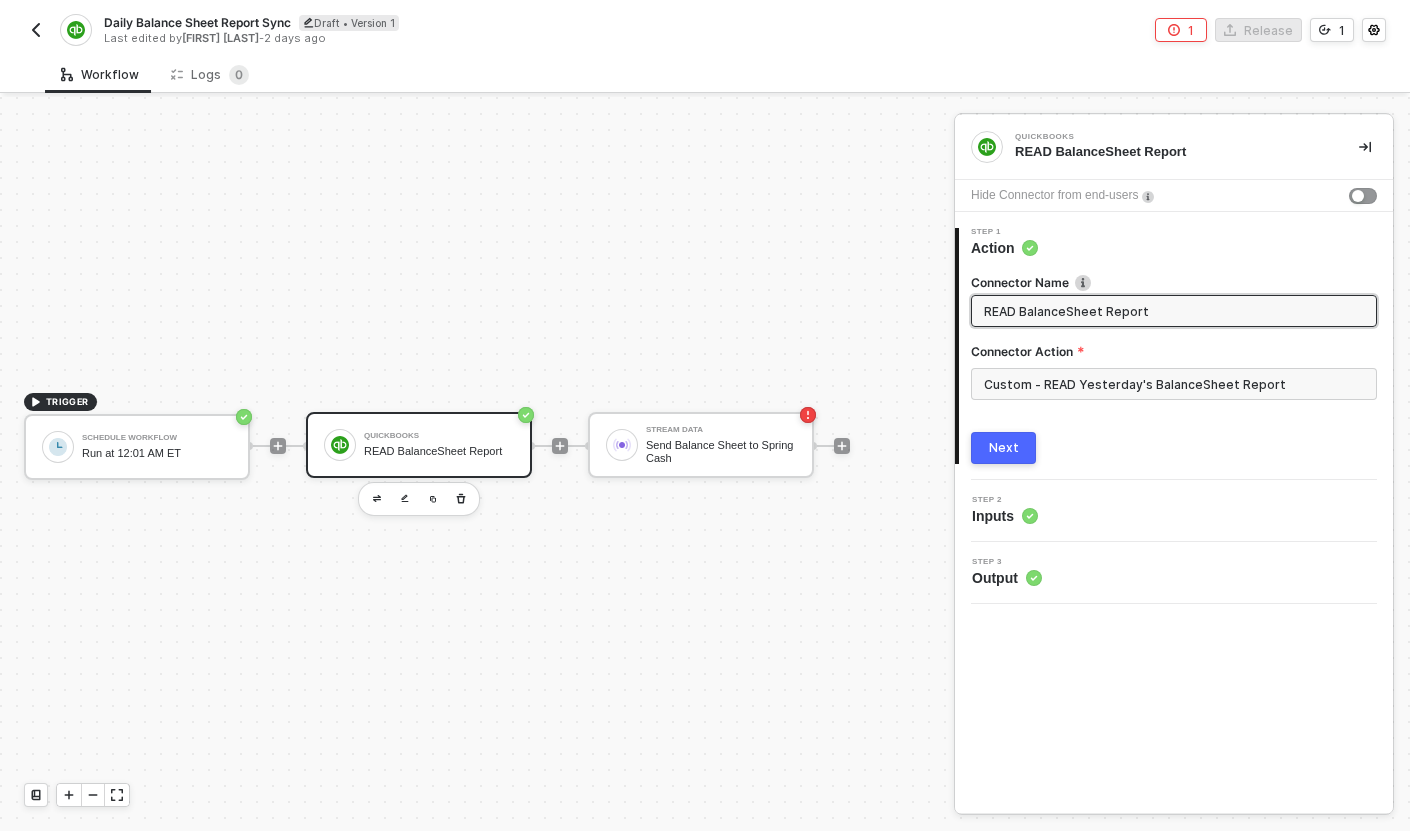 click on "READ BalanceSheet Report" at bounding box center [1172, 311] 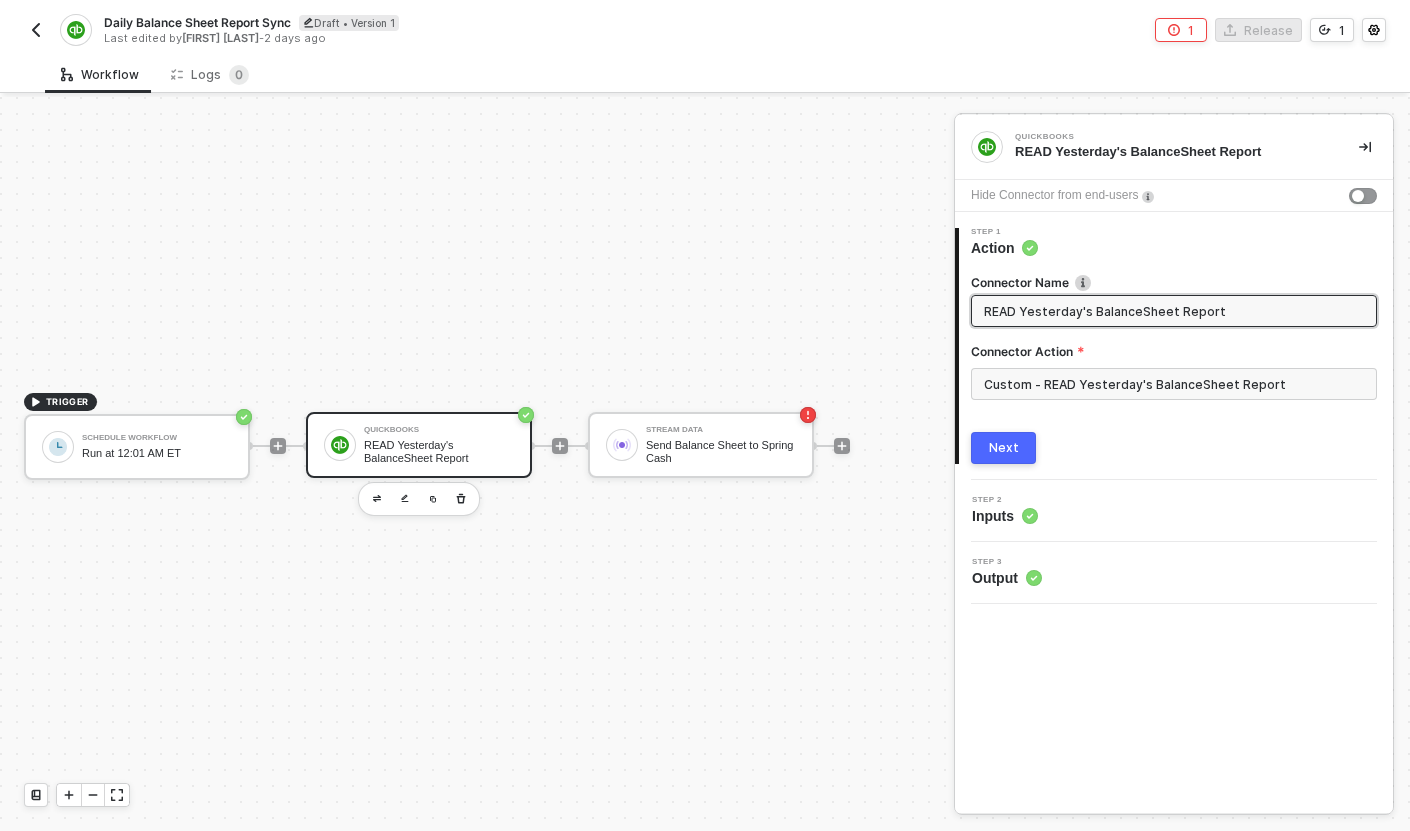 type on "READ Yesterday's BalanceSheet Report" 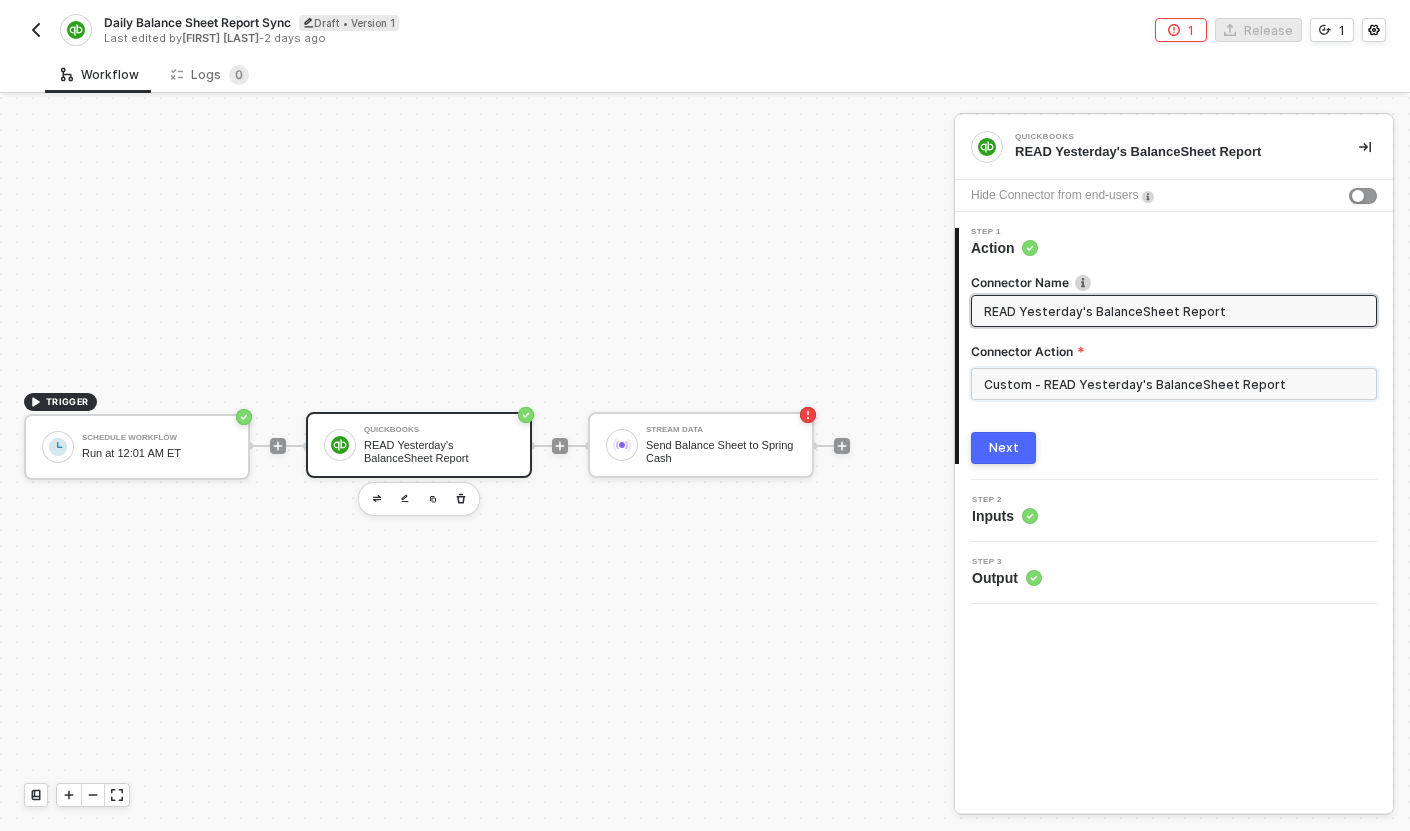 click on "Custom - READ Yesterday's BalanceSheet Report" at bounding box center [1174, 384] 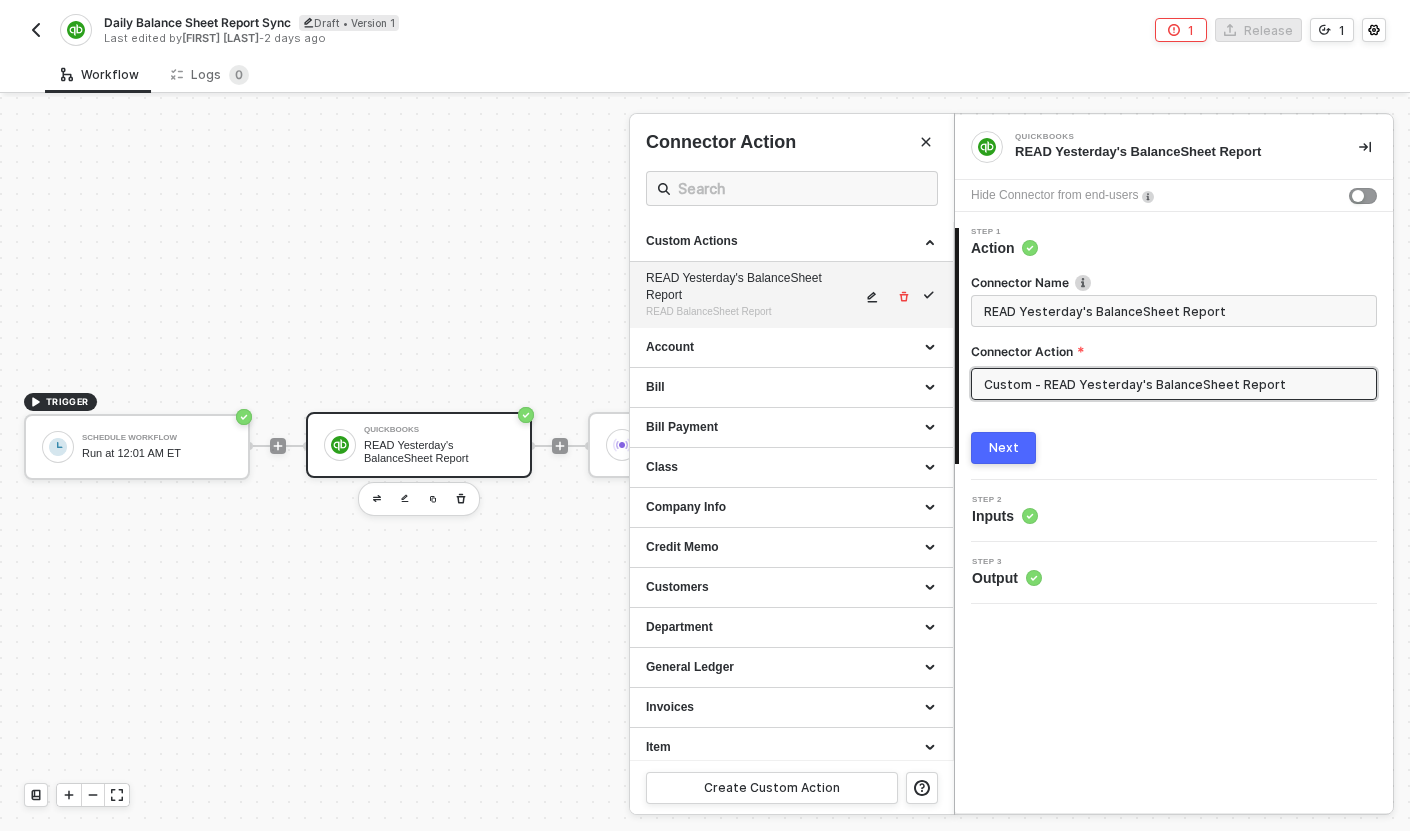 click at bounding box center [873, 297] 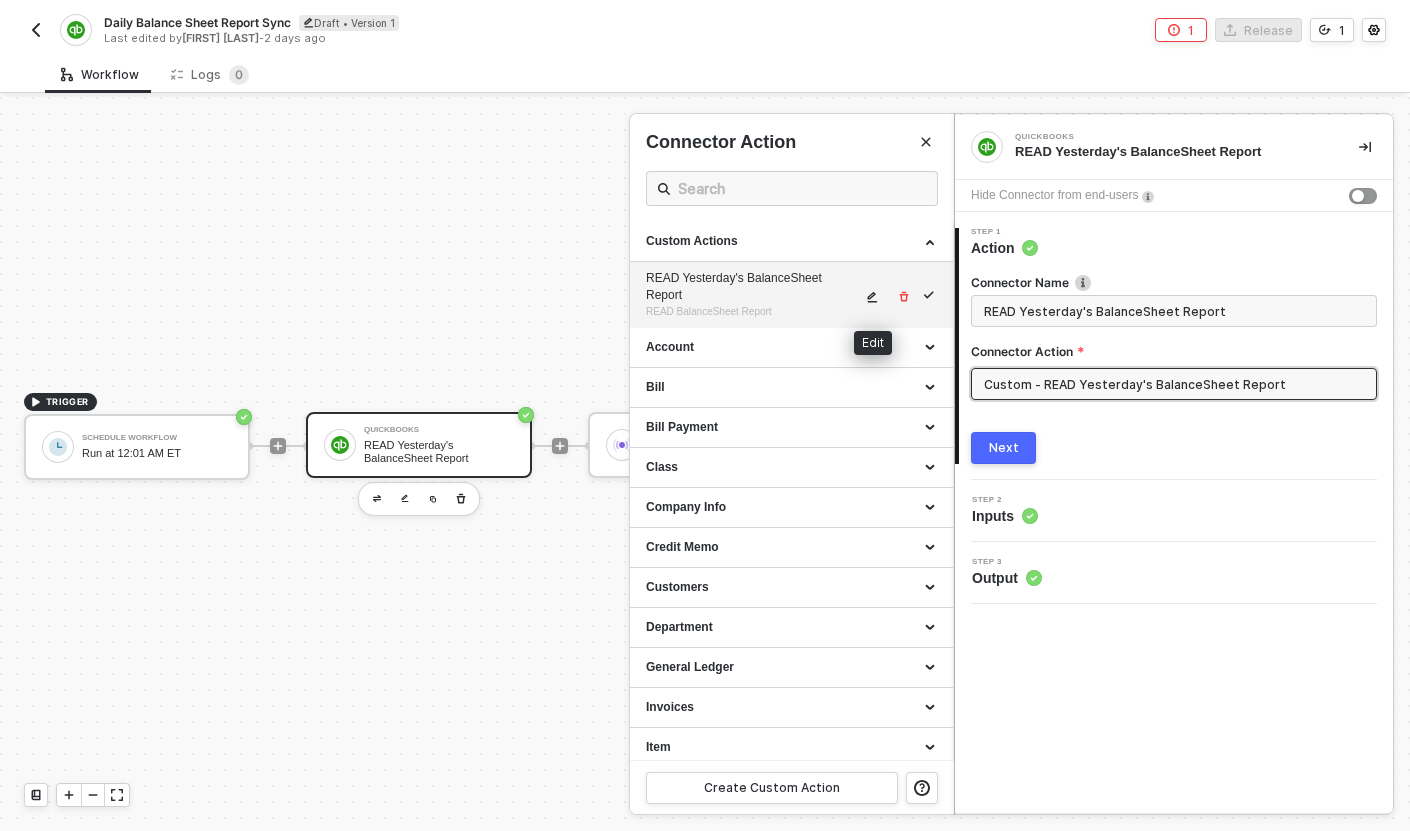 type on "HTTP/1.1   200   OK
{
"data": {
"Header": {
"Time": "2025-08-03T17:17:09-07:00",
"ReportName": "BalanceSheet",
"DateMacro": "yesterday",
"ReportBasis": "Accrual",
"StartPeriod": "2025-08-02",
"EndPeriod": "2025-08-02"," 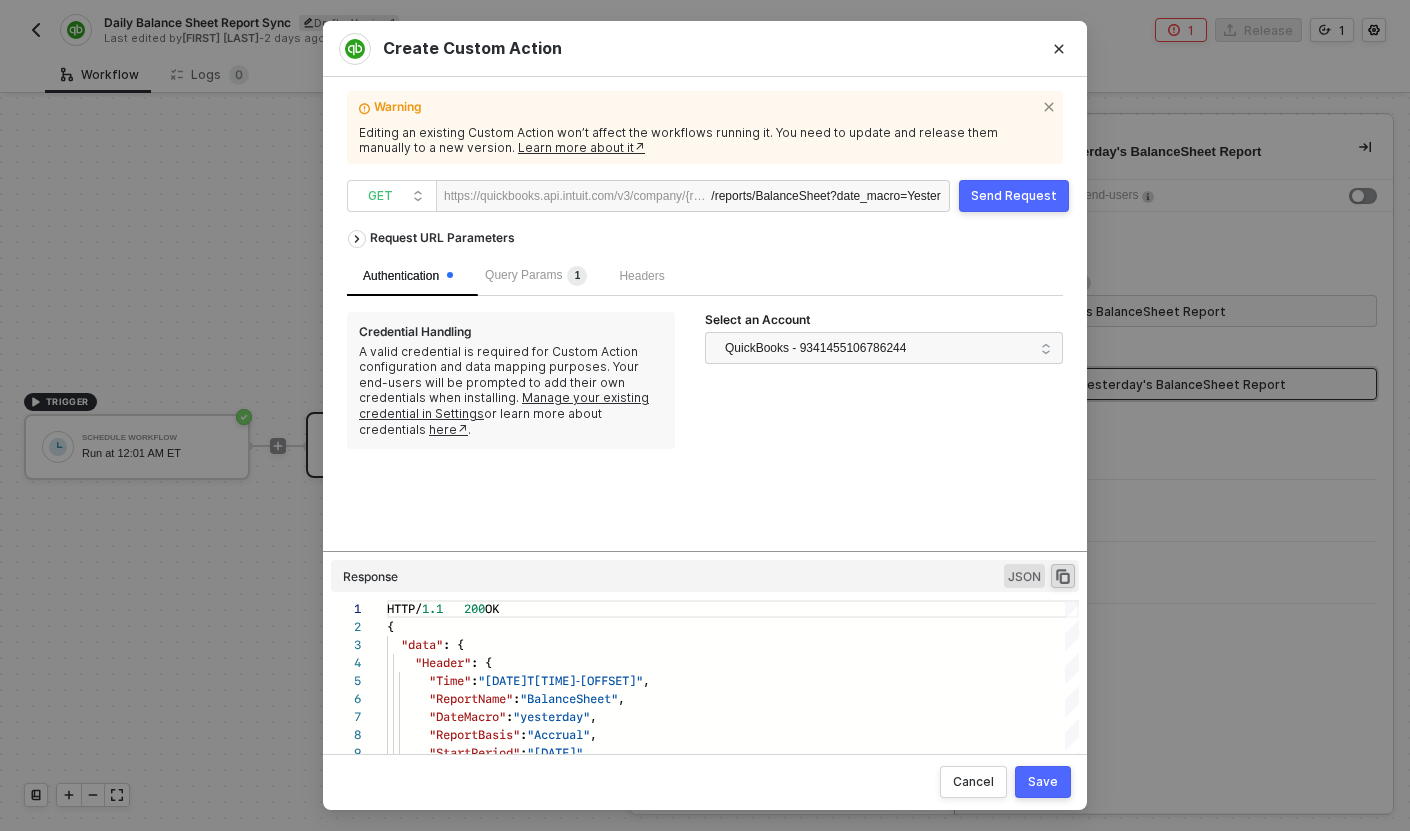 click on "Query Params 1" at bounding box center [536, 276] 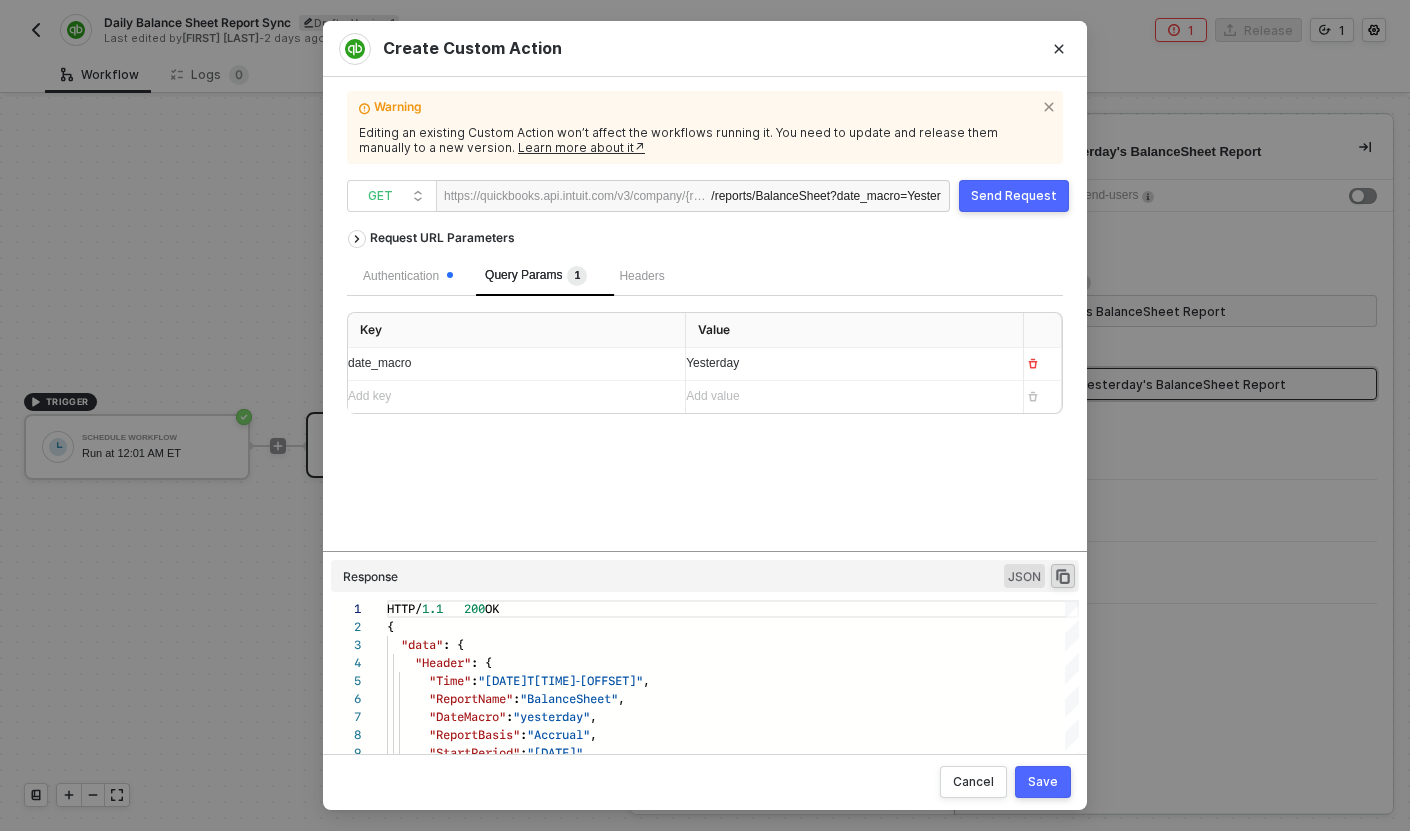 click on "Yesterday" at bounding box center [836, 363] 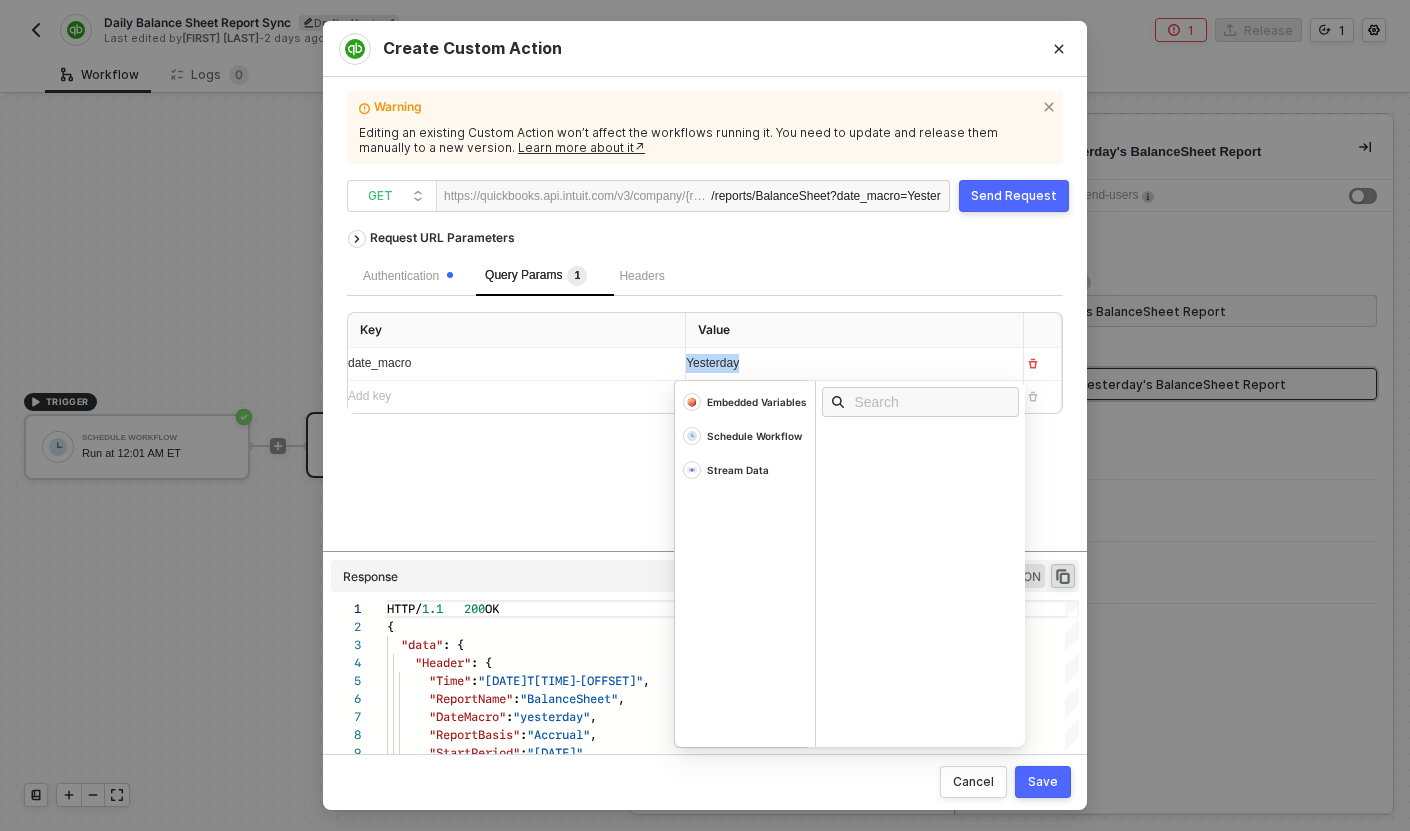 click on "Yesterday" at bounding box center [836, 363] 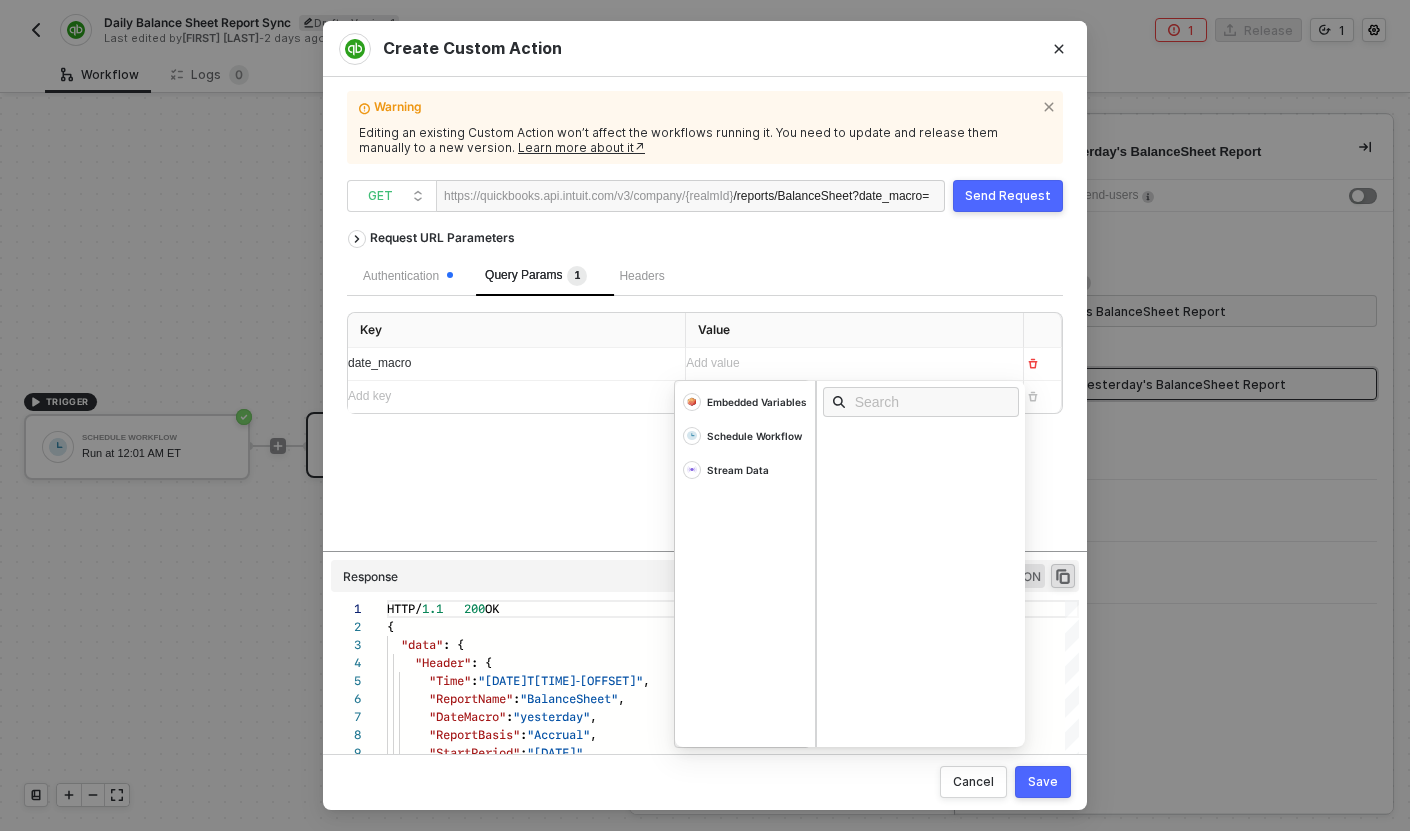 click on "Save" at bounding box center [1043, 782] 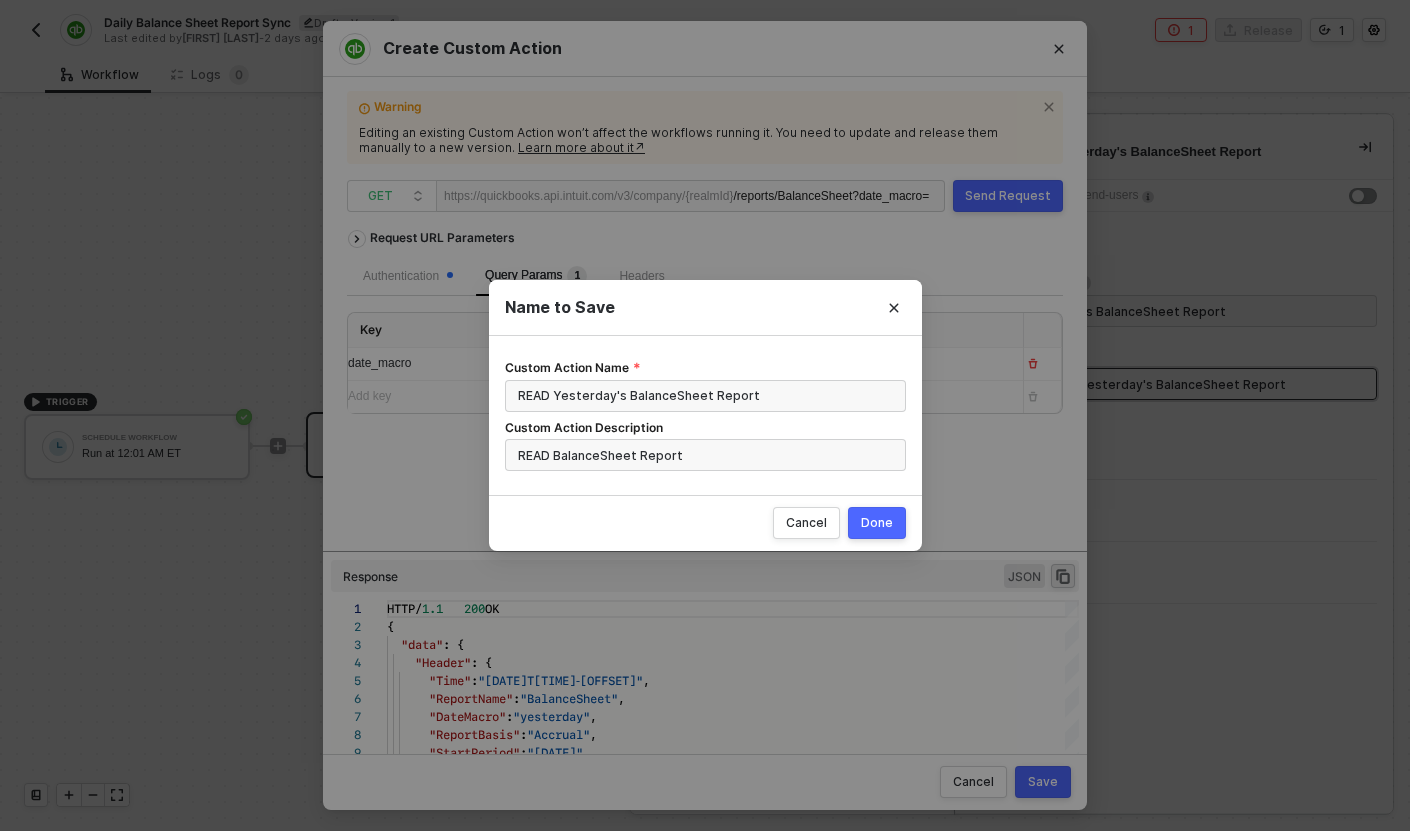 click on "Done" at bounding box center [877, 523] 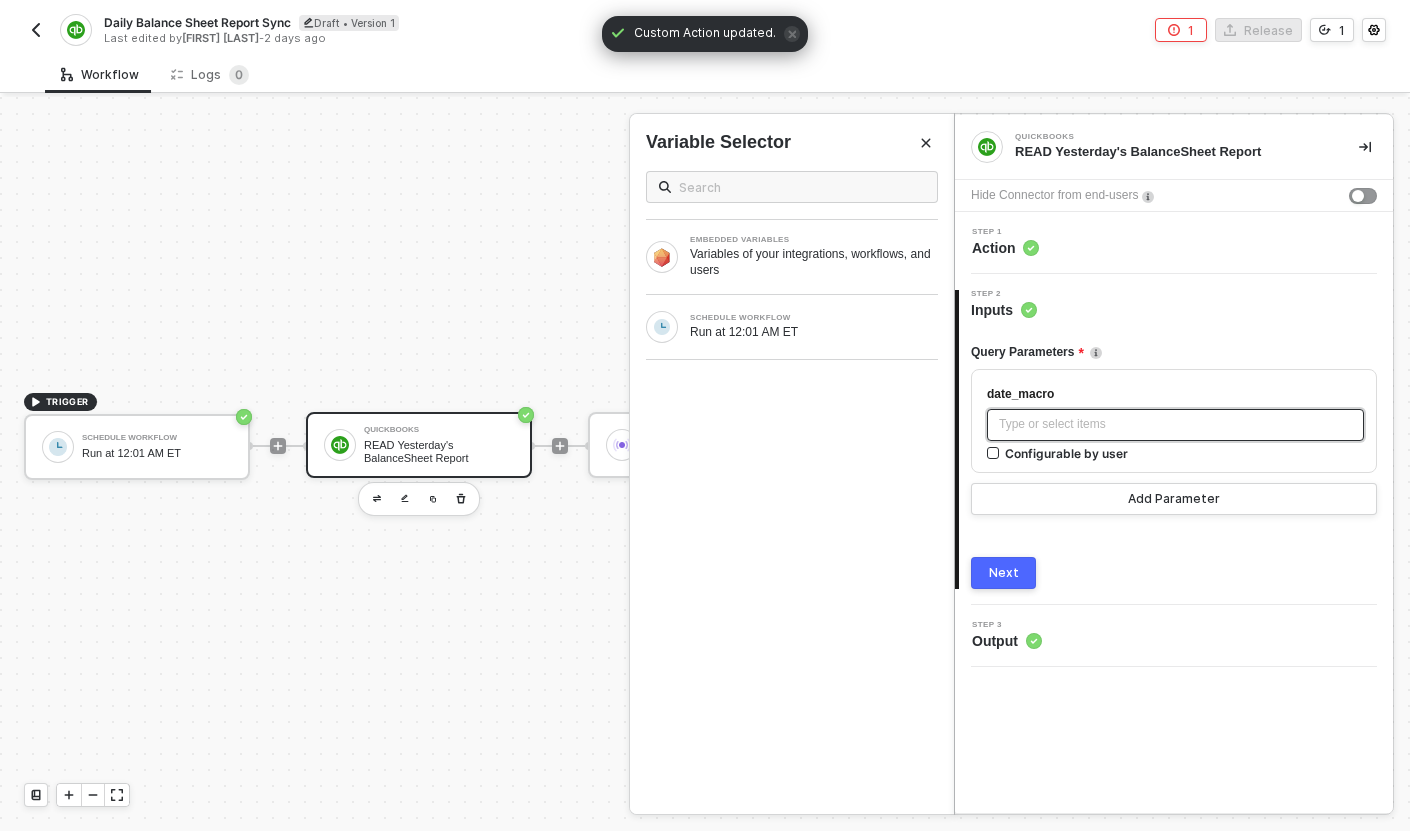 click on "Type or select items ﻿" at bounding box center (1175, 424) 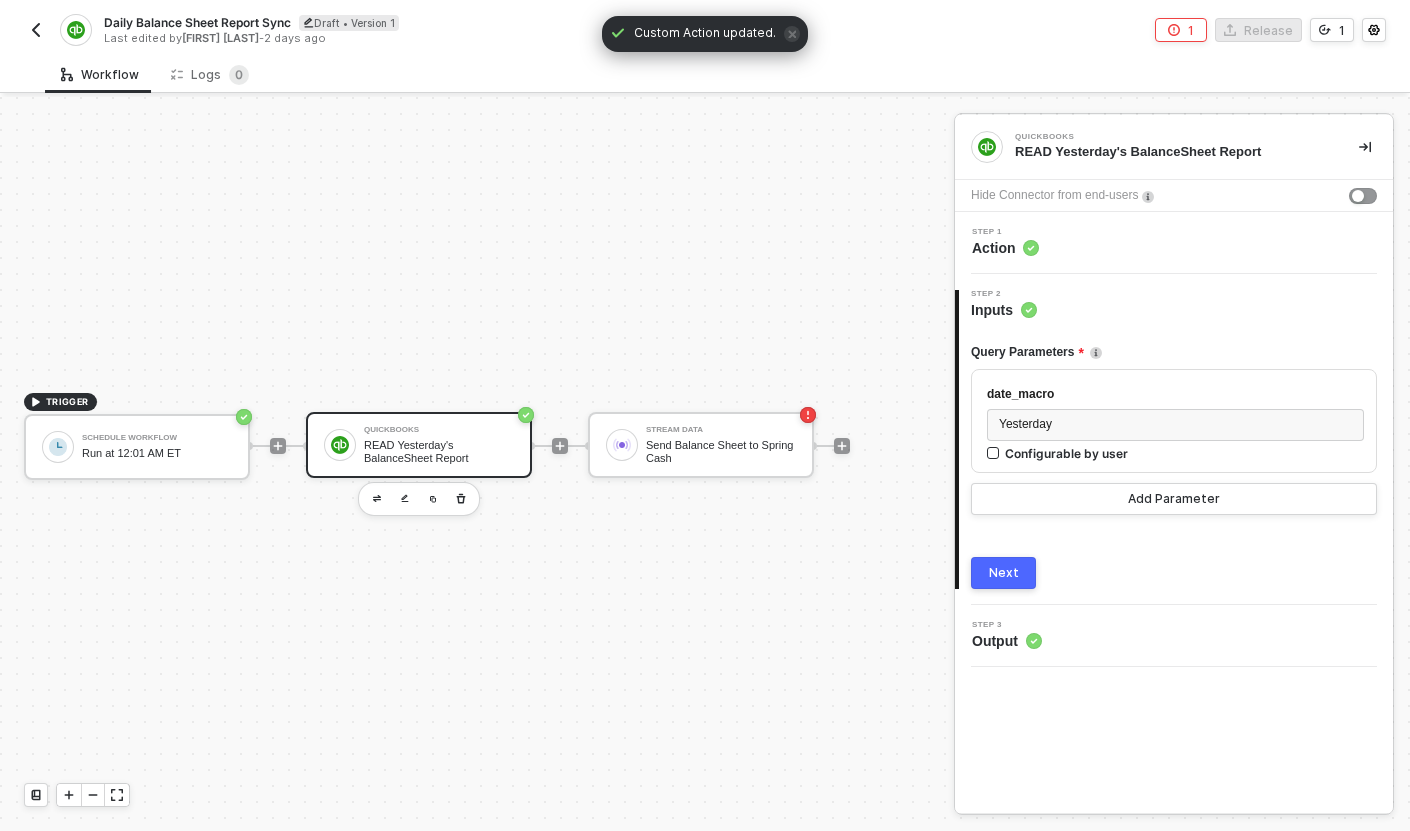 click on "Step 1 Action" at bounding box center (1174, 243) 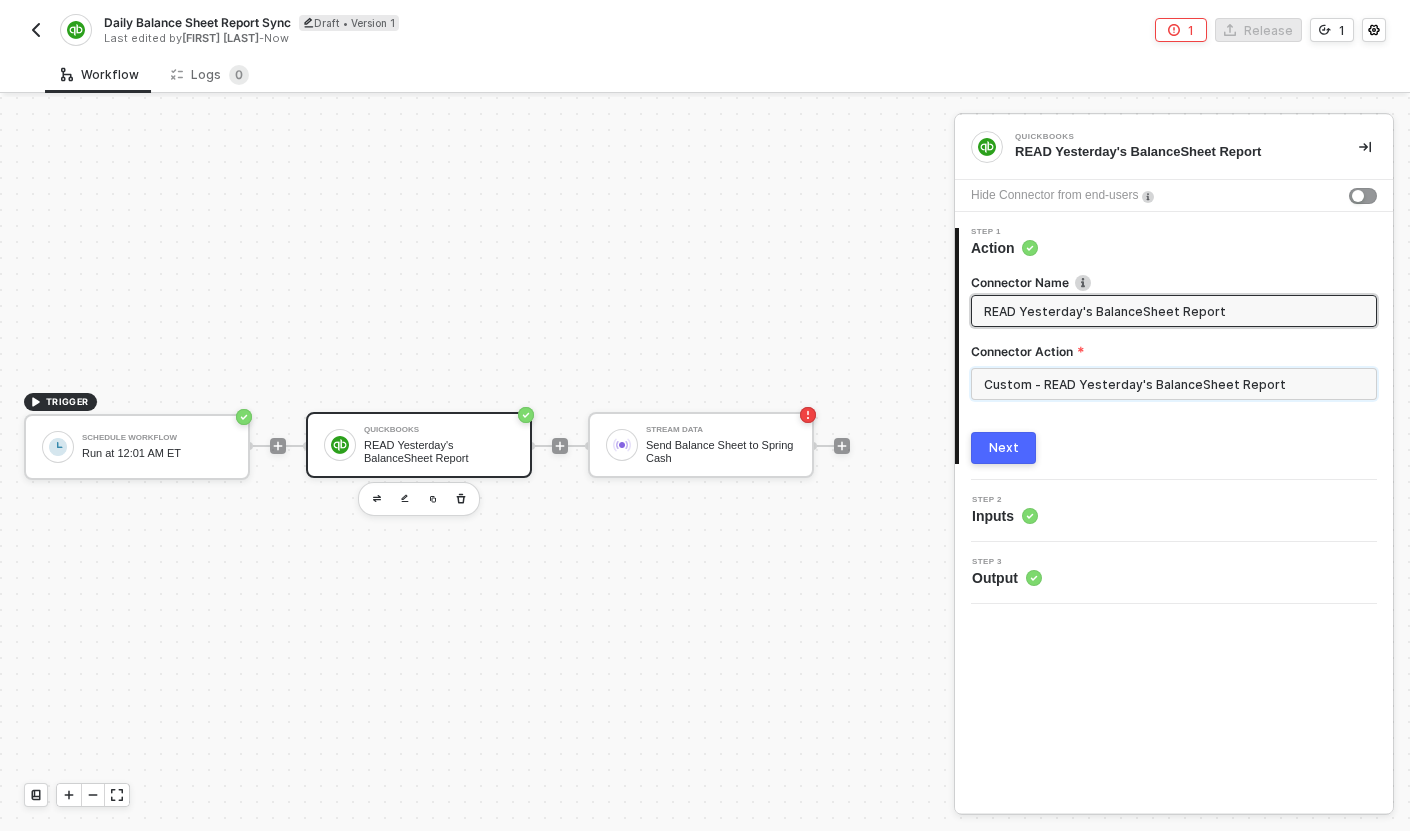 click on "Custom - READ Yesterday's BalanceSheet Report" at bounding box center (1174, 384) 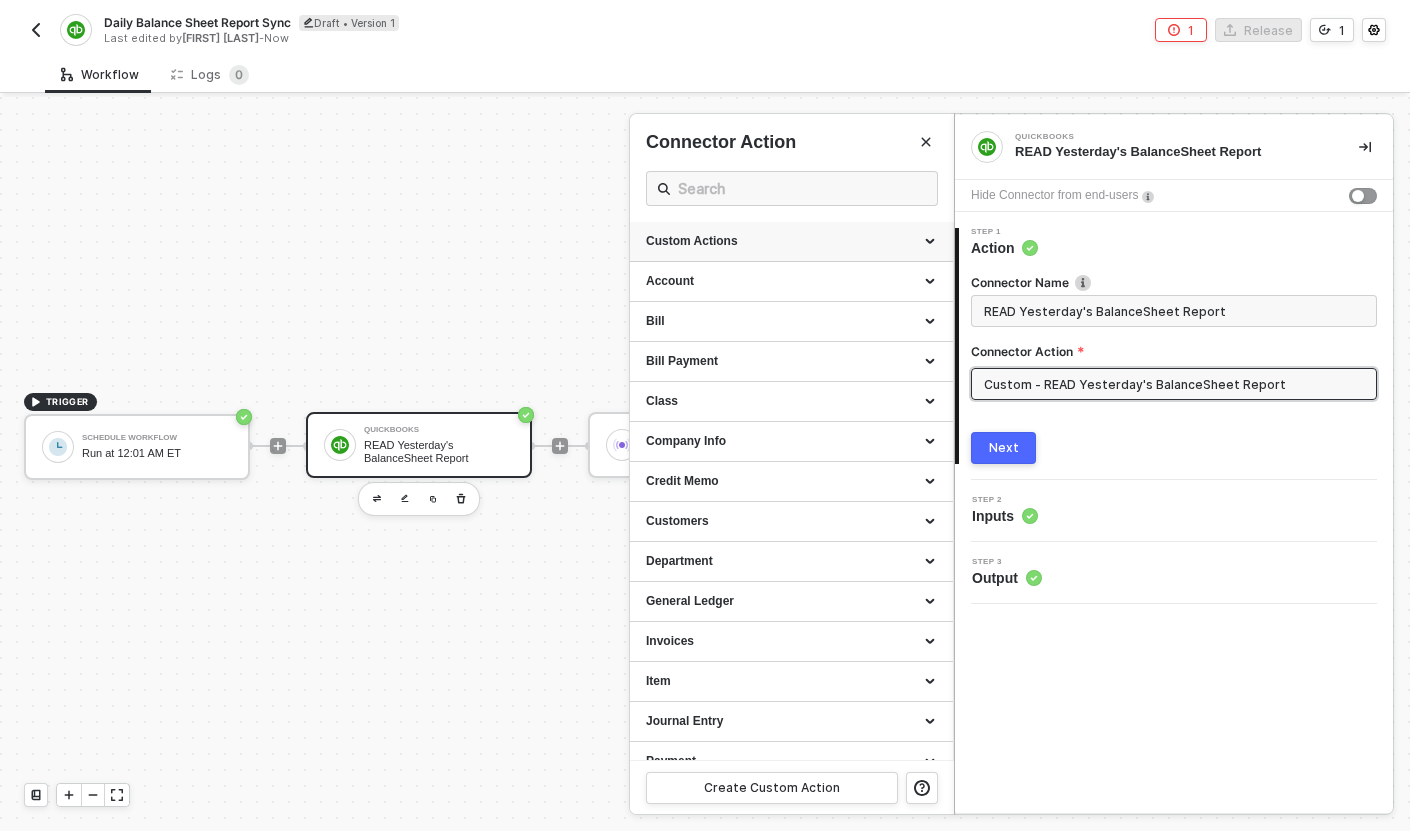 click at bounding box center [932, 242] 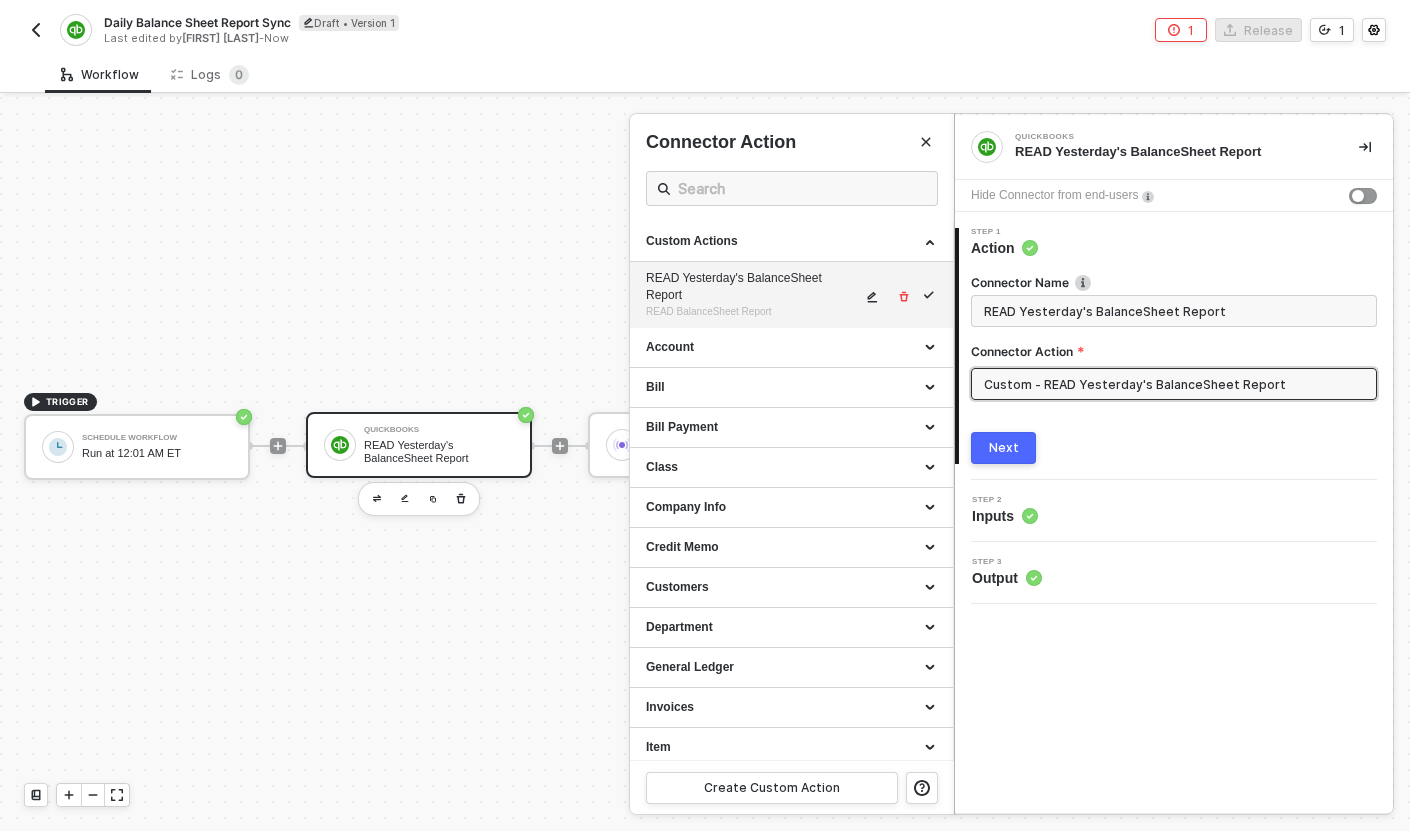 click on "READ Yesterday's BalanceSheet Report" at bounding box center (753, 287) 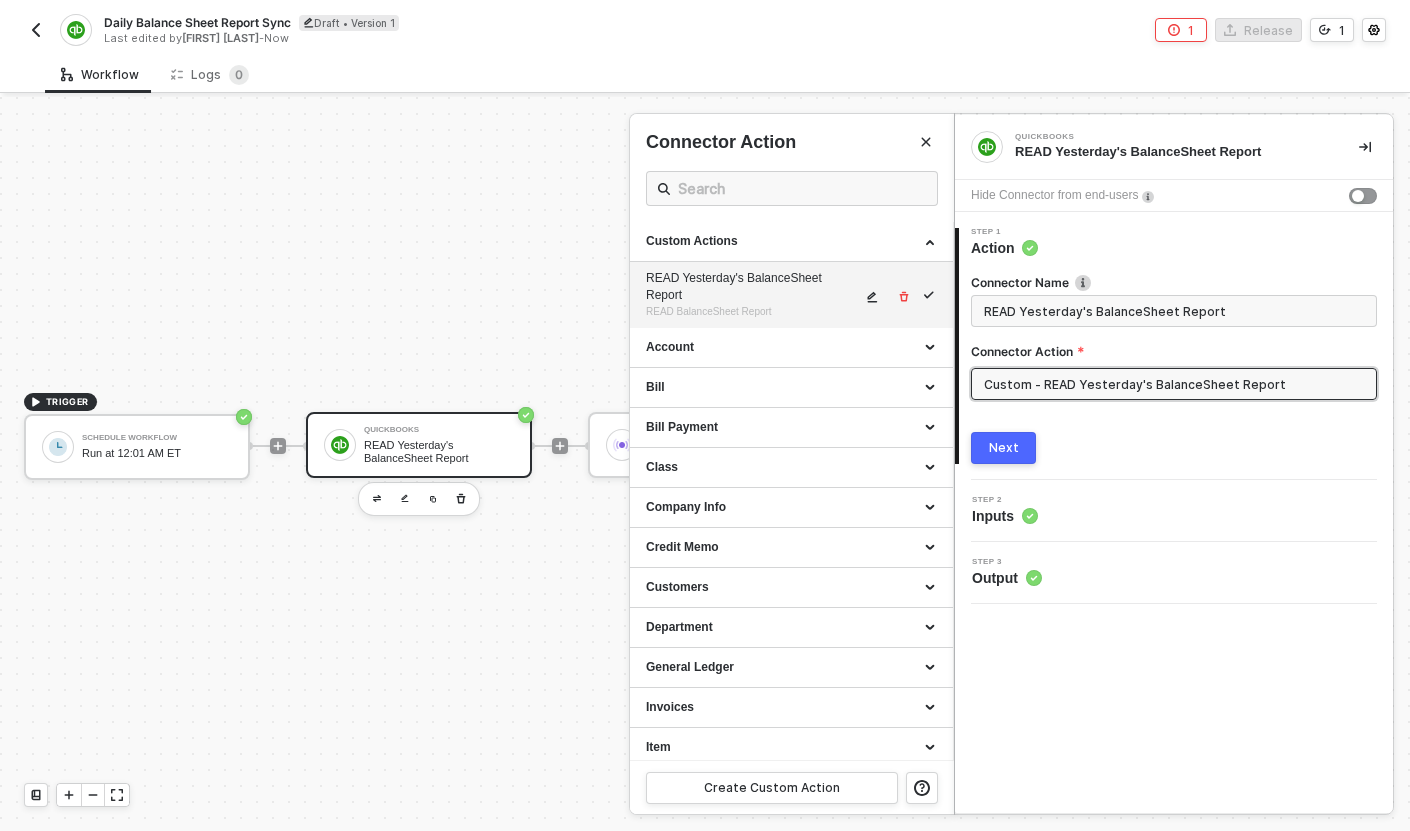 click 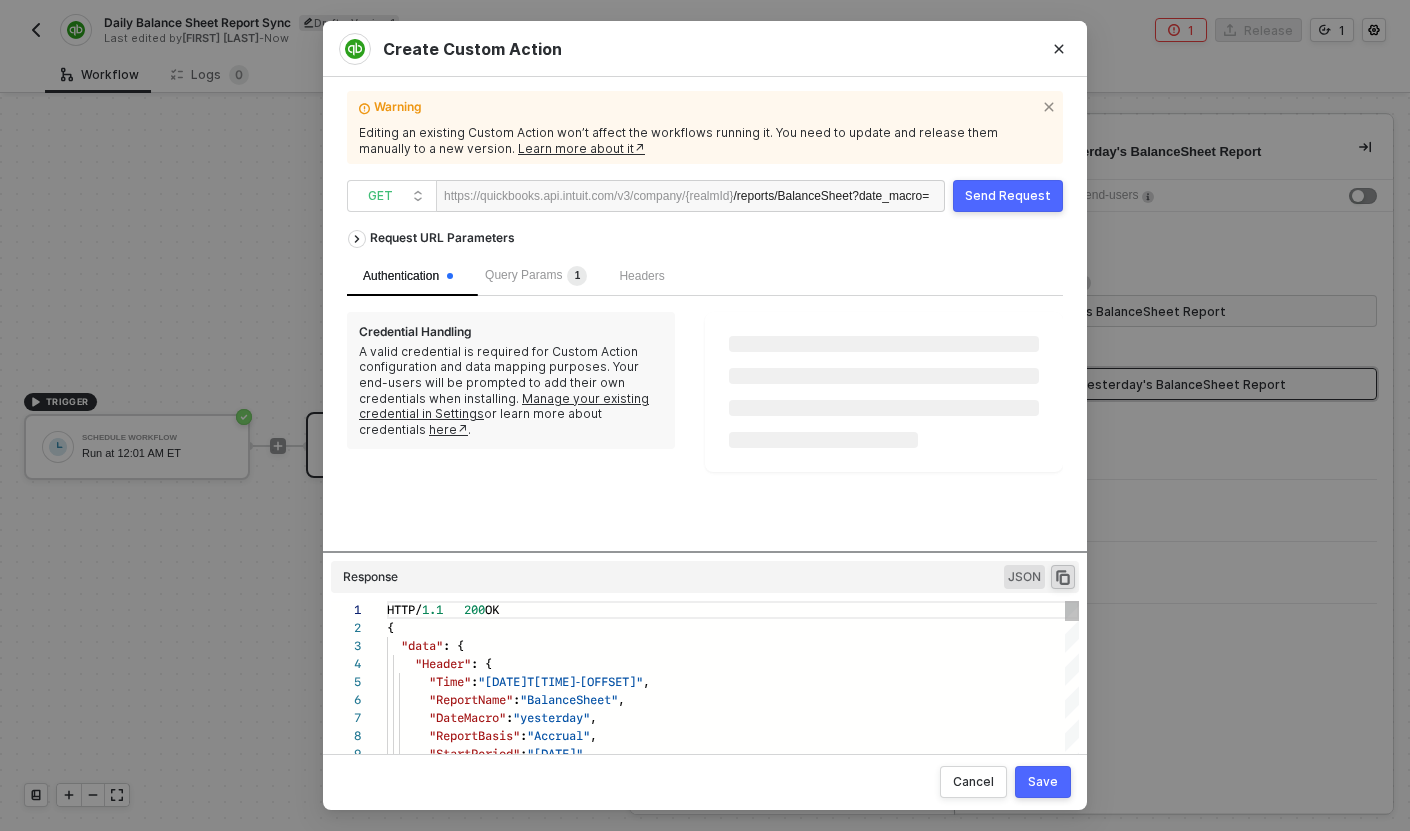 scroll, scrollTop: 180, scrollLeft: 0, axis: vertical 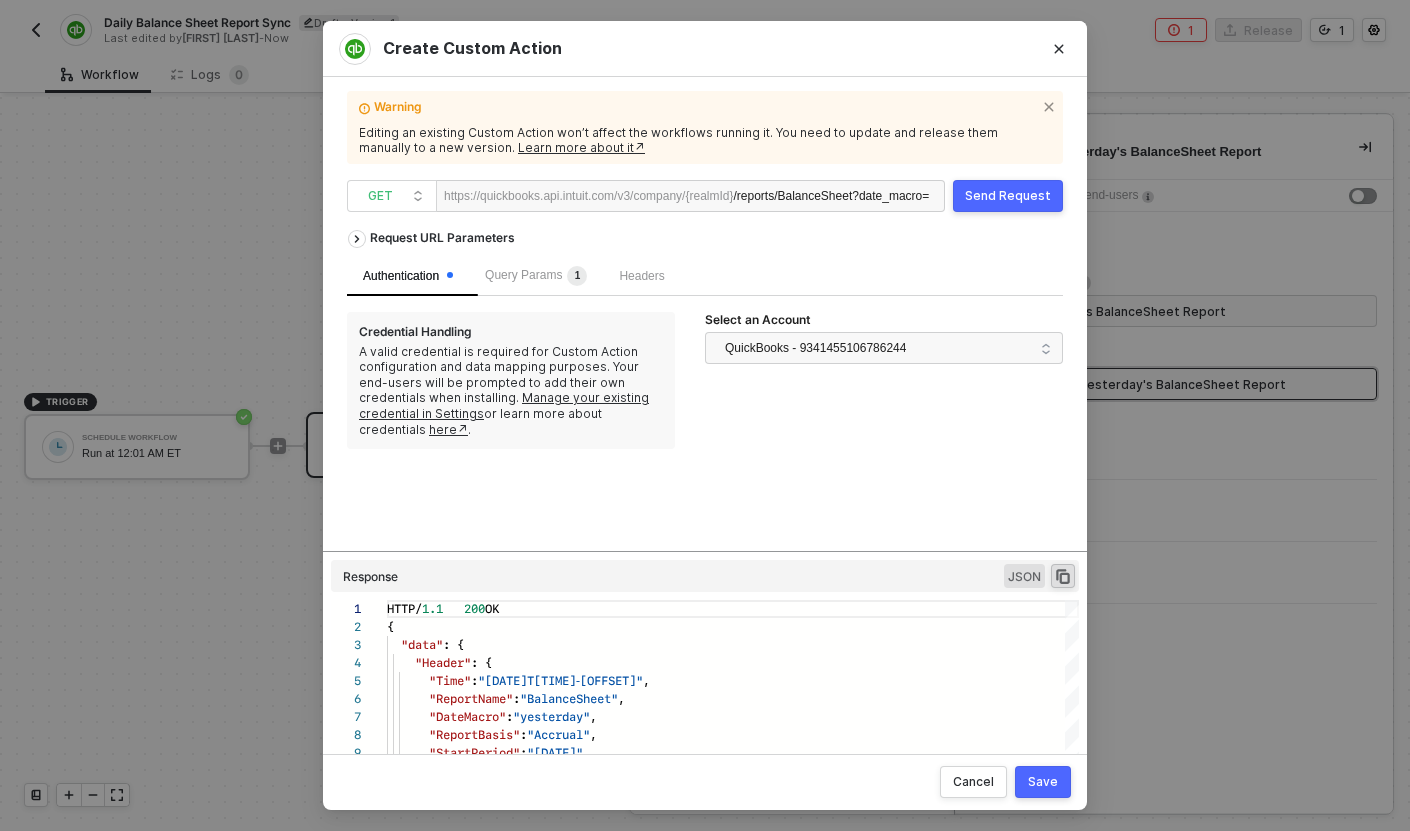 click on "Query Params 1" at bounding box center (536, 276) 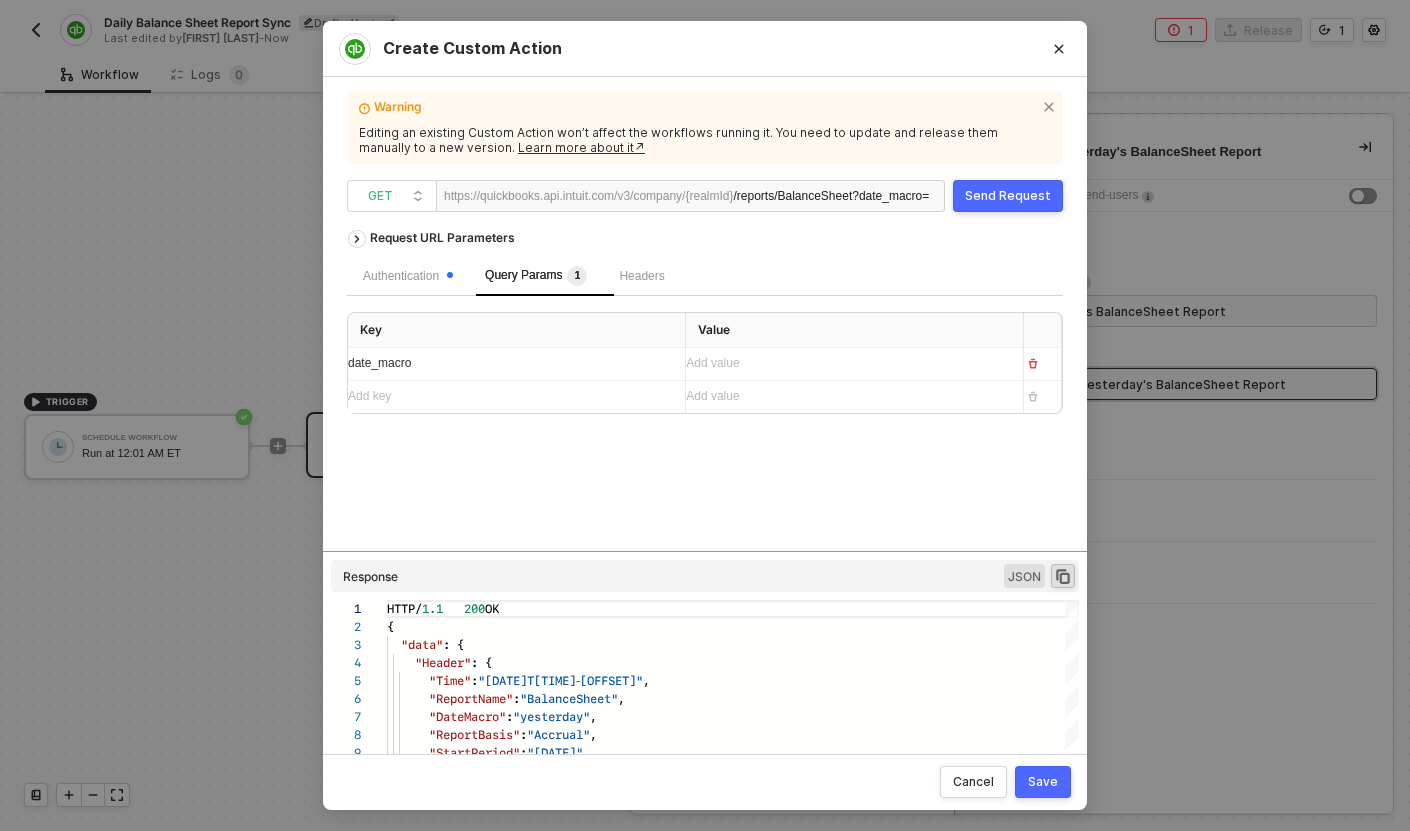 click on "Save" at bounding box center [1043, 782] 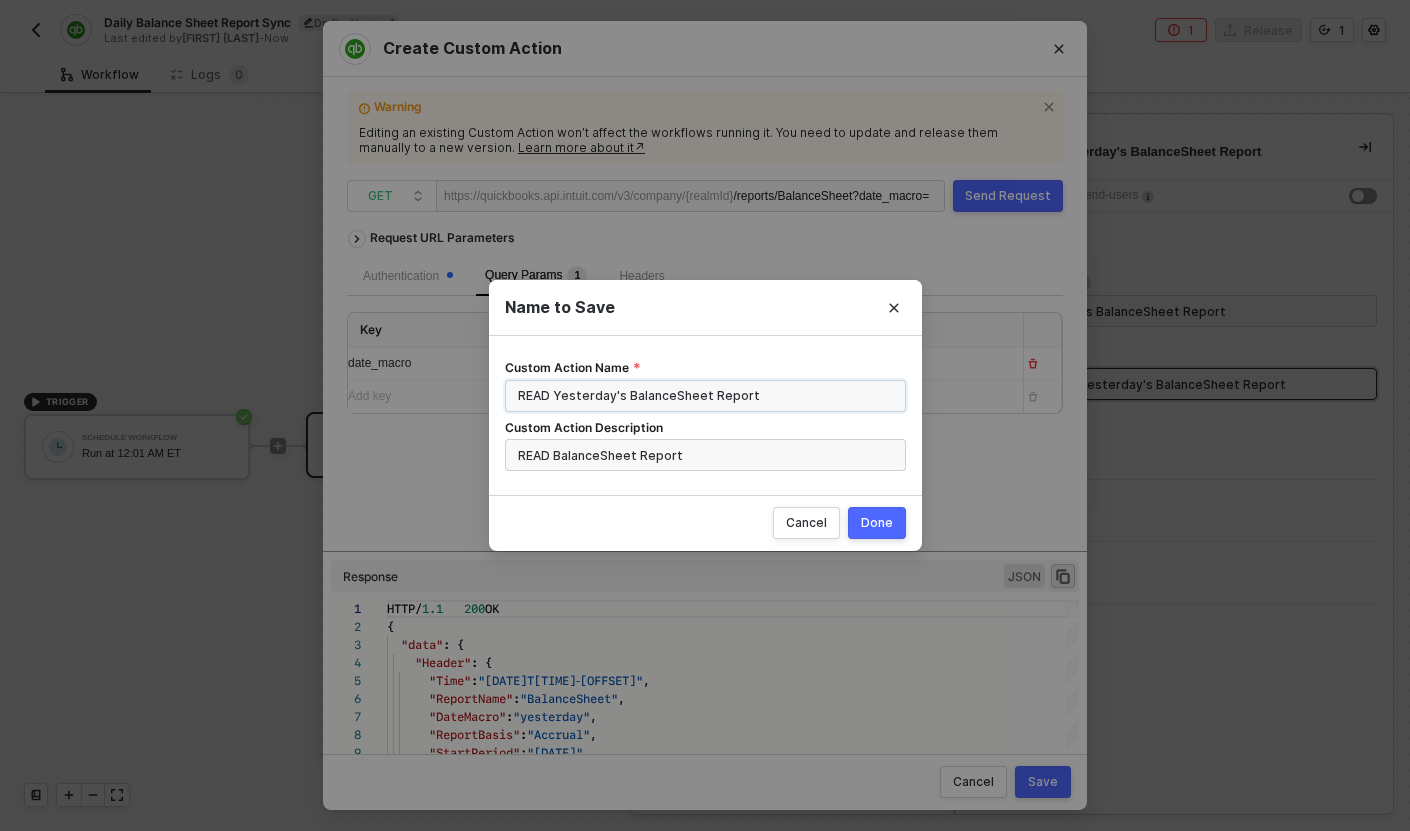 click on "READ Yesterday's BalanceSheet Report" at bounding box center [705, 396] 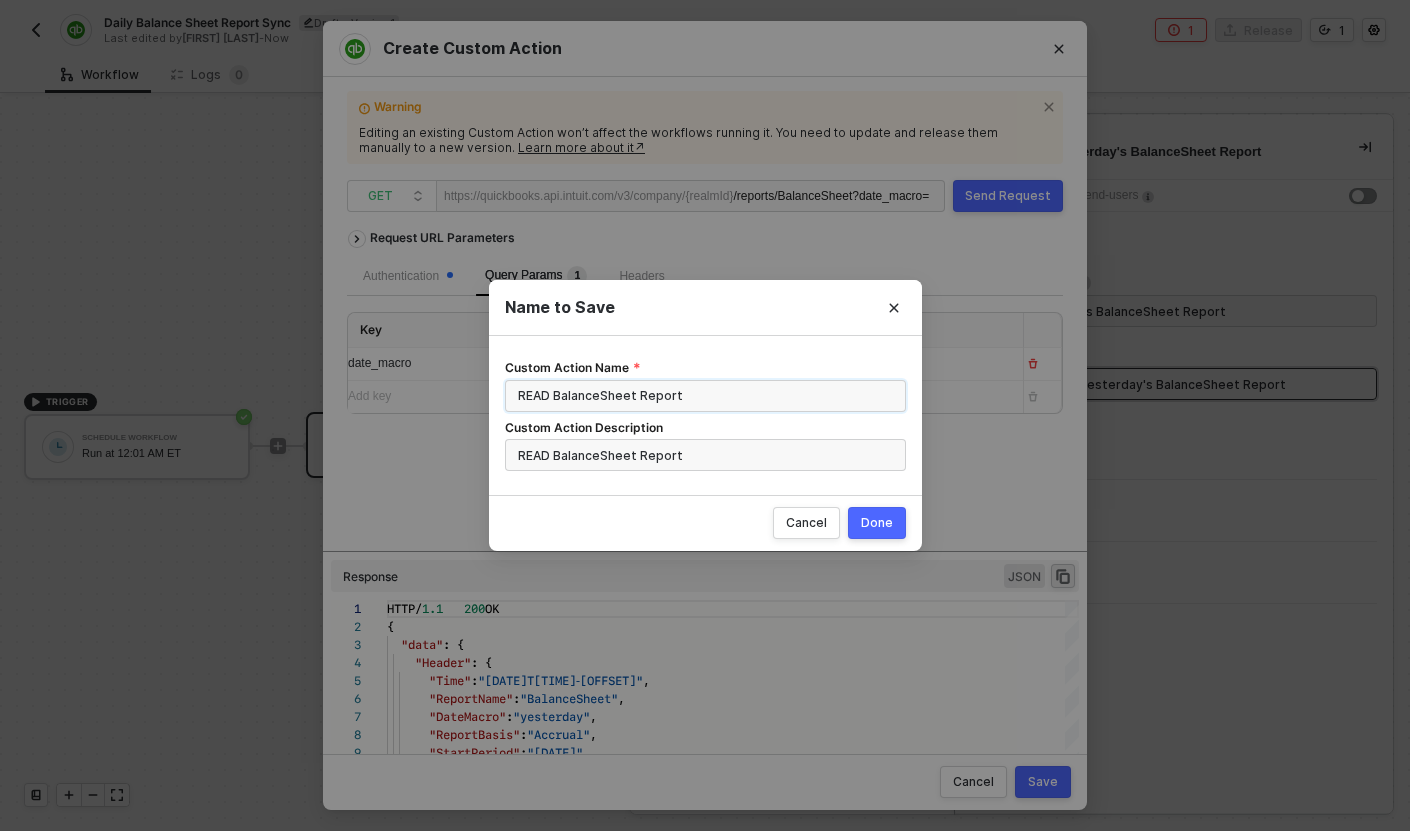 type on "READ BalanceSheet Report" 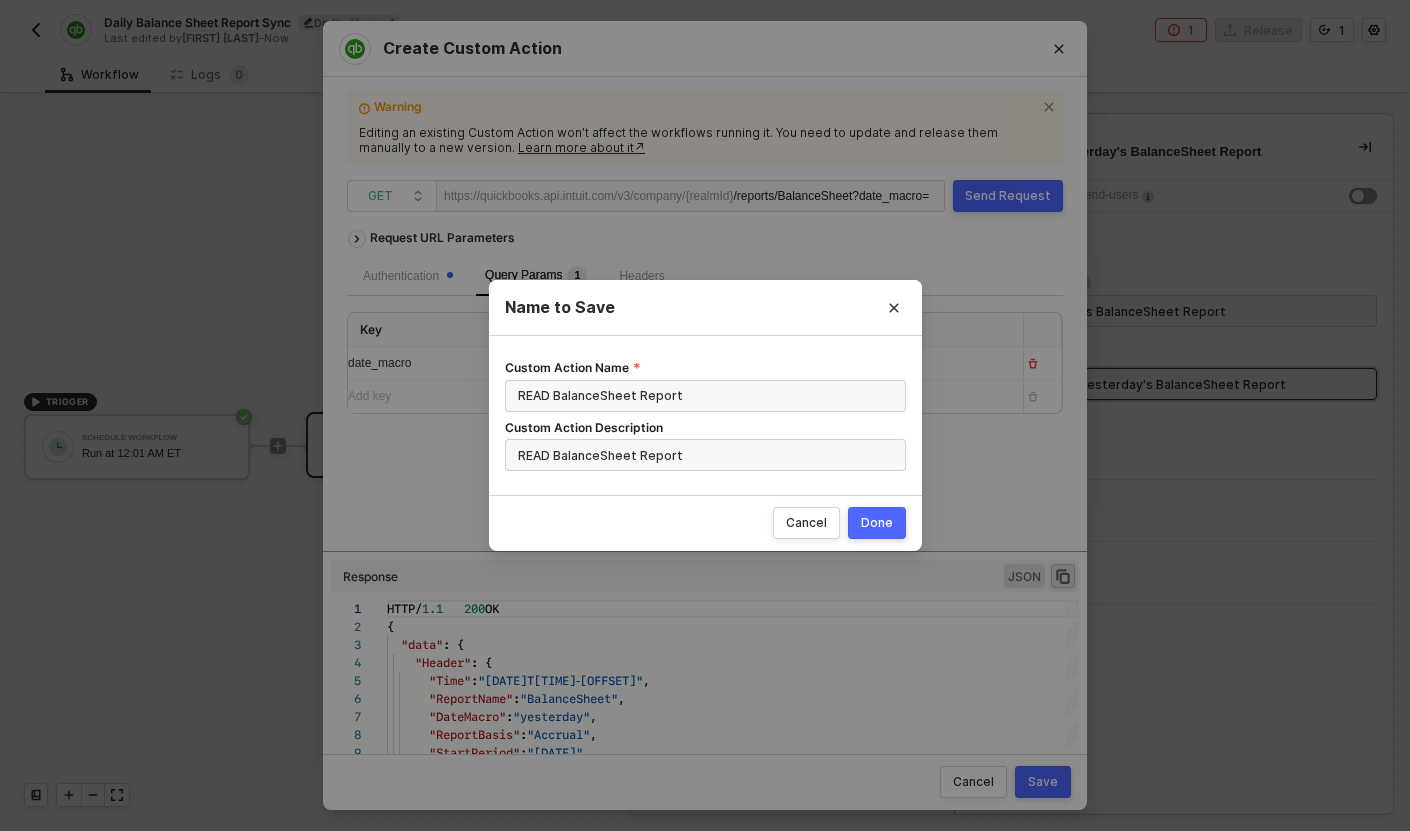 click on "Done" at bounding box center [877, 523] 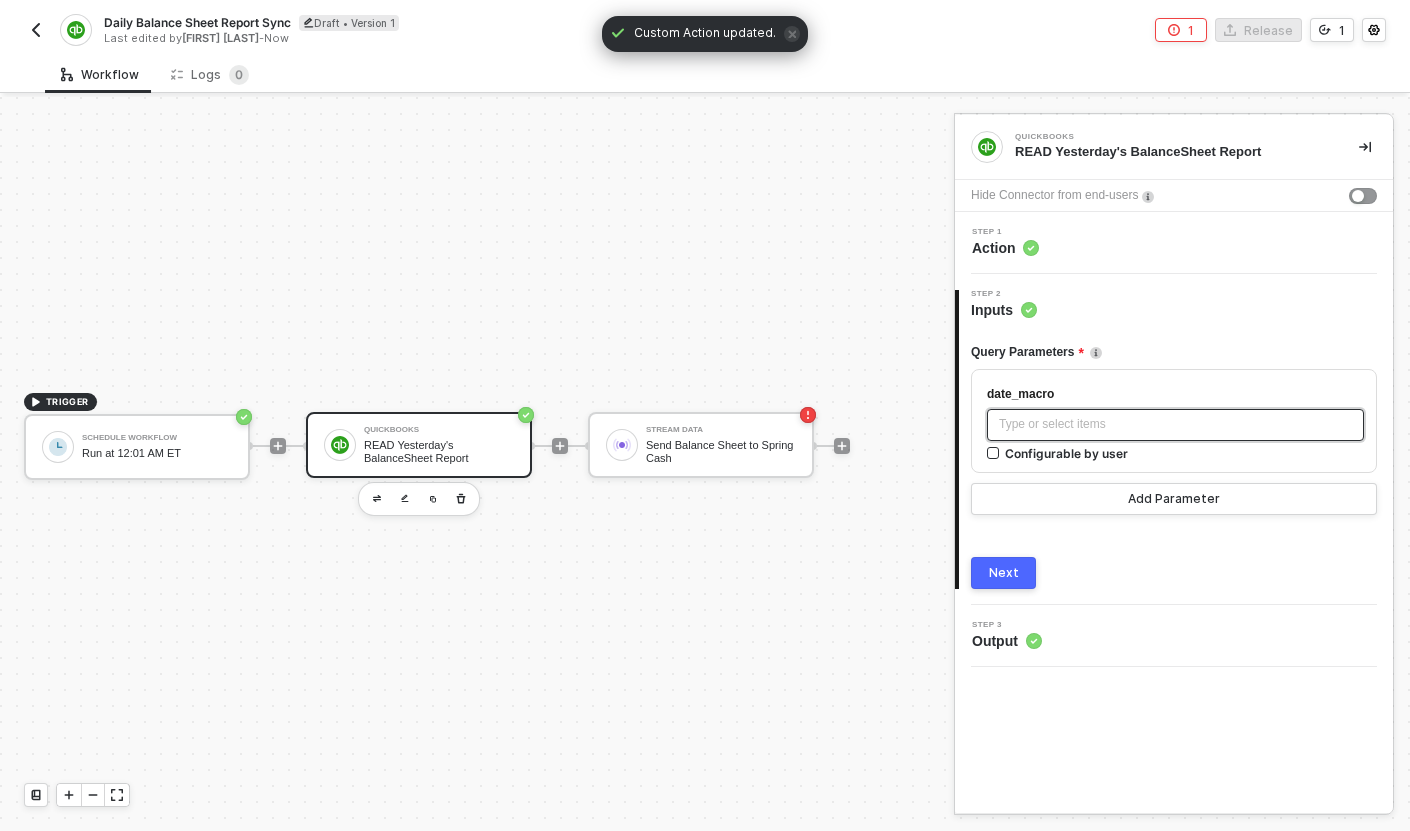 click on "Type or select items ﻿" at bounding box center [1175, 424] 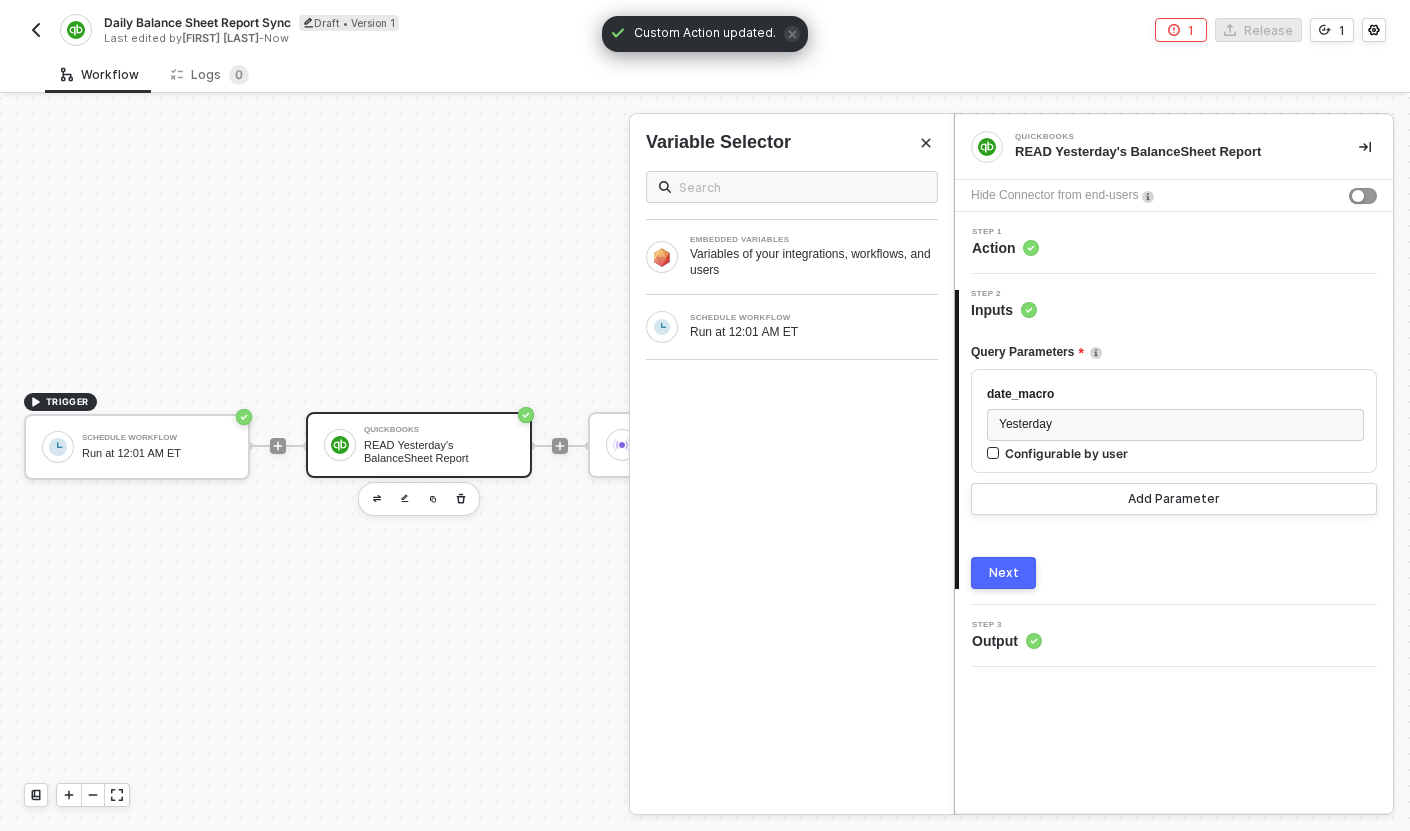 click on "Next" at bounding box center [1004, 573] 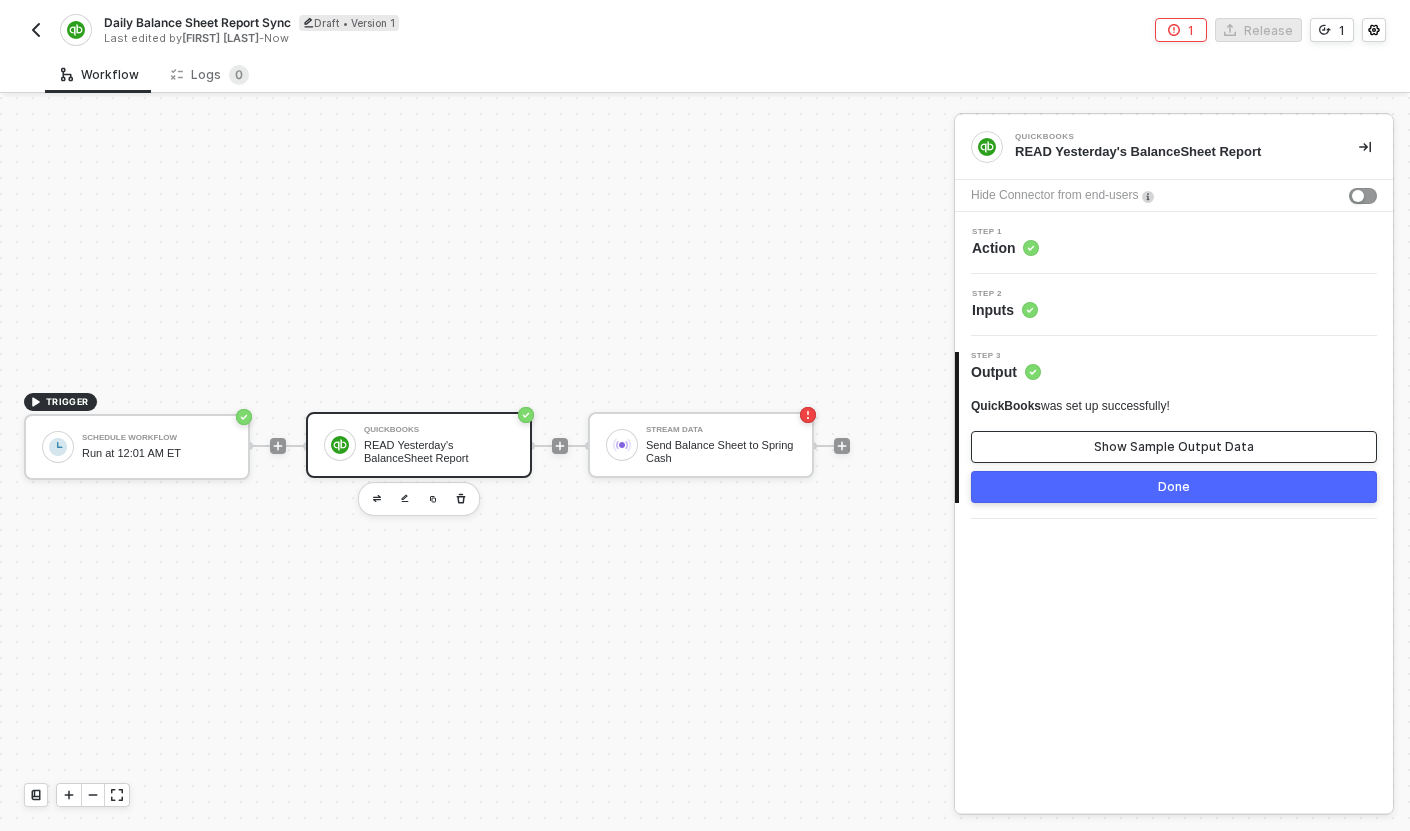 click on "Show Sample Output Data" at bounding box center (1174, 447) 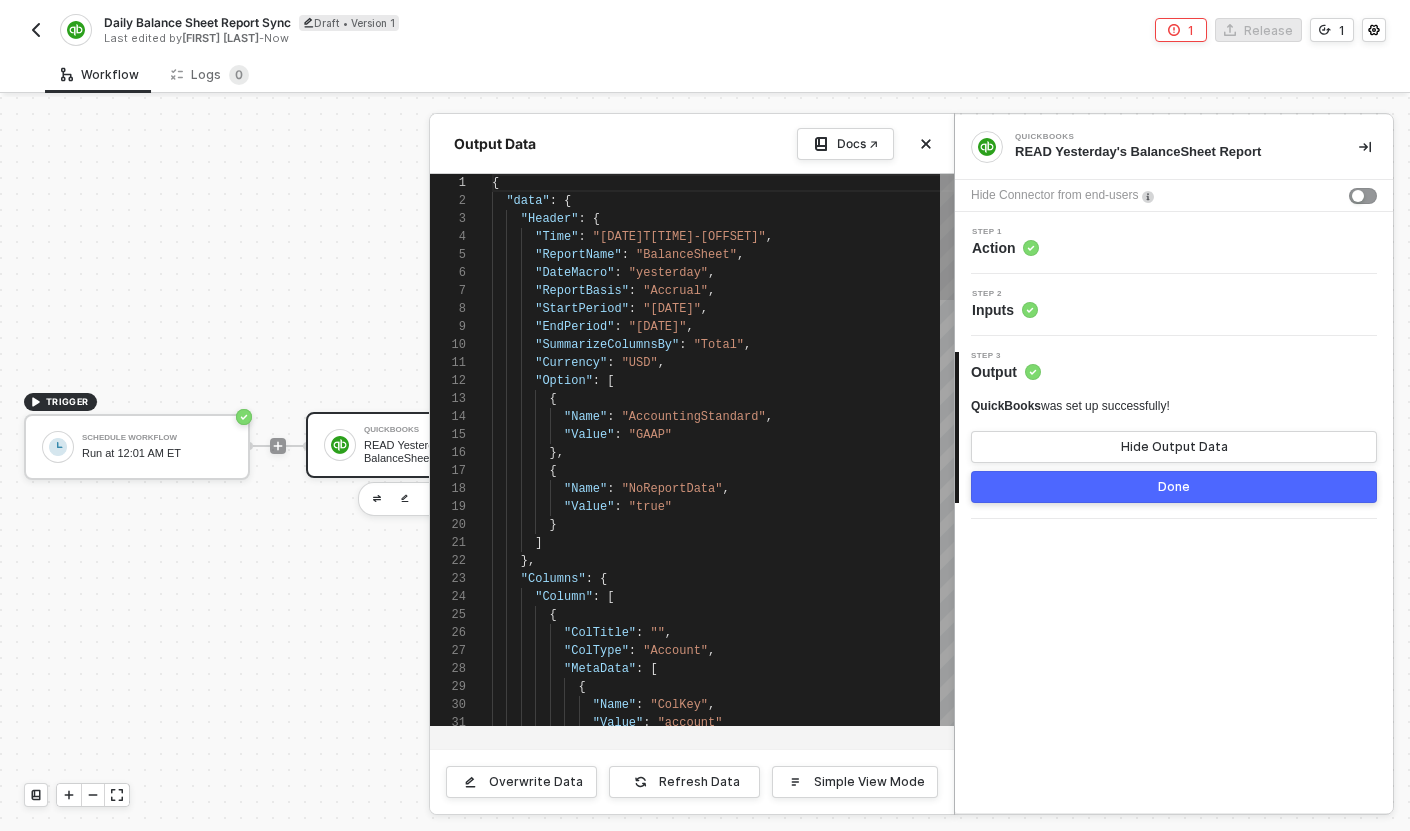 scroll, scrollTop: 180, scrollLeft: 0, axis: vertical 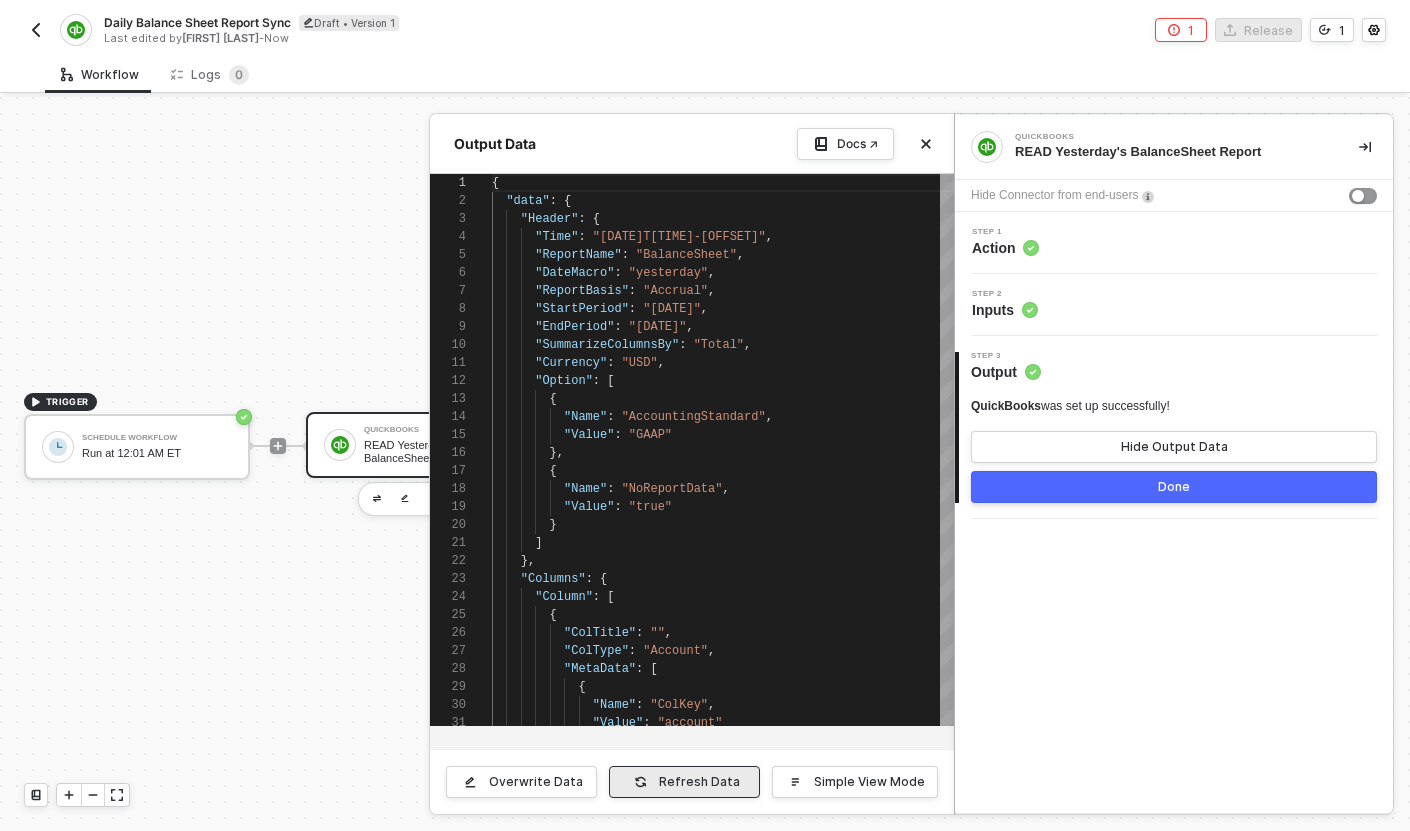 click on "Refresh Data" at bounding box center [699, 782] 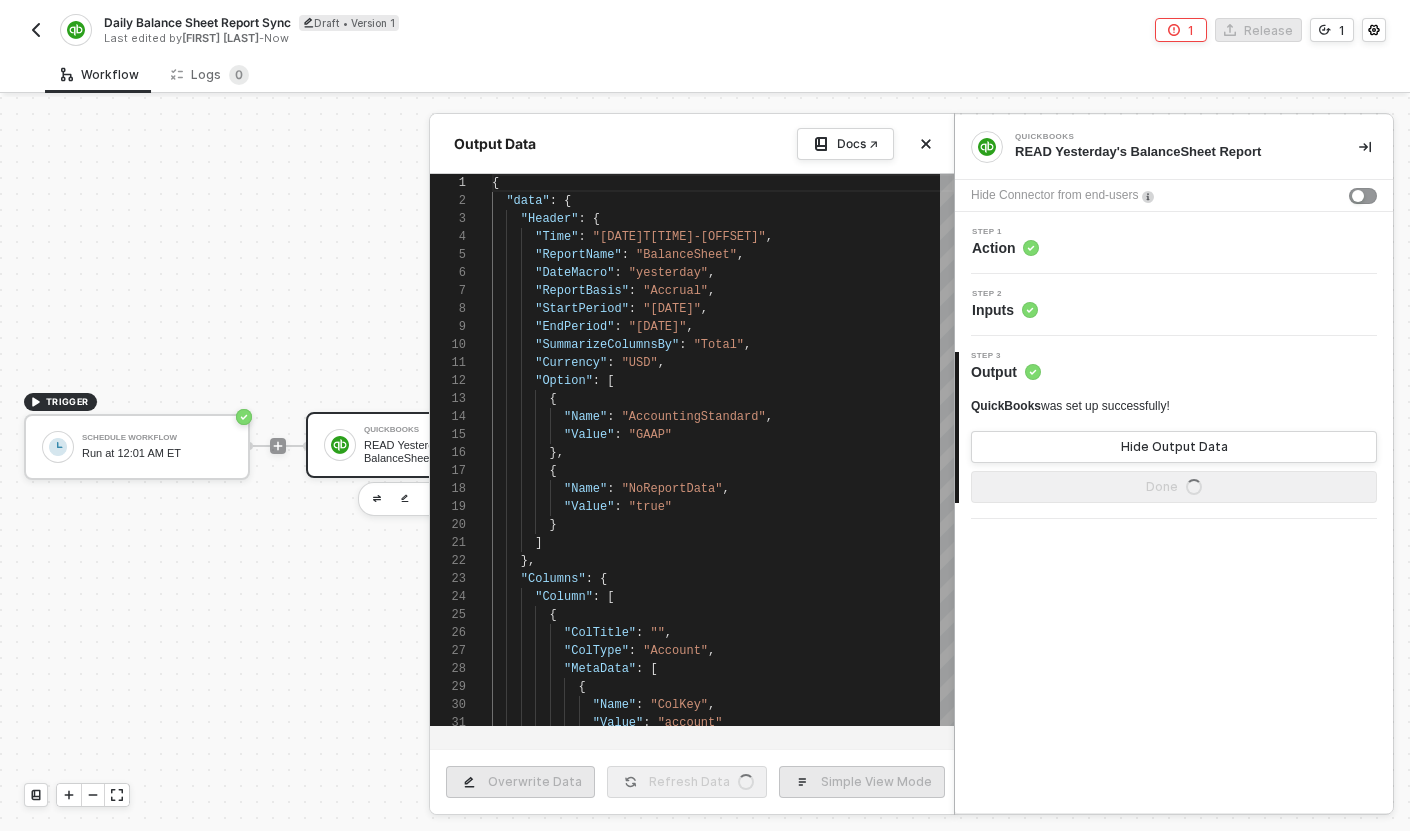 type on "{
"data": {
"Header": {
"Time": "2025-08-03T17:19:40-07:00",
"ReportName": "BalanceSheet",
"DateMacro": "yesterday",
"ReportBasis": "Accrual",
"StartPeriod": "2025-08-02",
"EndPeriod": "2025-08-02",
"SummarizeColumnsBy": "Total"," 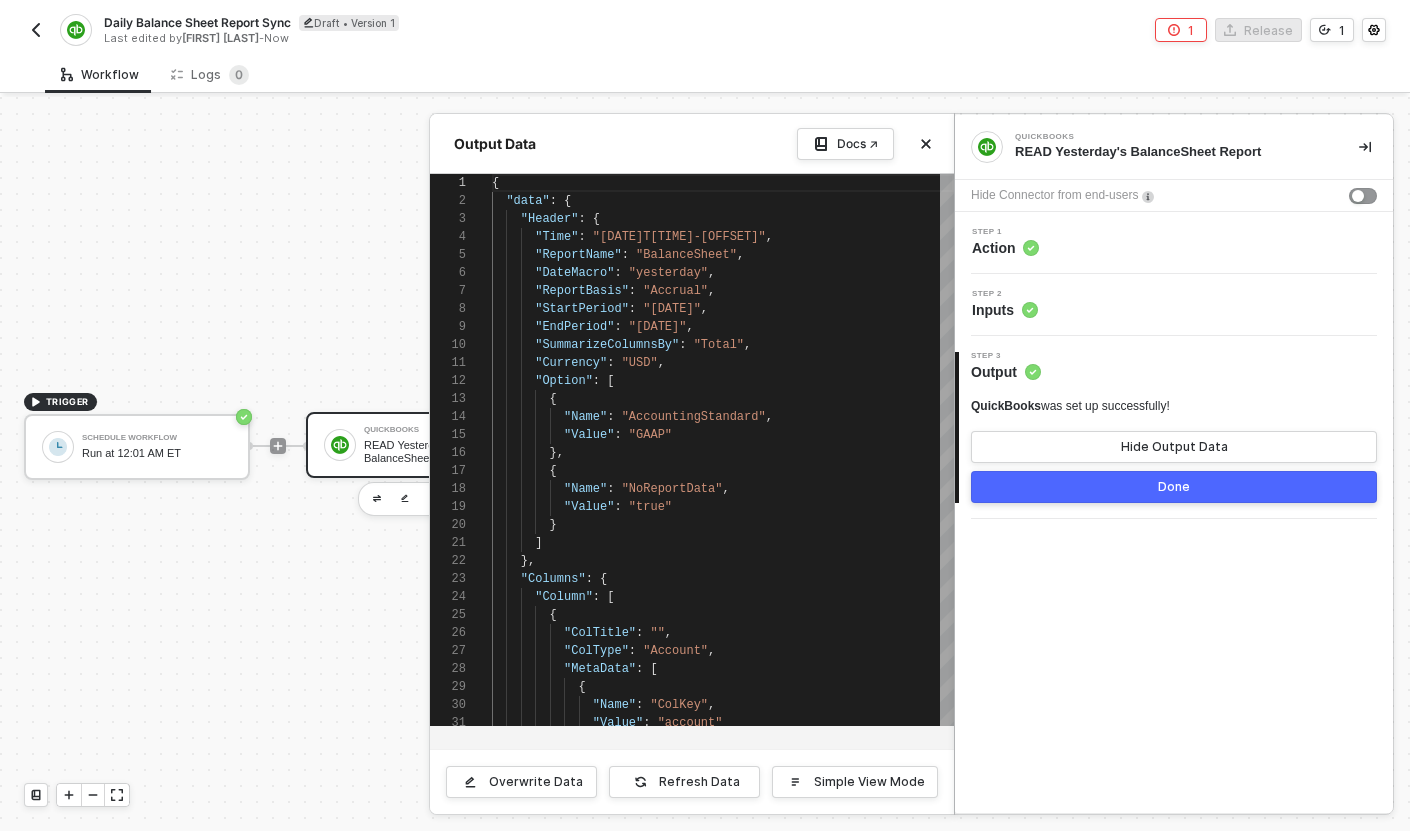click on "Done" at bounding box center [1174, 487] 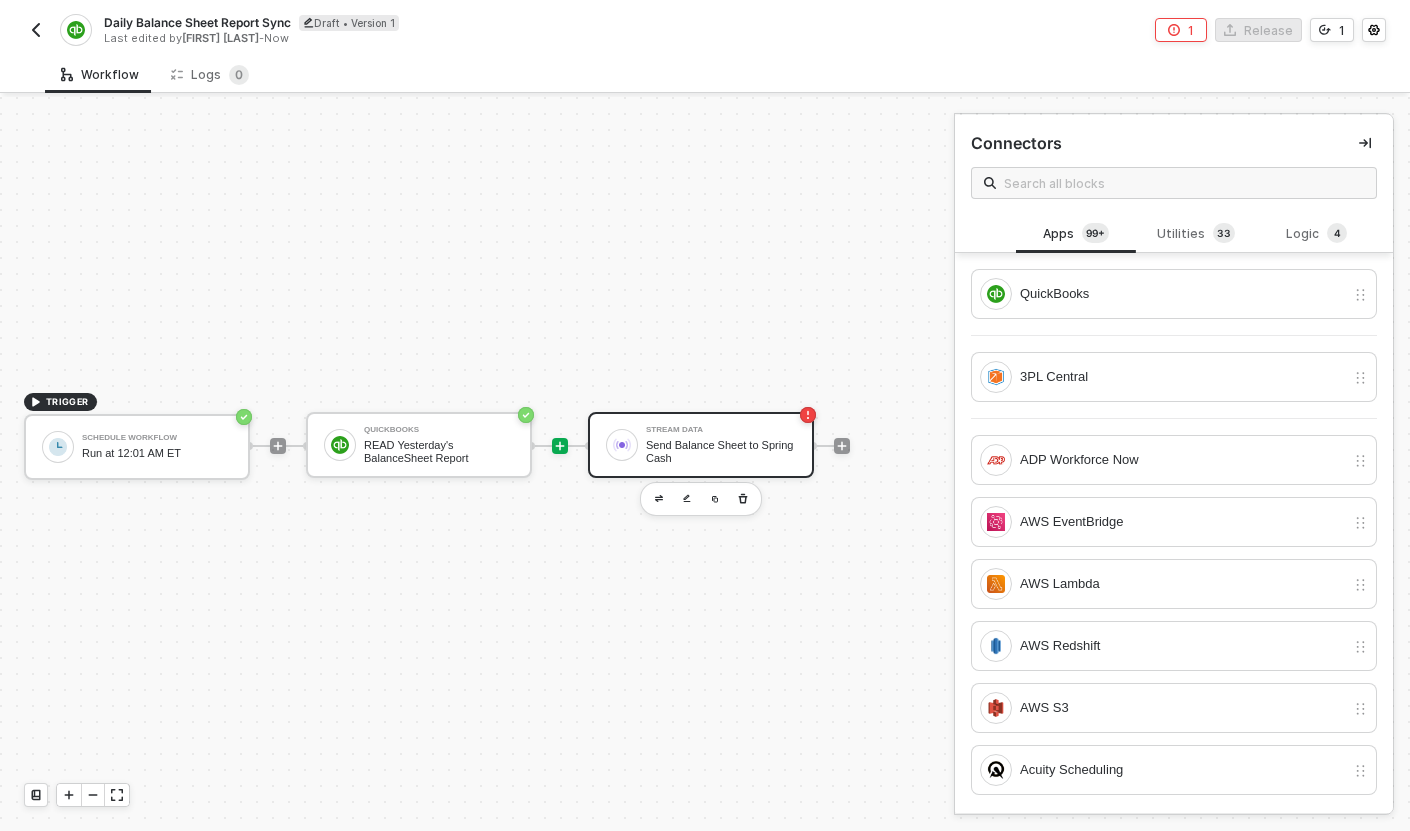 click on "Stream Data Send Balance Sheet to Spring Cash" at bounding box center [721, 445] 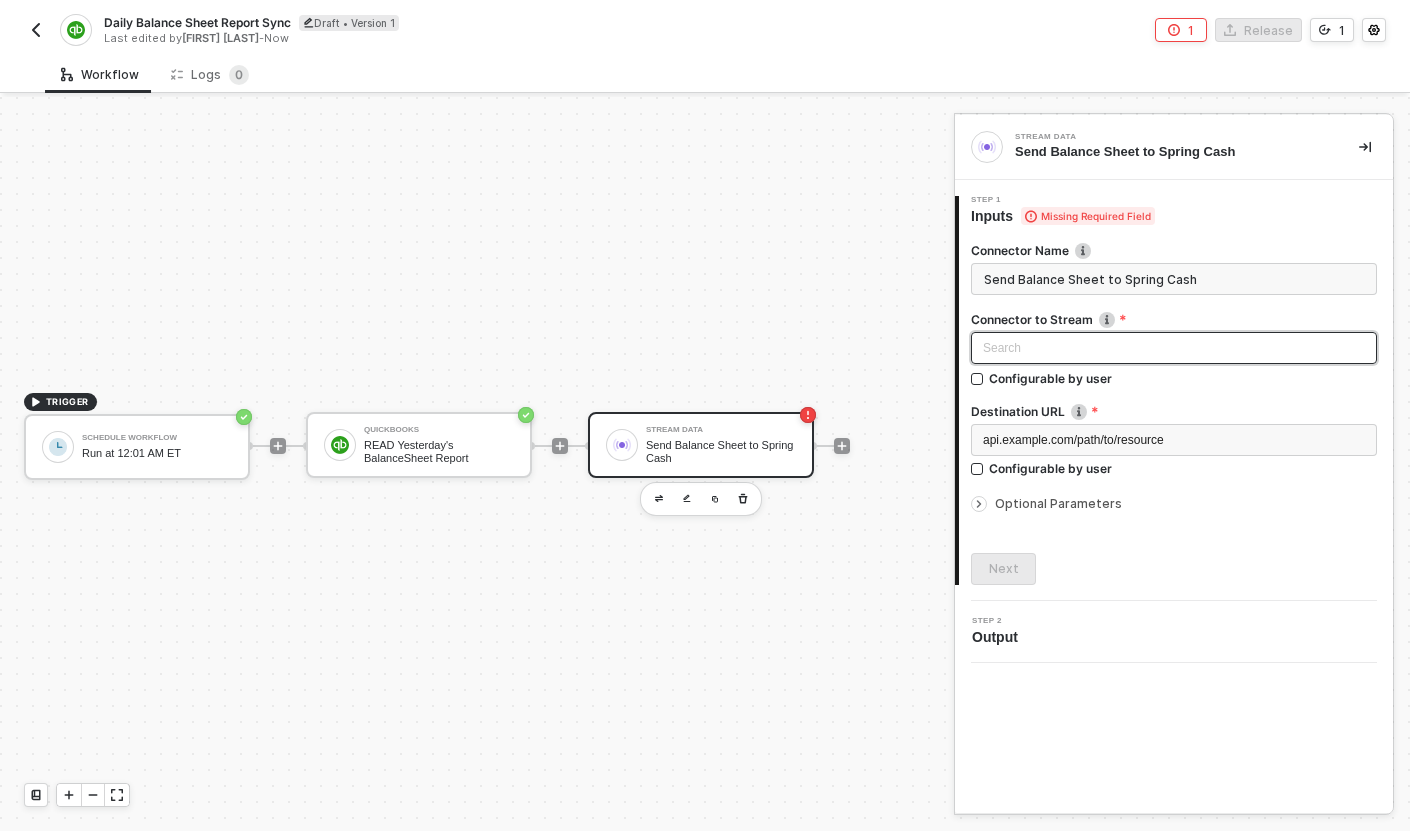 click on "Search" at bounding box center (1174, 348) 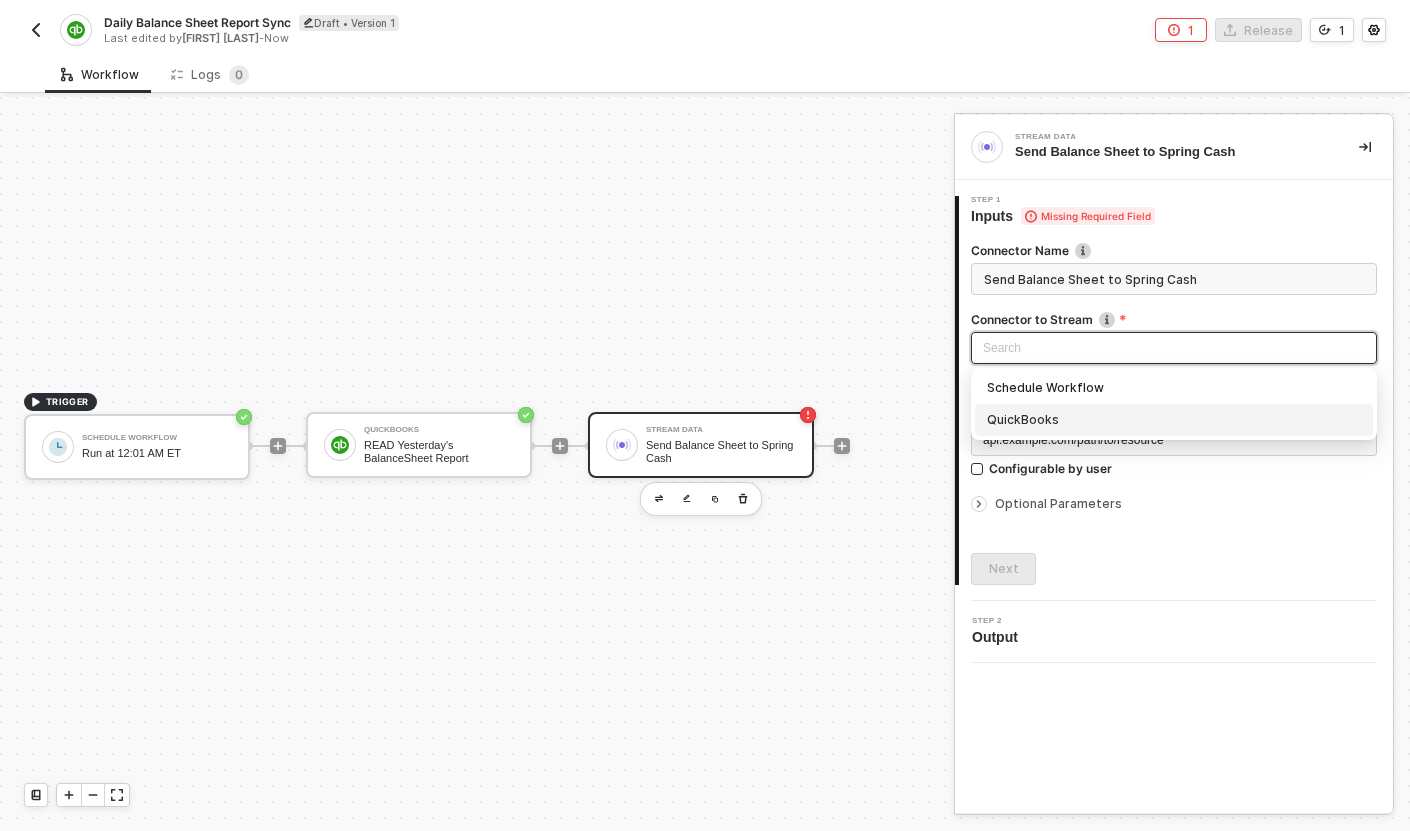 click on "QuickBooks" at bounding box center (1174, 420) 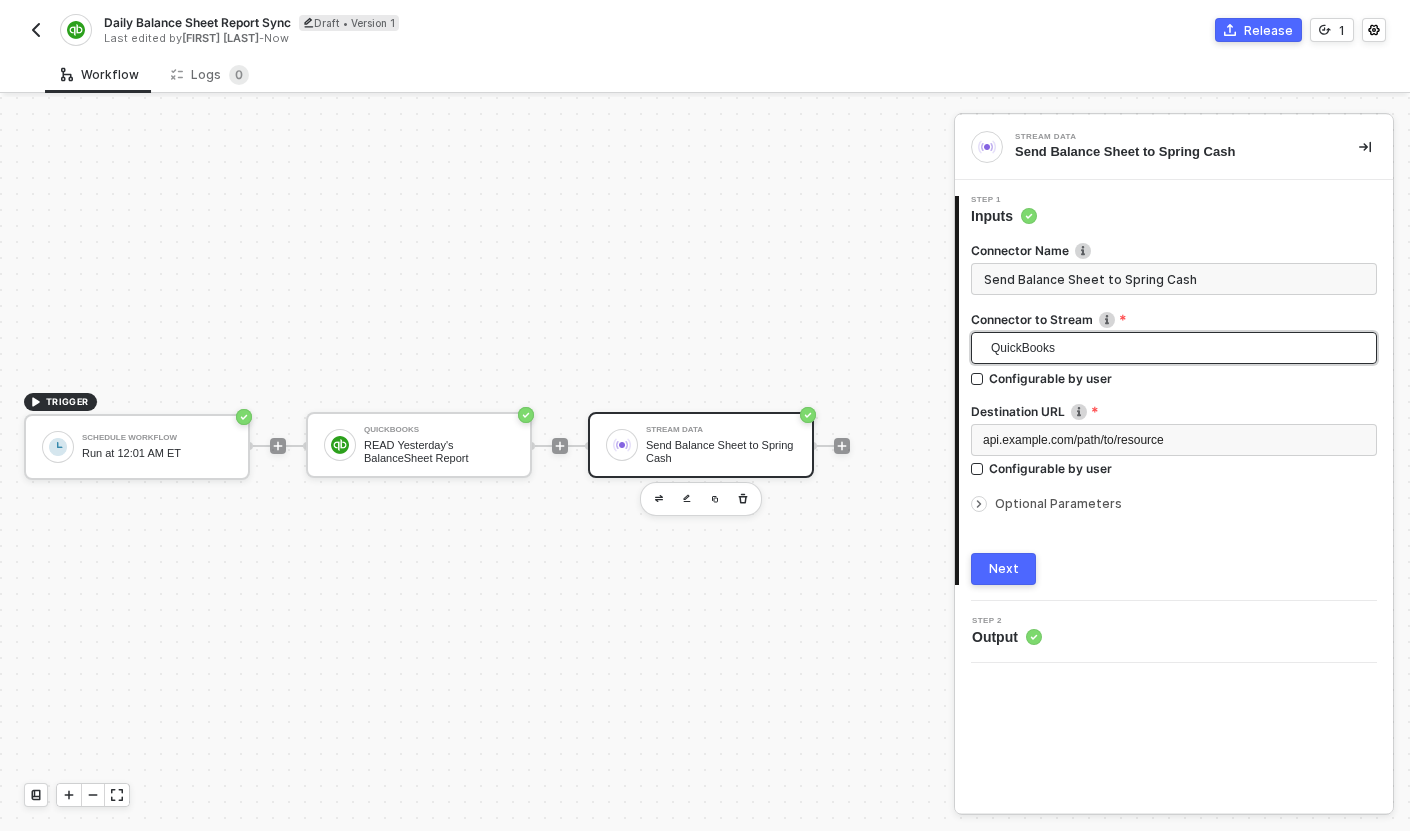 click on "Next" at bounding box center (1004, 569) 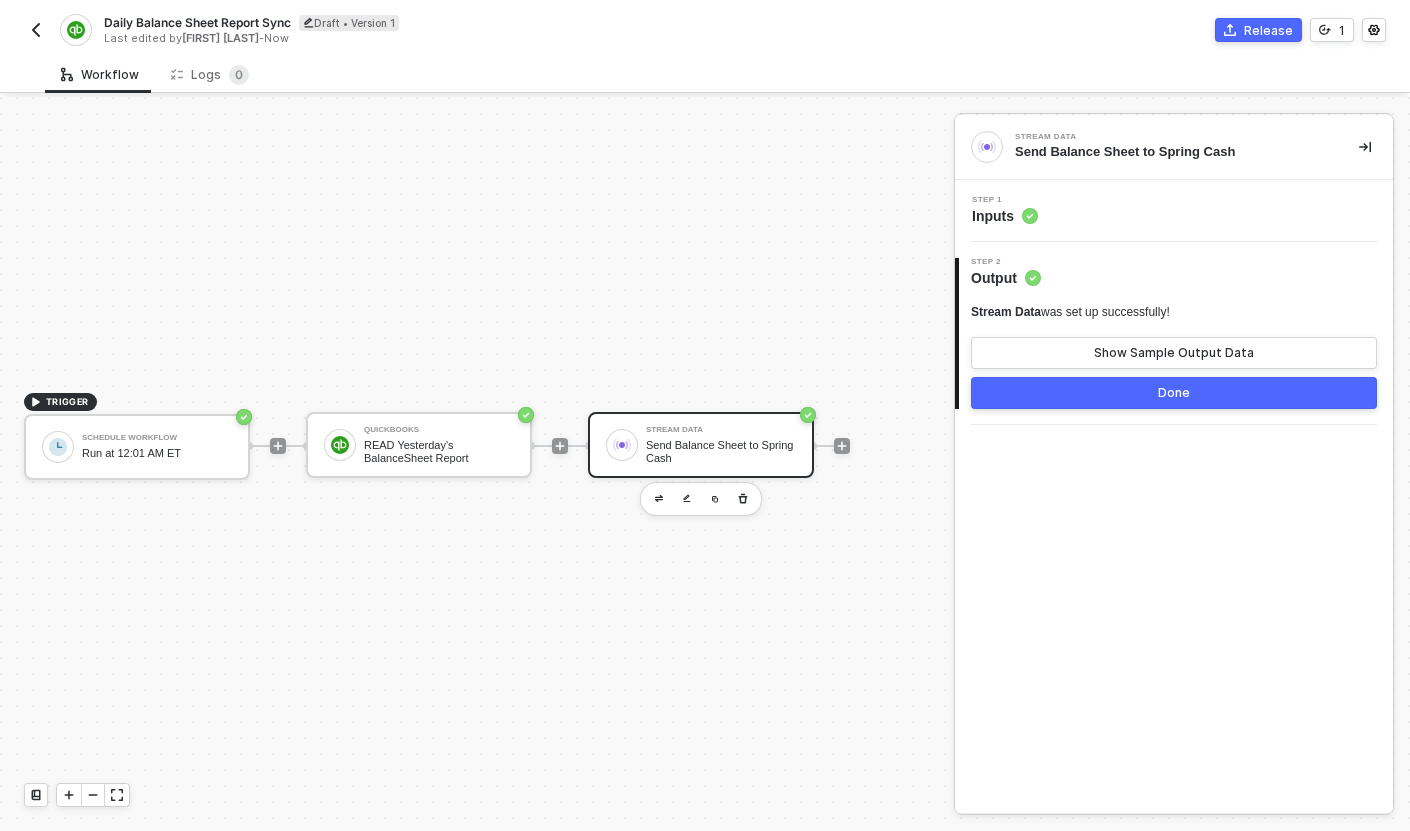click on "Done" at bounding box center (1174, 393) 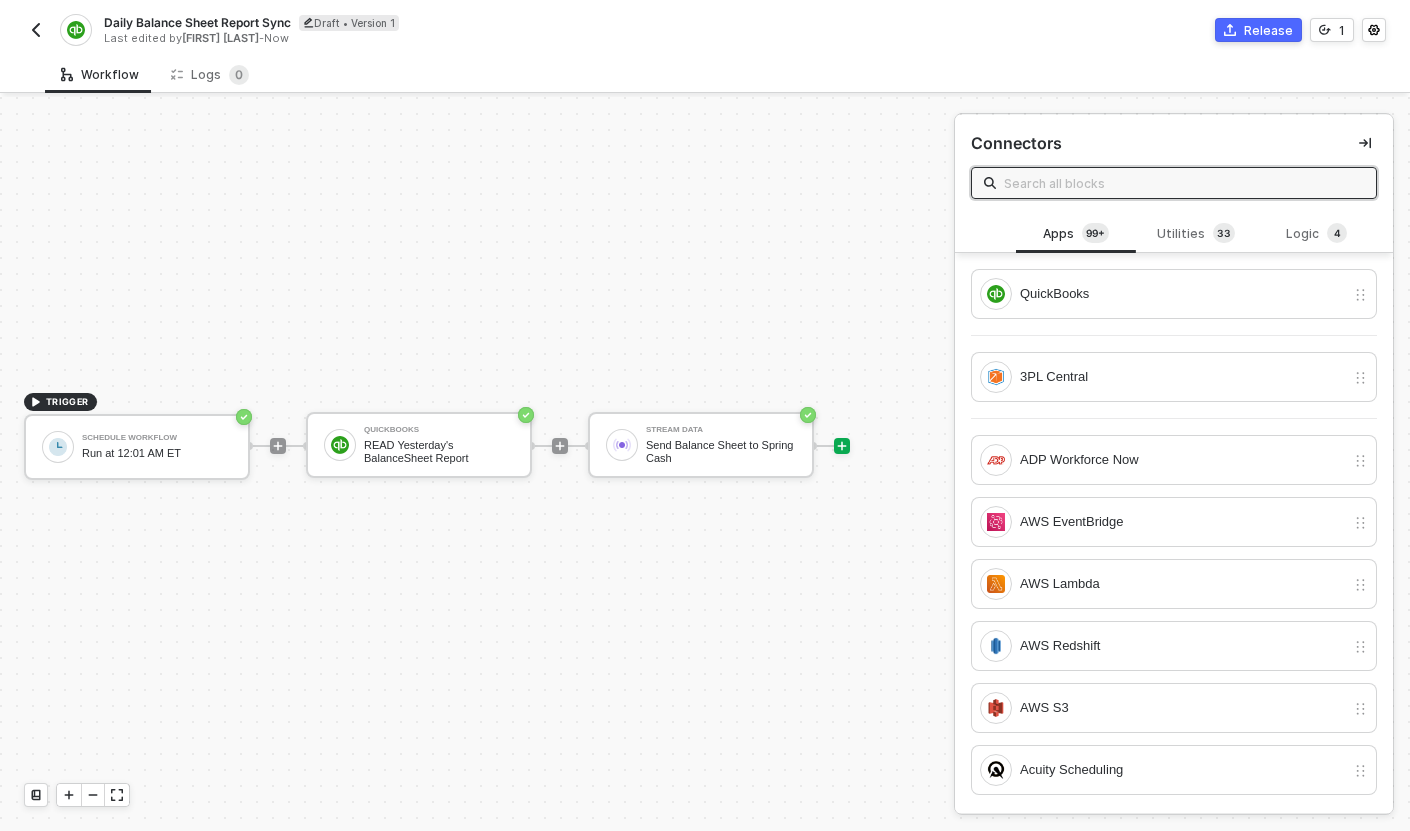 click at bounding box center (36, 30) 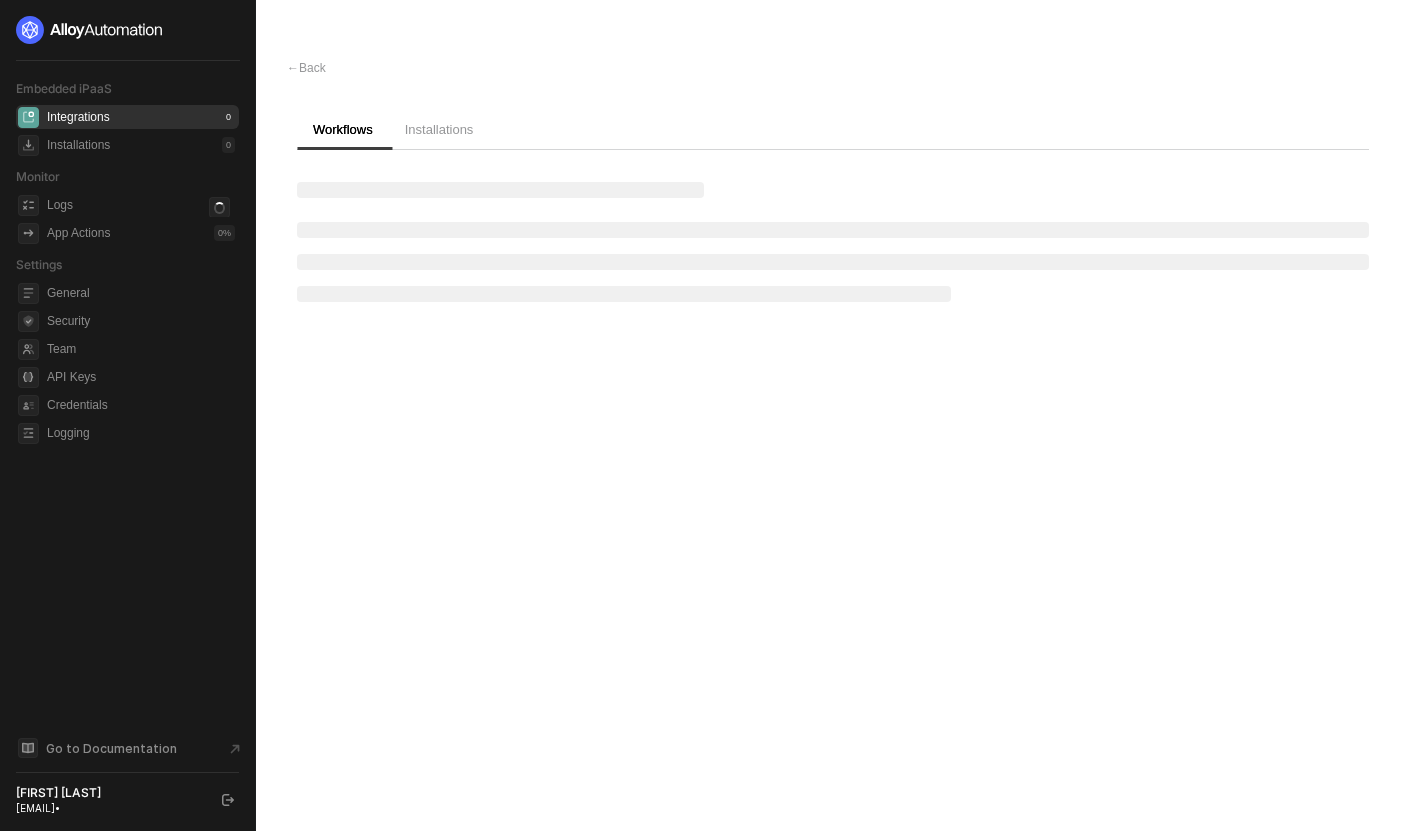 scroll, scrollTop: 0, scrollLeft: 0, axis: both 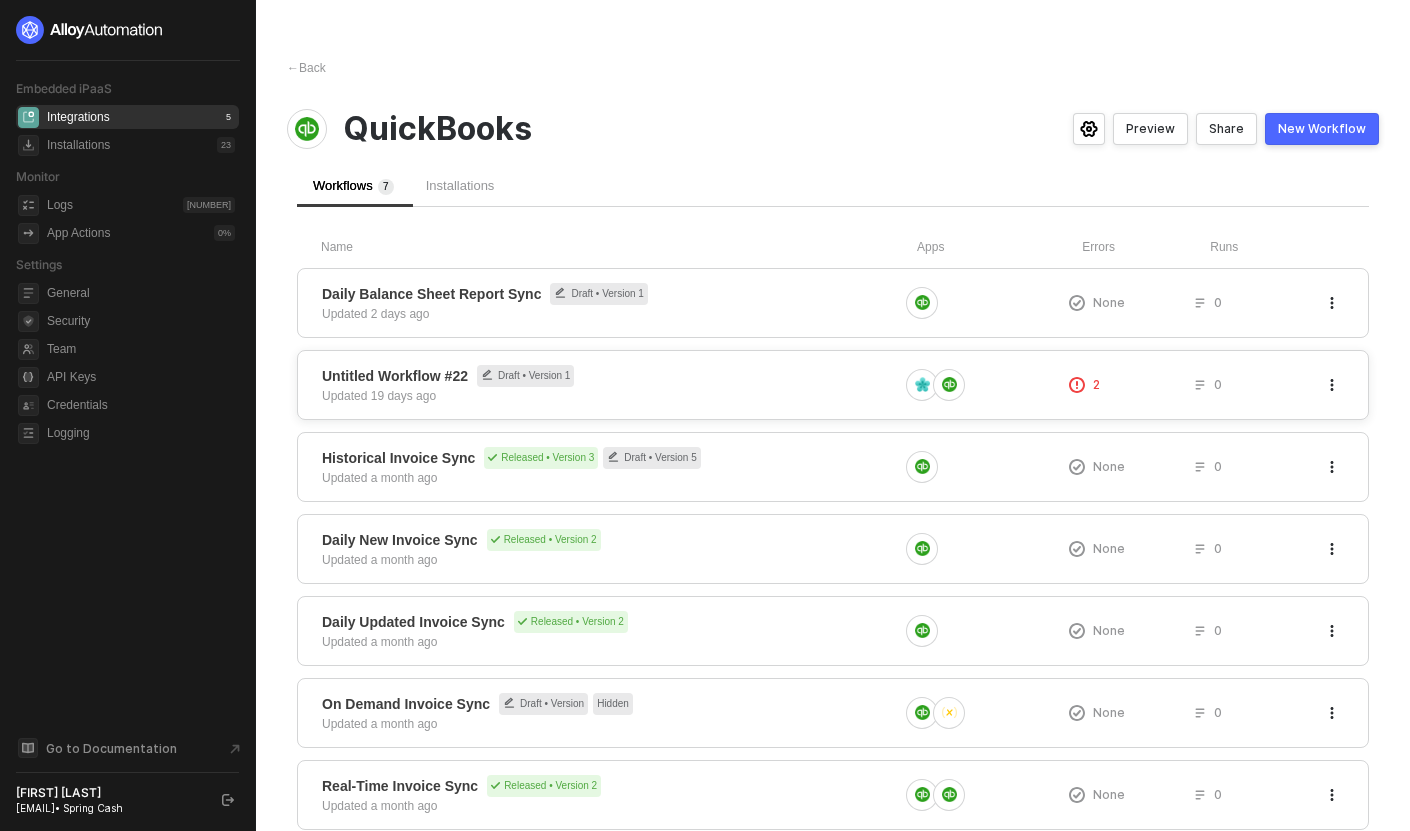 click 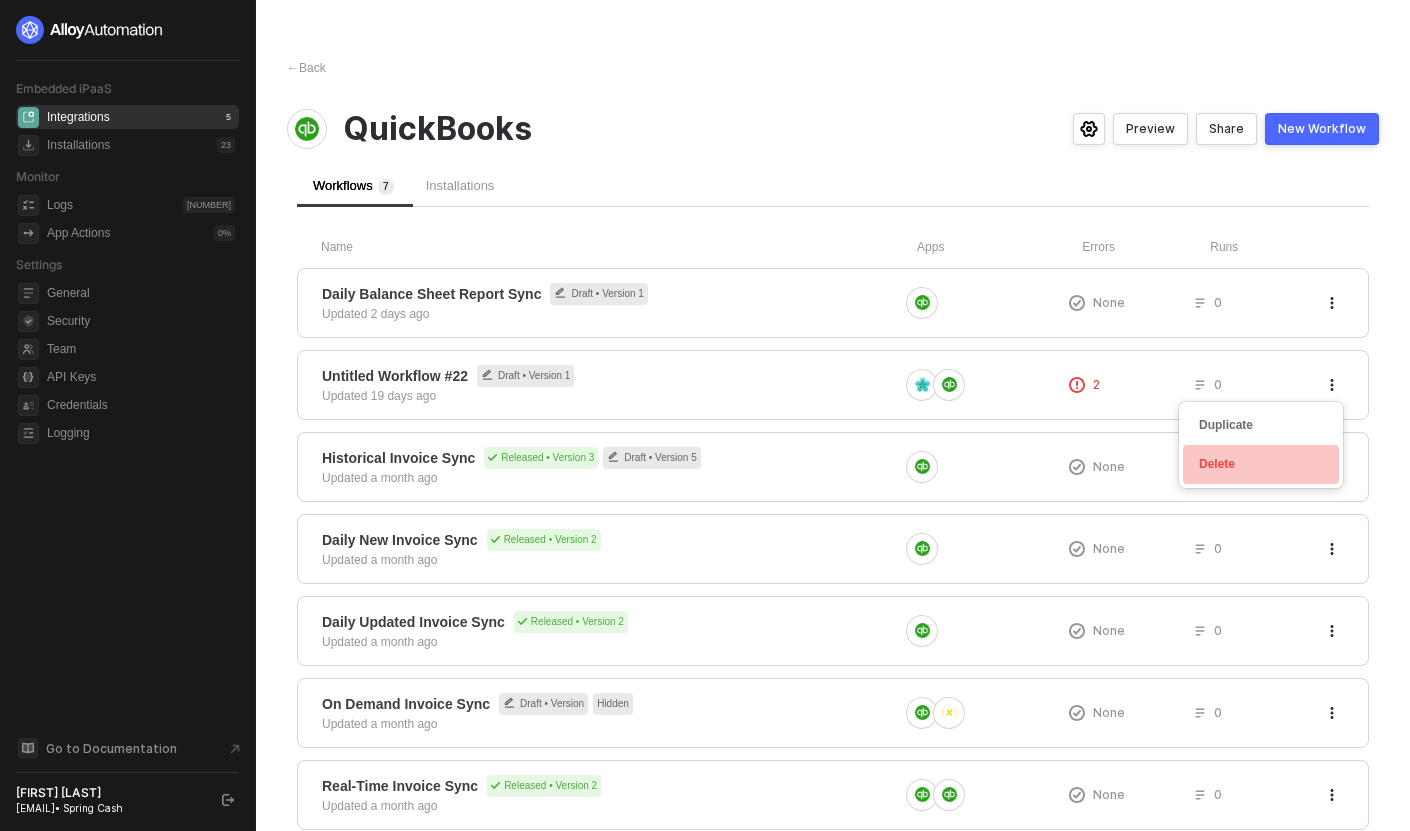 click on "Delete" at bounding box center (1261, 464) 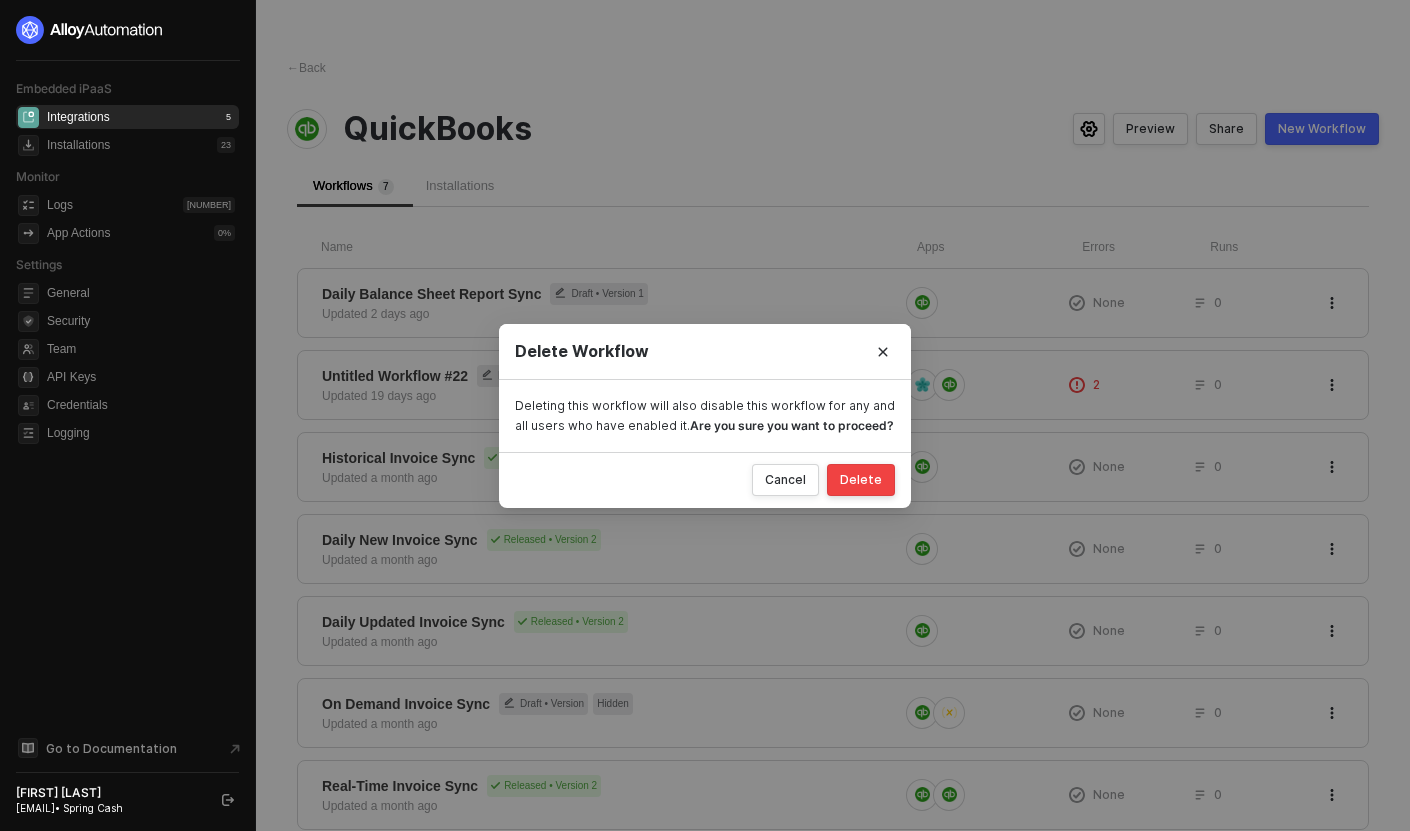 click on "Delete" at bounding box center (861, 480) 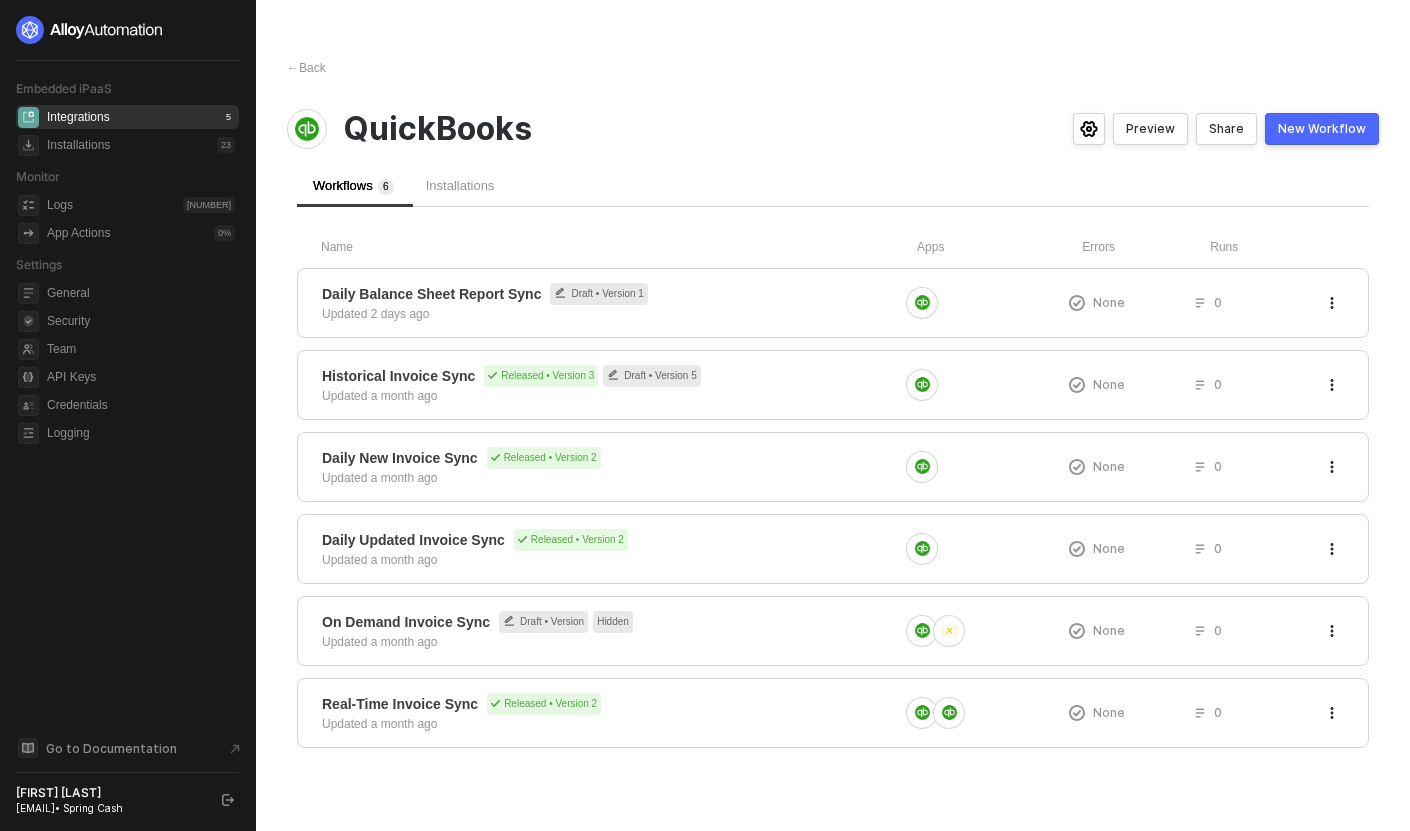 click on "New Workflow" at bounding box center [1322, 129] 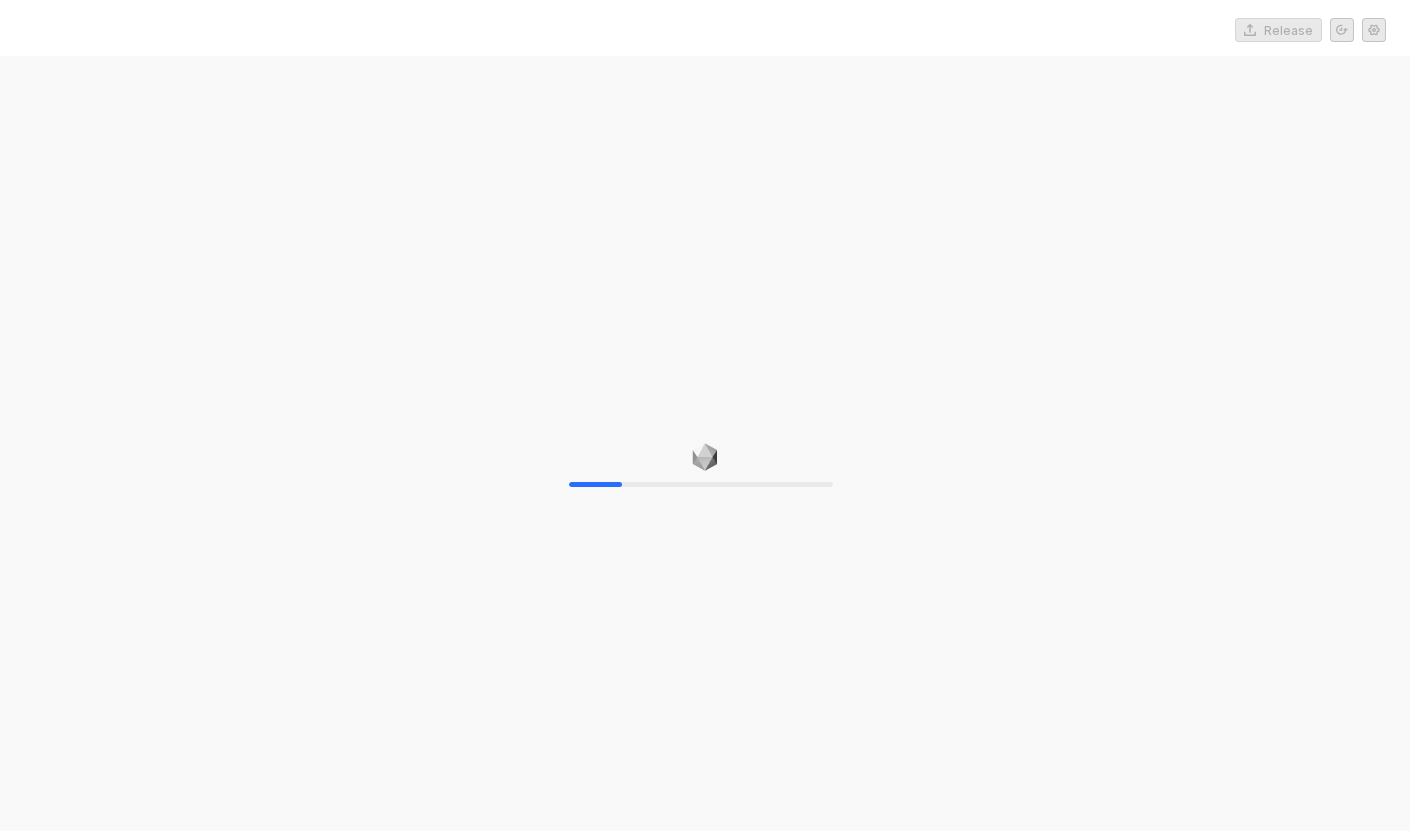 scroll, scrollTop: 0, scrollLeft: 0, axis: both 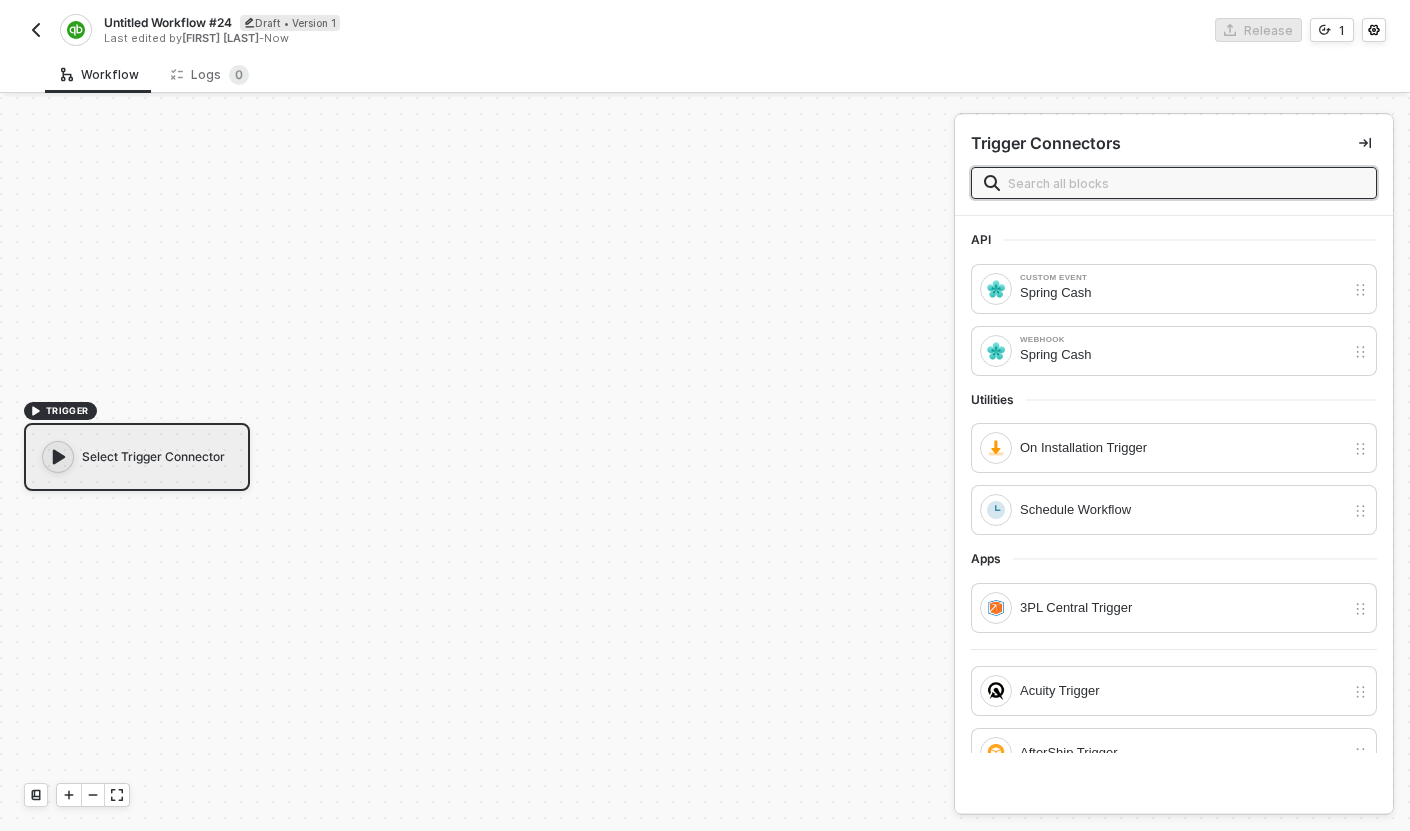 click at bounding box center [36, 30] 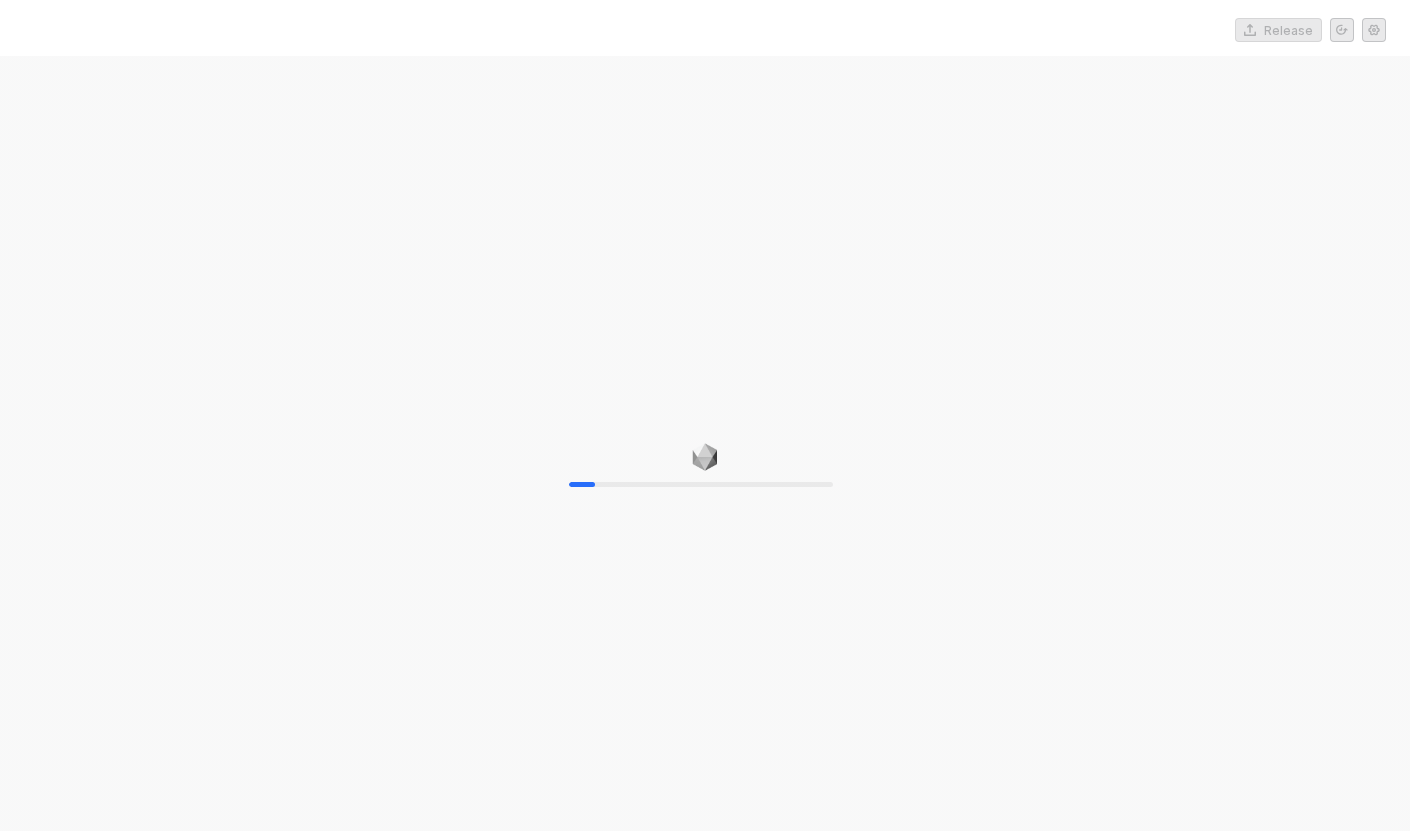 scroll, scrollTop: 0, scrollLeft: 0, axis: both 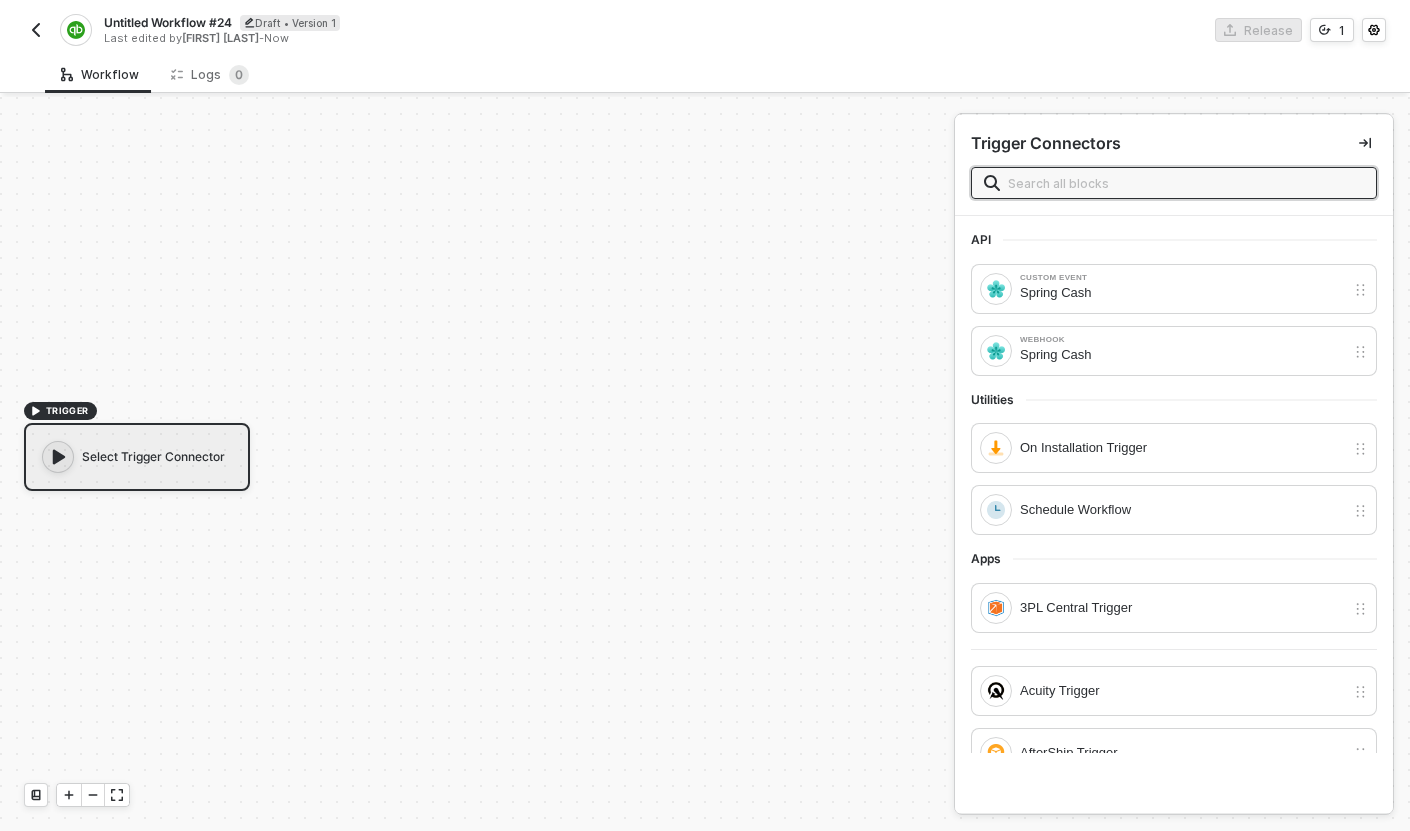 click at bounding box center (36, 30) 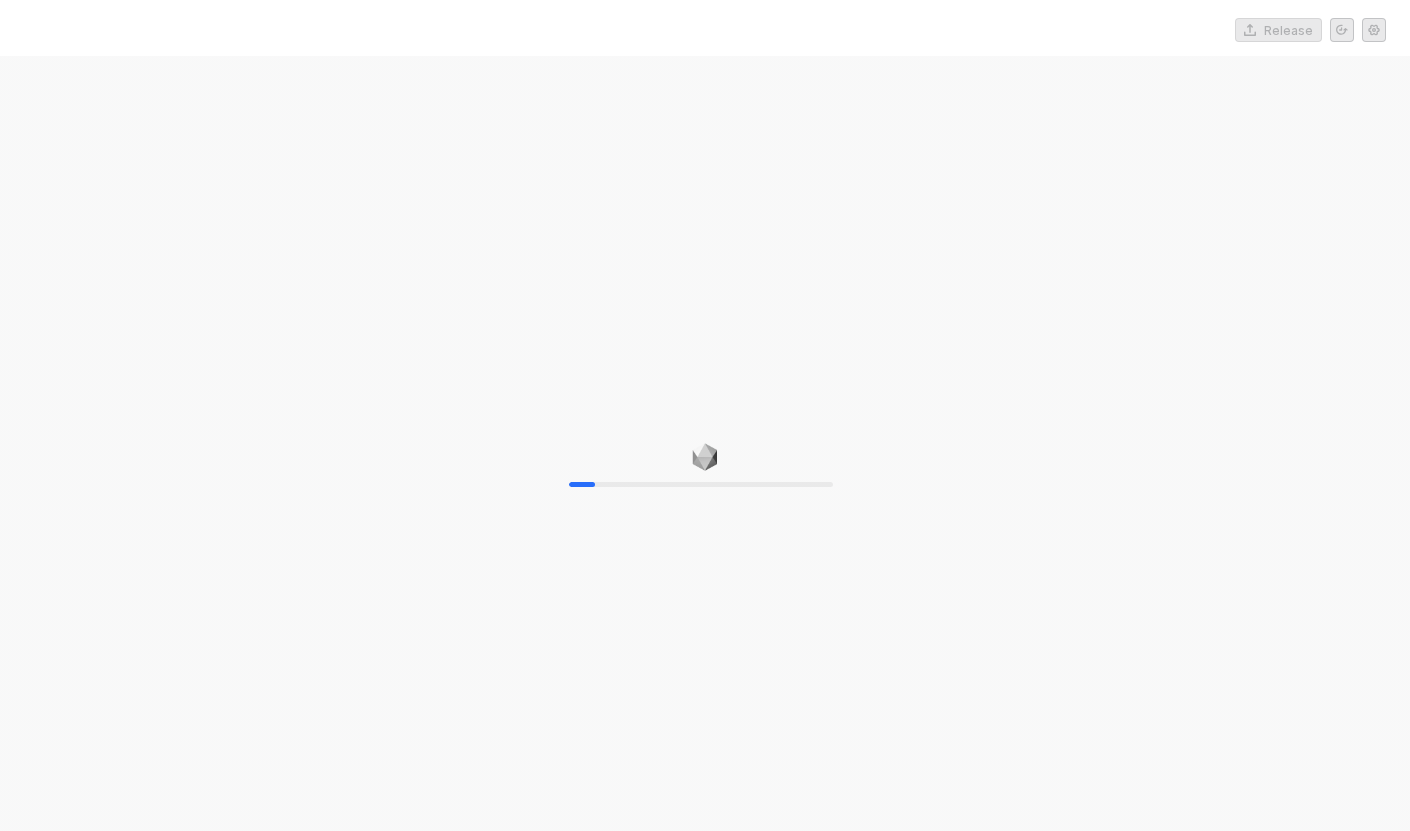 scroll, scrollTop: 0, scrollLeft: 0, axis: both 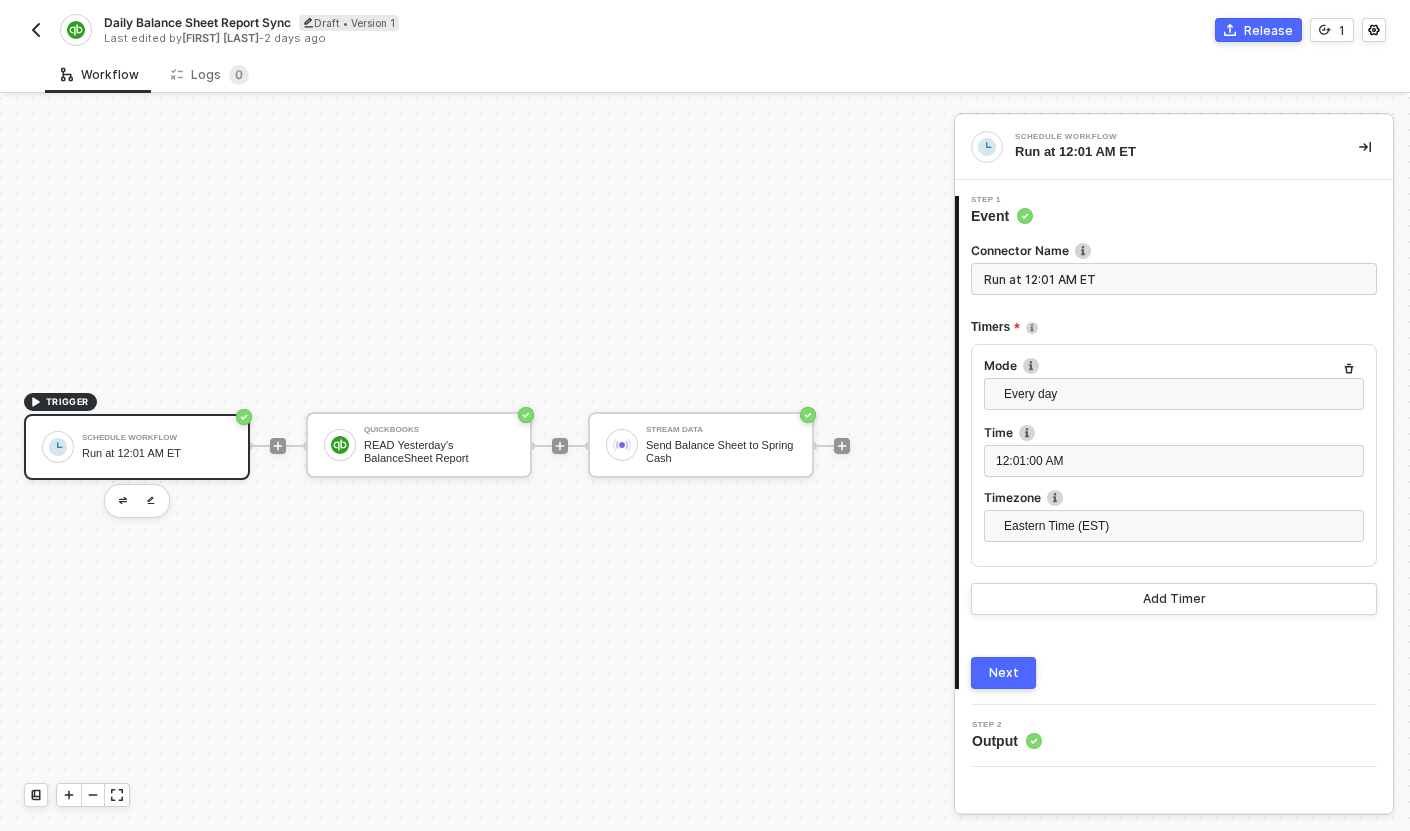 click on "Daily Balance Sheet Report Sync    Draft • Version   1 Last edited by  [FIRST] [LAST]  -  [TIME]" at bounding box center (364, 30) 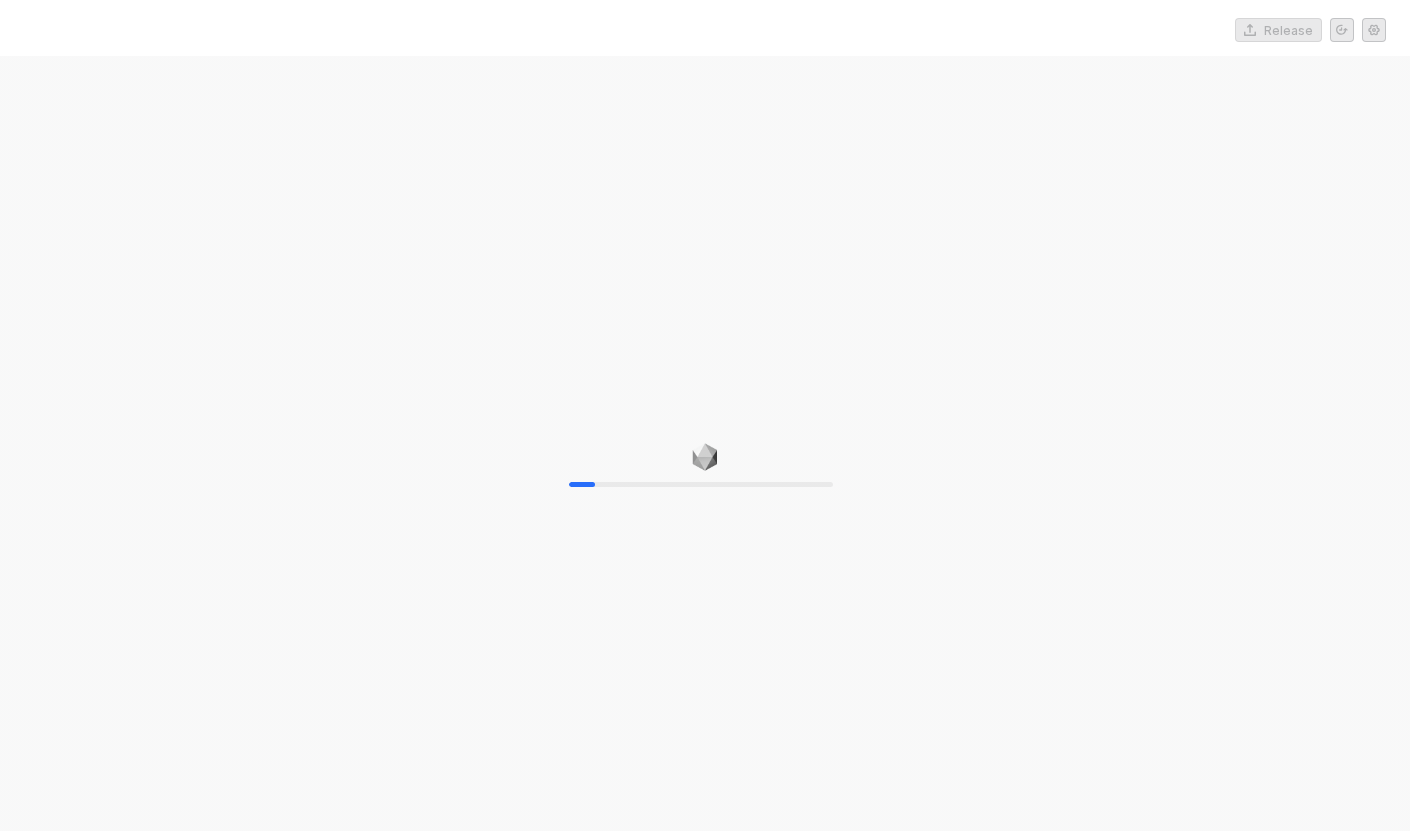 scroll, scrollTop: 0, scrollLeft: 0, axis: both 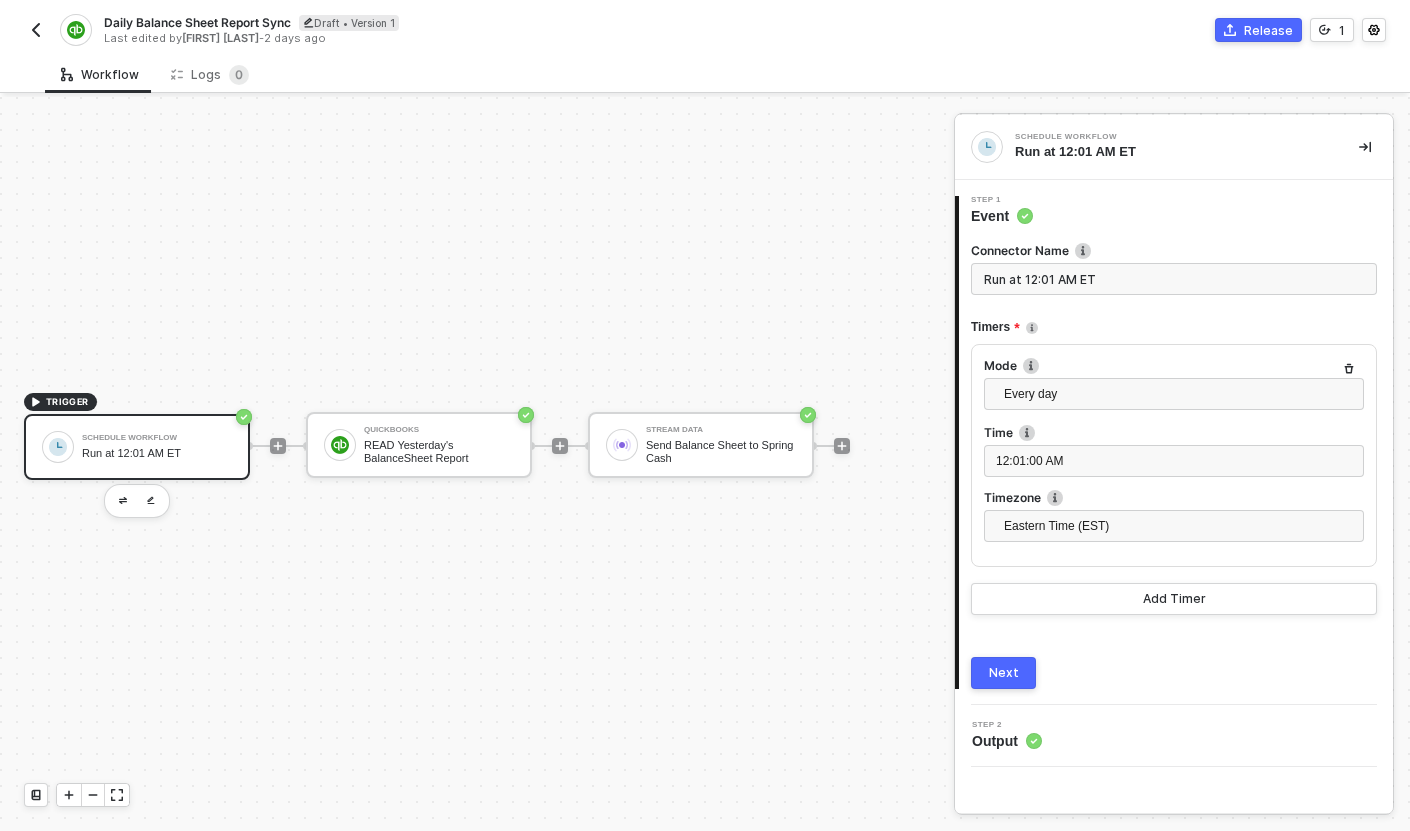 click at bounding box center [36, 30] 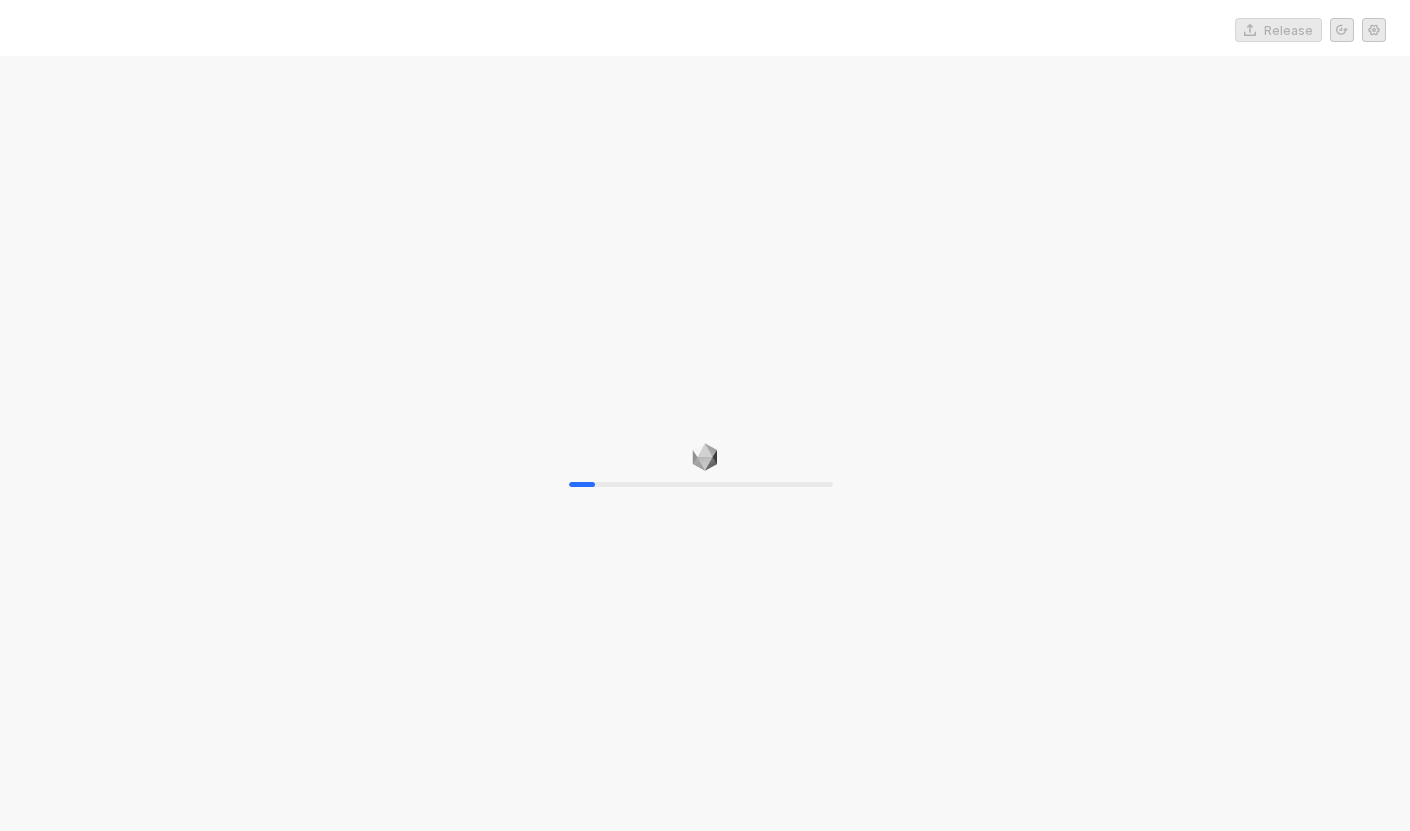 scroll, scrollTop: 0, scrollLeft: 0, axis: both 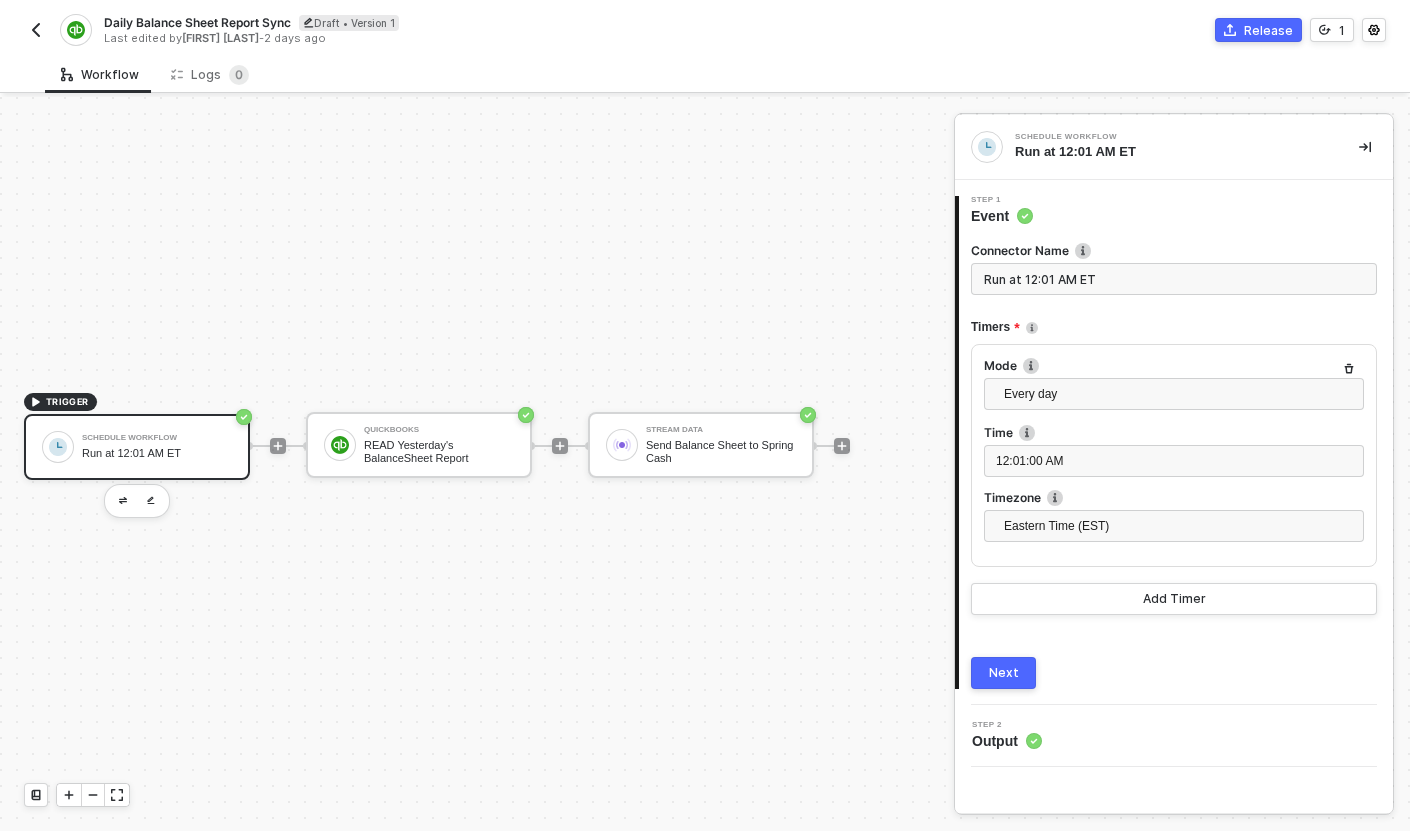 click at bounding box center [36, 30] 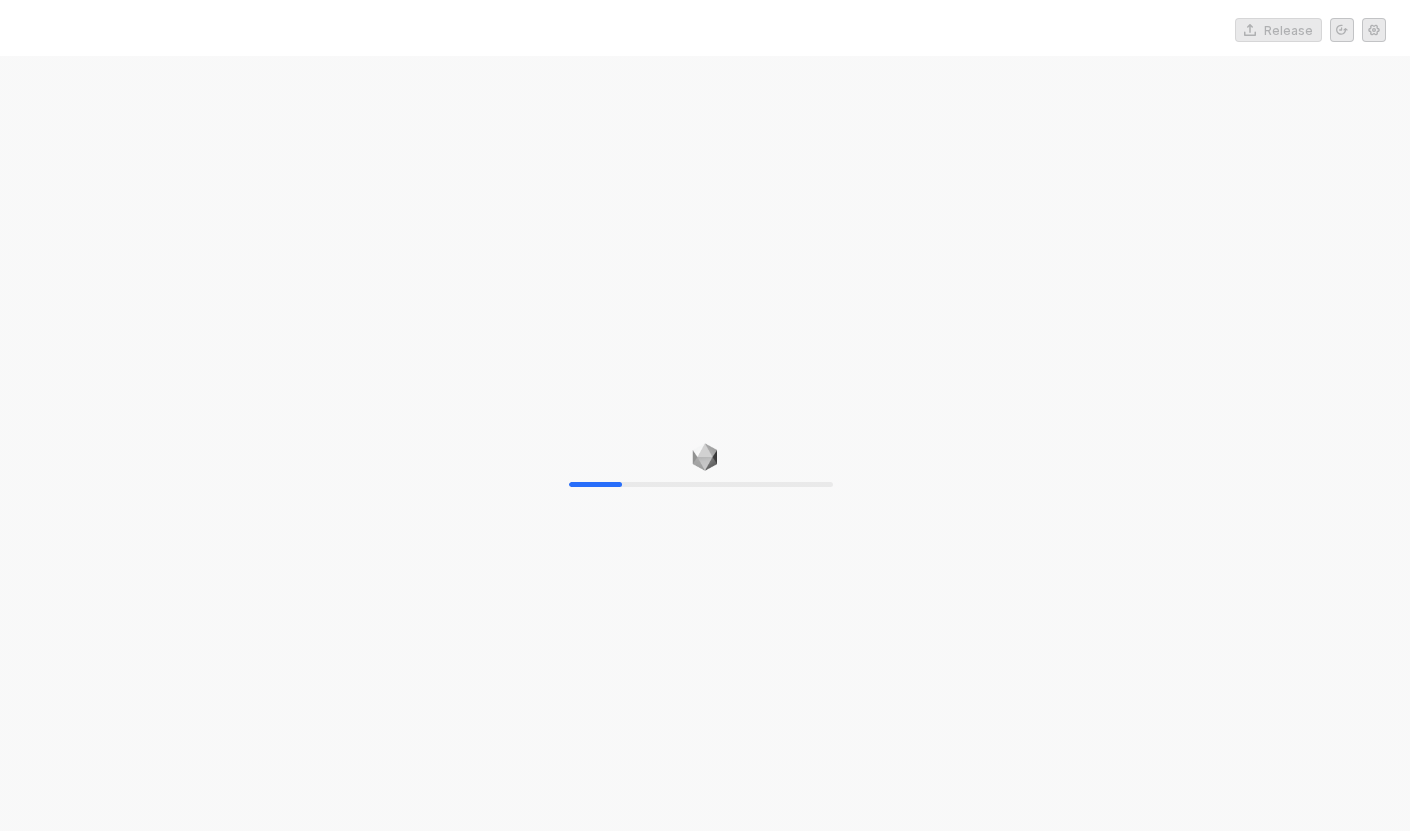 scroll, scrollTop: 0, scrollLeft: 0, axis: both 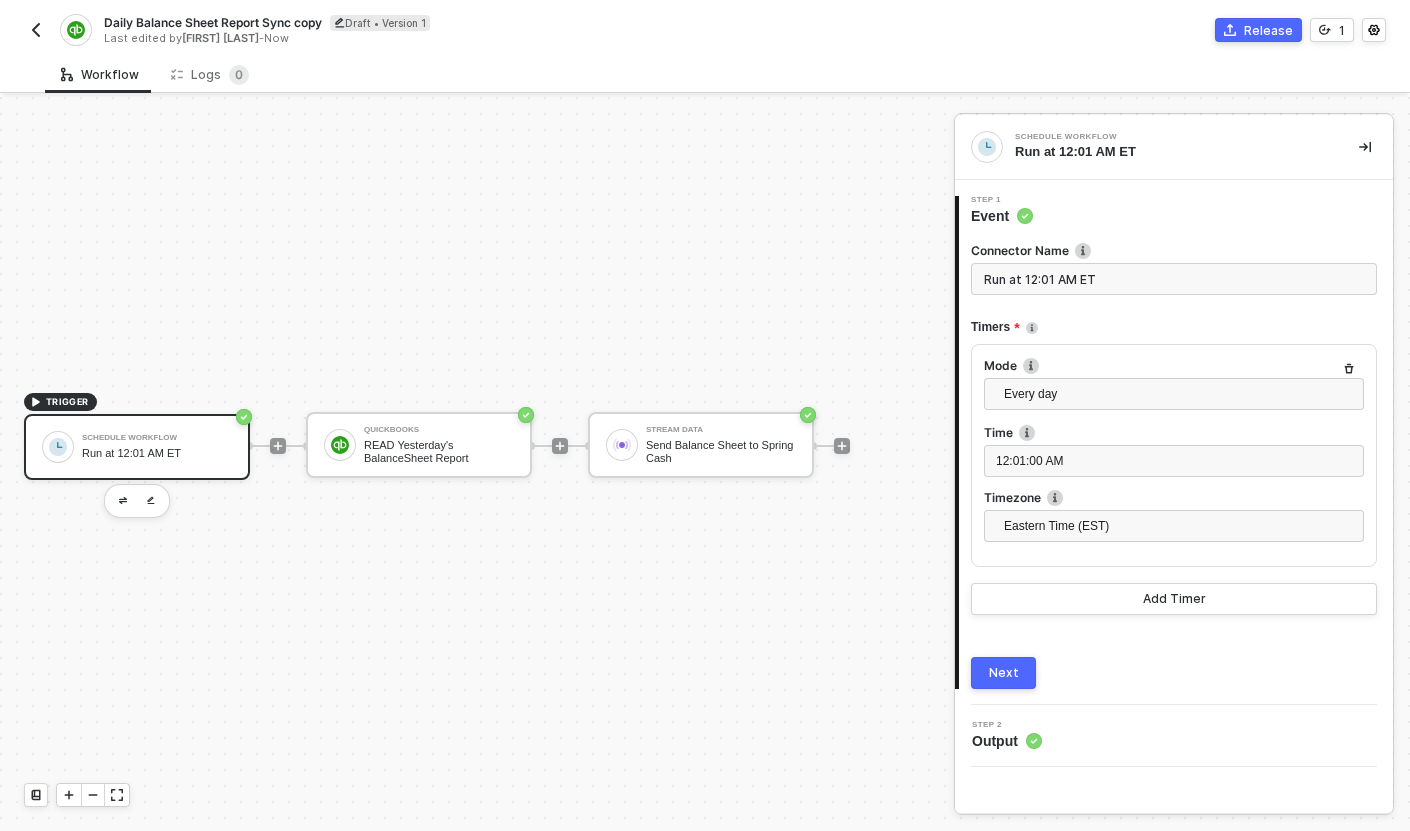 click on "Schedule Workflow" at bounding box center (157, 438) 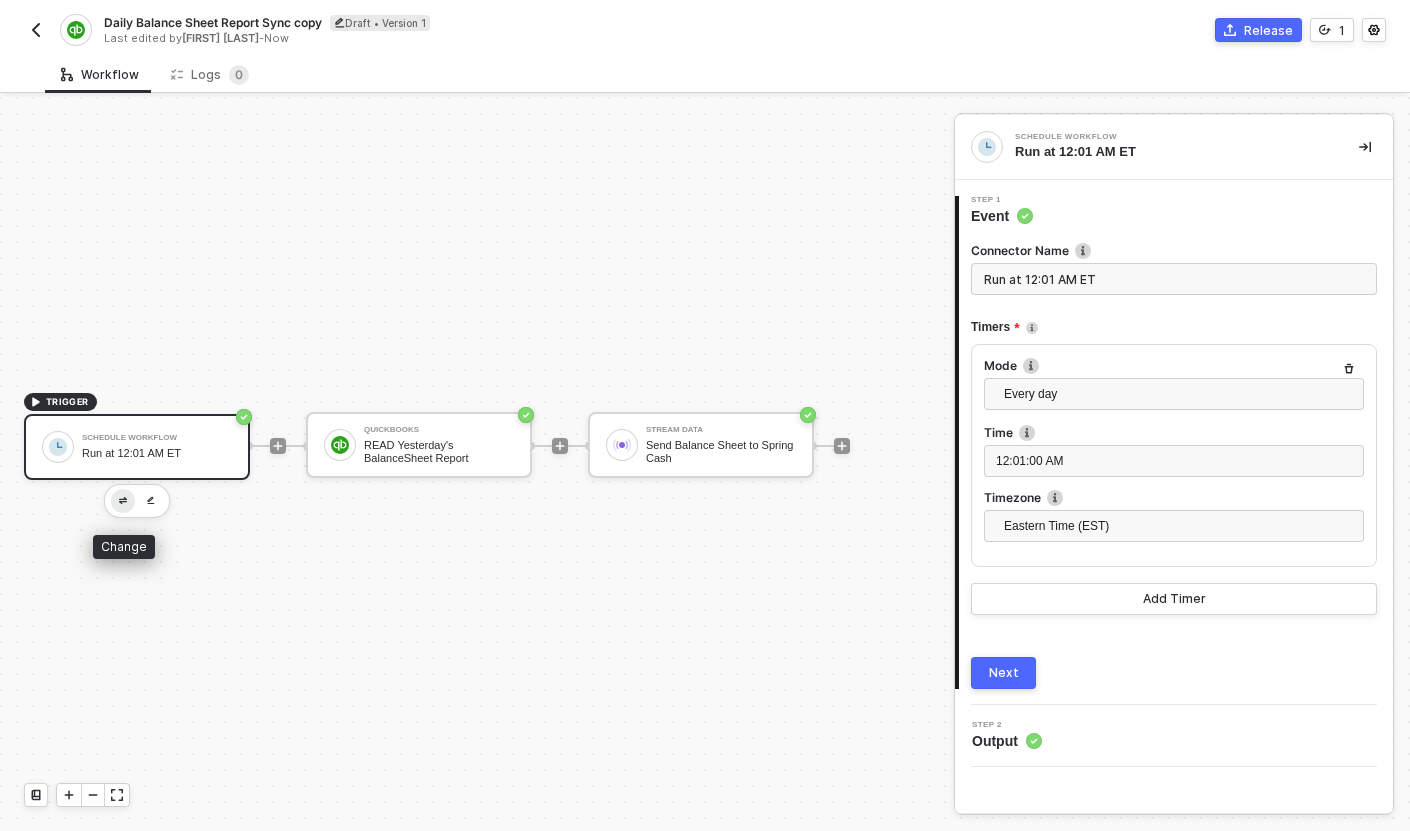 click at bounding box center (123, 501) 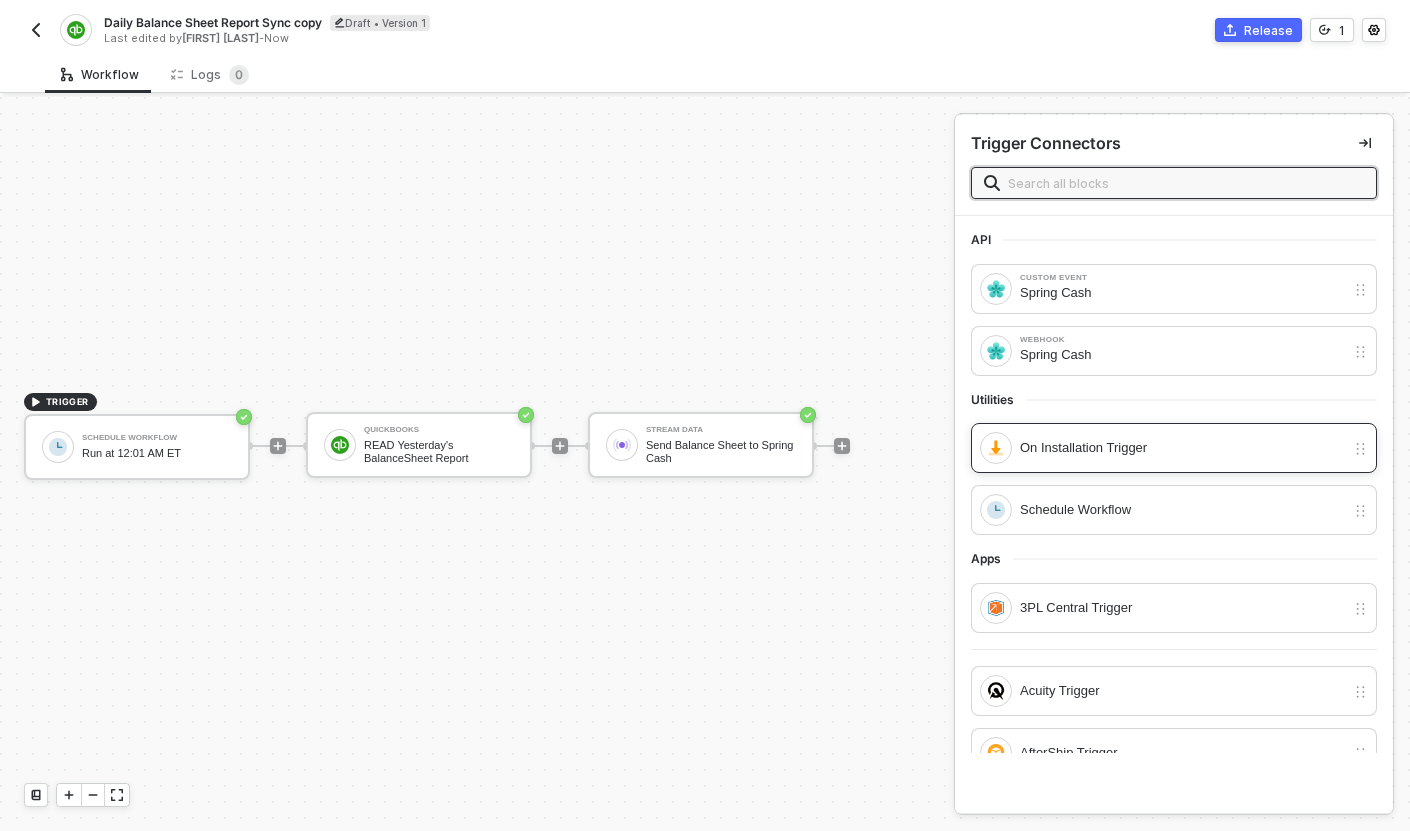 click on "On Installation Trigger" at bounding box center [1162, 448] 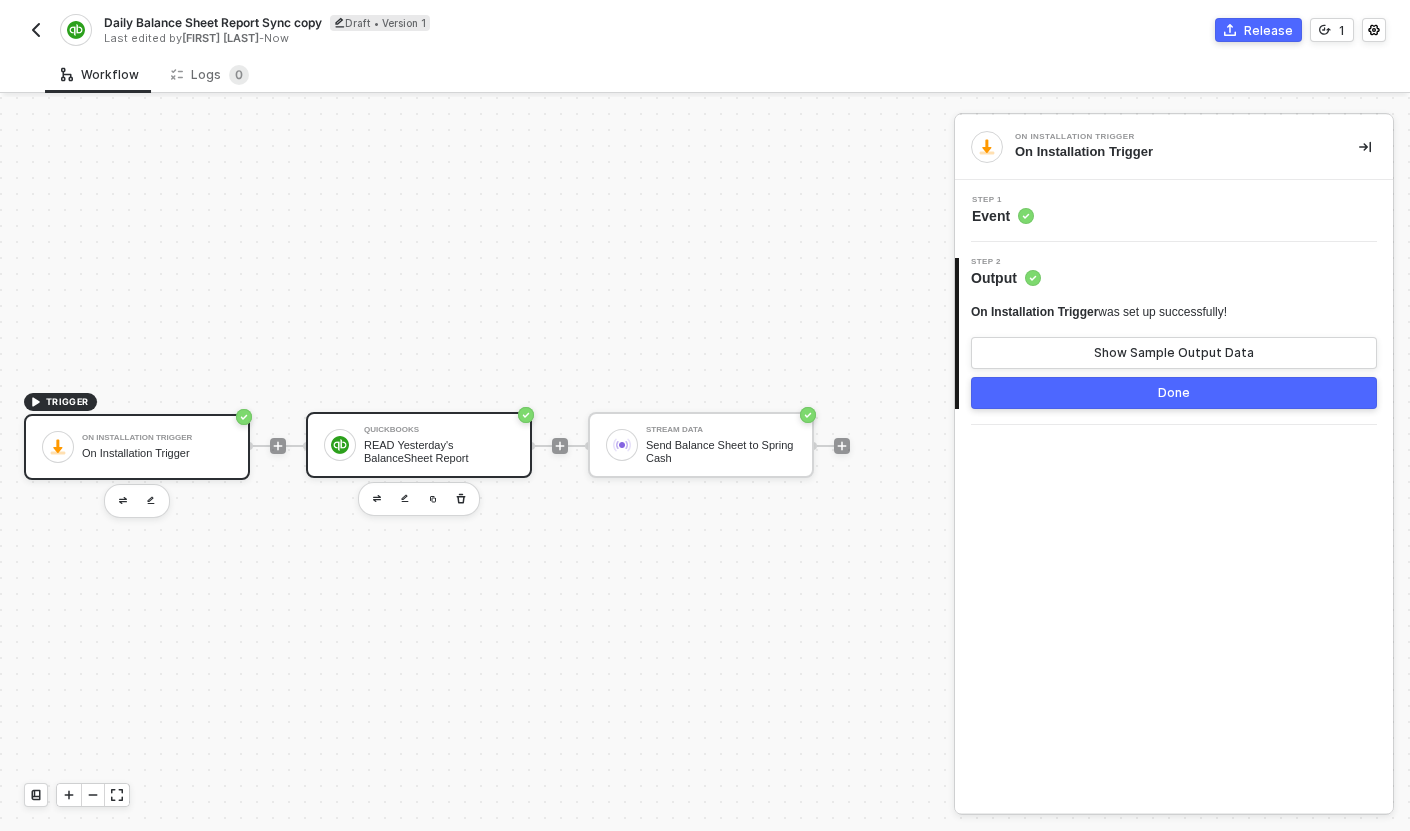 click on "QuickBooks READ Yesterday's BalanceSheet Report" at bounding box center (439, 445) 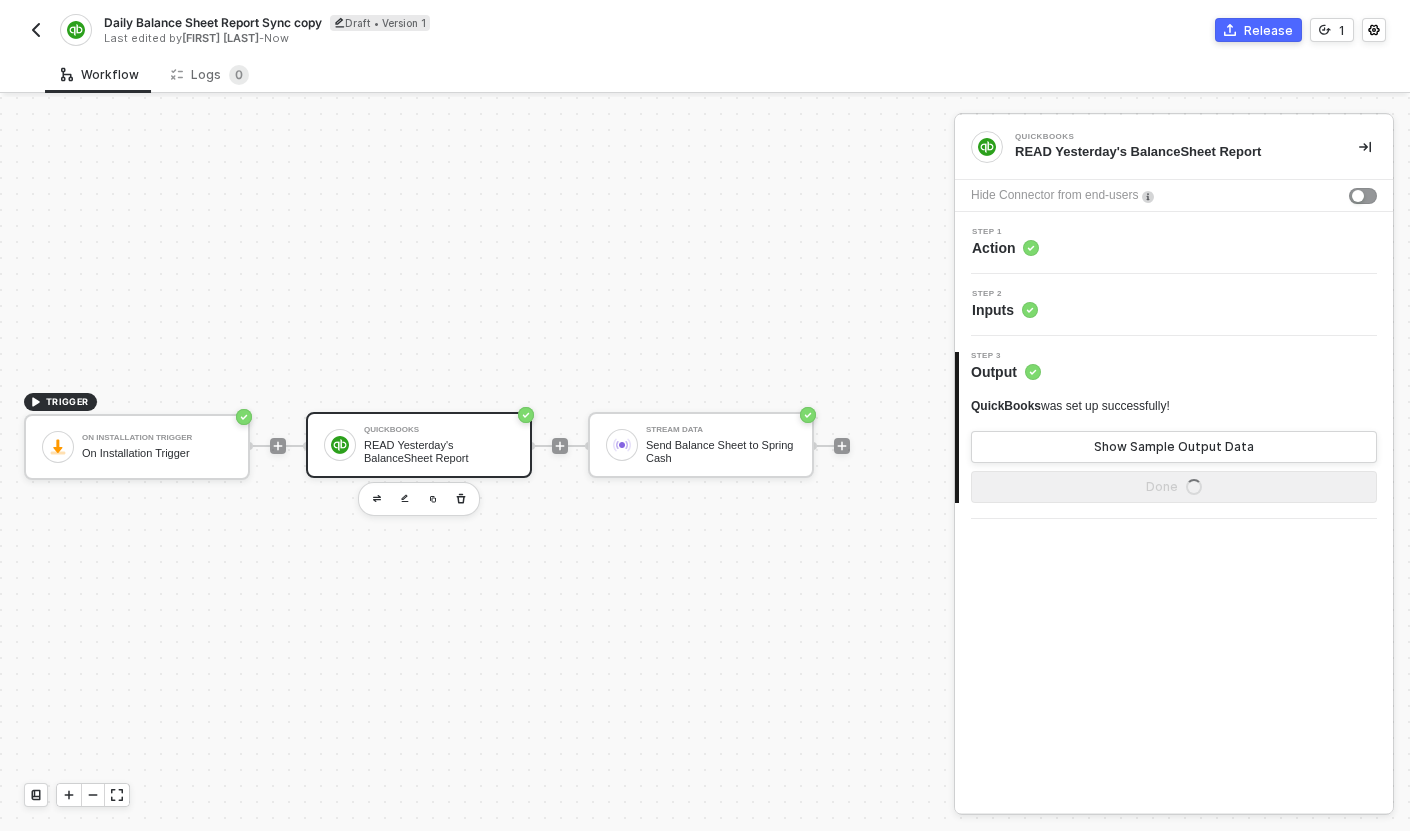 click on "Step 2 Inputs" at bounding box center (1174, 305) 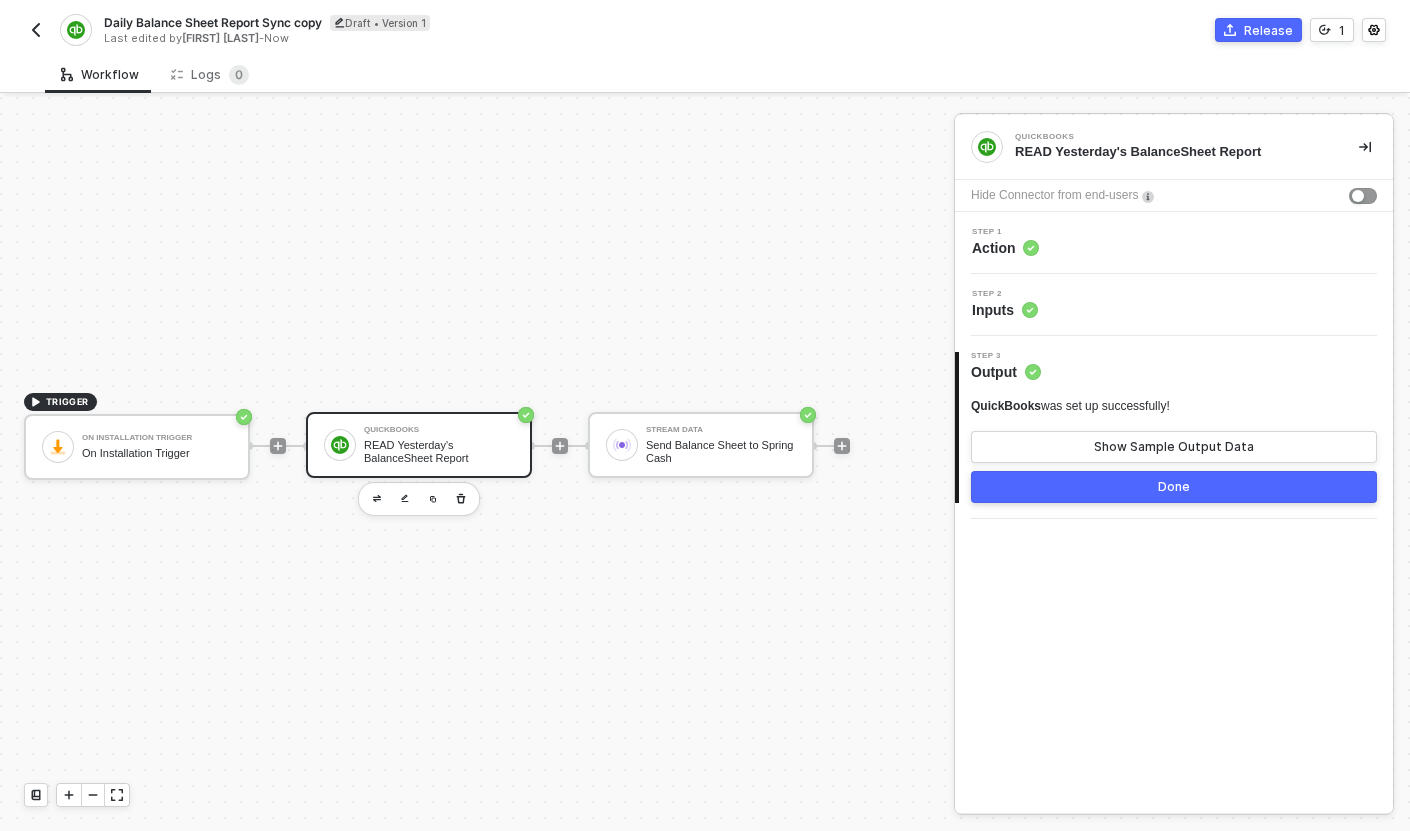 click on "Step 2 Inputs" at bounding box center [1176, 305] 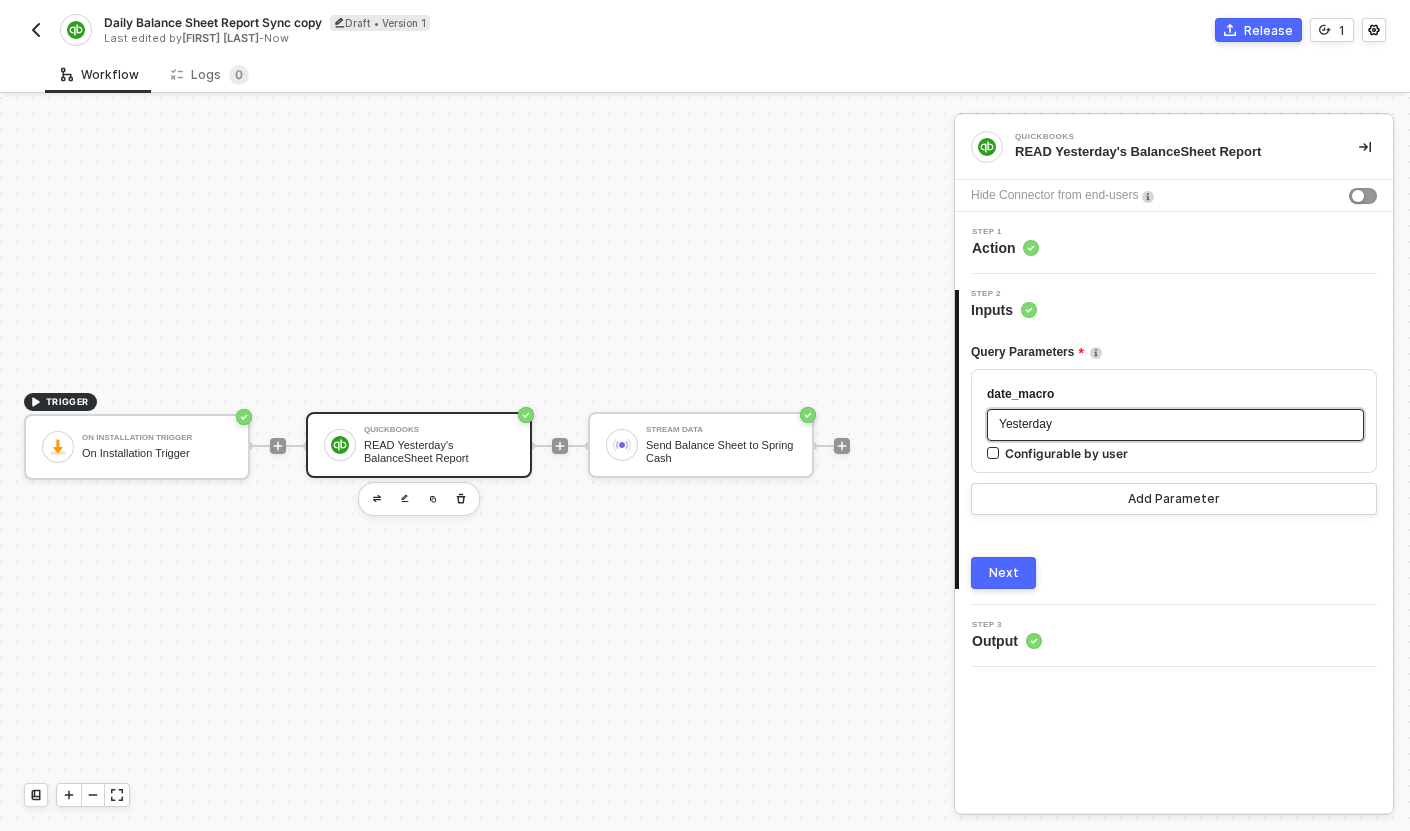 click on "Yesterday" at bounding box center [1175, 425] 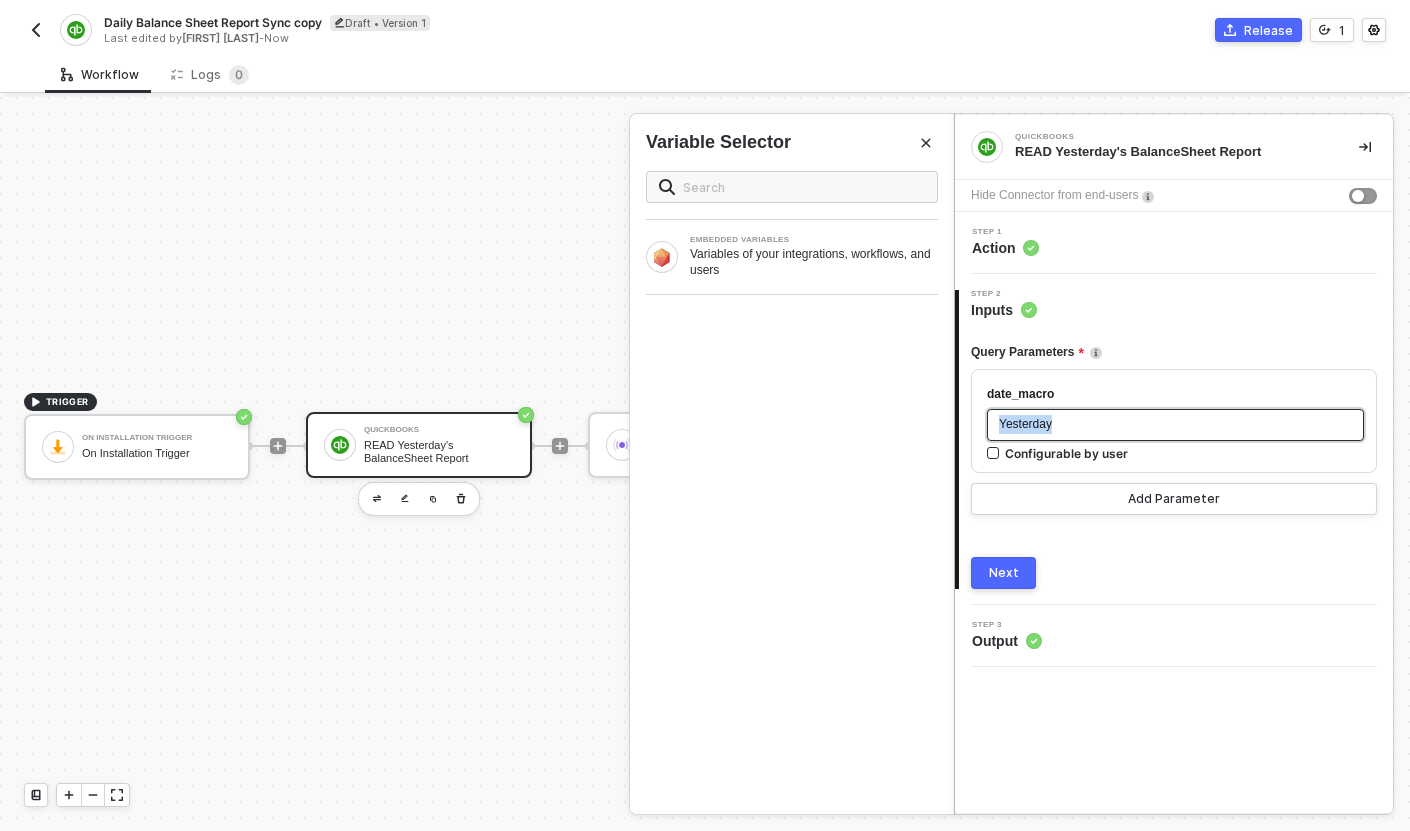 click on "Yesterday" at bounding box center [1175, 425] 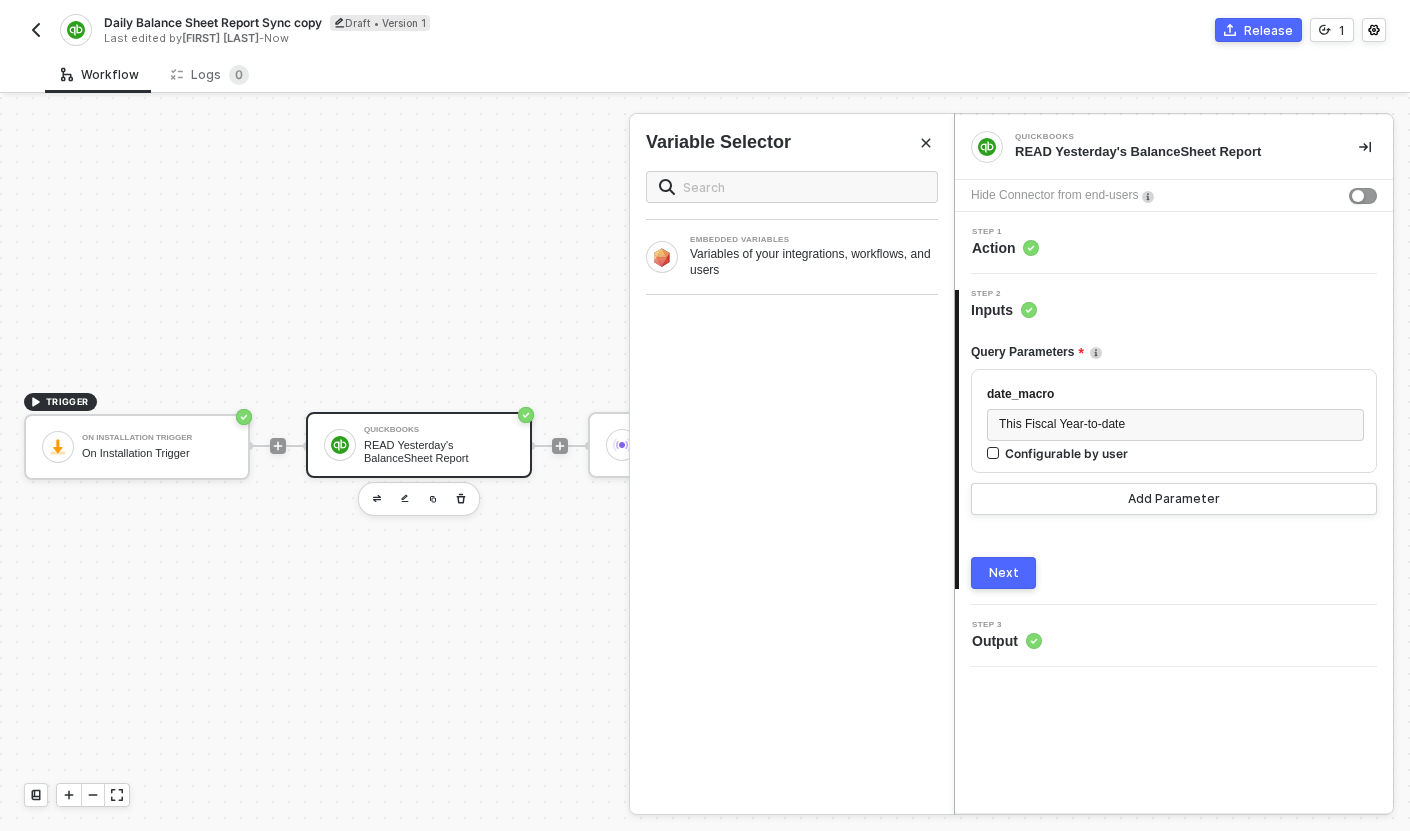 click on "Step 1 Action" at bounding box center [1176, 243] 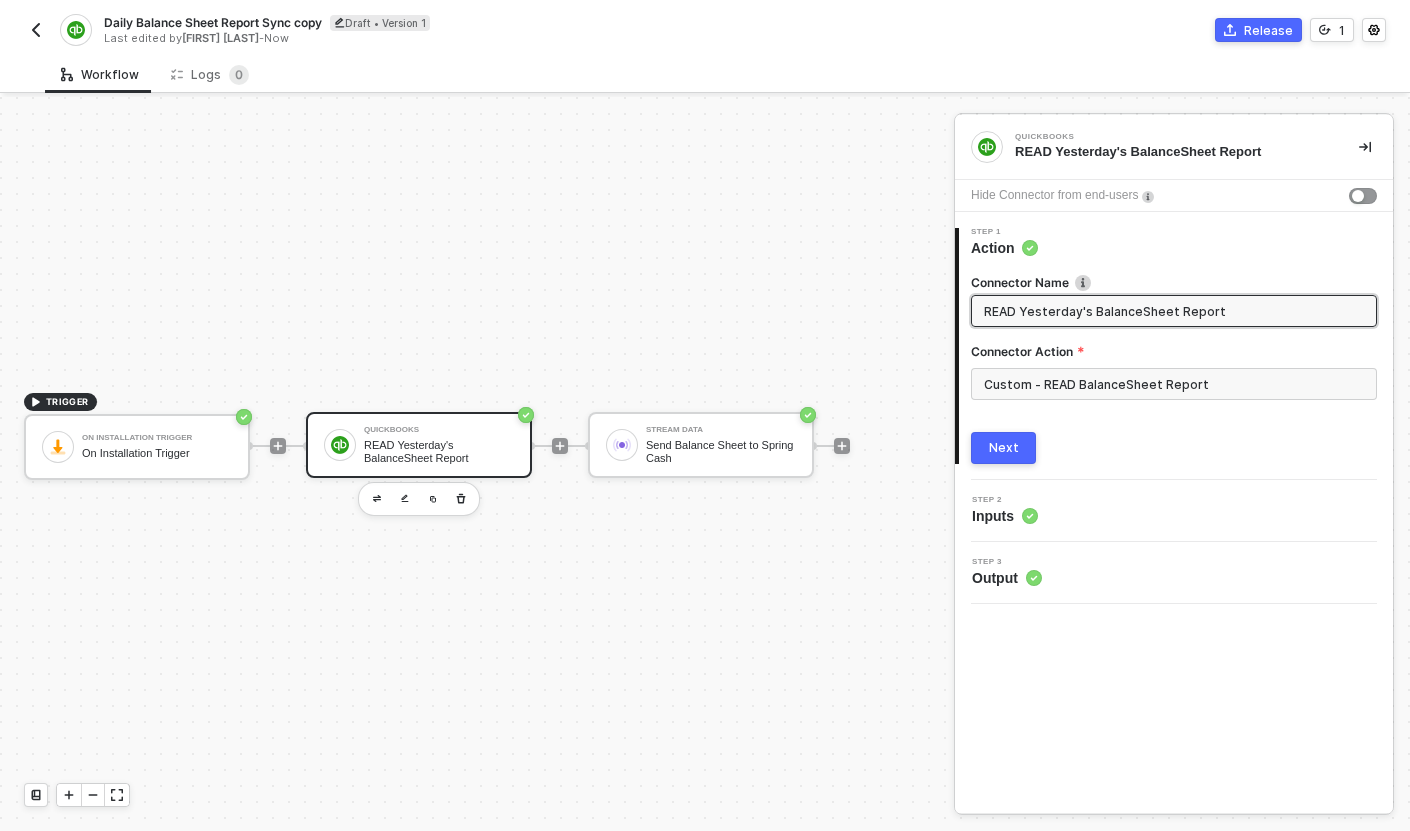 click on "READ Yesterday's BalanceSheet Report" at bounding box center [1172, 311] 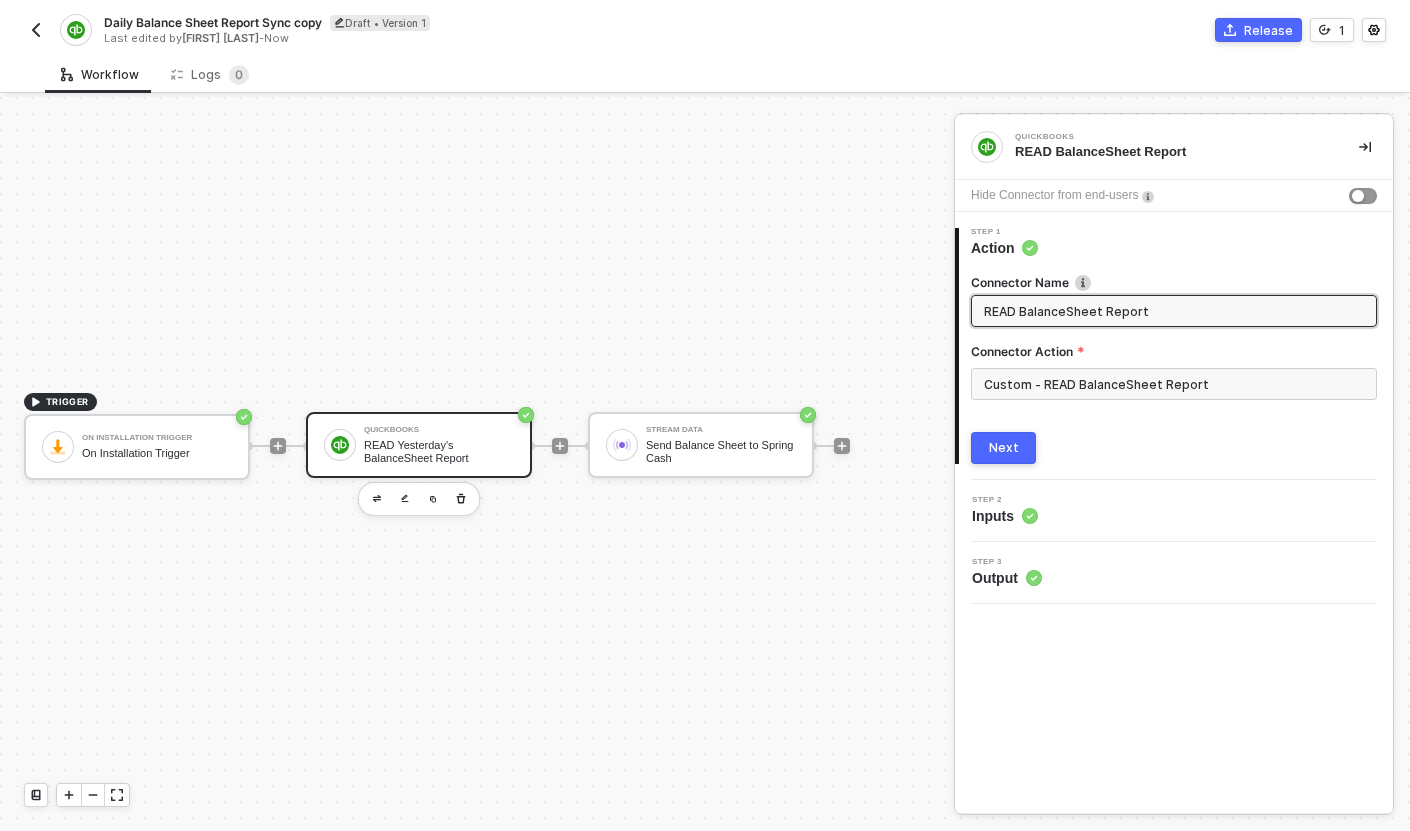 click on "READ BalanceSheet Report" at bounding box center [1172, 311] 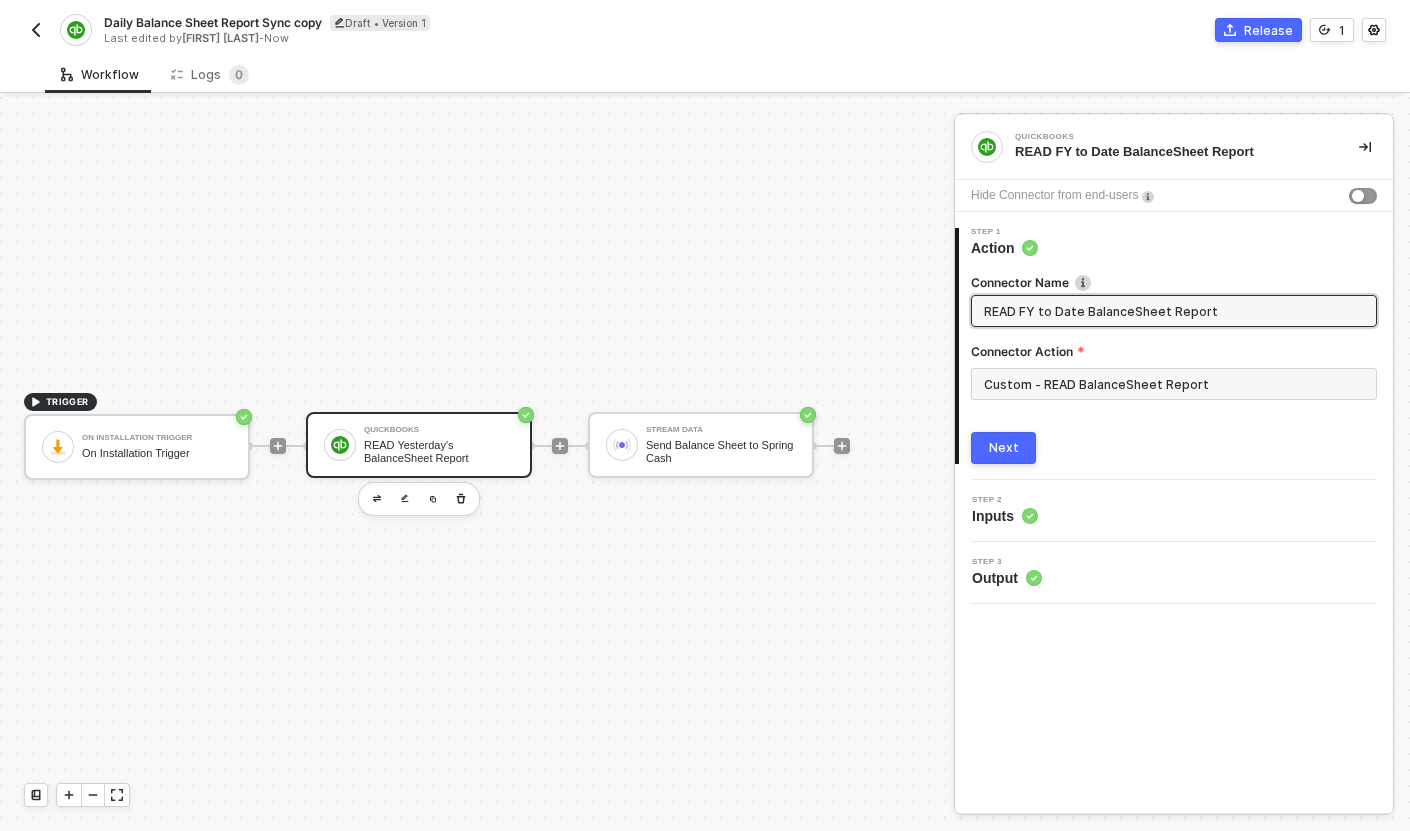 type on "READ FY to Date BalanceSheet Report" 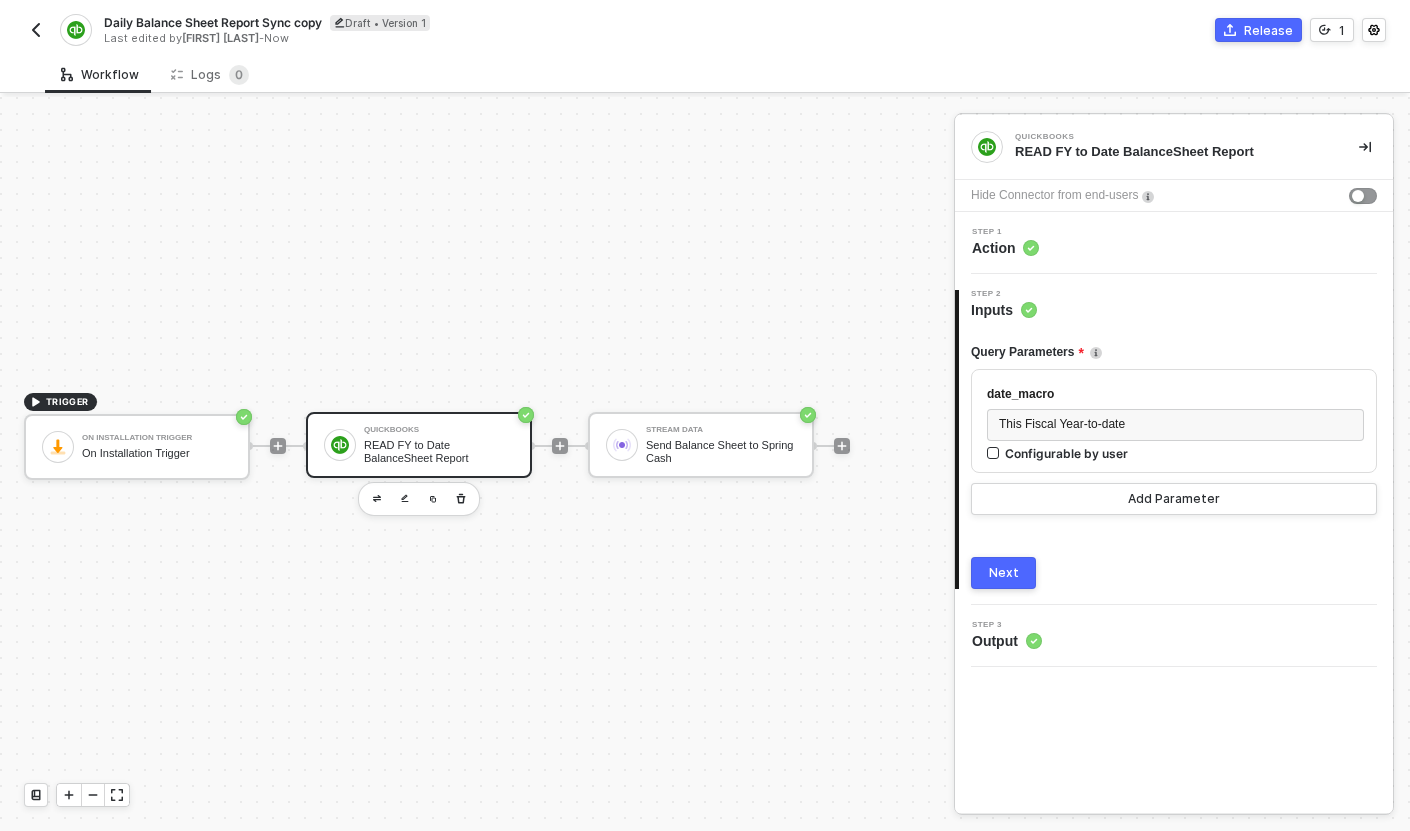 click on "Next" at bounding box center [1004, 573] 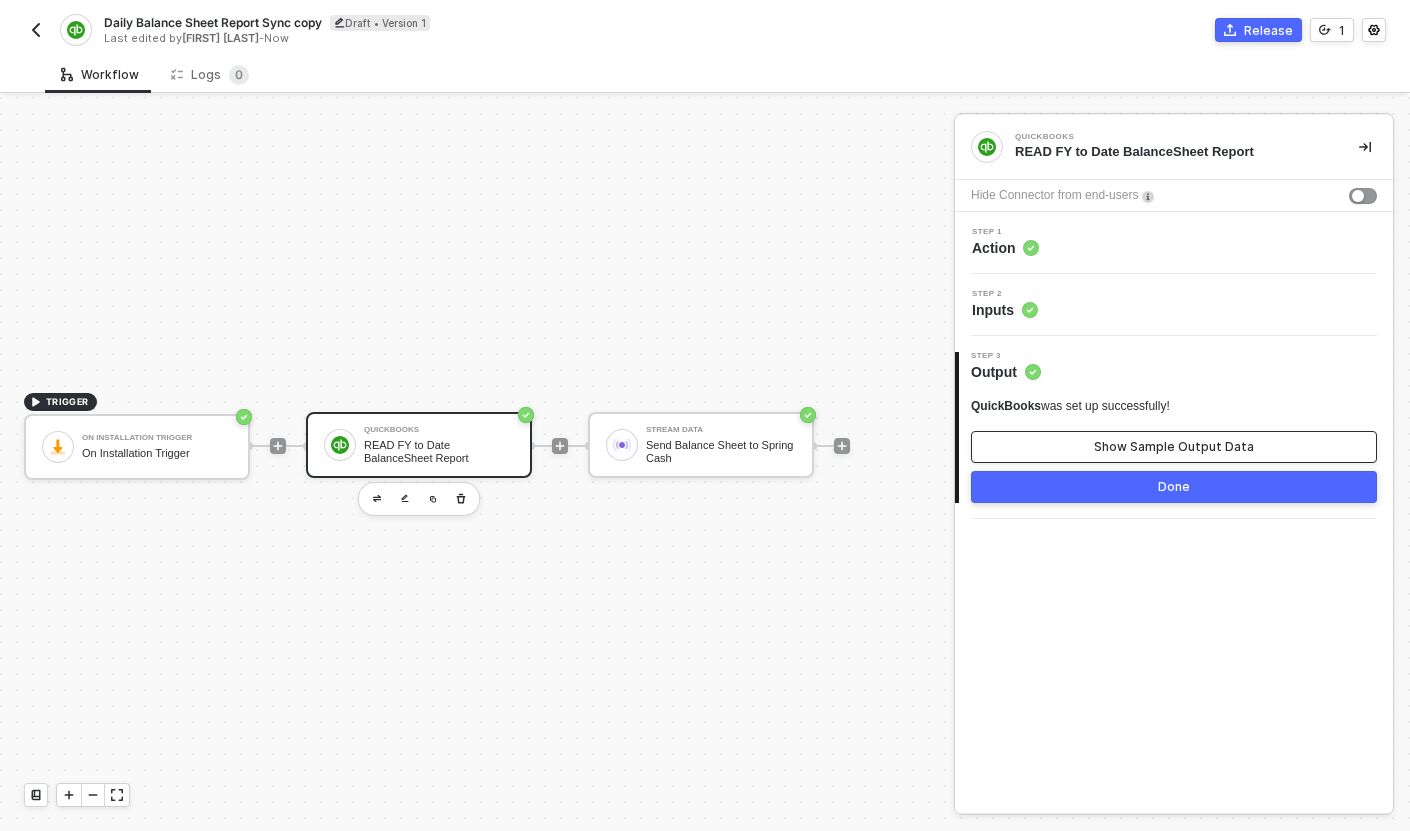 click on "Show Sample Output Data" at bounding box center [1174, 447] 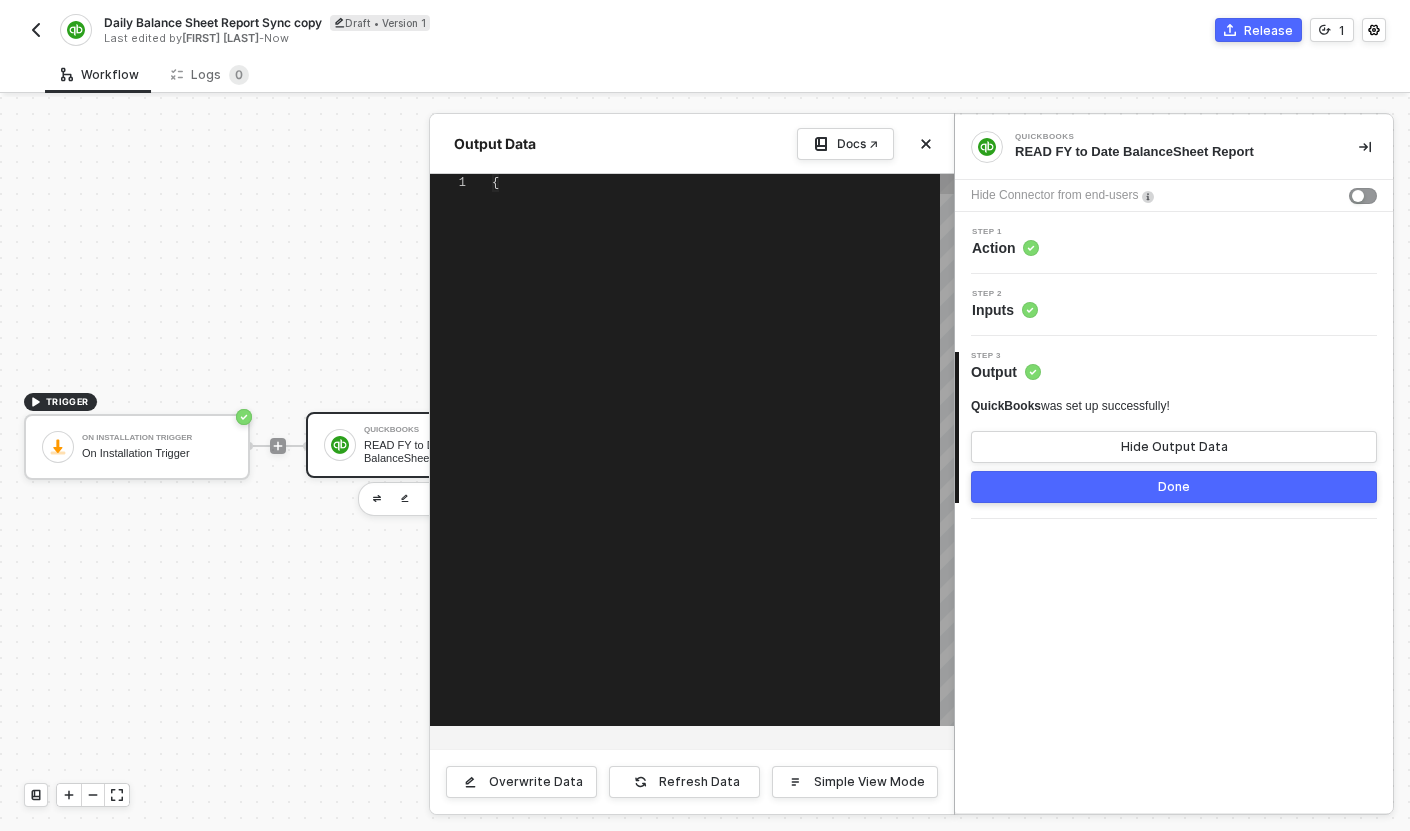 scroll, scrollTop: 180, scrollLeft: 0, axis: vertical 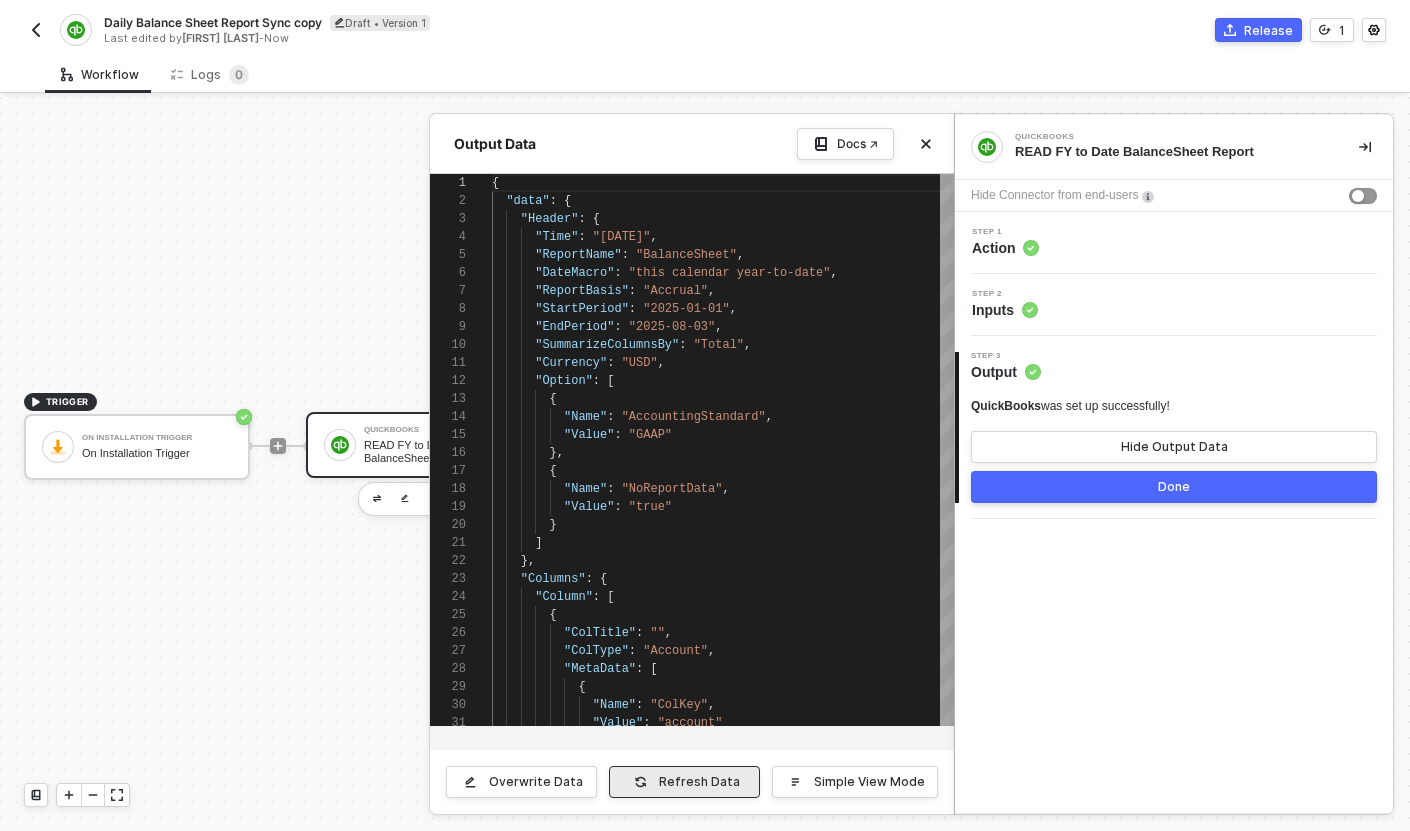 click on "Refresh Data" at bounding box center [699, 782] 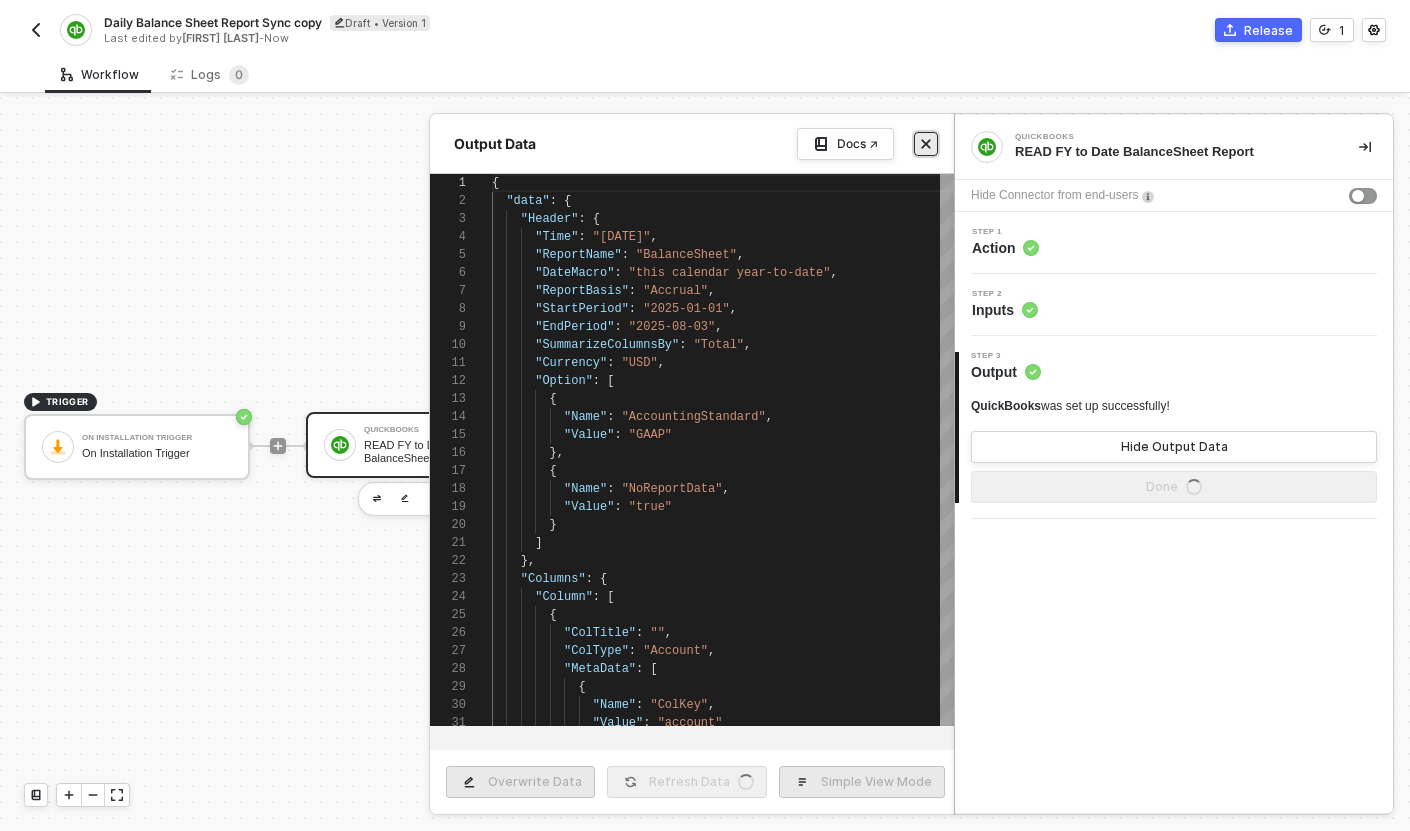 type on "{
"data": {
"Header": {
"Time": "2025-08-03T17:21:44-07:00",
"ReportName": "BalanceSheet",
"DateMacro": "this calendar year-to-date",
"ReportBasis": "Accrual",
"StartPeriod": "2025-01-01",
"EndPeriod": "2025-08-03",
"SummarizeColumnsBy": "Total"," 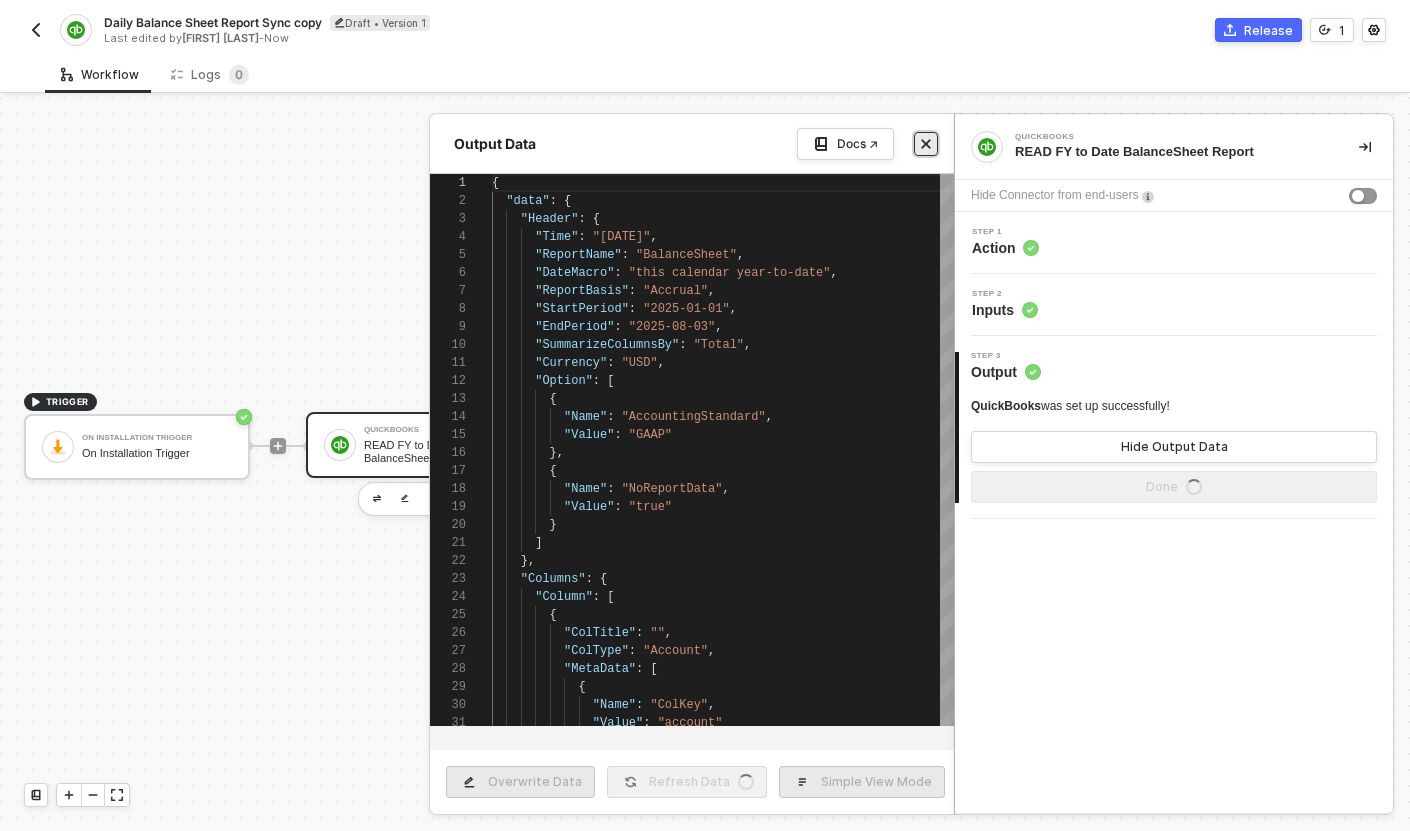 click 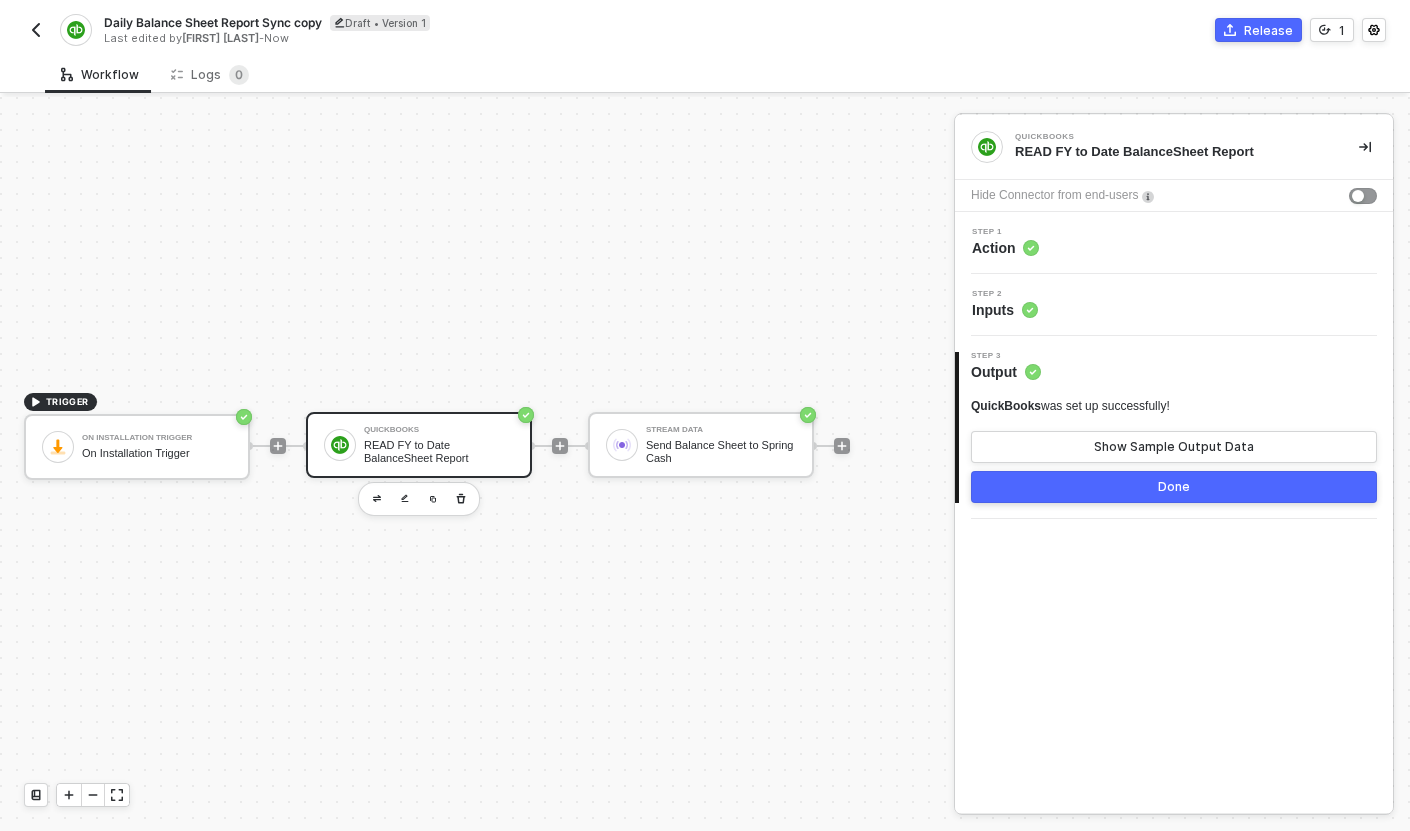 click on "Daily Balance Sheet Report Sync copy" at bounding box center [213, 22] 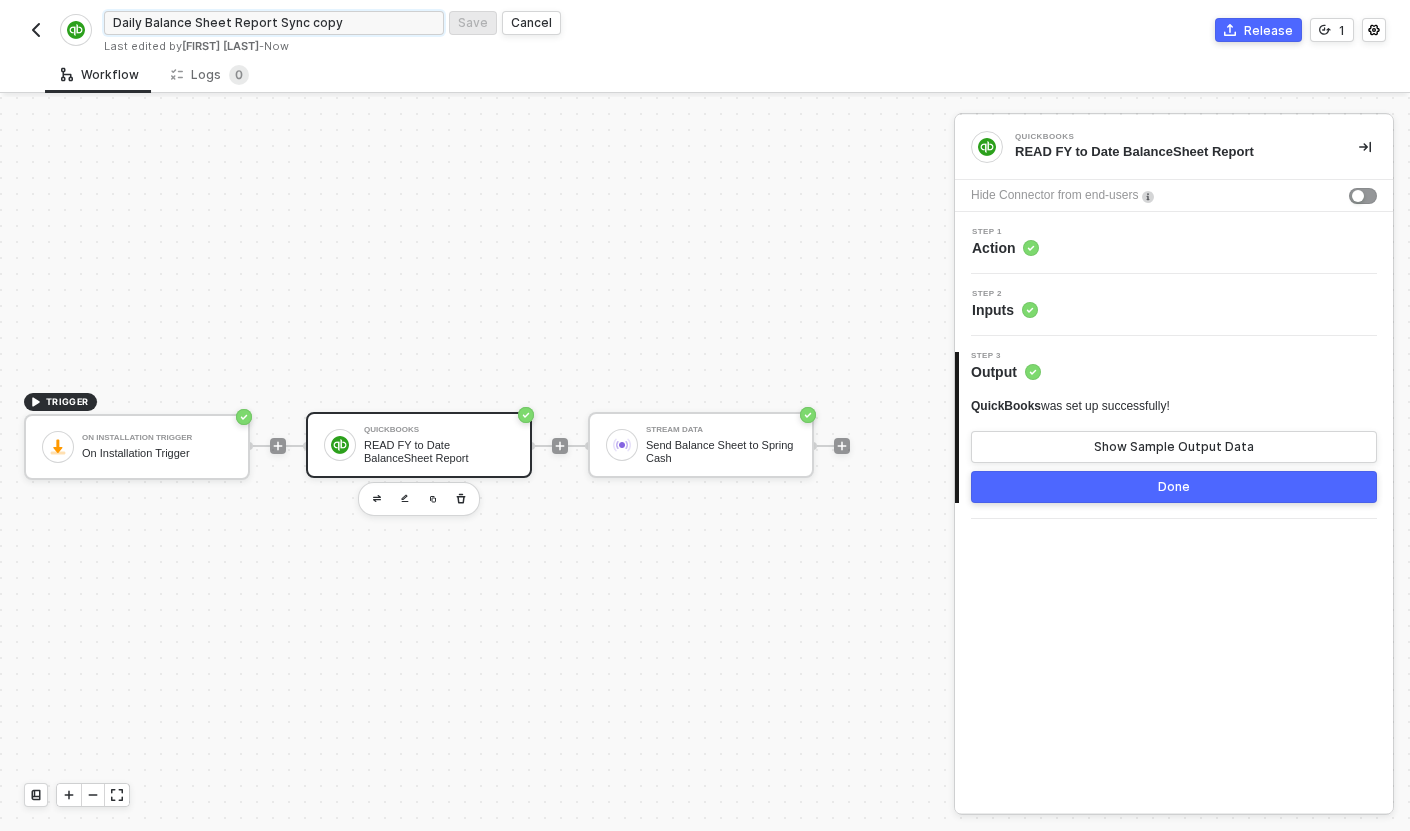 click on "Daily Balance Sheet Report Sync copy" at bounding box center [274, 23] 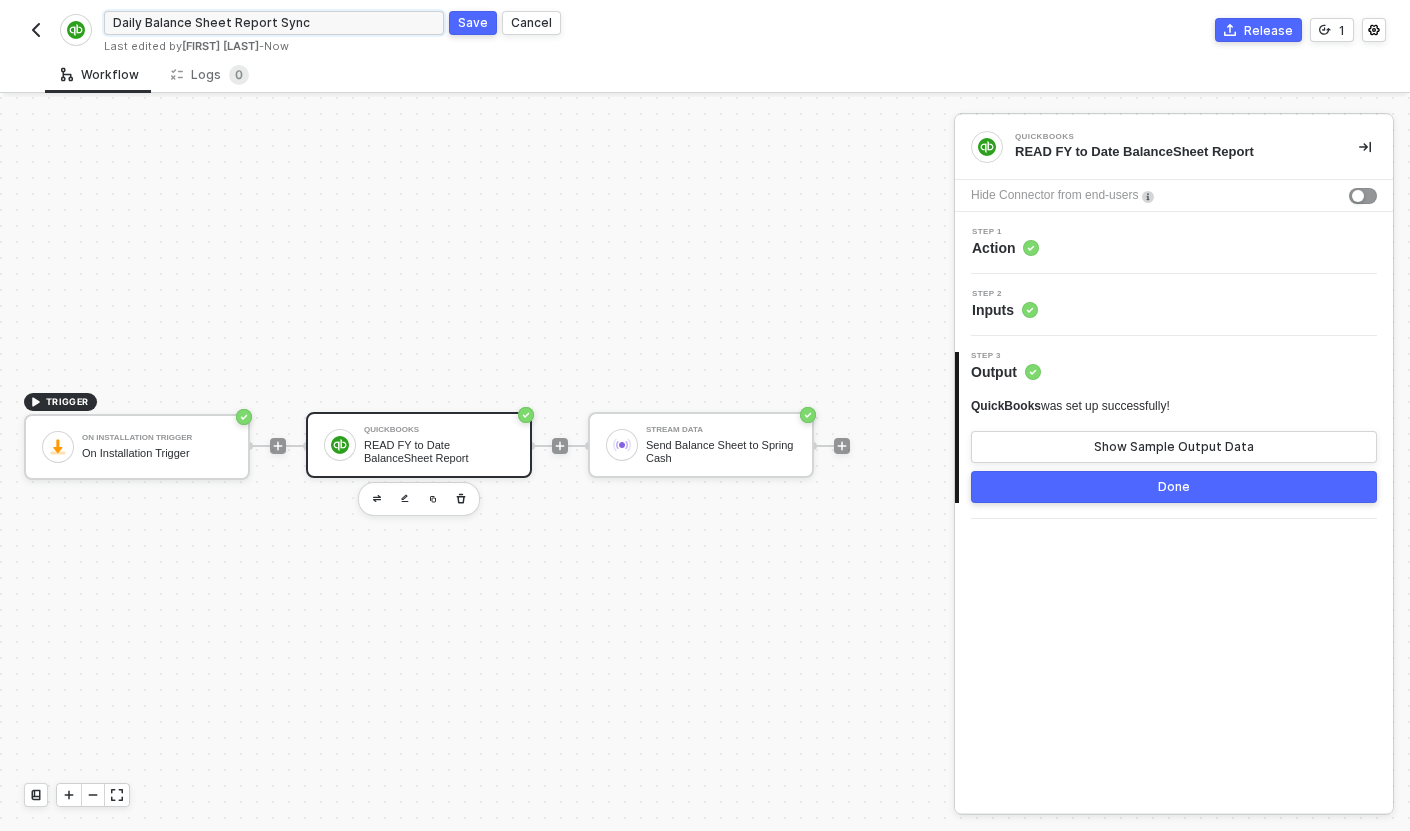 click on "Daily Balance Sheet Report Sync" at bounding box center [274, 23] 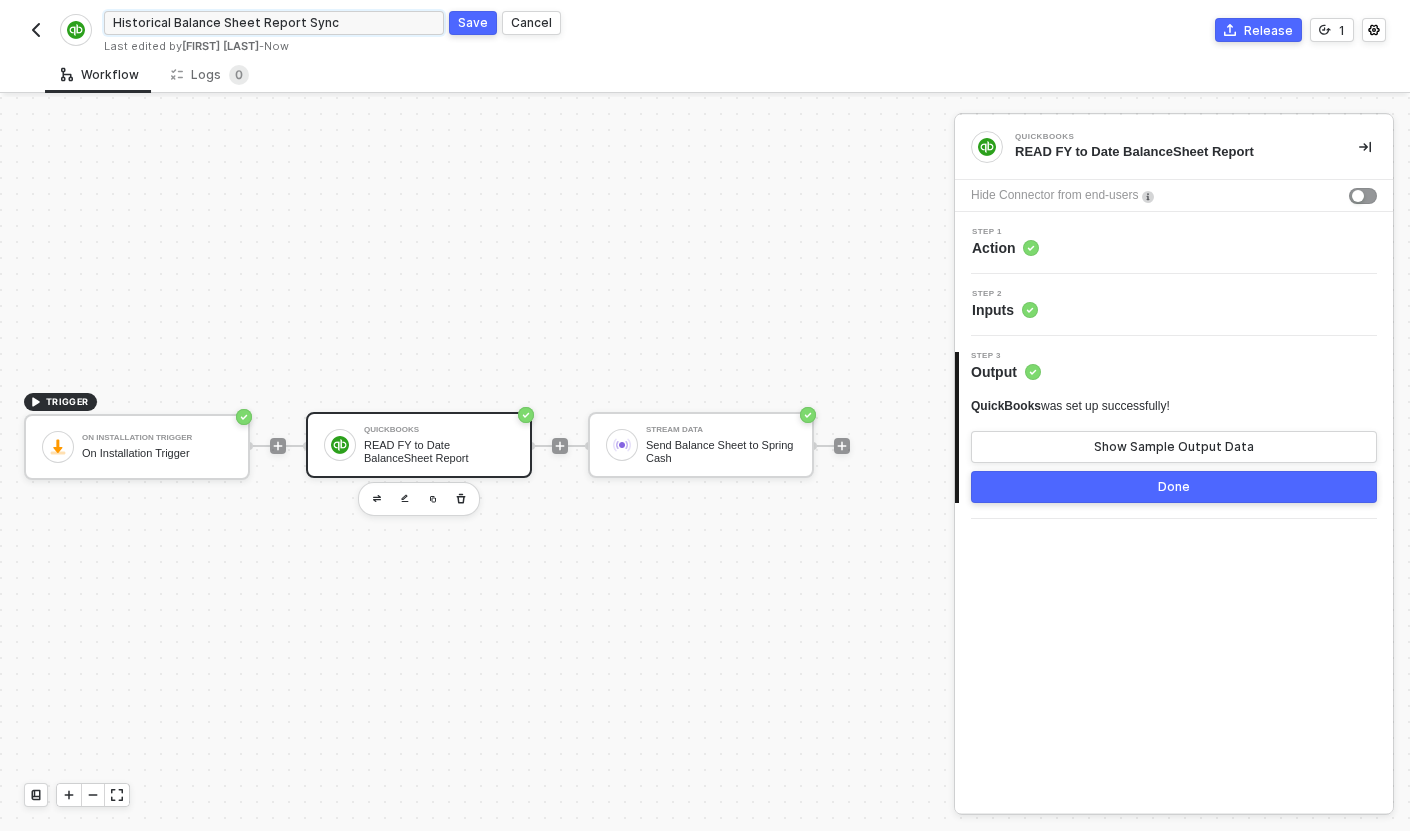 type on "Historical Balance Sheet Report Sync" 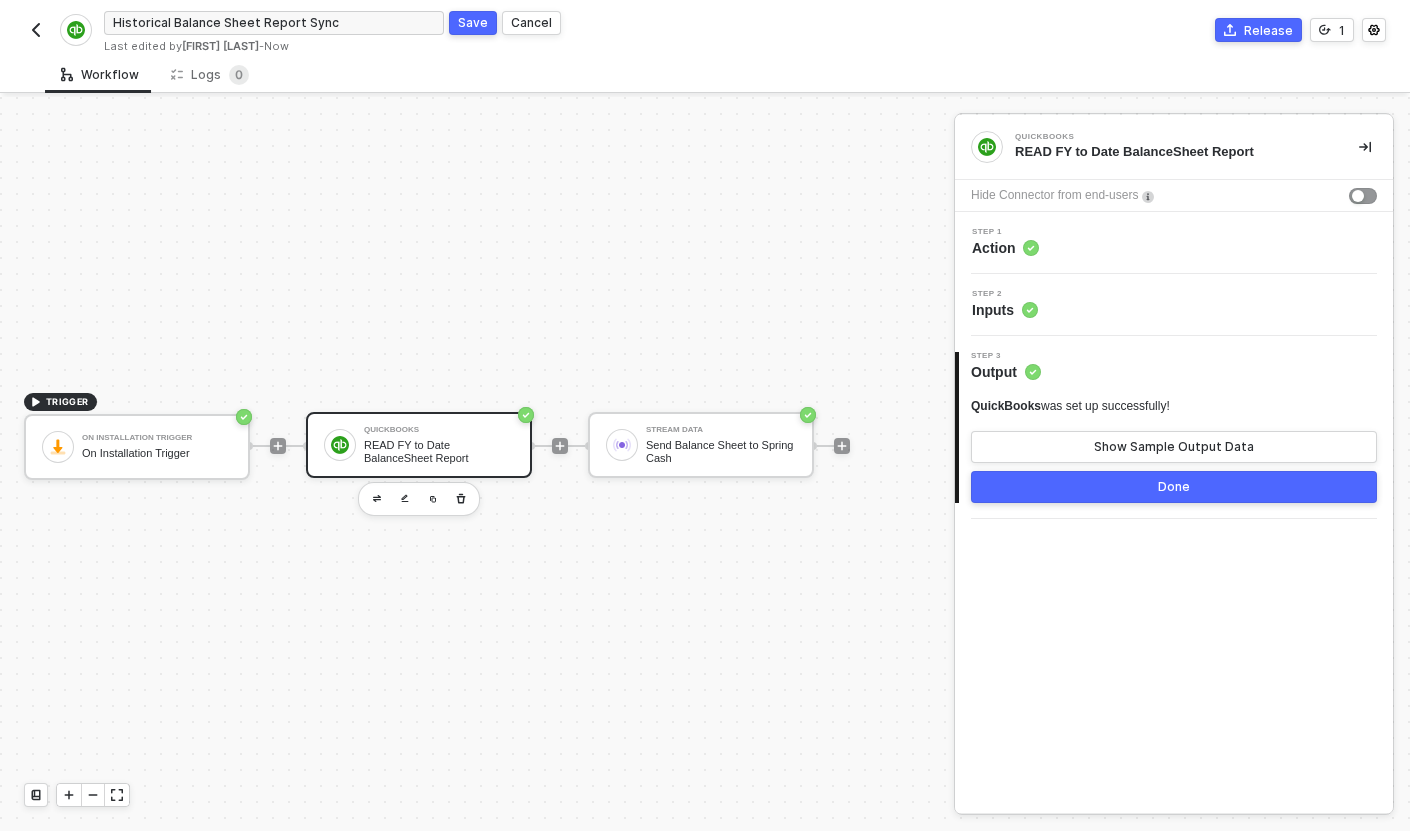 click on "Save" at bounding box center [473, 22] 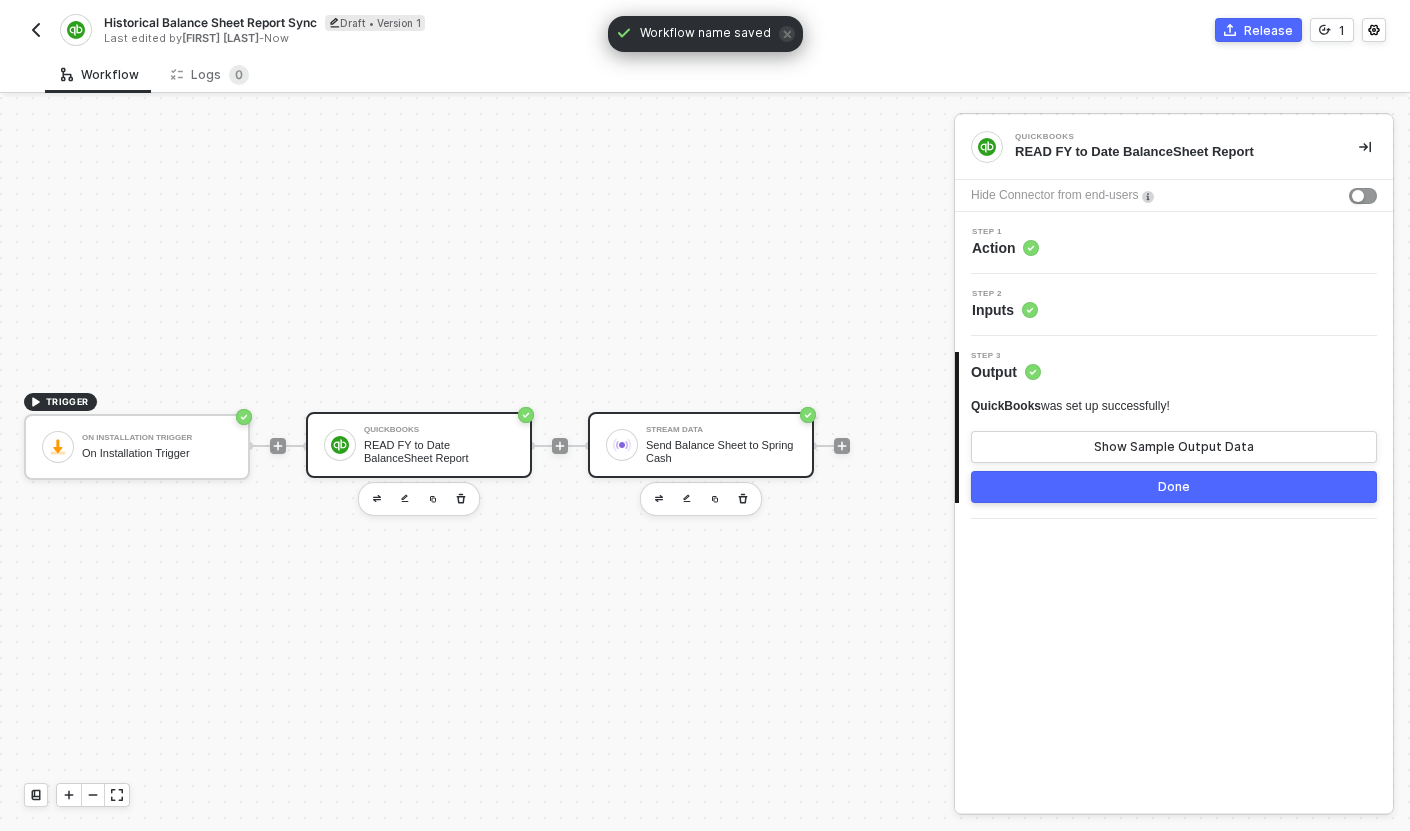 click on "Send Balance Sheet to Spring Cash" at bounding box center (721, 451) 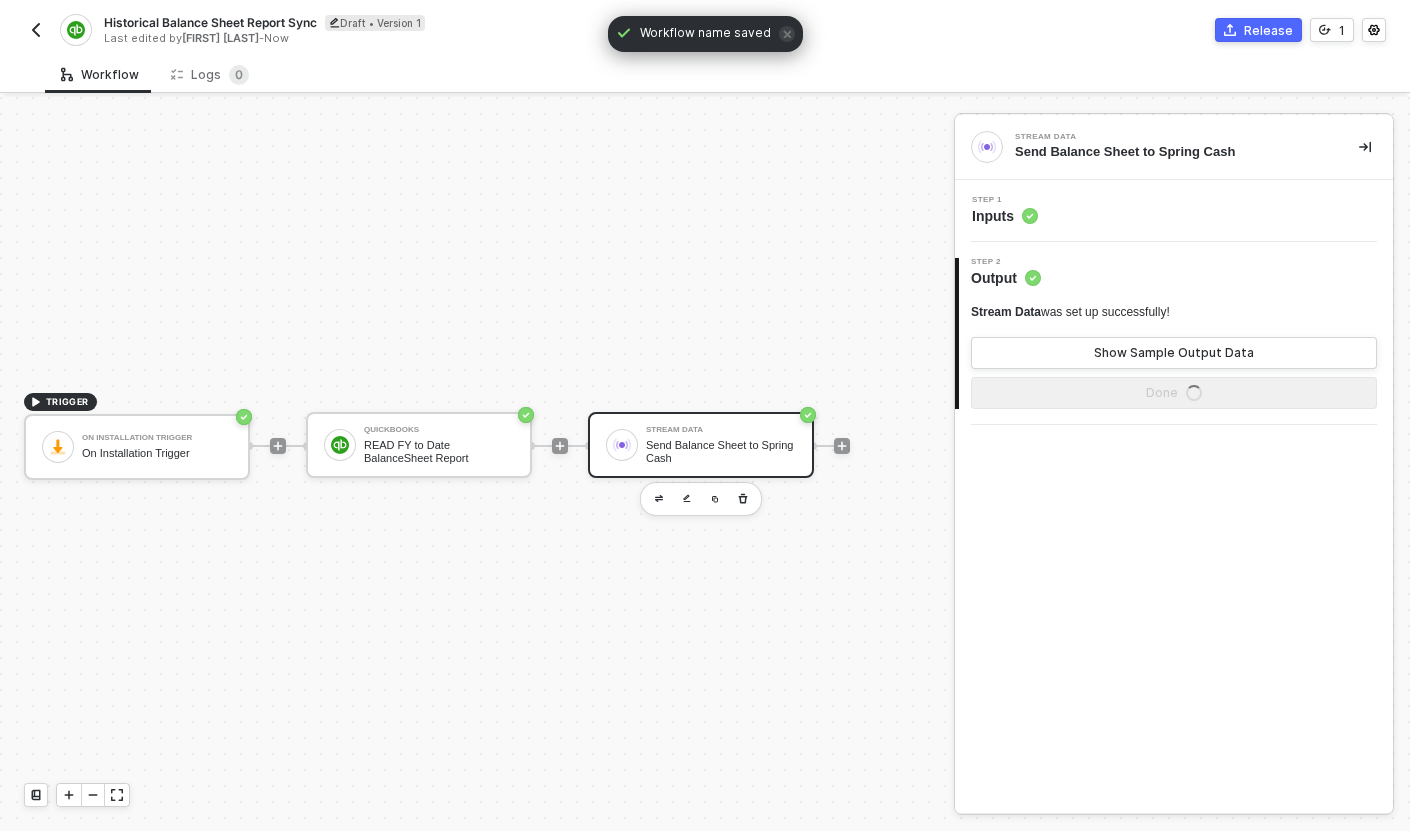 click on "Step 1 Inputs" at bounding box center (1174, 211) 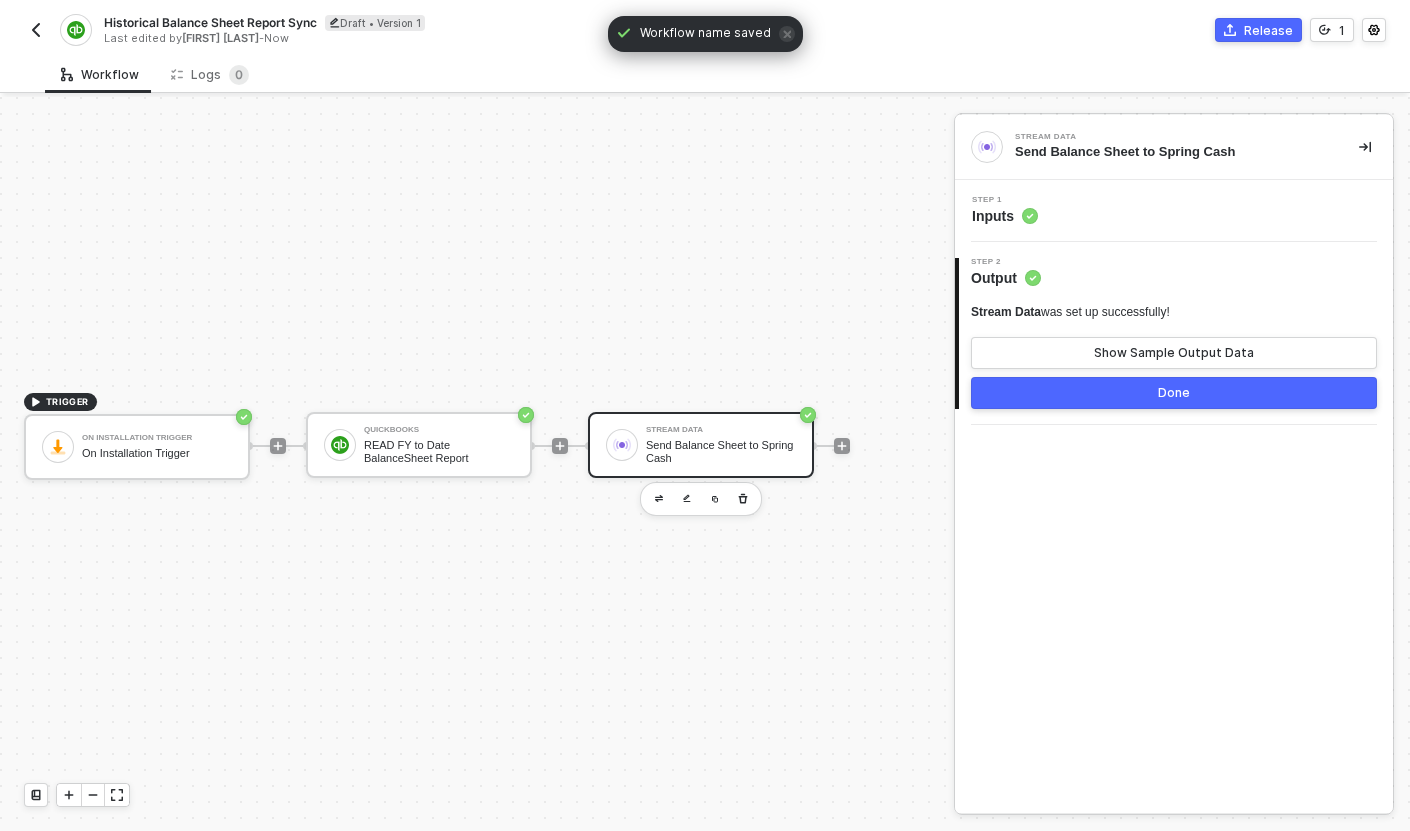 click on "Step 1 Inputs" at bounding box center (1176, 211) 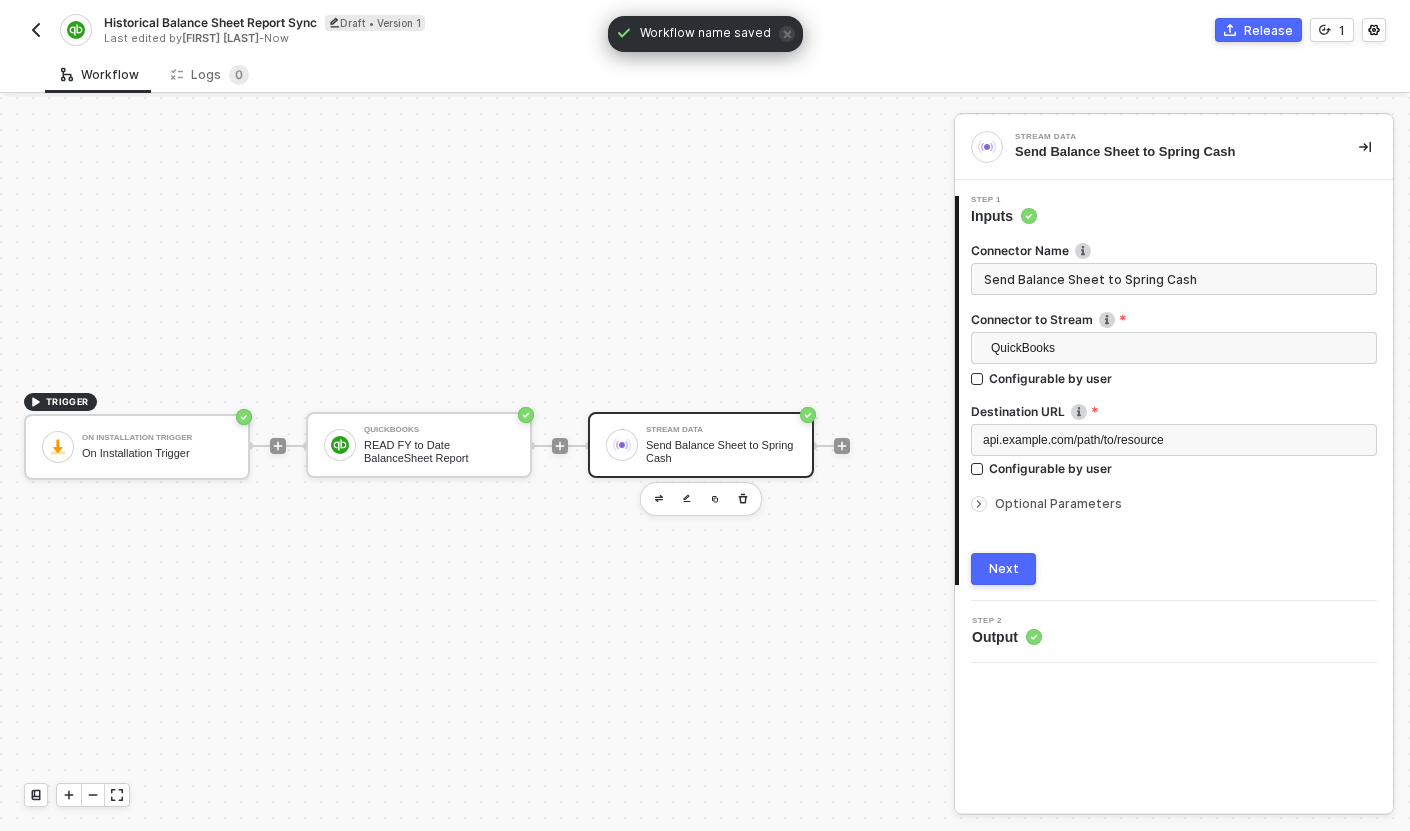 click on "TRIGGER On Installation Trigger On Installation Trigger QuickBooks READ FY to Date BalanceSheet Report Stream Data Send Balance Sheet to Spring Cash" at bounding box center [472, 445] 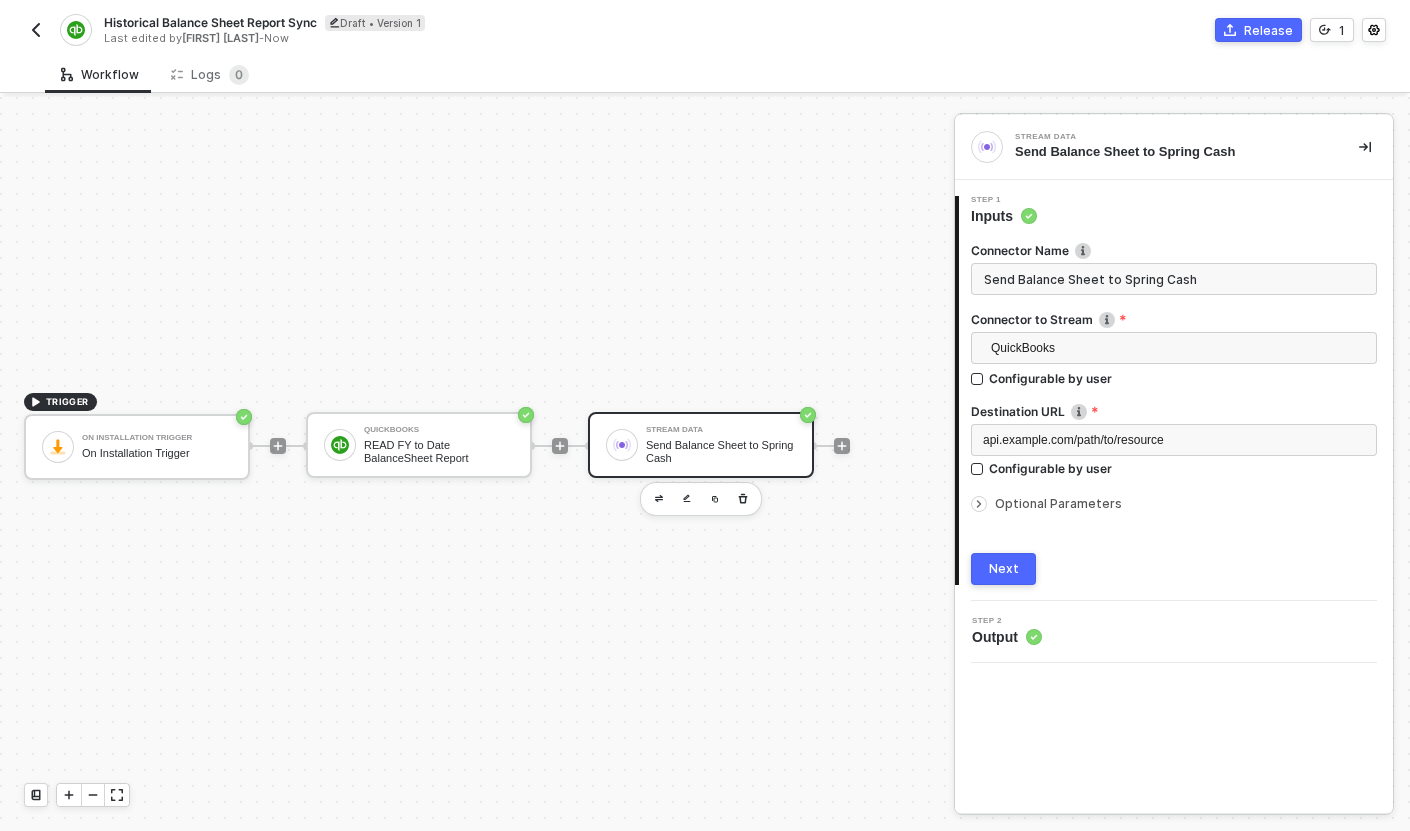 click at bounding box center [36, 30] 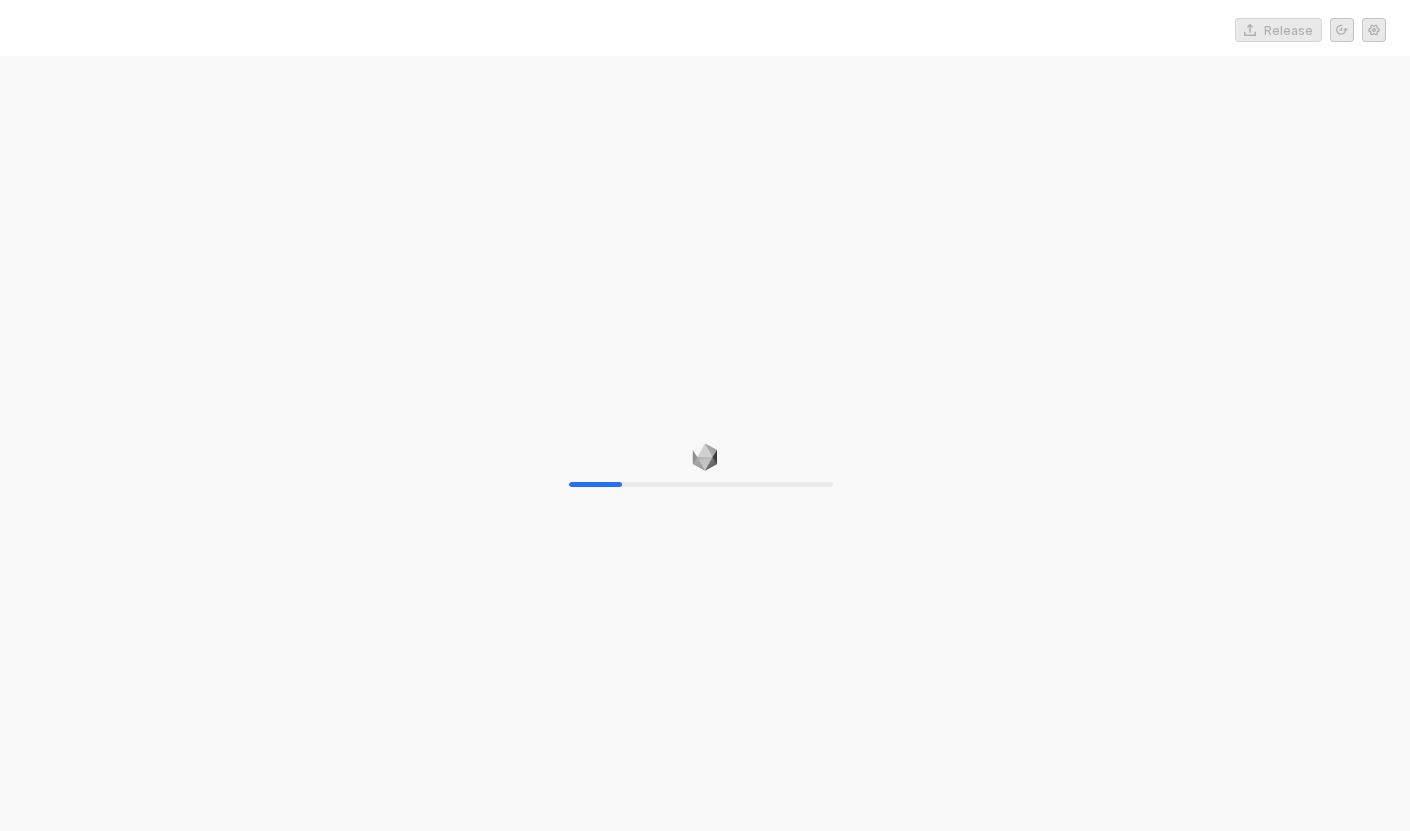 scroll, scrollTop: 0, scrollLeft: 0, axis: both 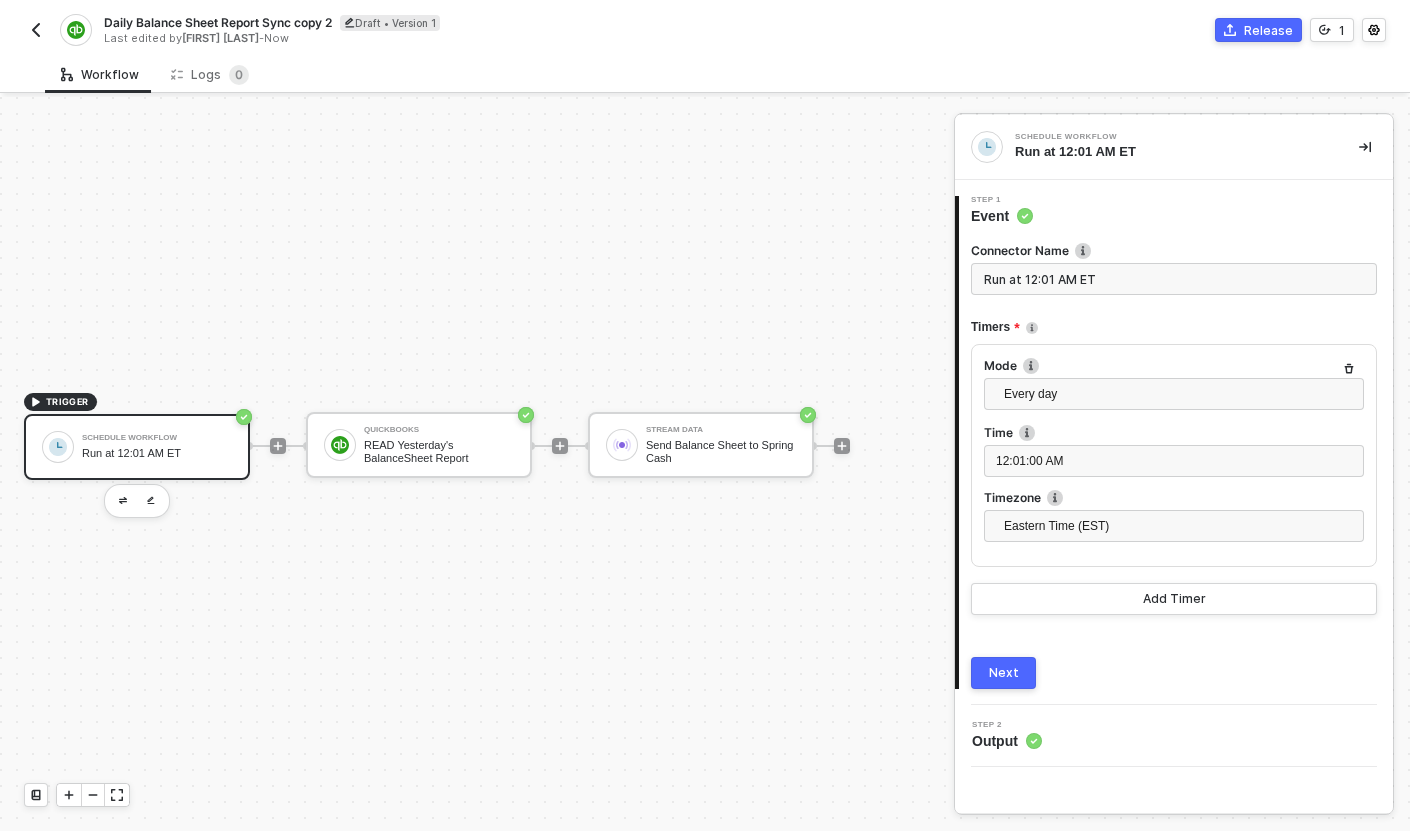 click on "Daily Balance Sheet Report Sync copy 2" at bounding box center [218, 22] 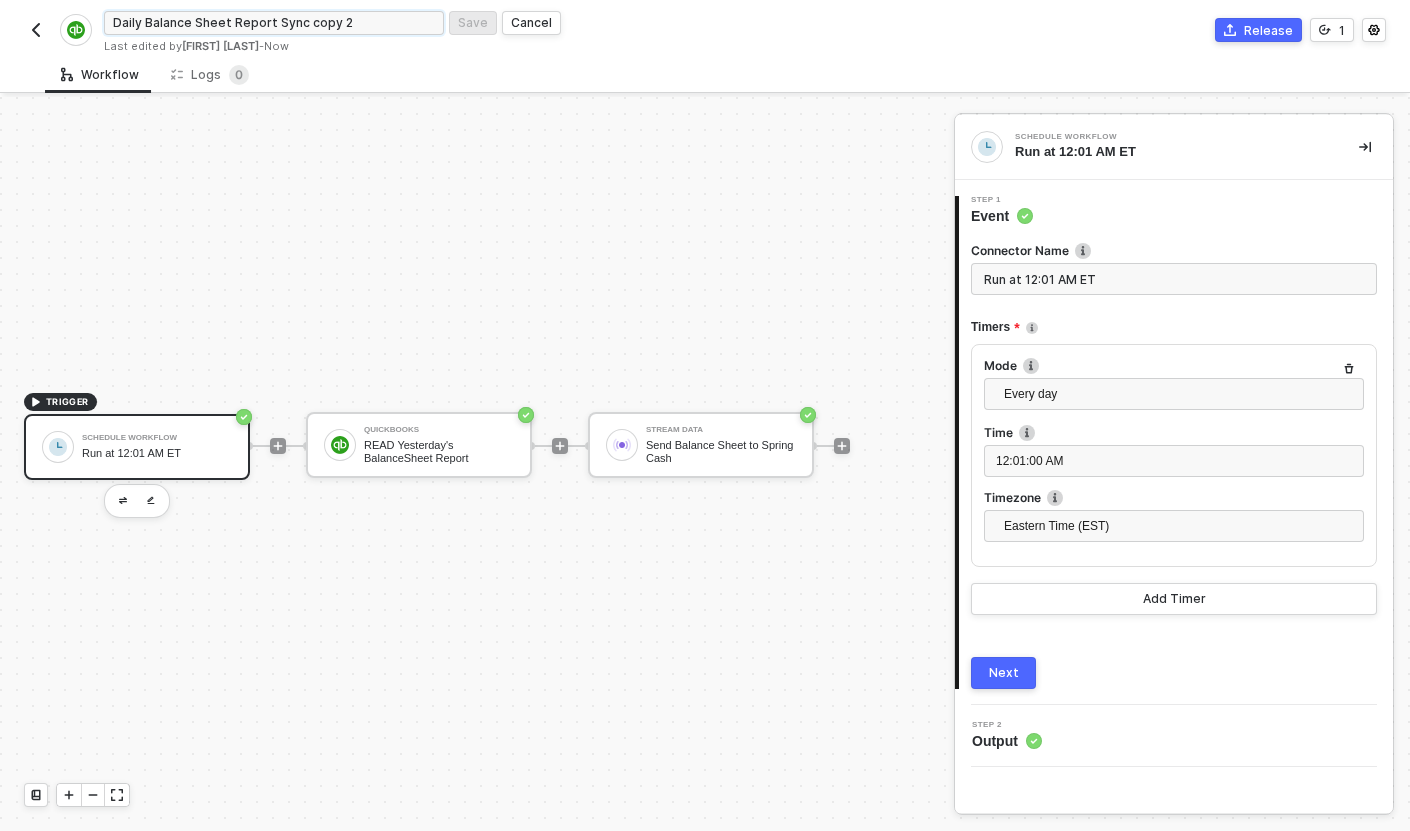click on "Daily Balance Sheet Report Sync copy 2" at bounding box center [274, 23] 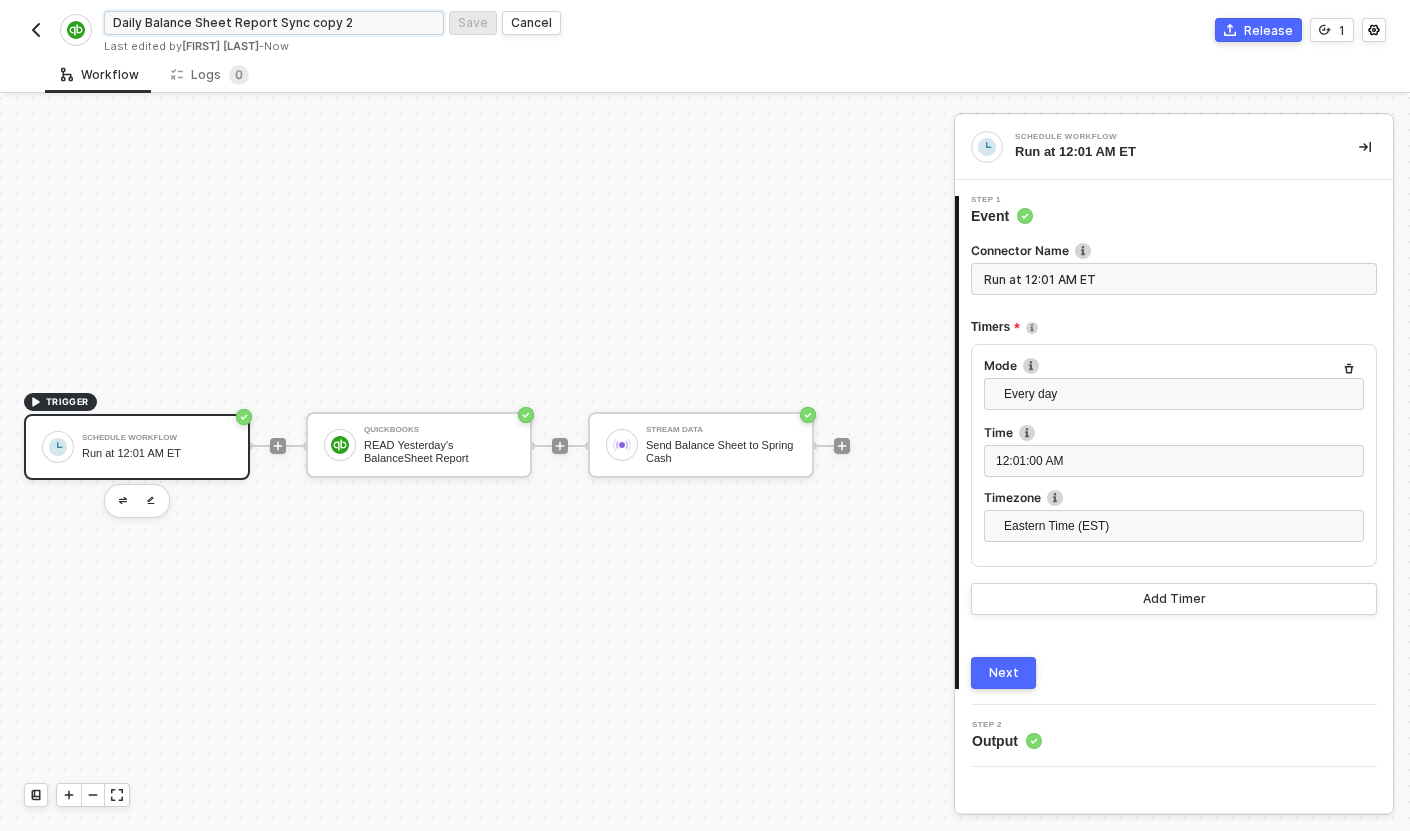 click on "Daily Balance Sheet Report Sync copy 2" at bounding box center (274, 23) 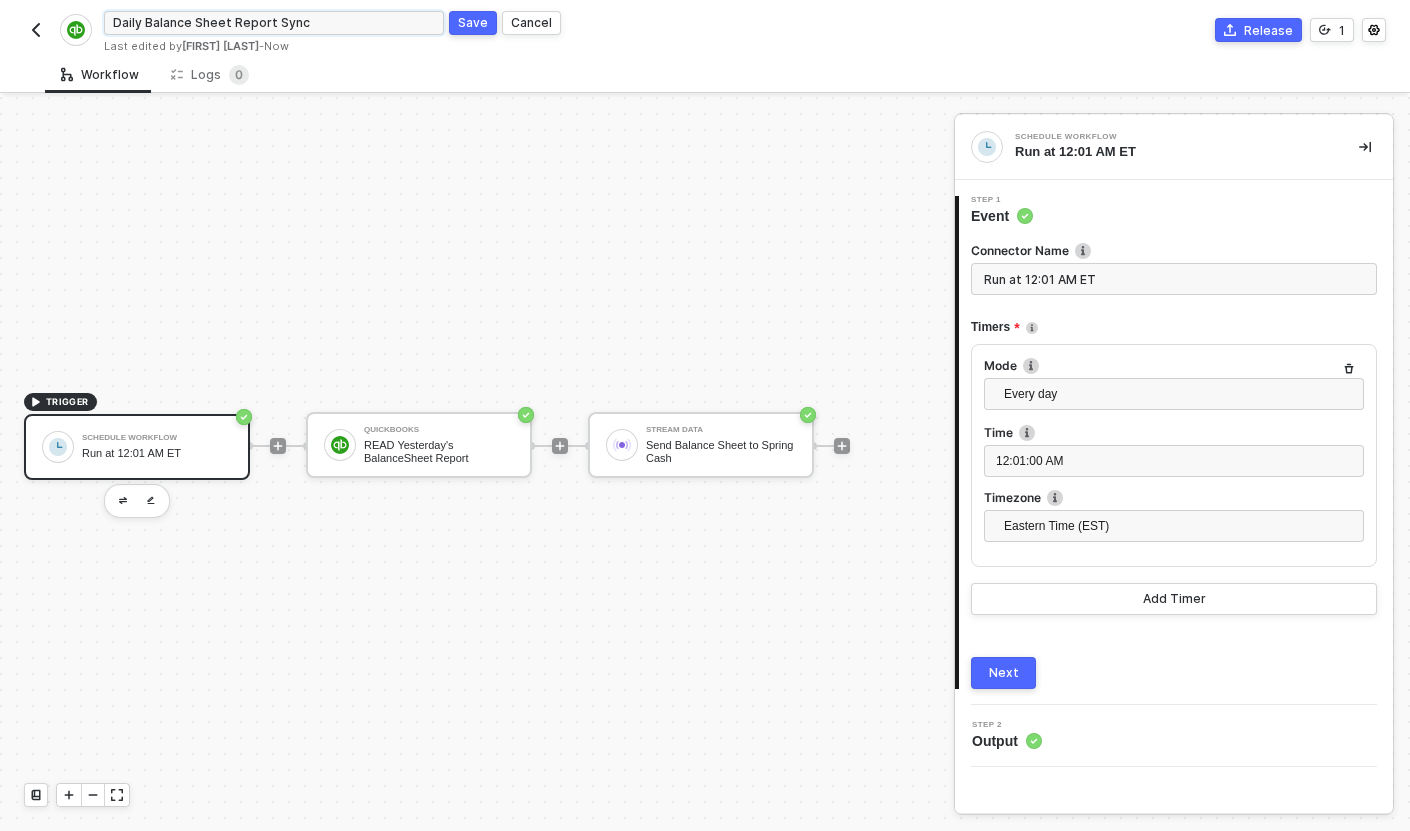 drag, startPoint x: 266, startPoint y: 20, endPoint x: 137, endPoint y: 20, distance: 129 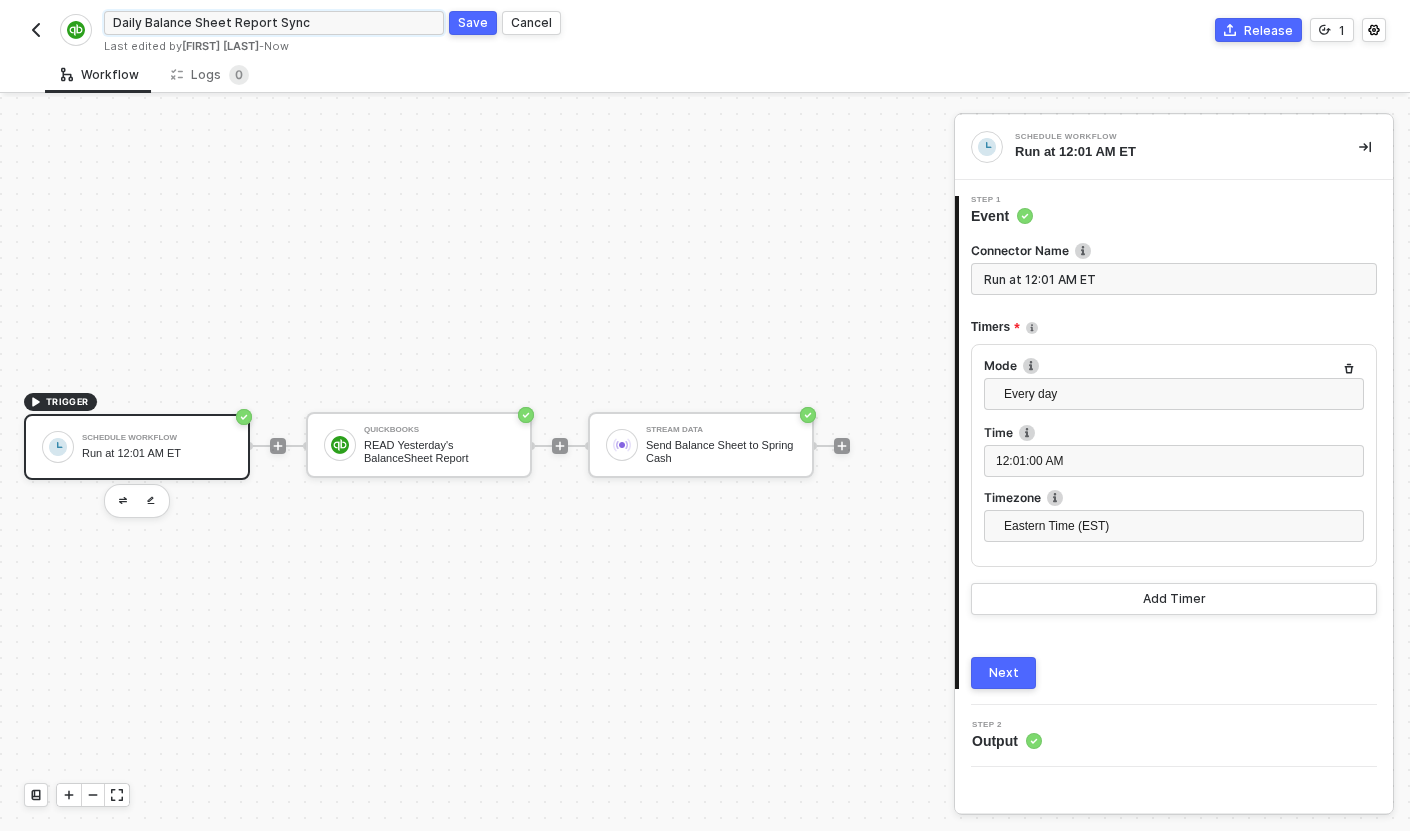 click on "Daily Balance Sheet Report Sync" at bounding box center [274, 23] 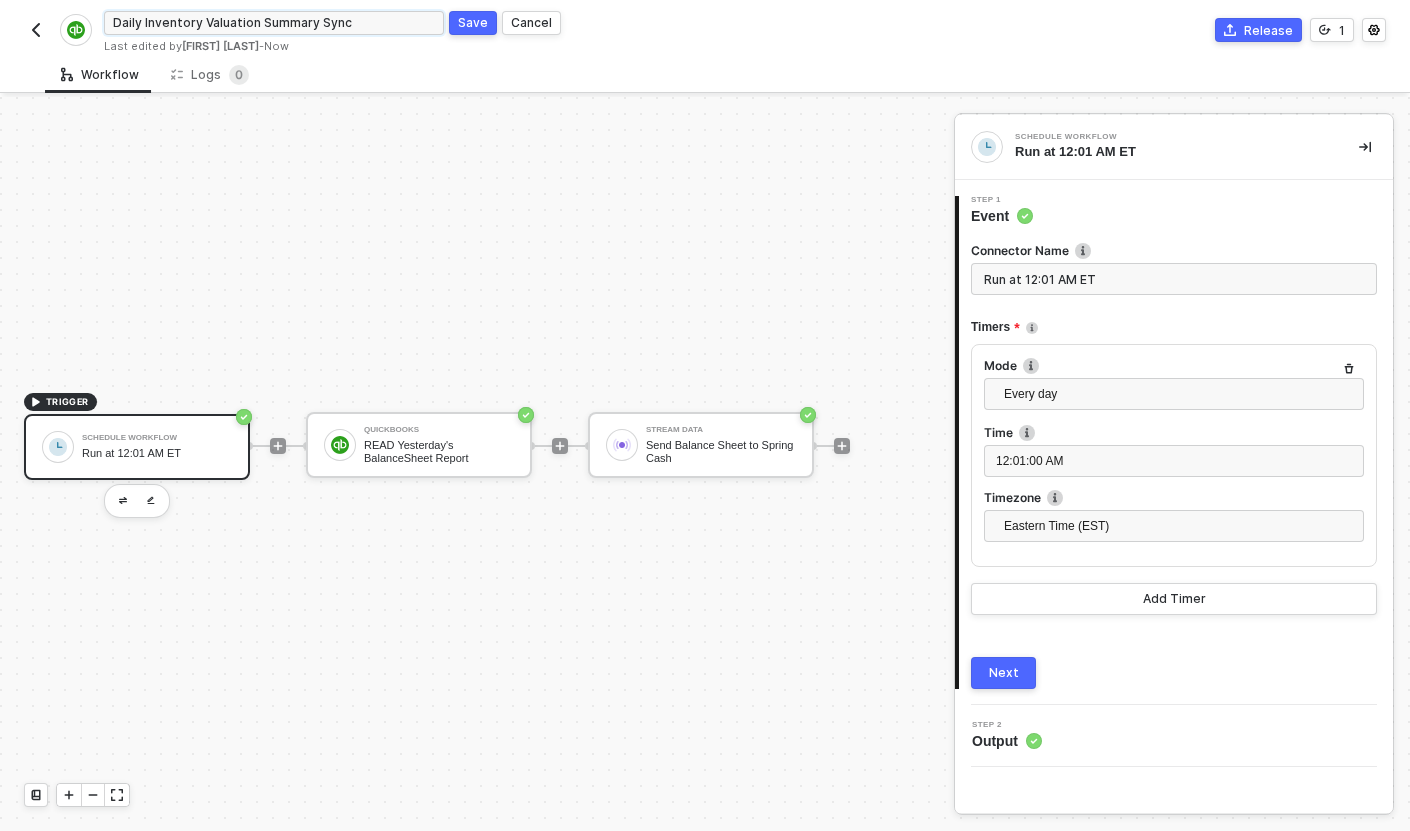 type on "Daily Inventory Valuation Summary Sync" 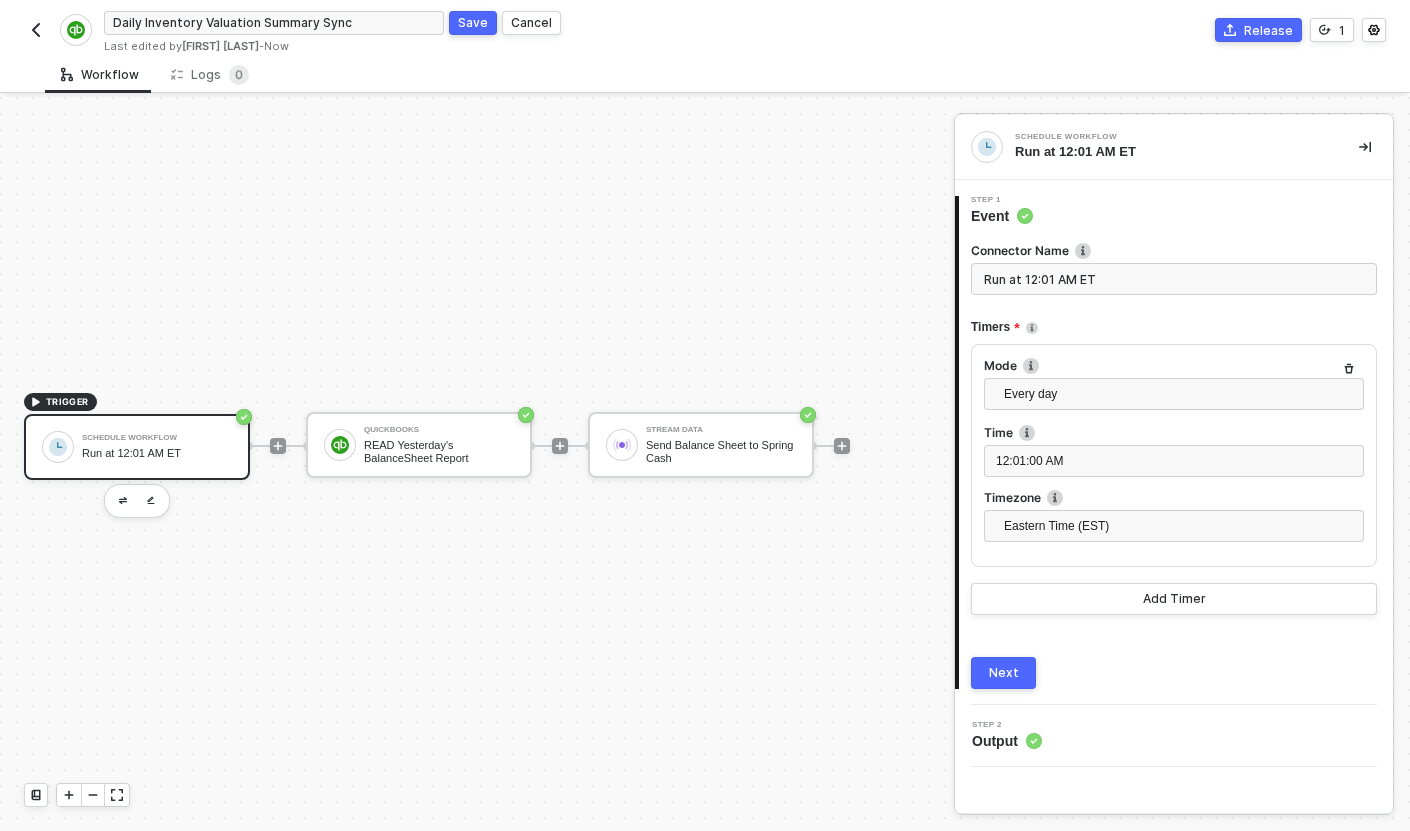 click on "Save" at bounding box center [473, 22] 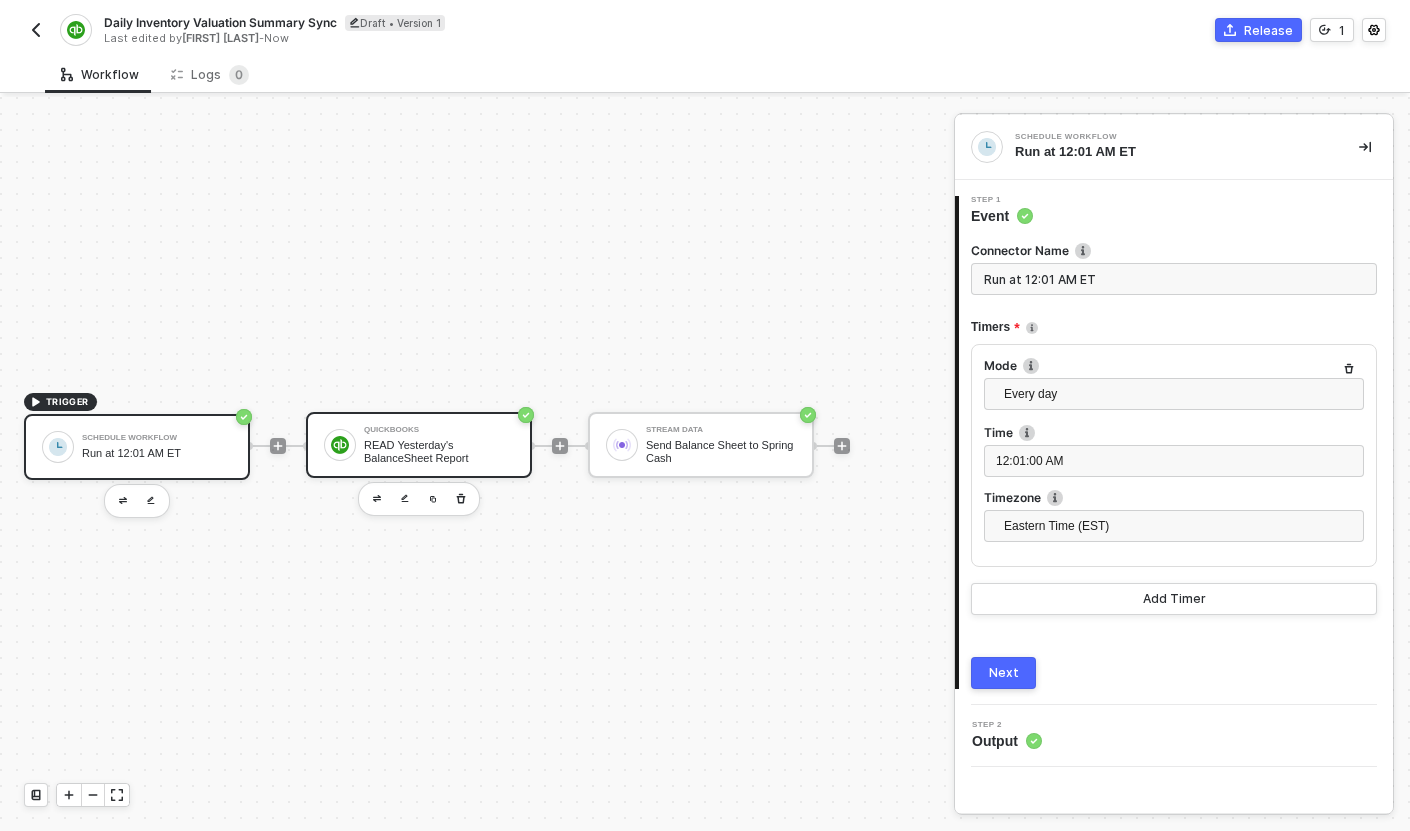 click on "QuickBooks" at bounding box center [439, 430] 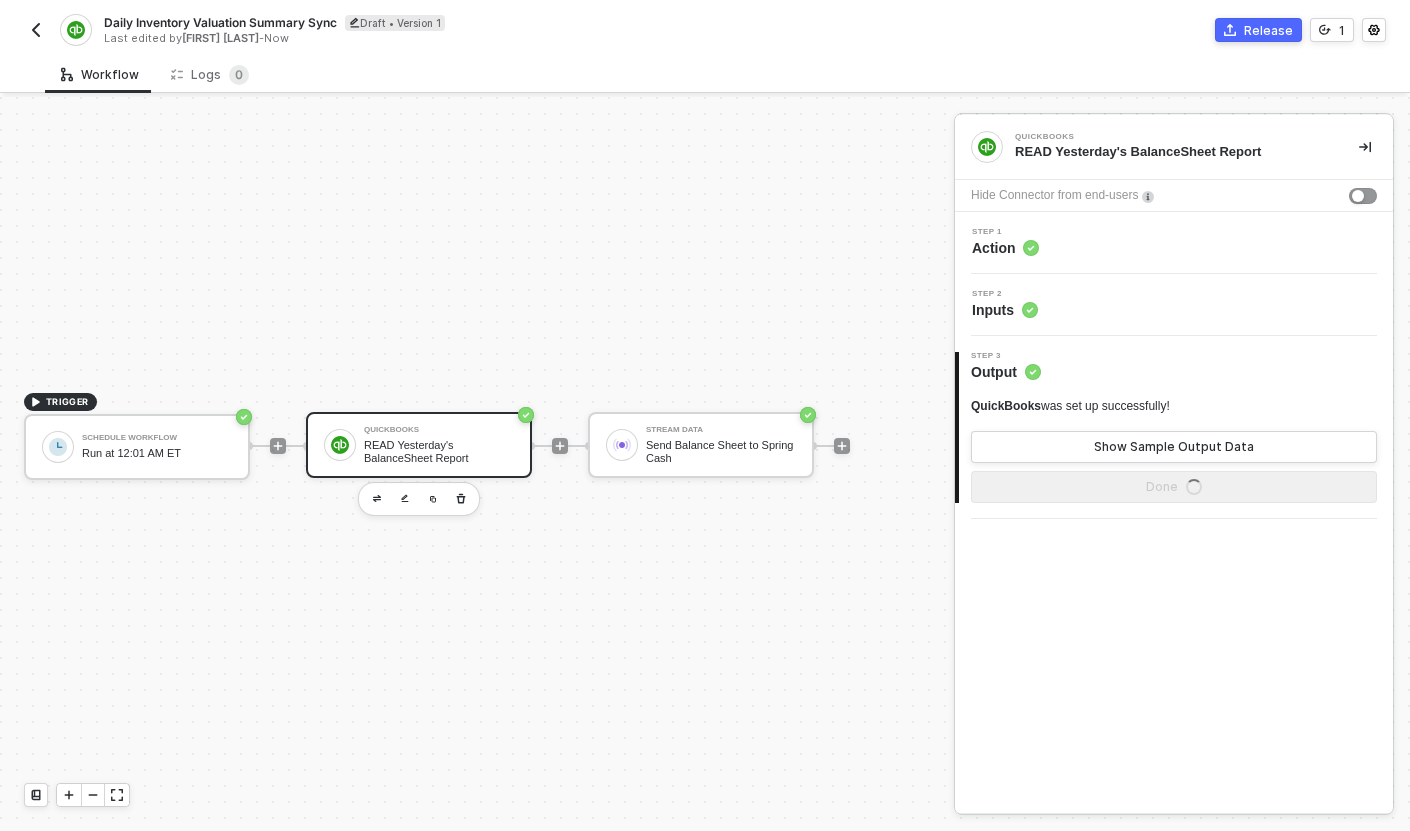 click on "Step 2 Inputs" at bounding box center (1176, 305) 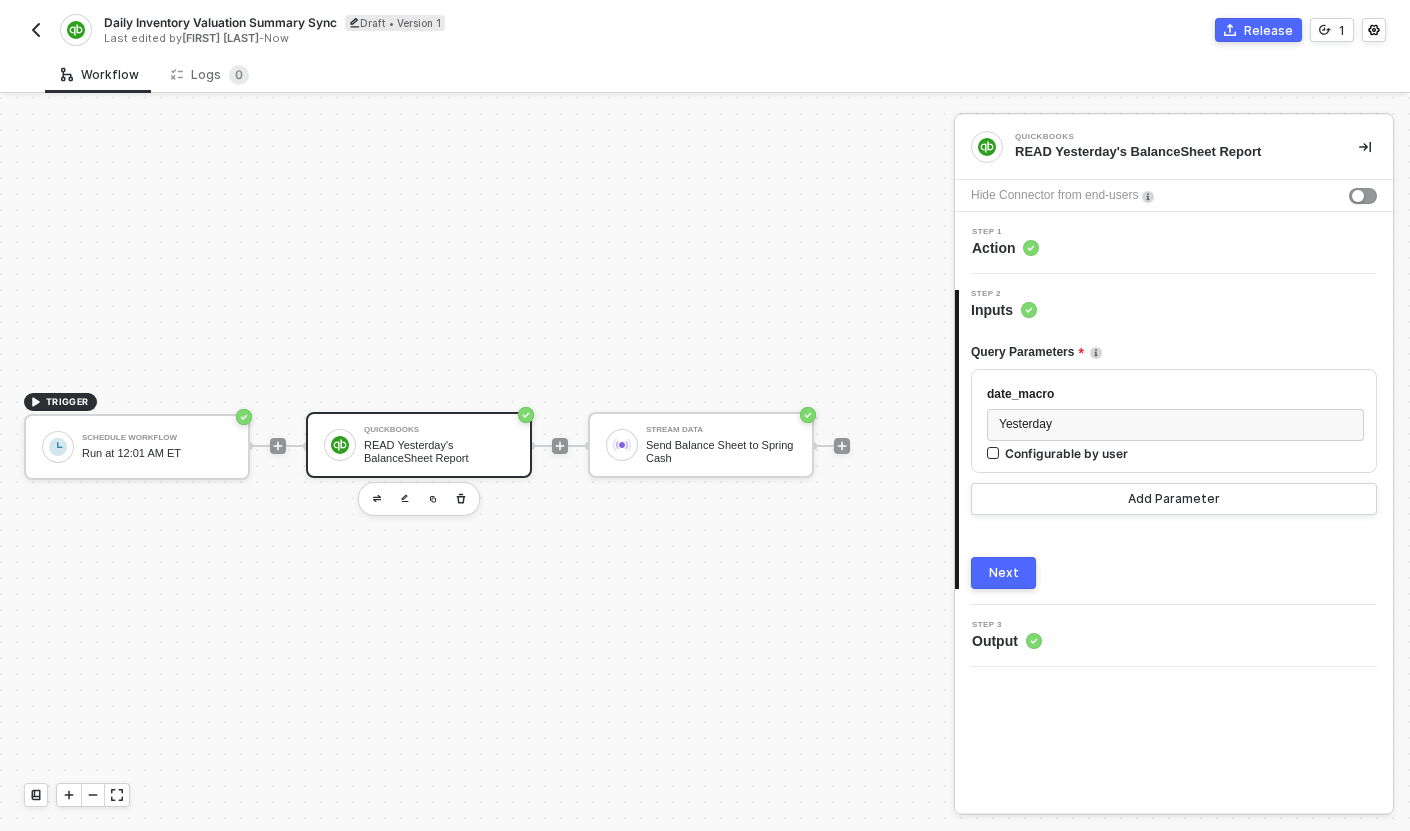 click on "Step 1 Action" at bounding box center [1176, 243] 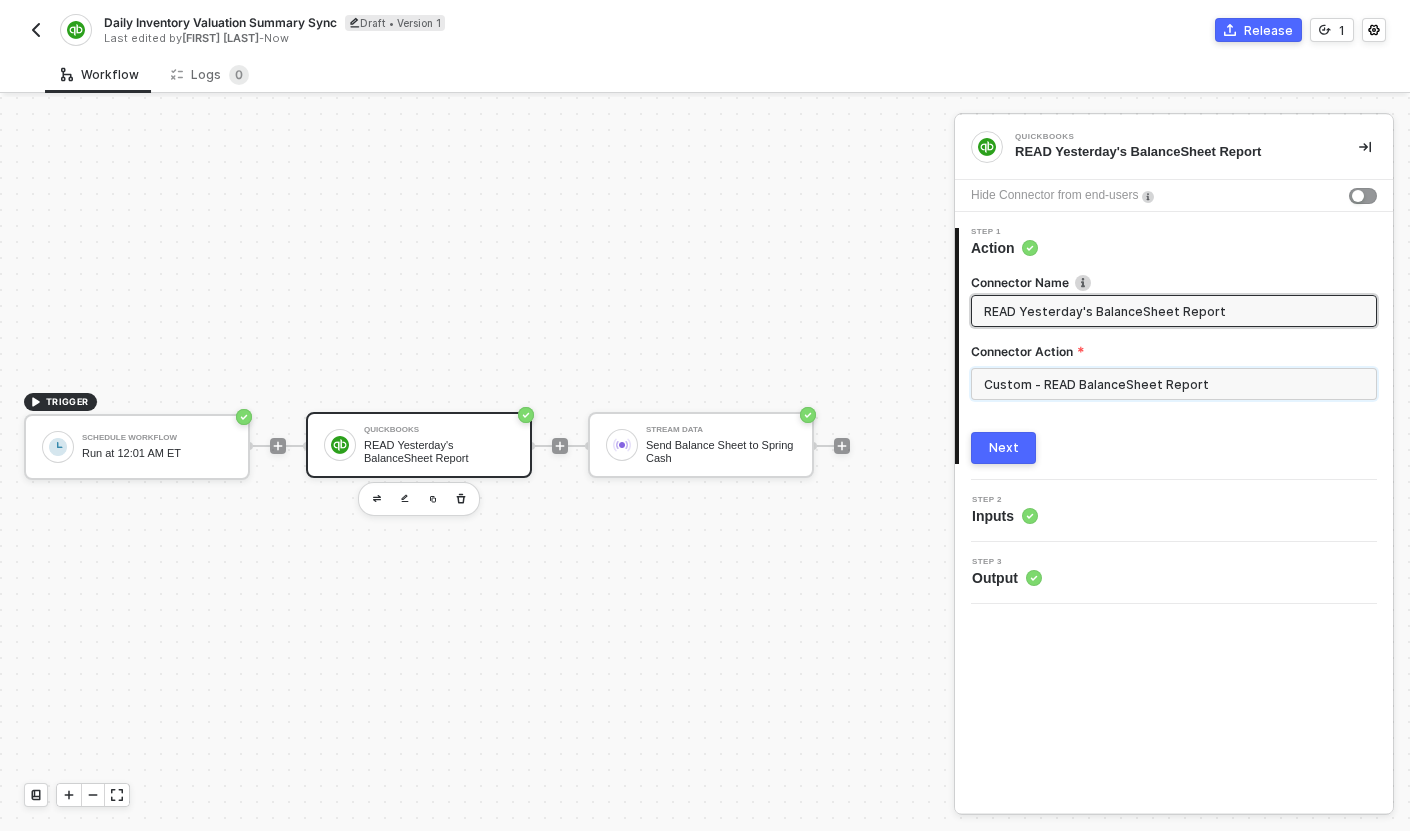 click on "Custom - READ BalanceSheet Report" at bounding box center (1174, 384) 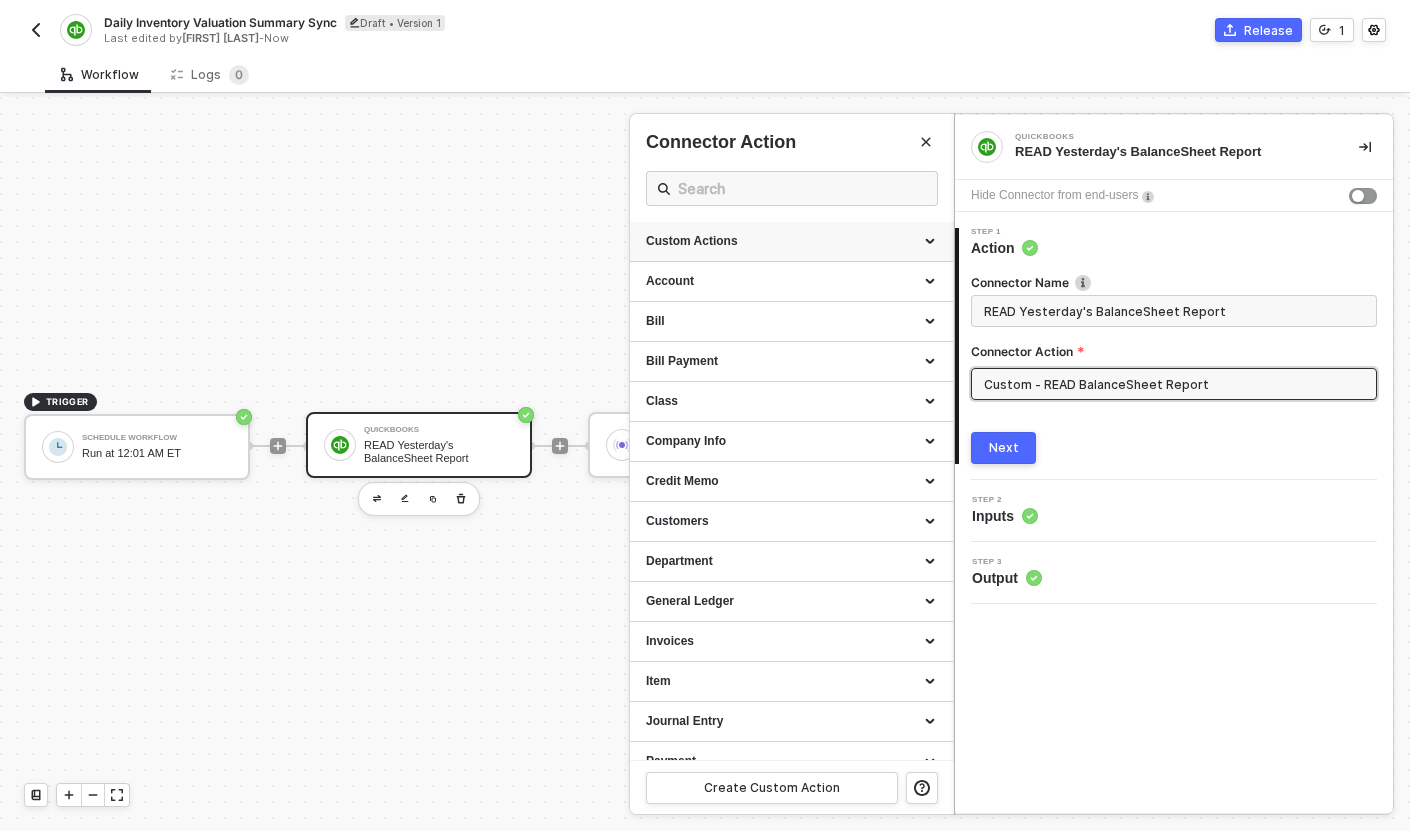 click at bounding box center [932, 242] 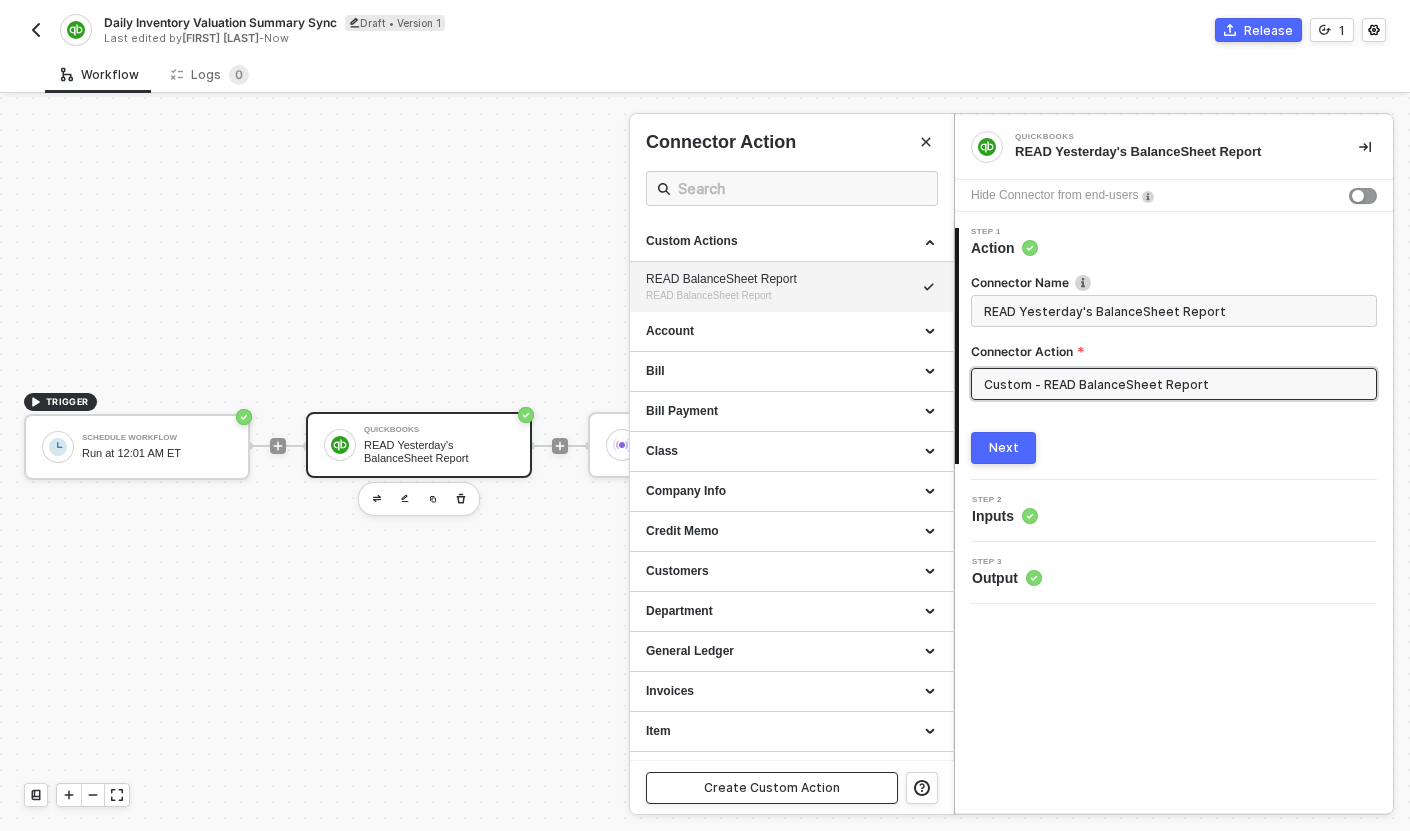 click on "Create Custom Action" at bounding box center (772, 788) 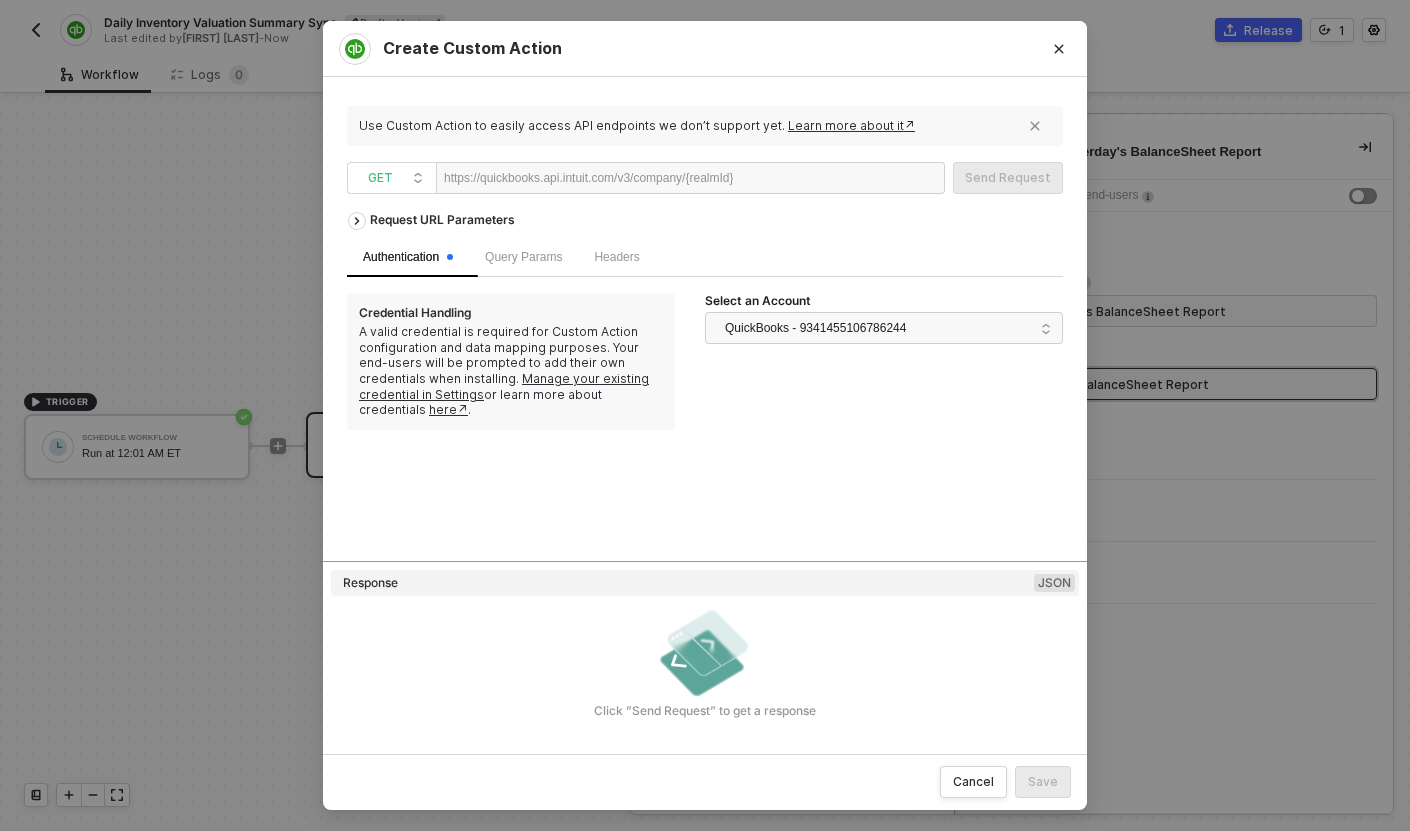 type 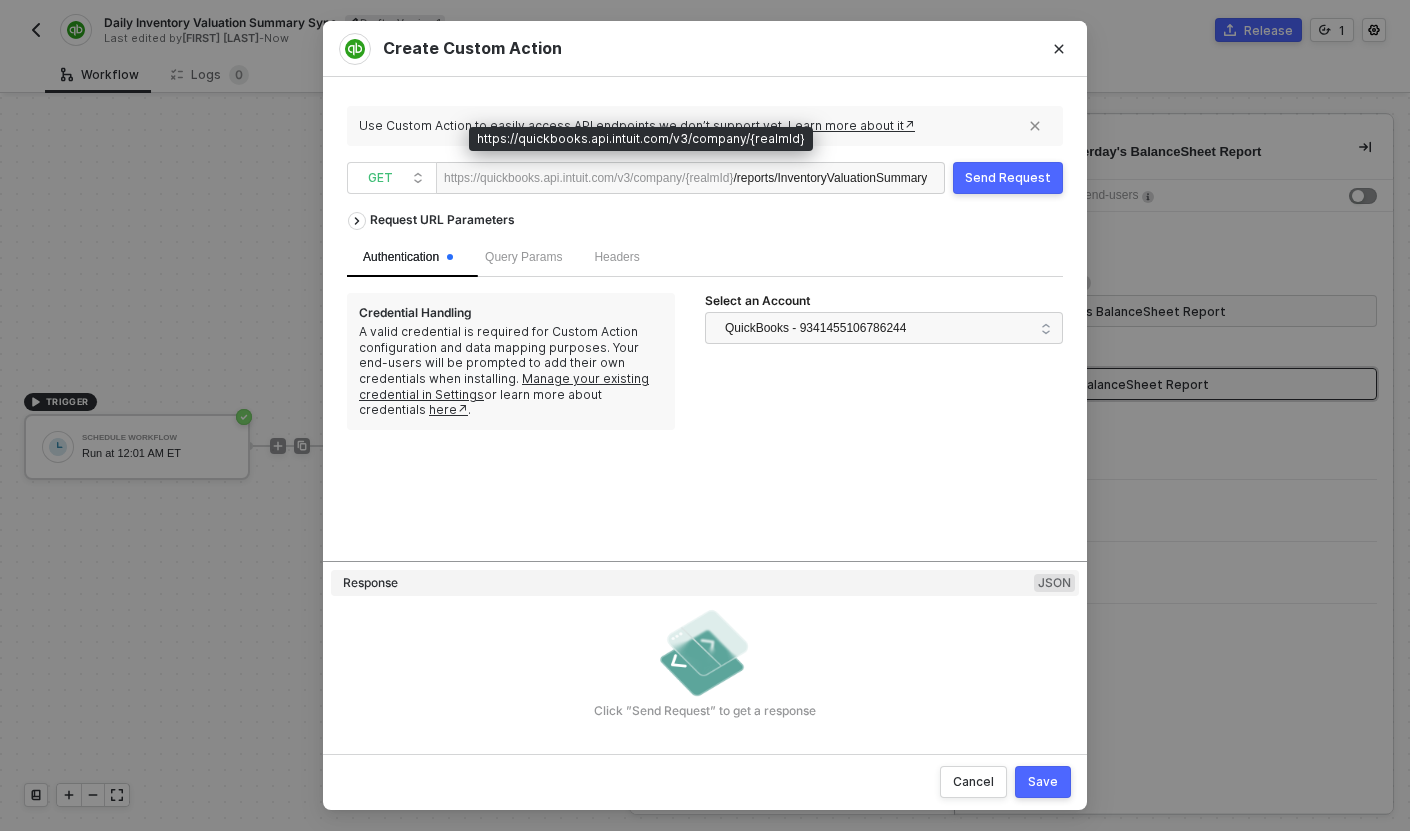 scroll, scrollTop: 0, scrollLeft: 14, axis: horizontal 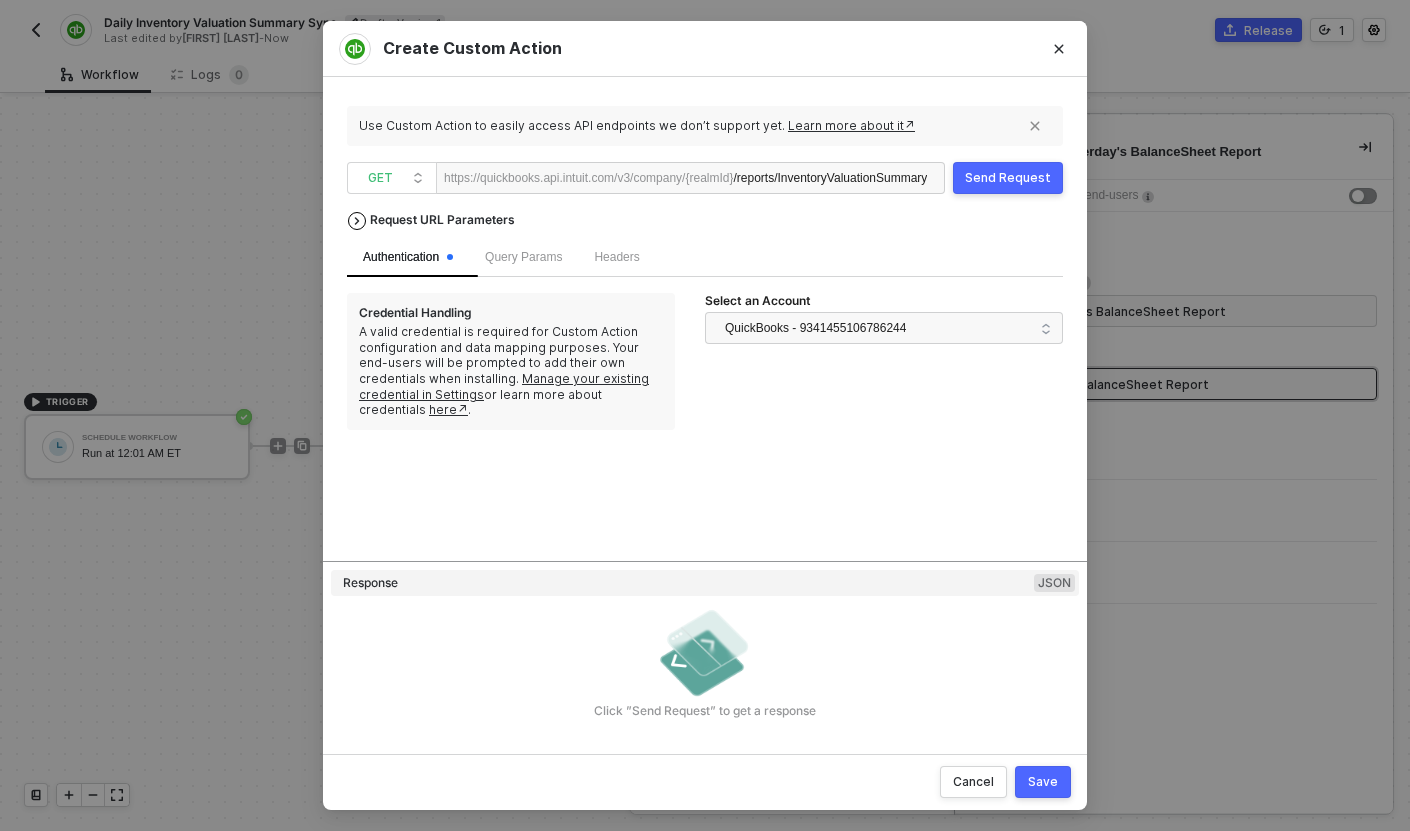 click 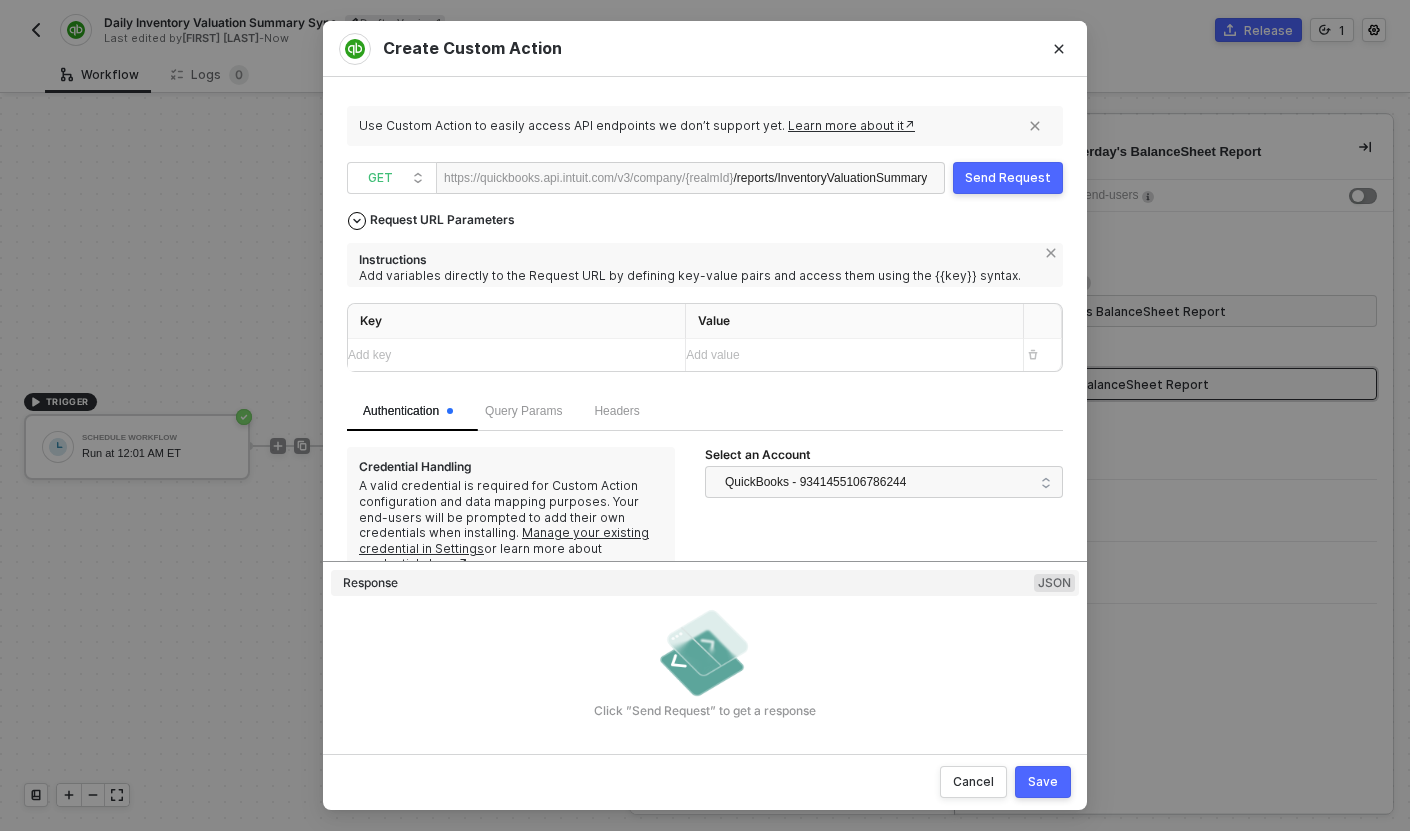 click 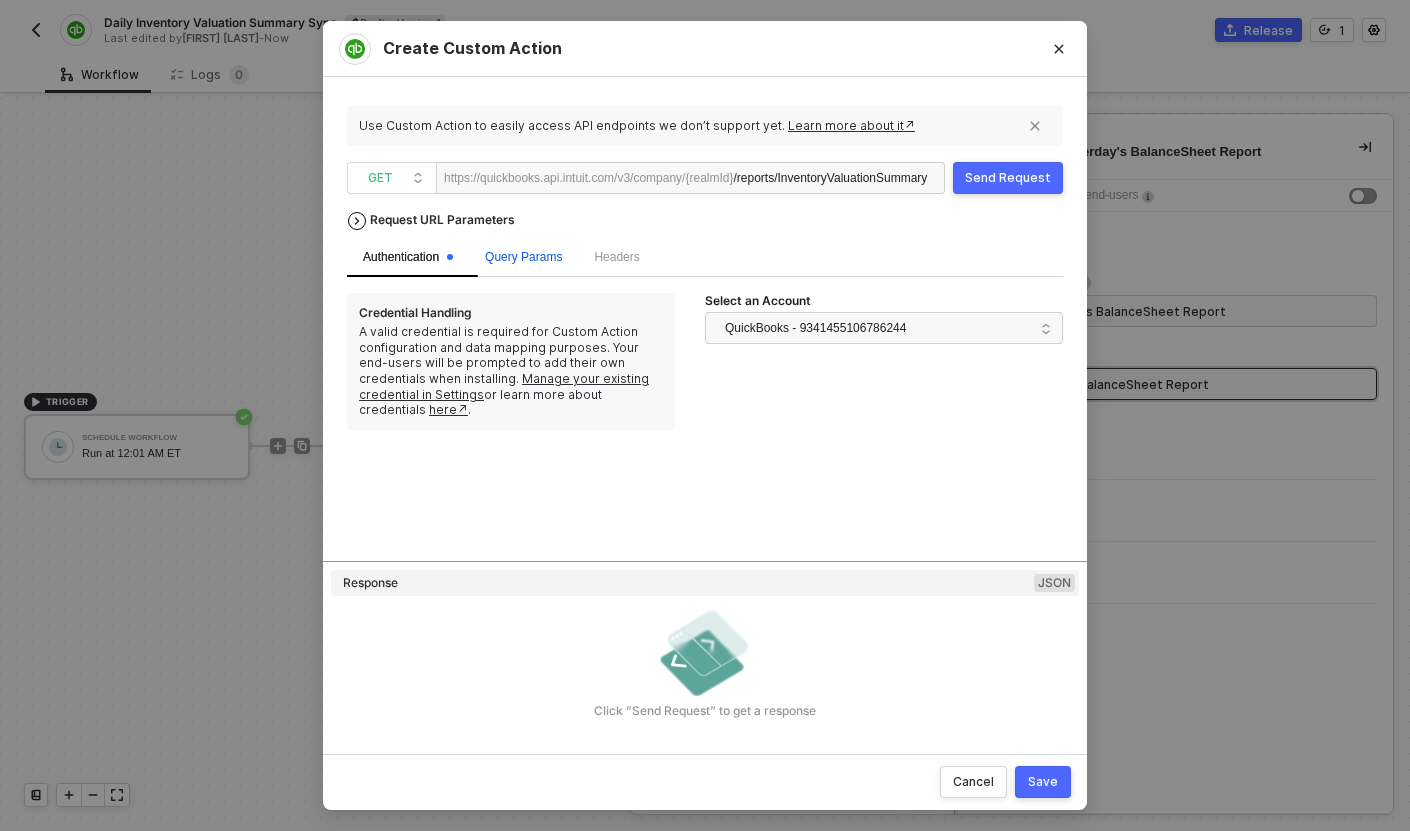 click on "Query Params" at bounding box center (523, 257) 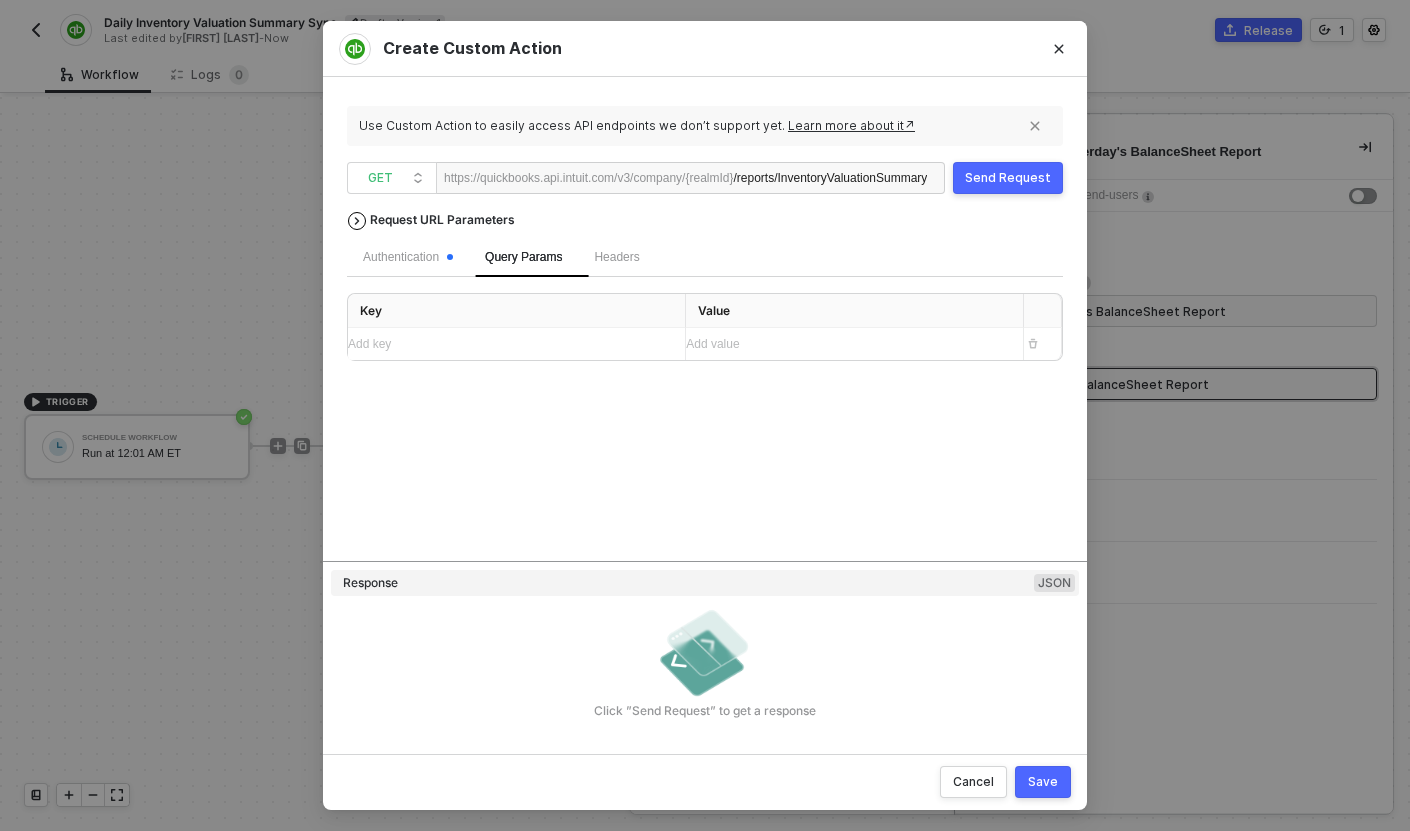 click on "Add key ﻿" at bounding box center (508, 344) 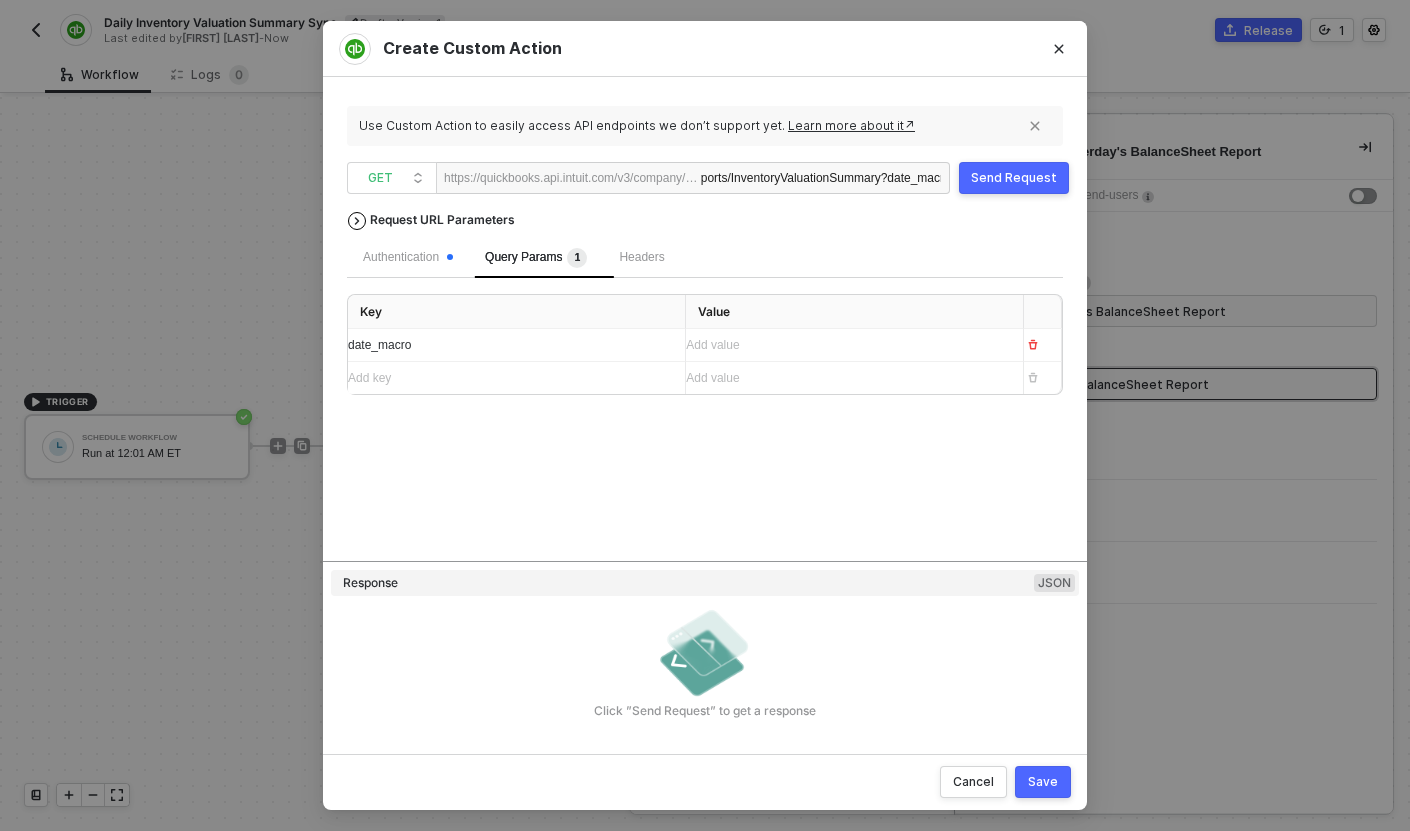 click on "Request URL Parameters Authentication Query Params 1 Headers Key Value date_macro Add value ﻿ Add key ﻿ Add value ﻿" at bounding box center (705, 381) 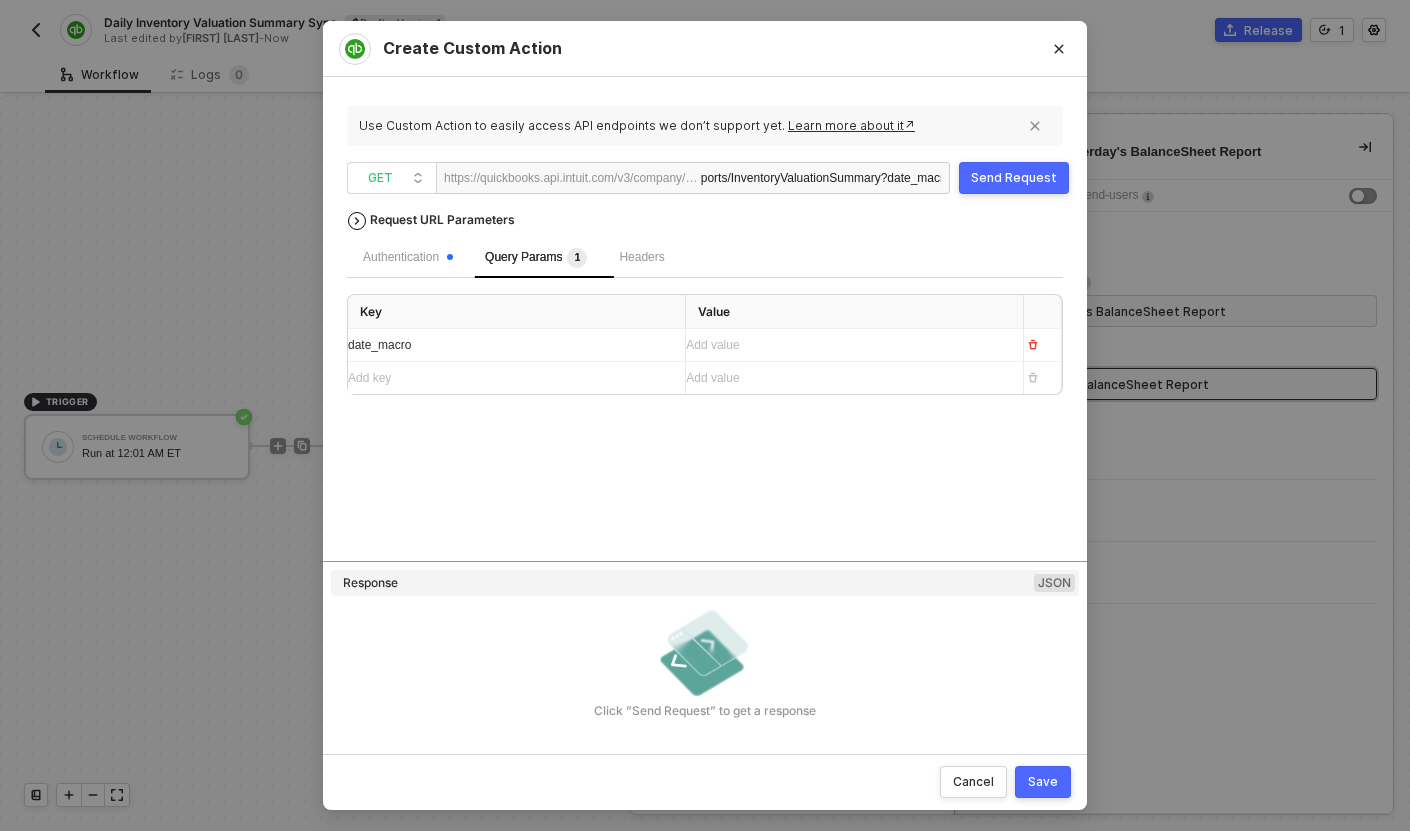 click on "Add value ﻿" at bounding box center [846, 345] 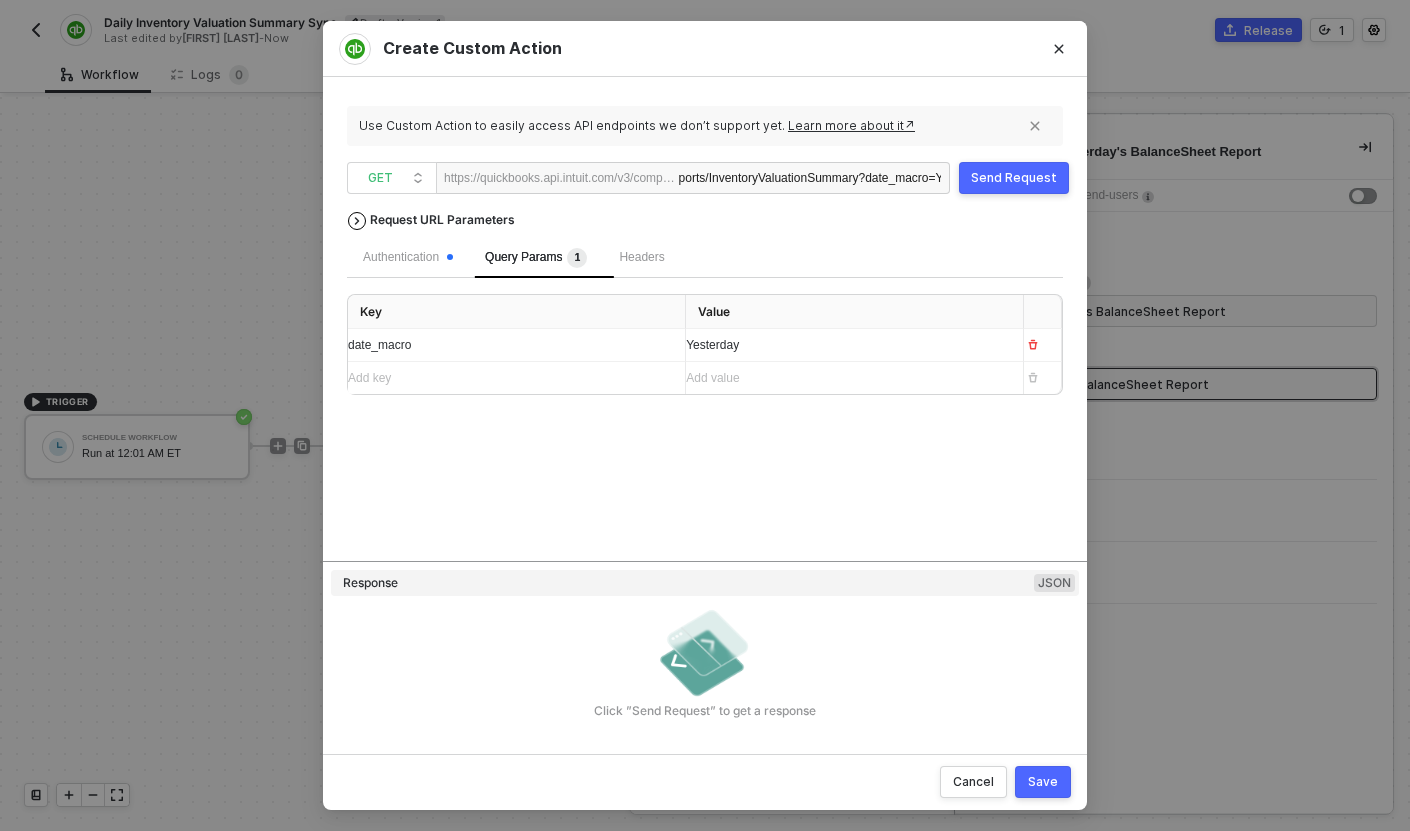 click on "Send Request" at bounding box center (1014, 178) 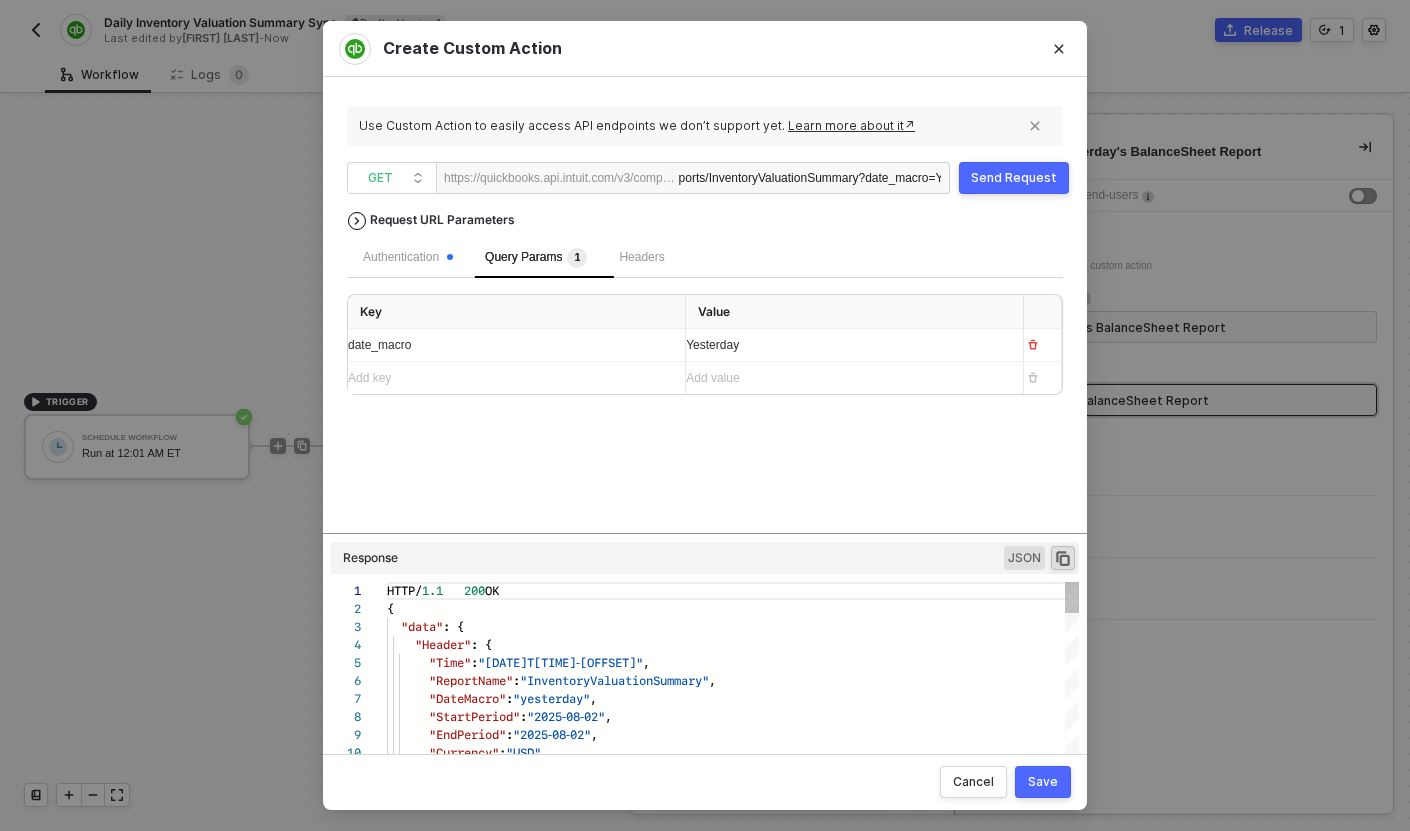 scroll, scrollTop: 180, scrollLeft: 0, axis: vertical 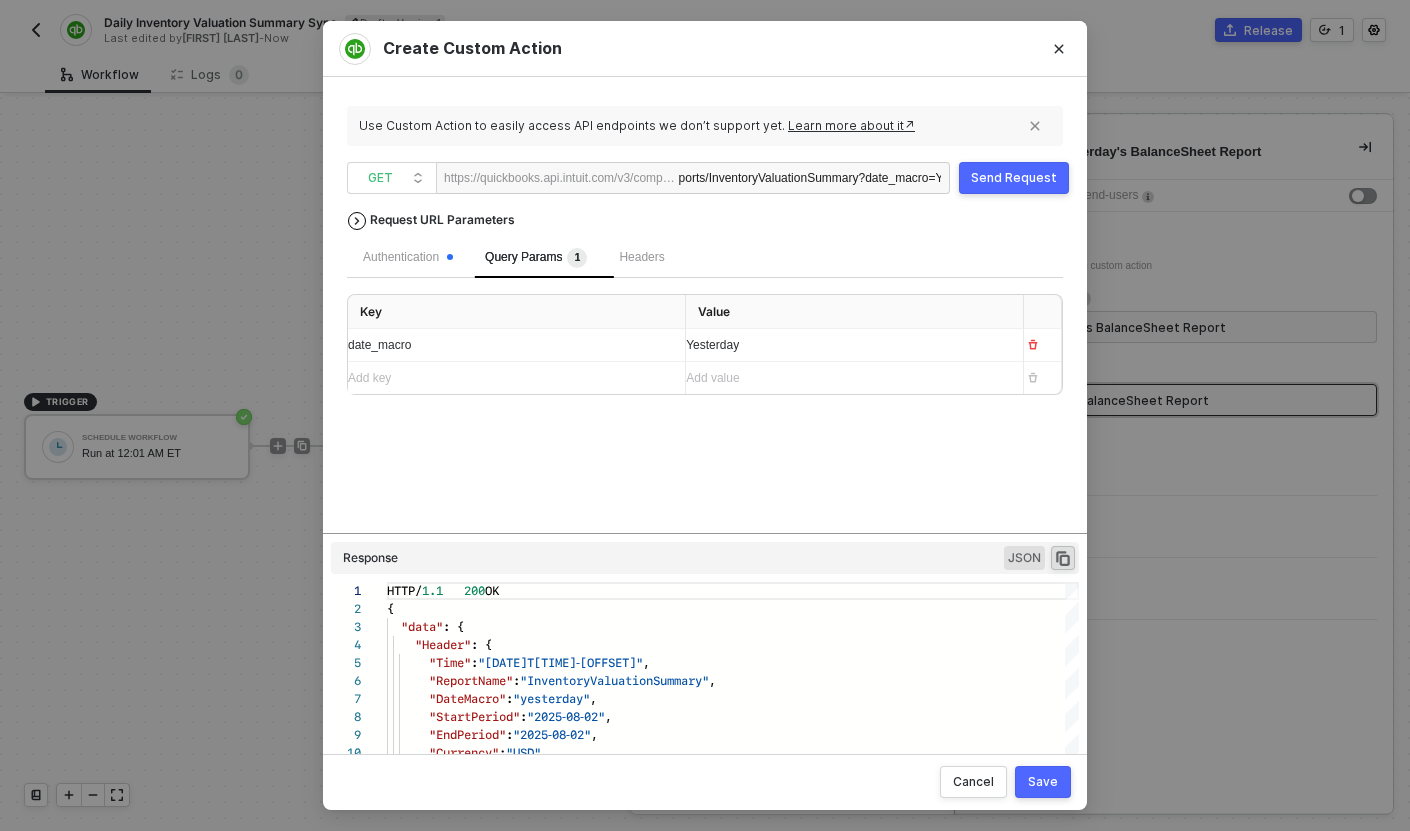 click on "Yesterday" at bounding box center [846, 345] 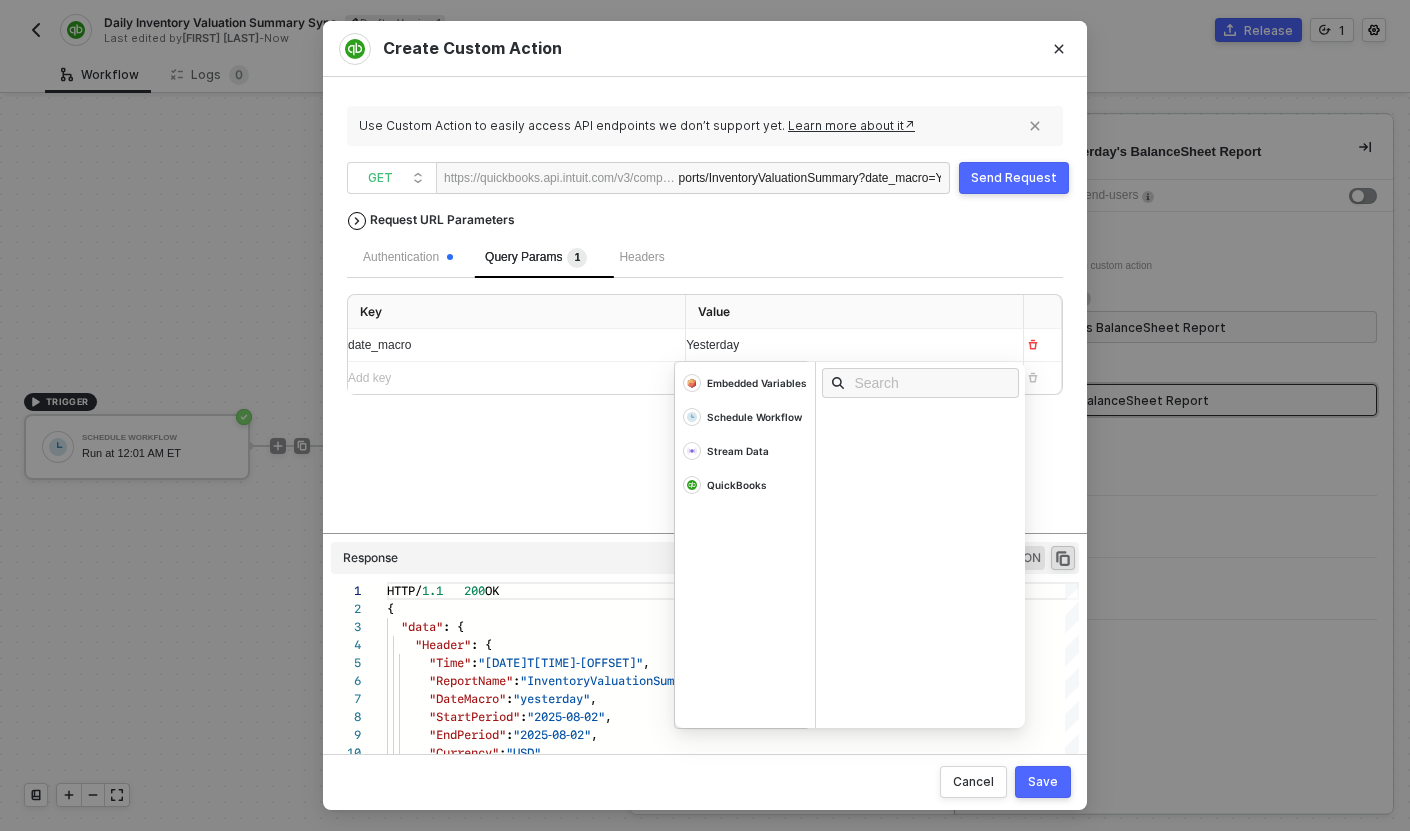click on "Yesterday" at bounding box center [836, 345] 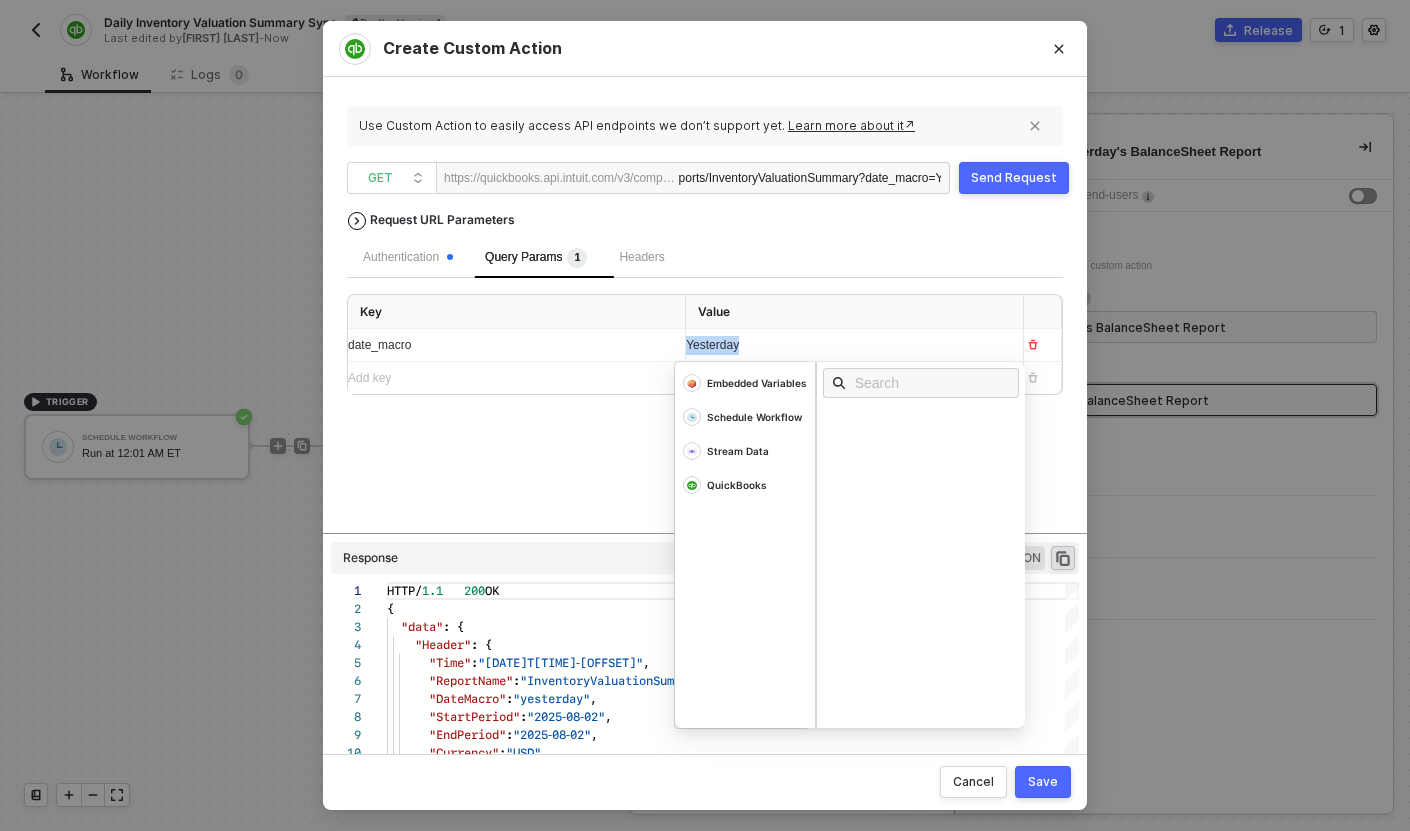 click on "Yesterday" at bounding box center (836, 345) 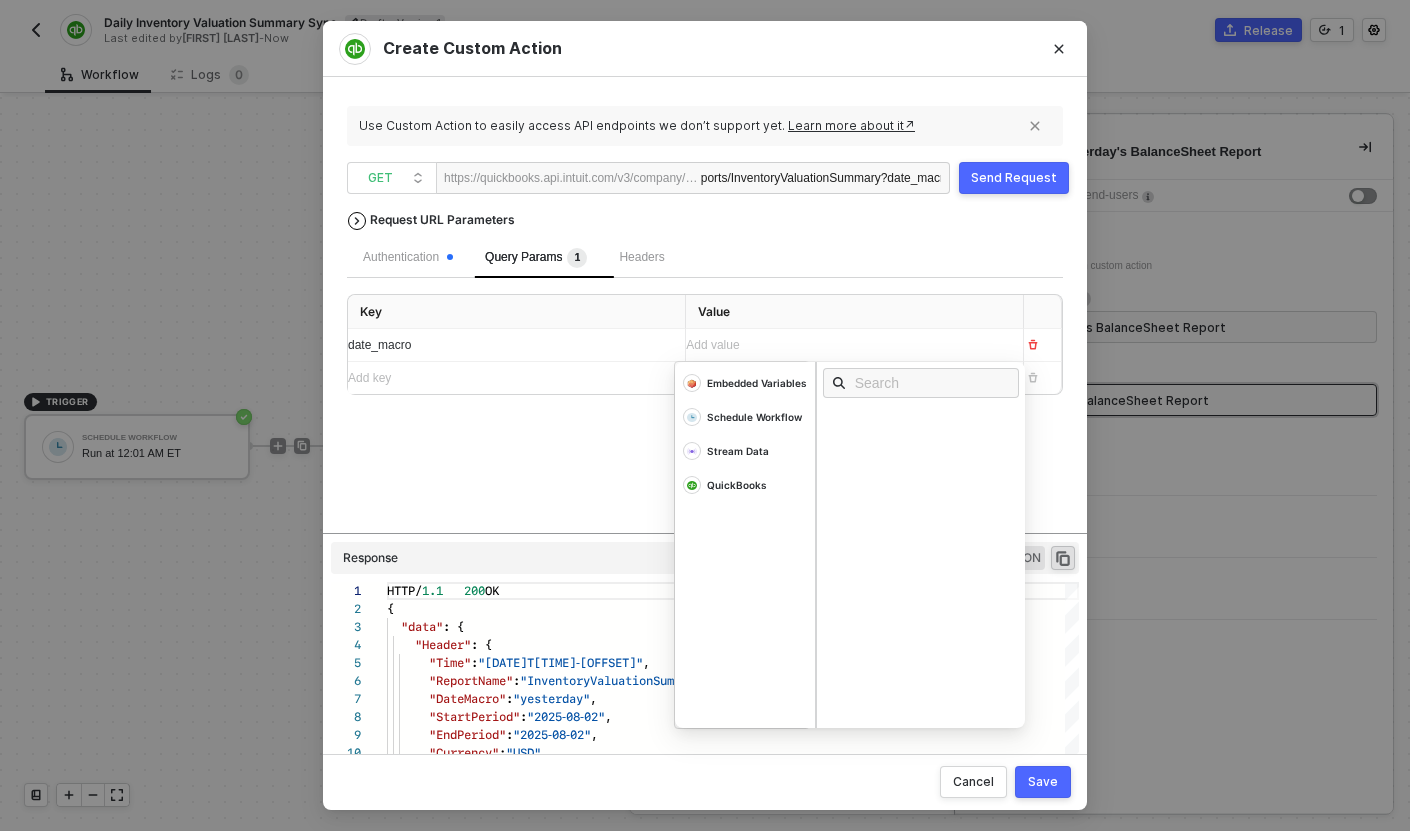 click on "Request URL Parameters" at bounding box center [705, 220] 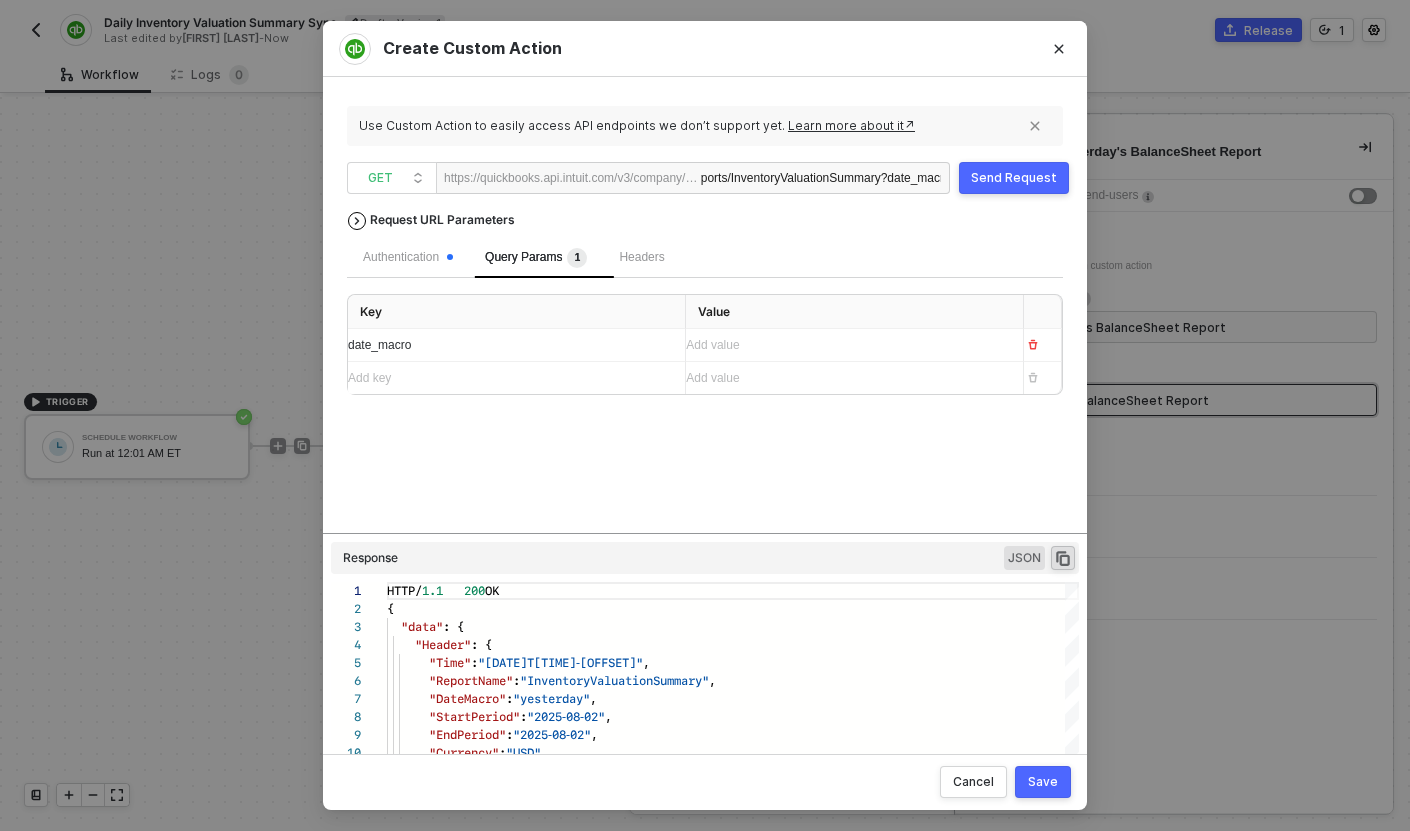 click on "Save" at bounding box center (1043, 782) 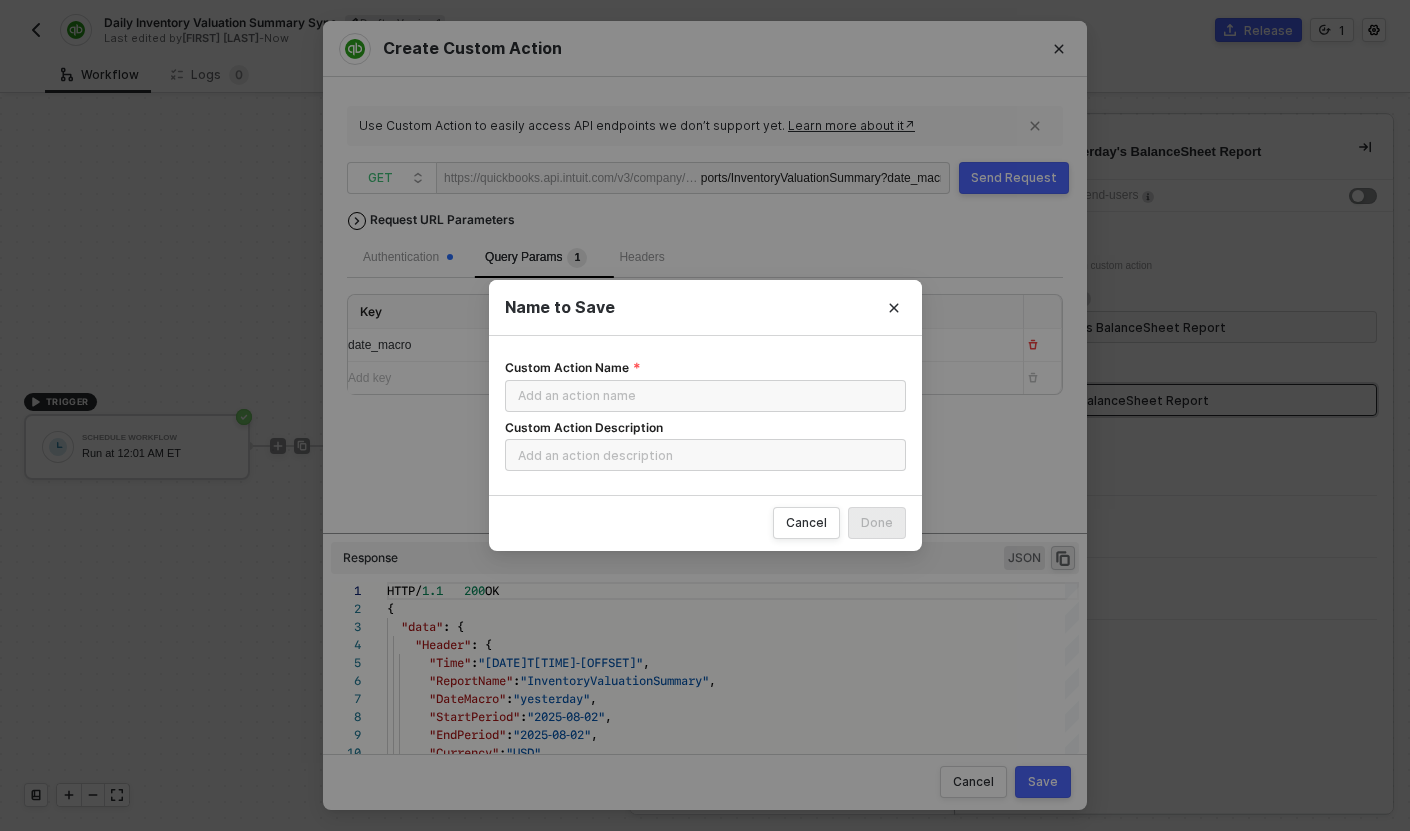 click on "Custom Action Name Custom Action Description" at bounding box center (705, 415) 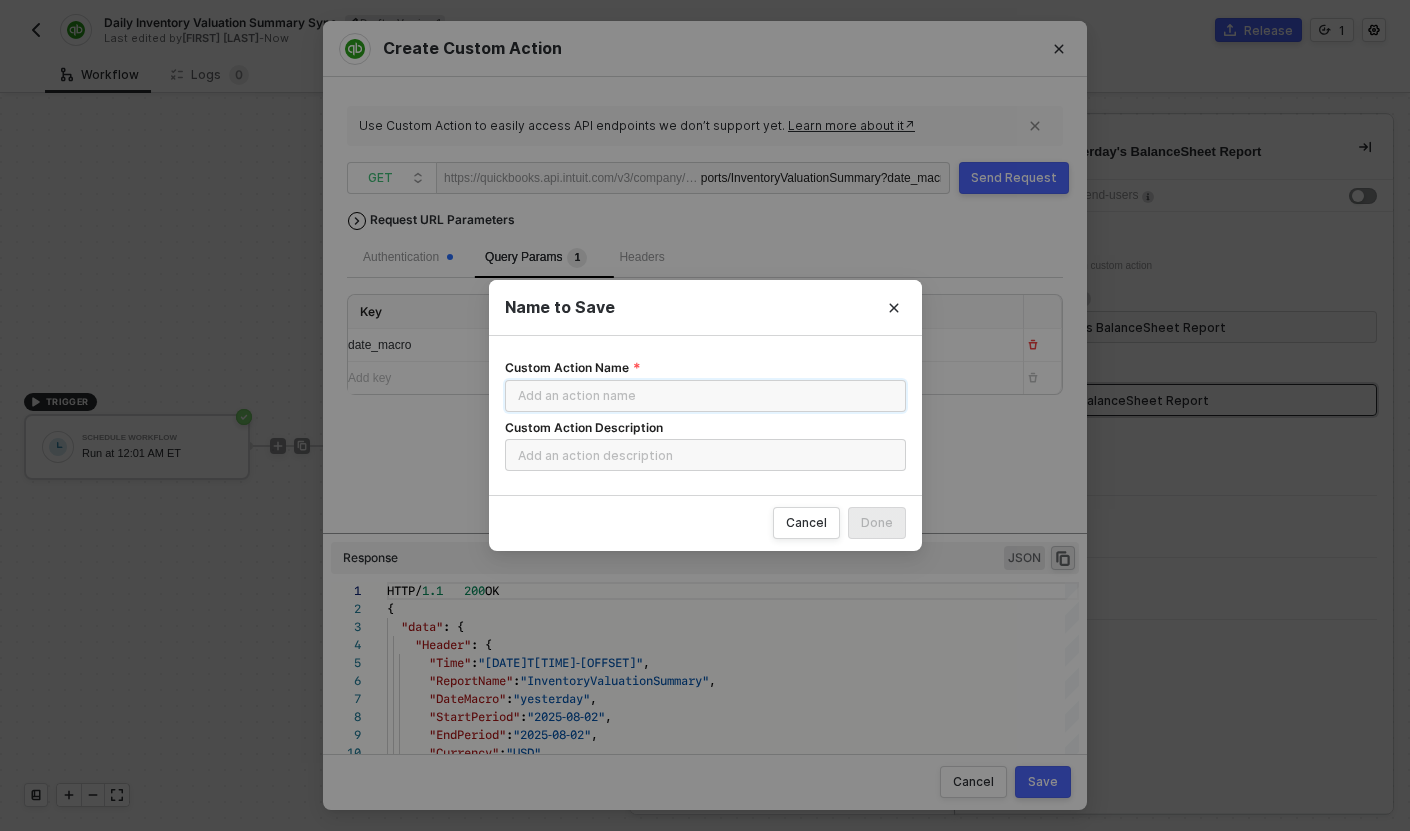 click on "Custom Action Name" at bounding box center [705, 396] 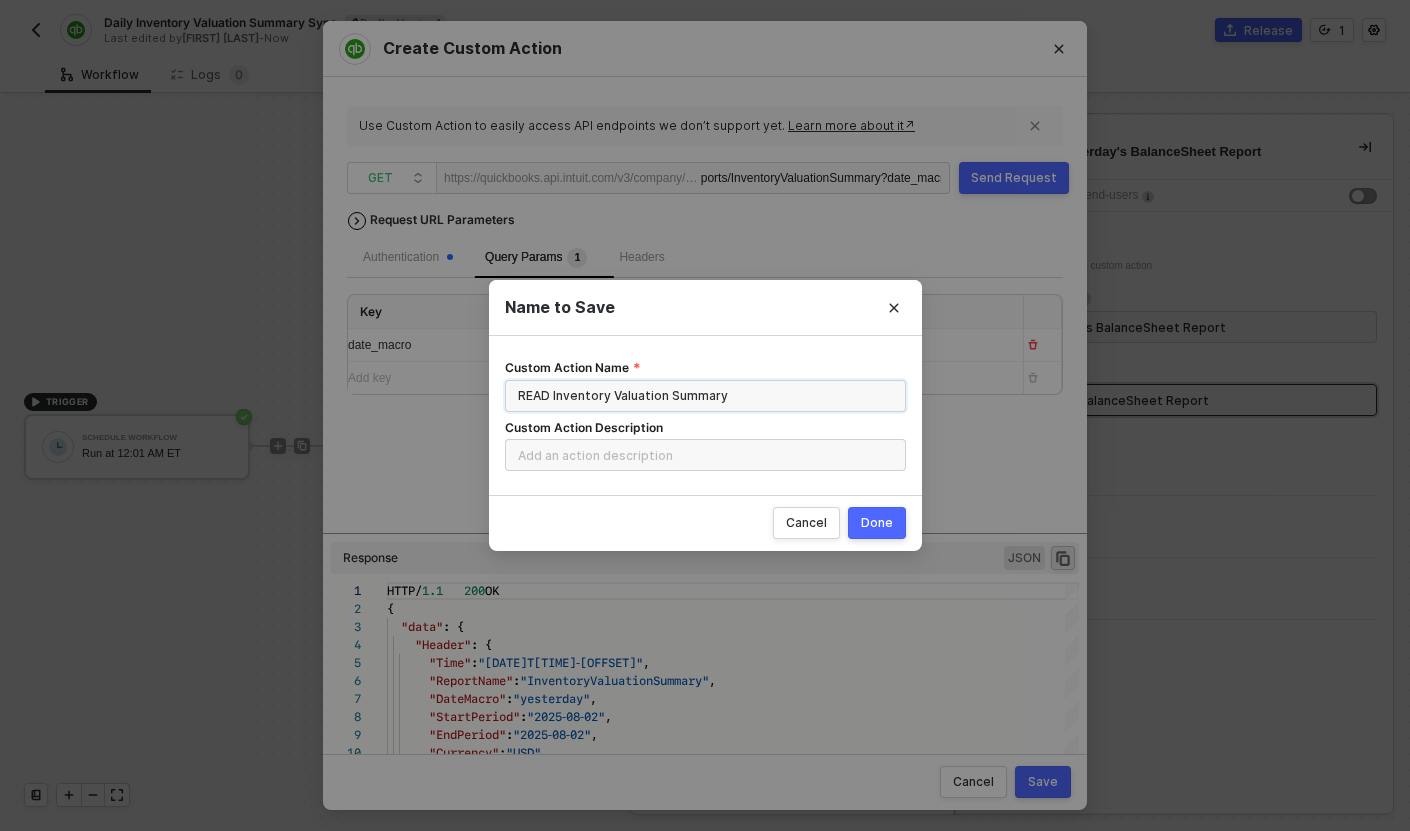 click on "READ Inventory Valuation Summary" at bounding box center [705, 396] 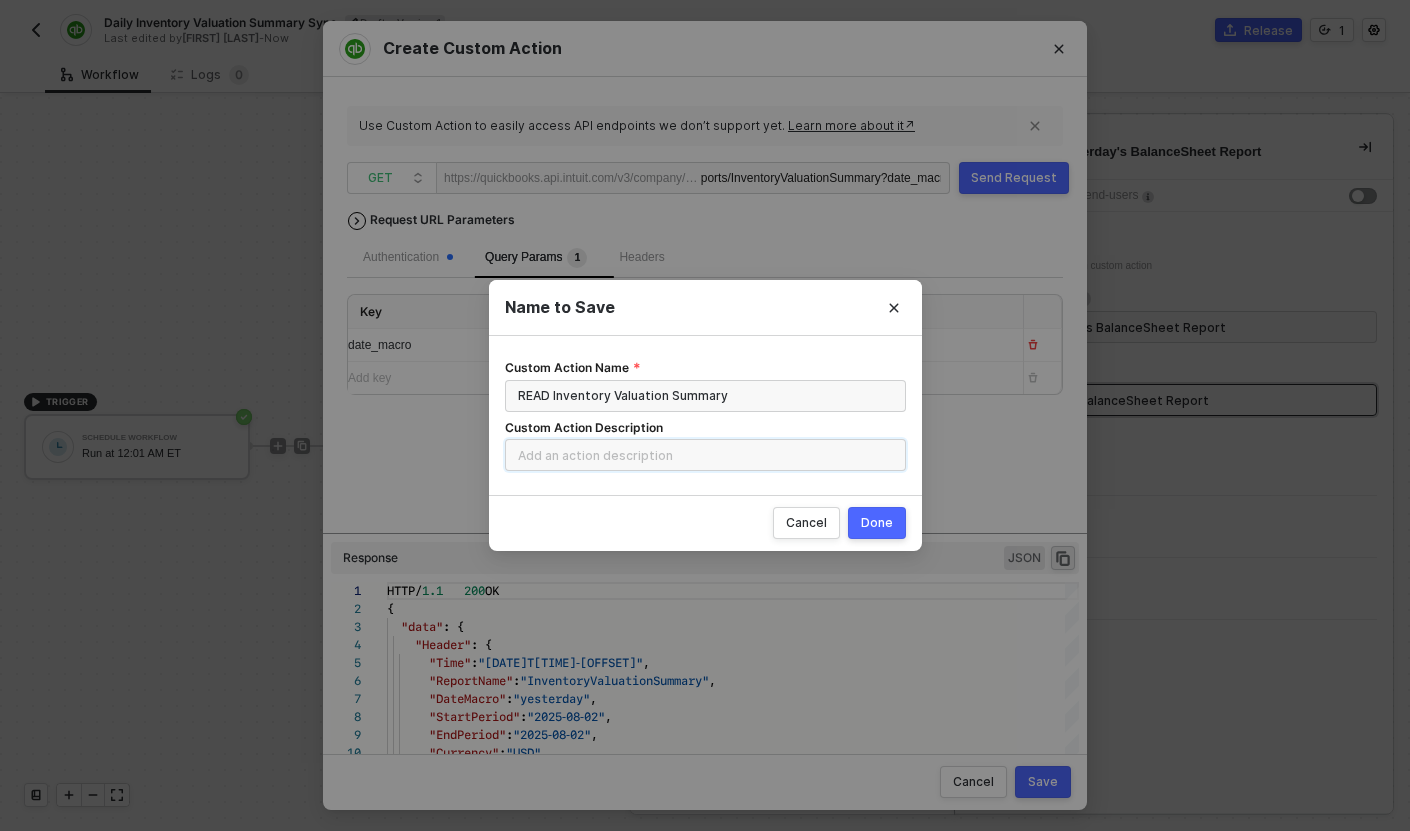 click on "Custom Action Description" at bounding box center [705, 455] 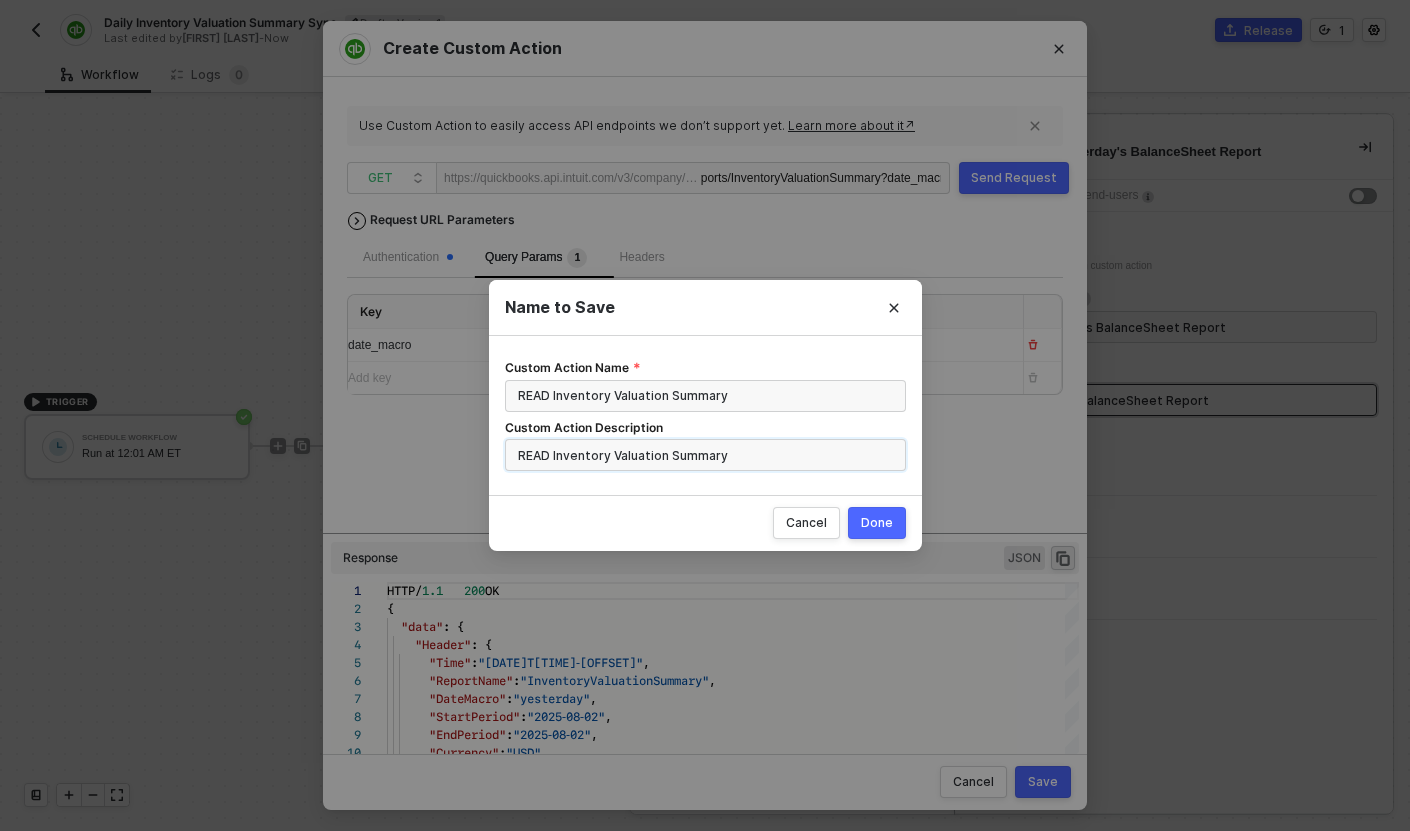 type on "READ Inventory Valuation Summary" 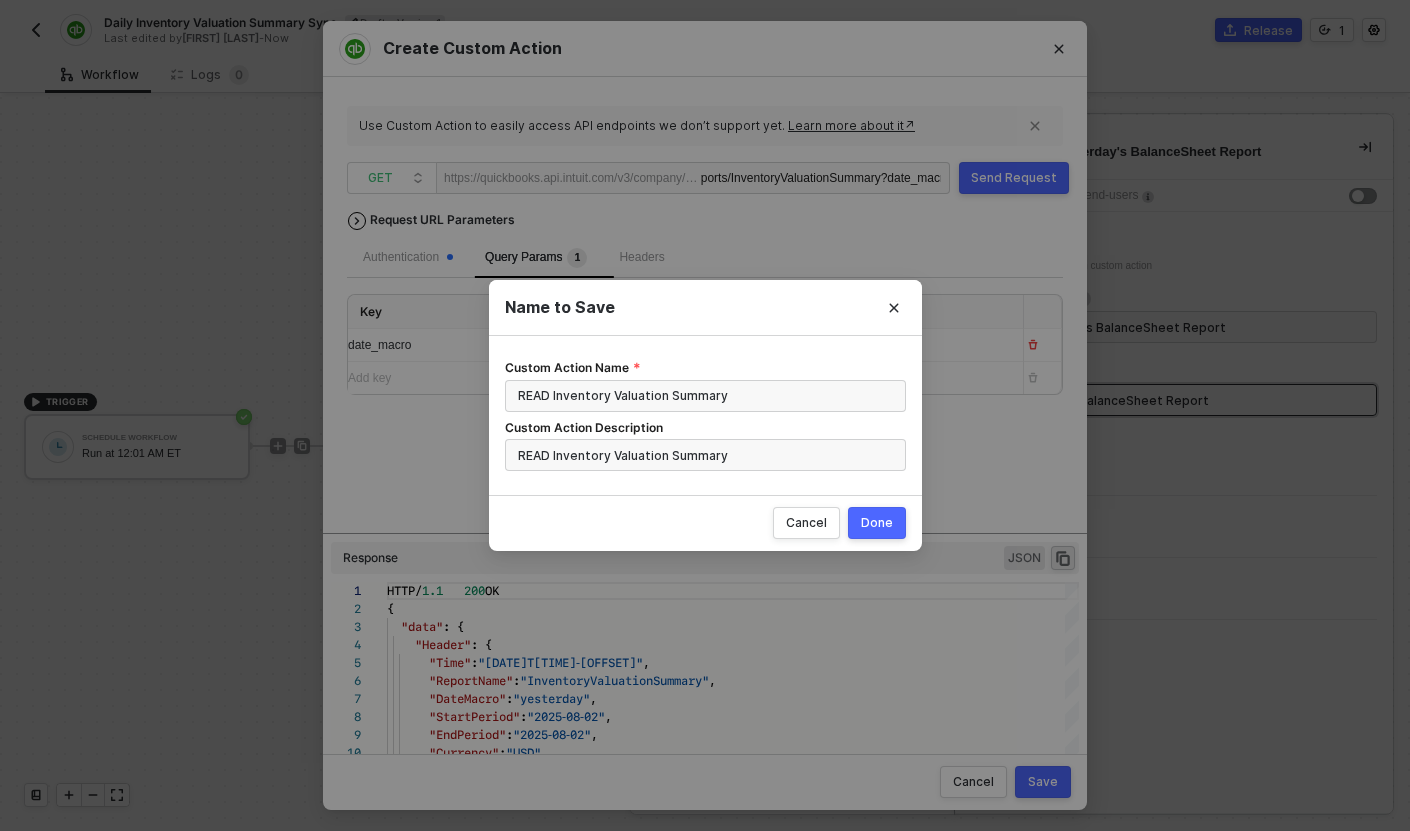 click on "Done" at bounding box center (877, 523) 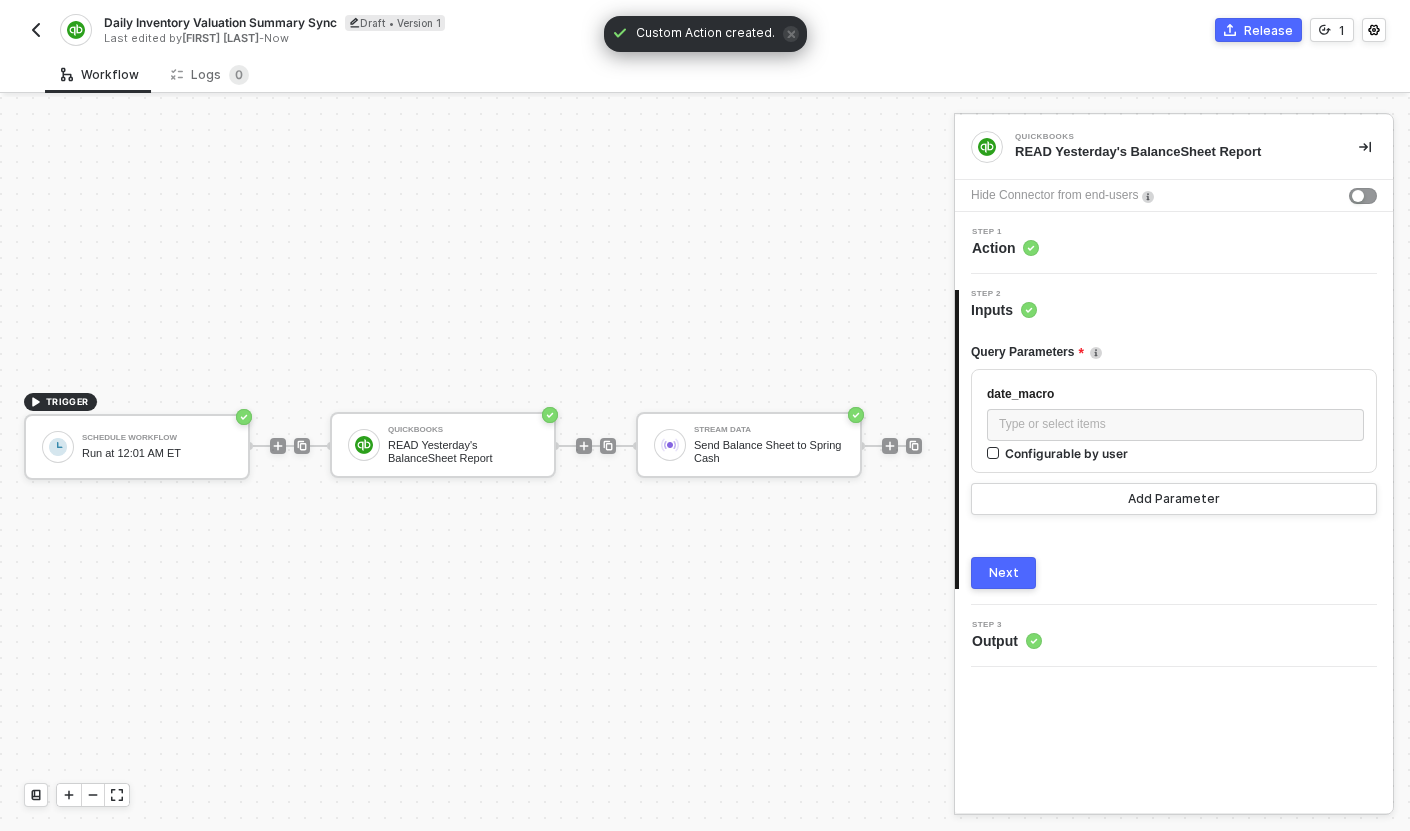click on "Step 1 Action" at bounding box center (1176, 243) 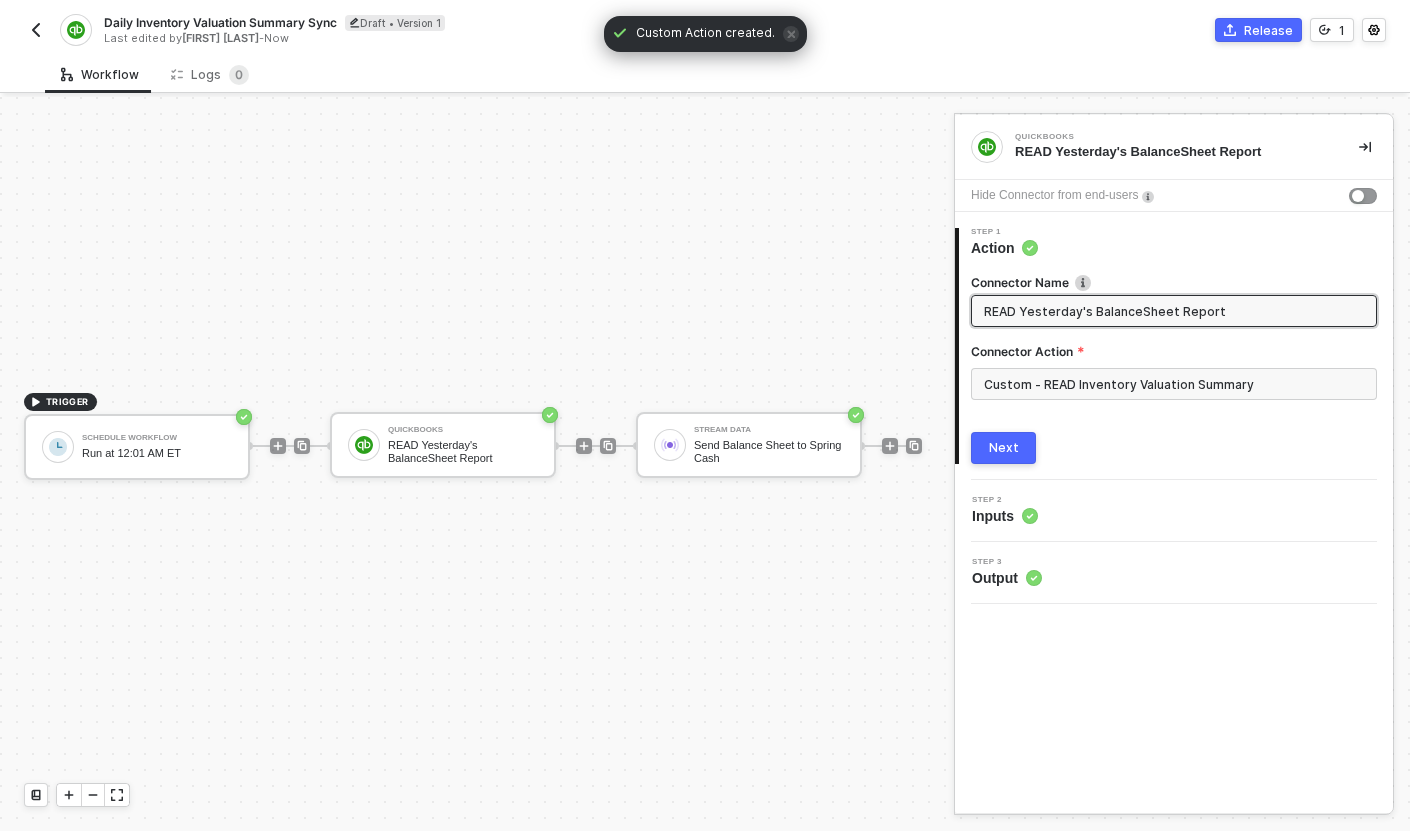 click on "READ Yesterday's BalanceSheet Report" at bounding box center (1172, 311) 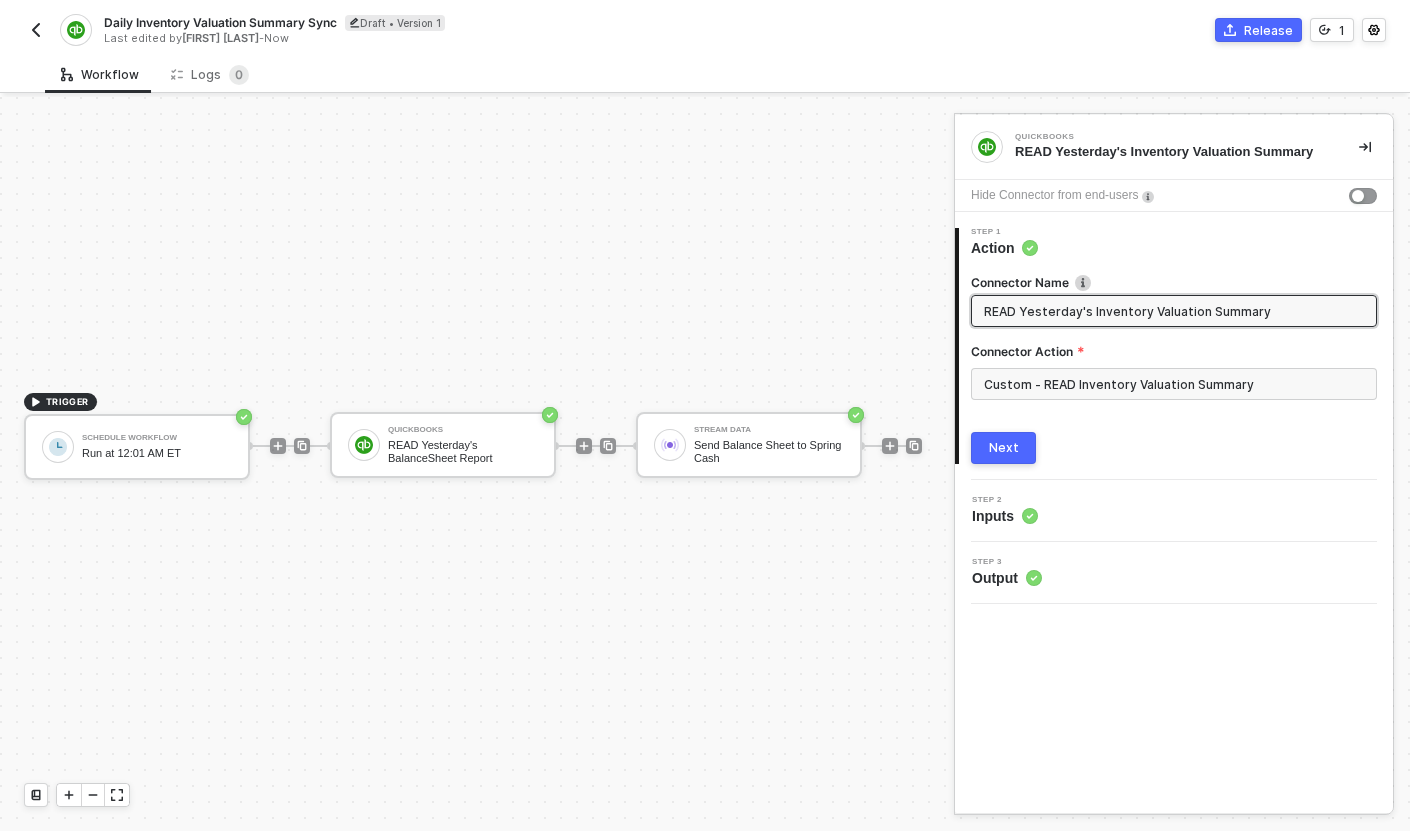 type on "READ Yesterday's Inventory Valuation Summary" 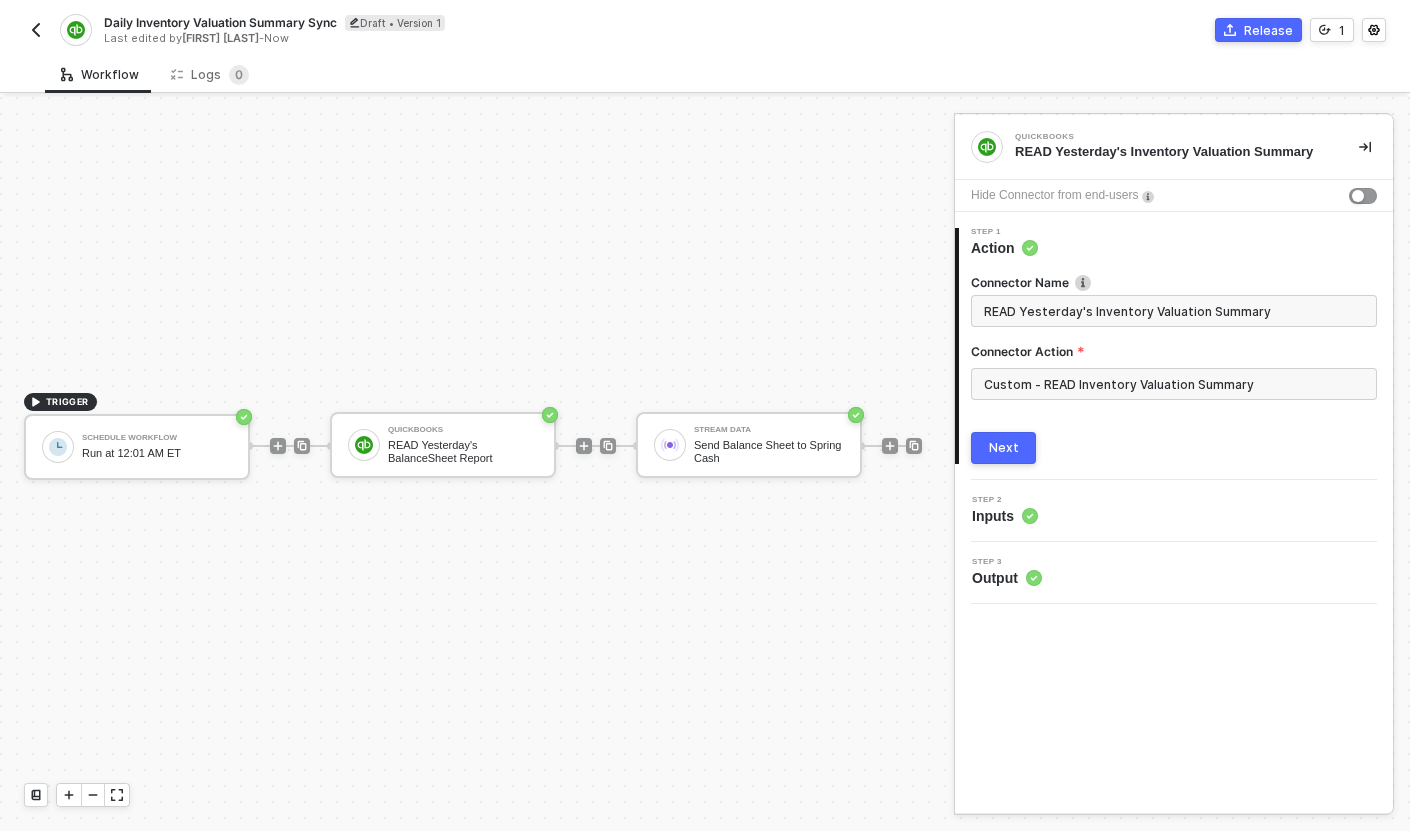 click on "Next" at bounding box center (1003, 448) 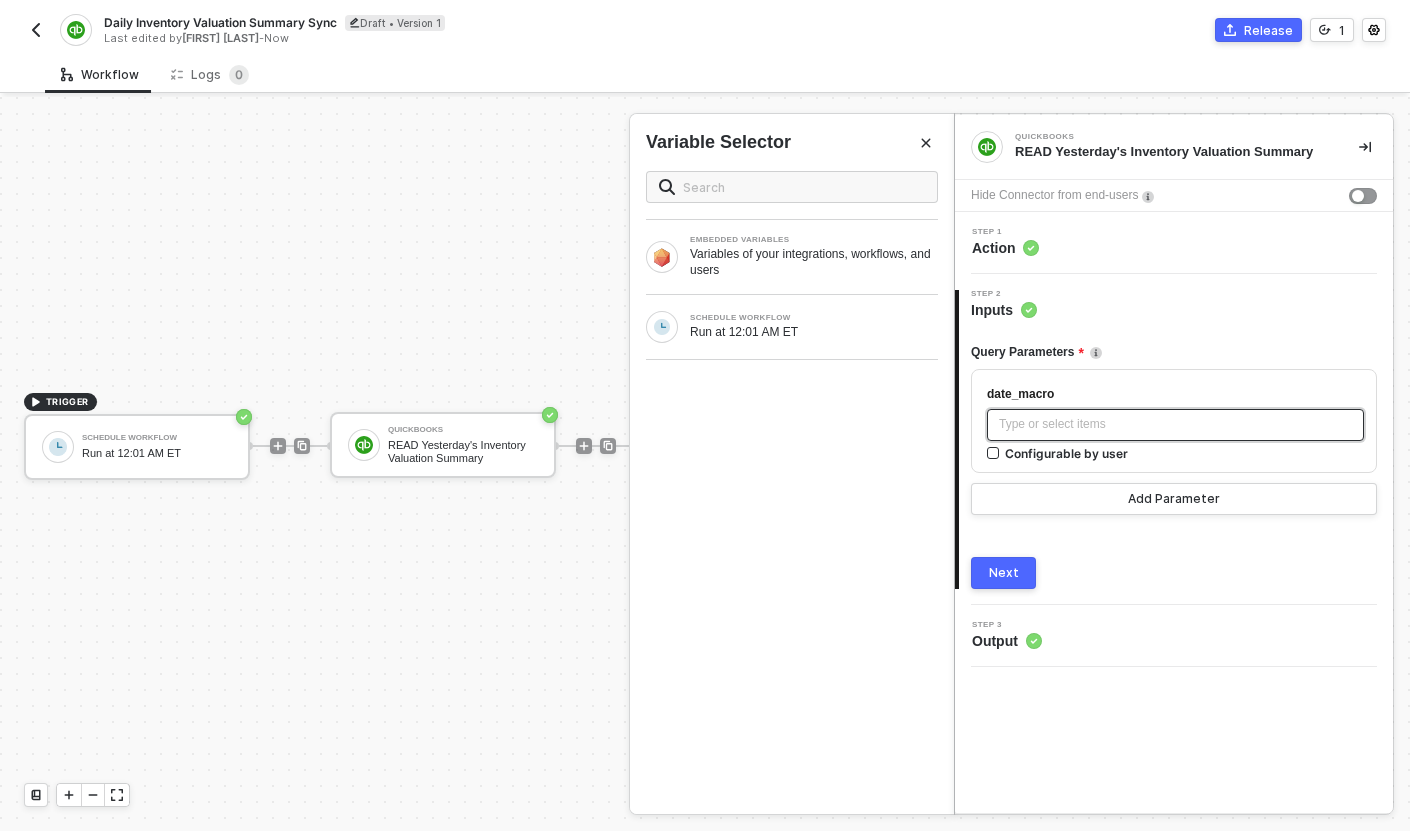 click on "Type or select items ﻿" at bounding box center [1175, 424] 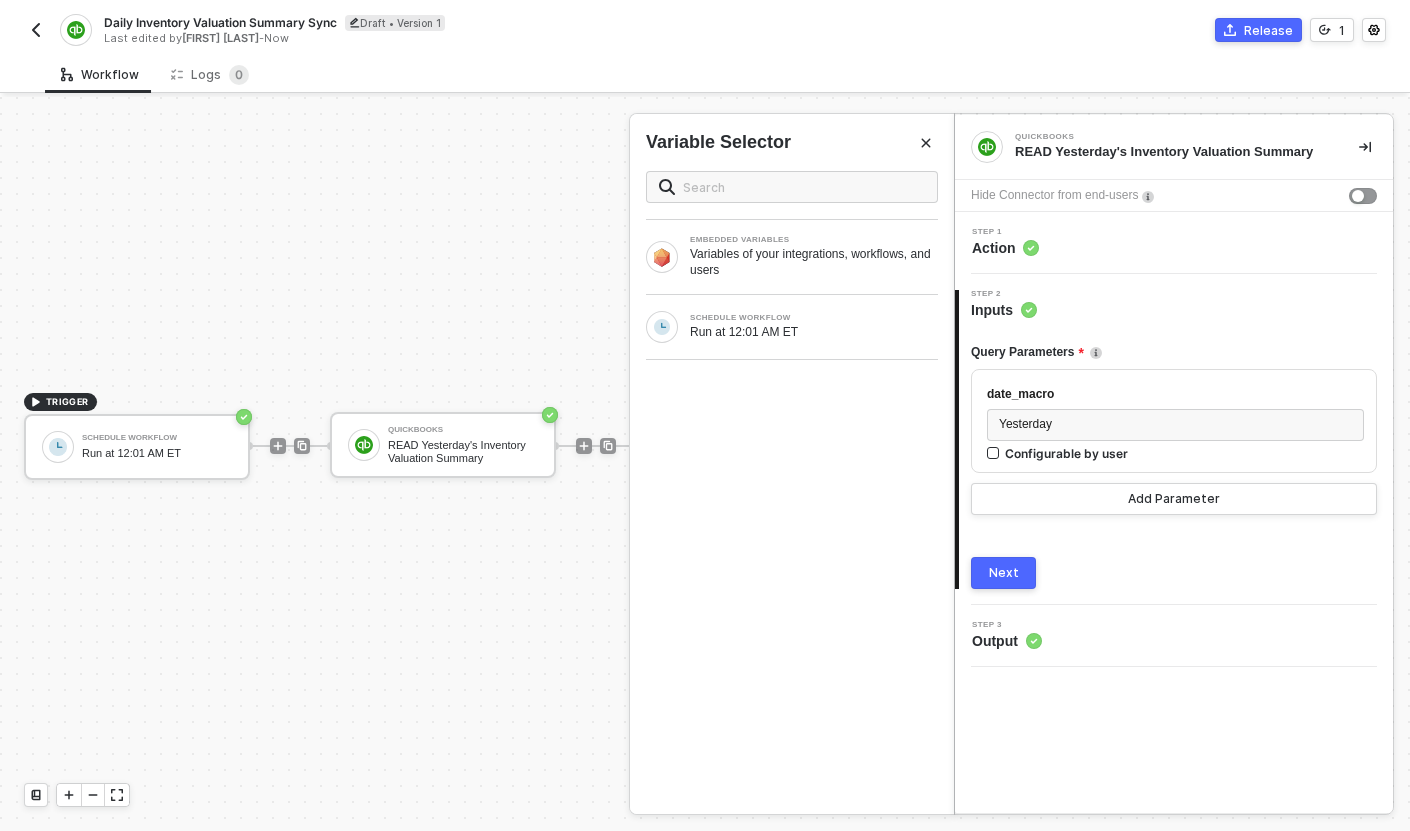 click on "Next" at bounding box center (1004, 573) 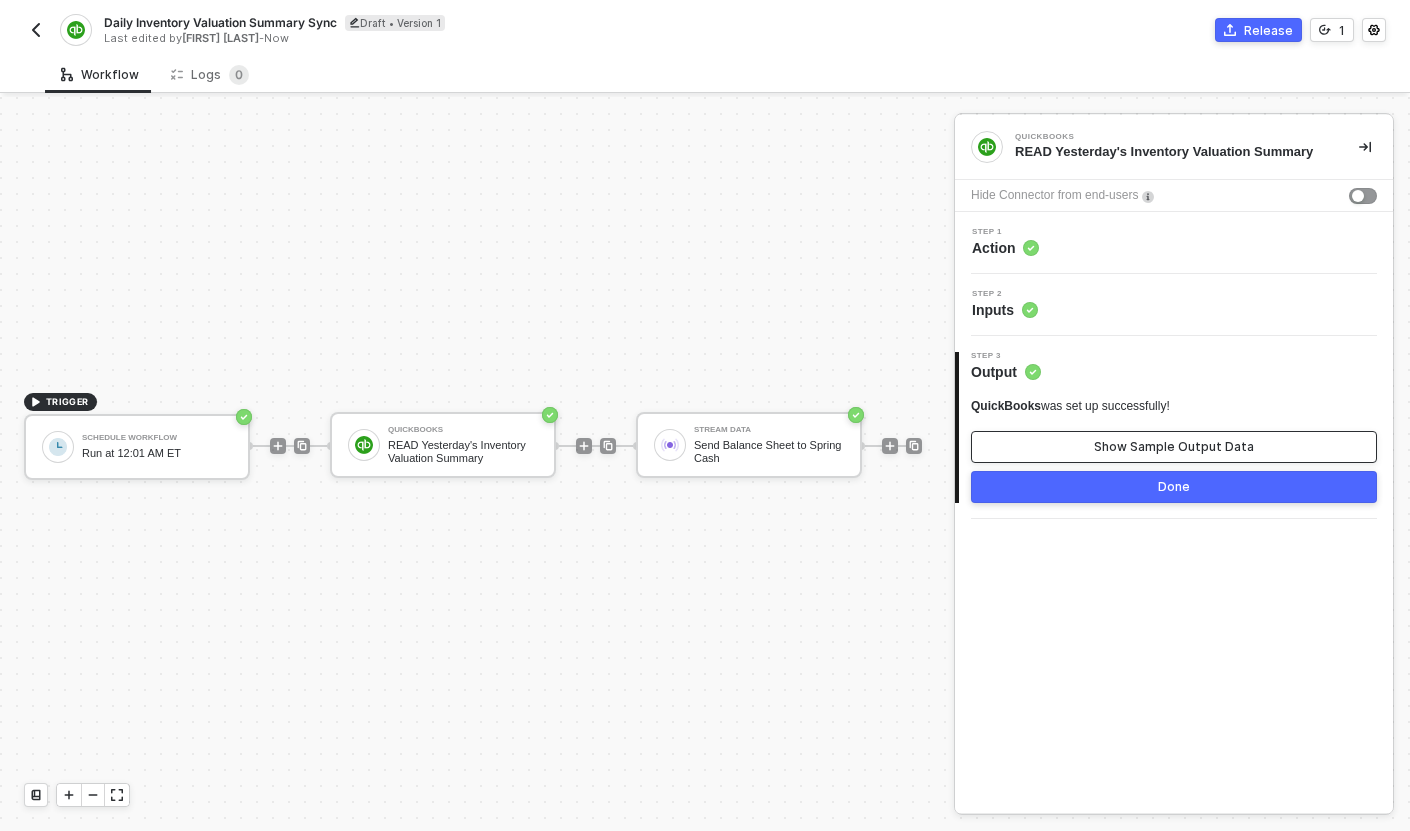 click on "Show Sample Output Data" at bounding box center [1174, 447] 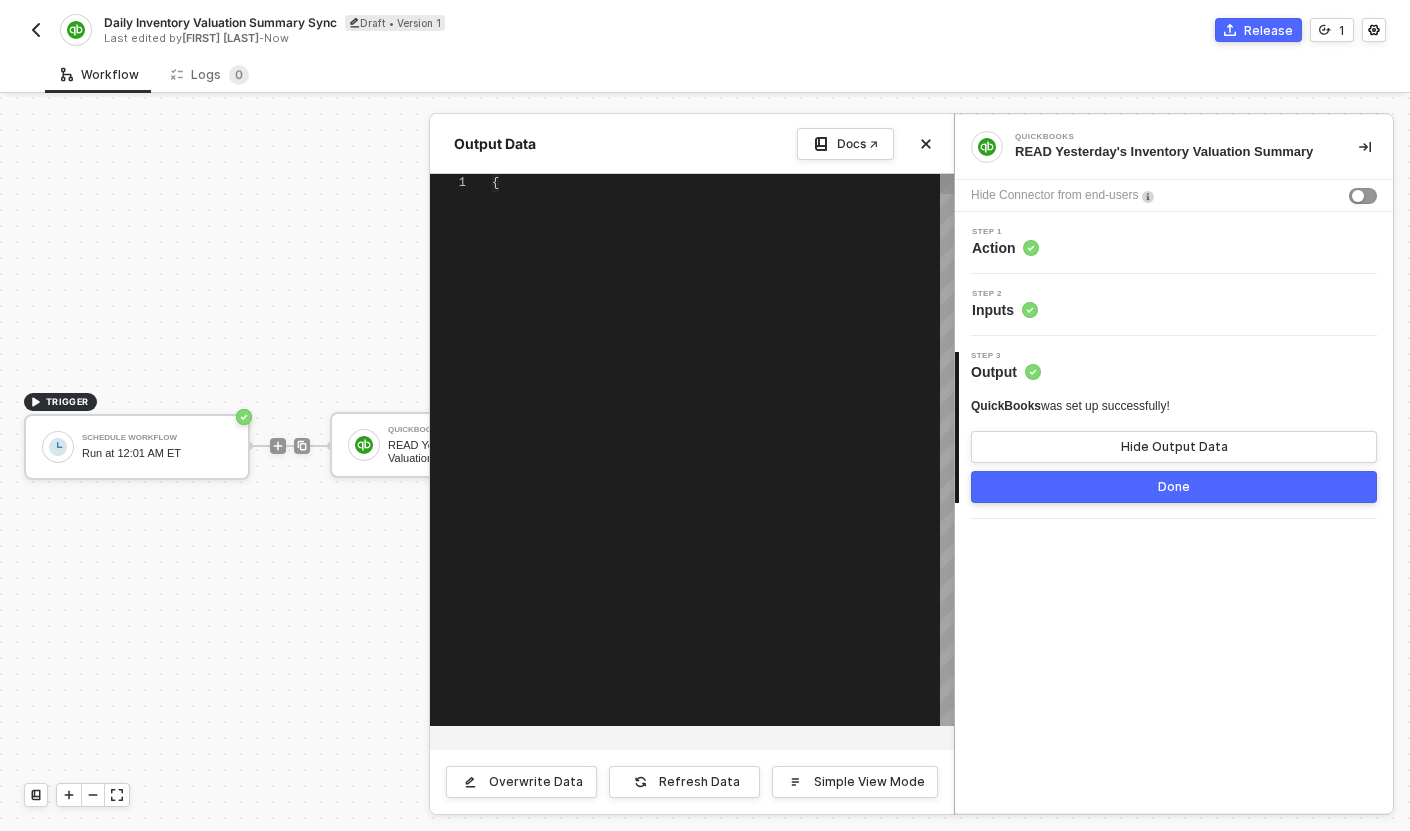 type on "{
"data": {
"Header": {
"Time": "2025-08-03T17:25:56-07:00",
"ReportName": "InventoryValuationSummary",
"DateMacro": "yesterday",
"StartPeriod": "2025-08-02",
"EndPeriod": "2025-08-02",
"Currency": "USD",
"Option": [" 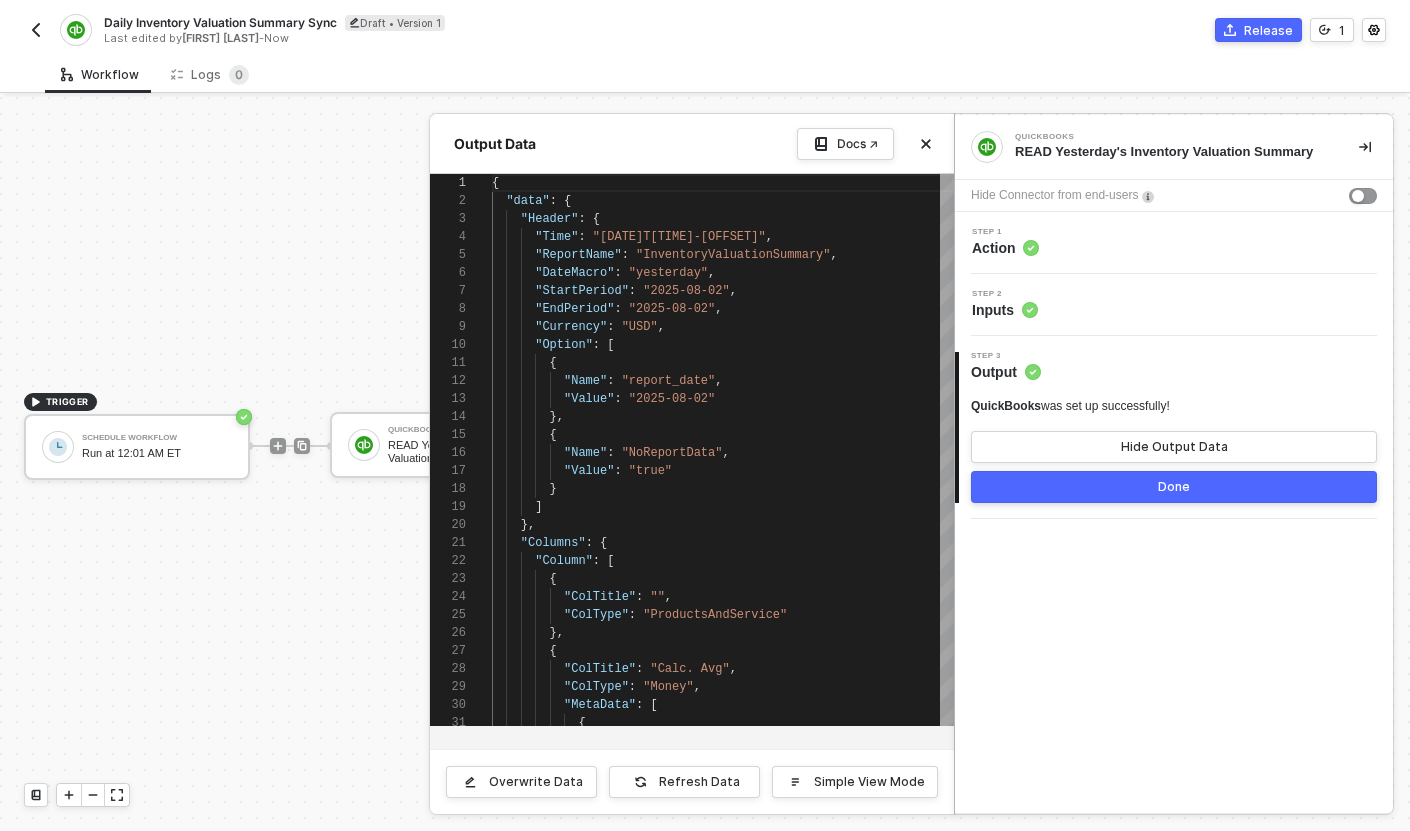 click on "Done" at bounding box center (1174, 487) 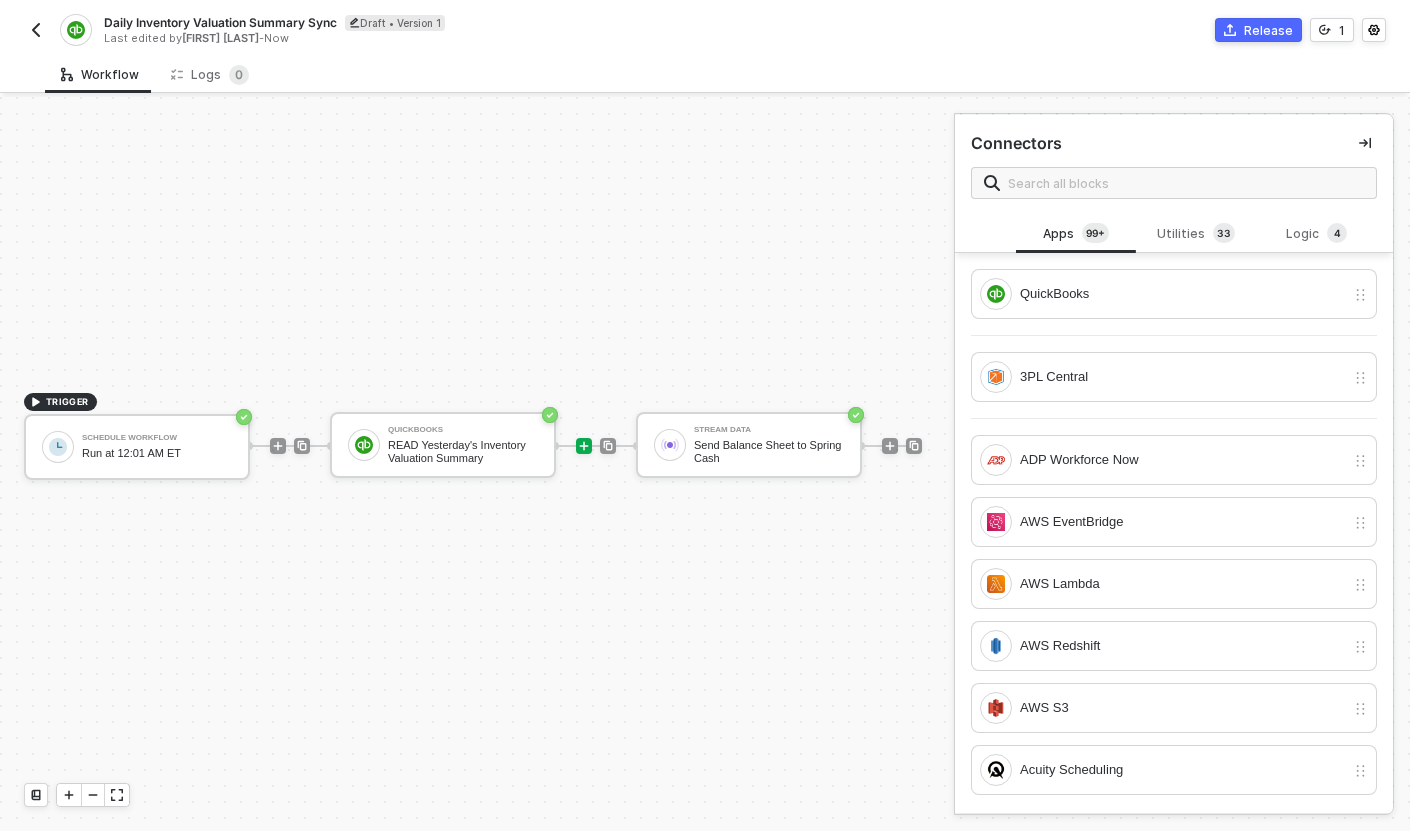 click at bounding box center (36, 30) 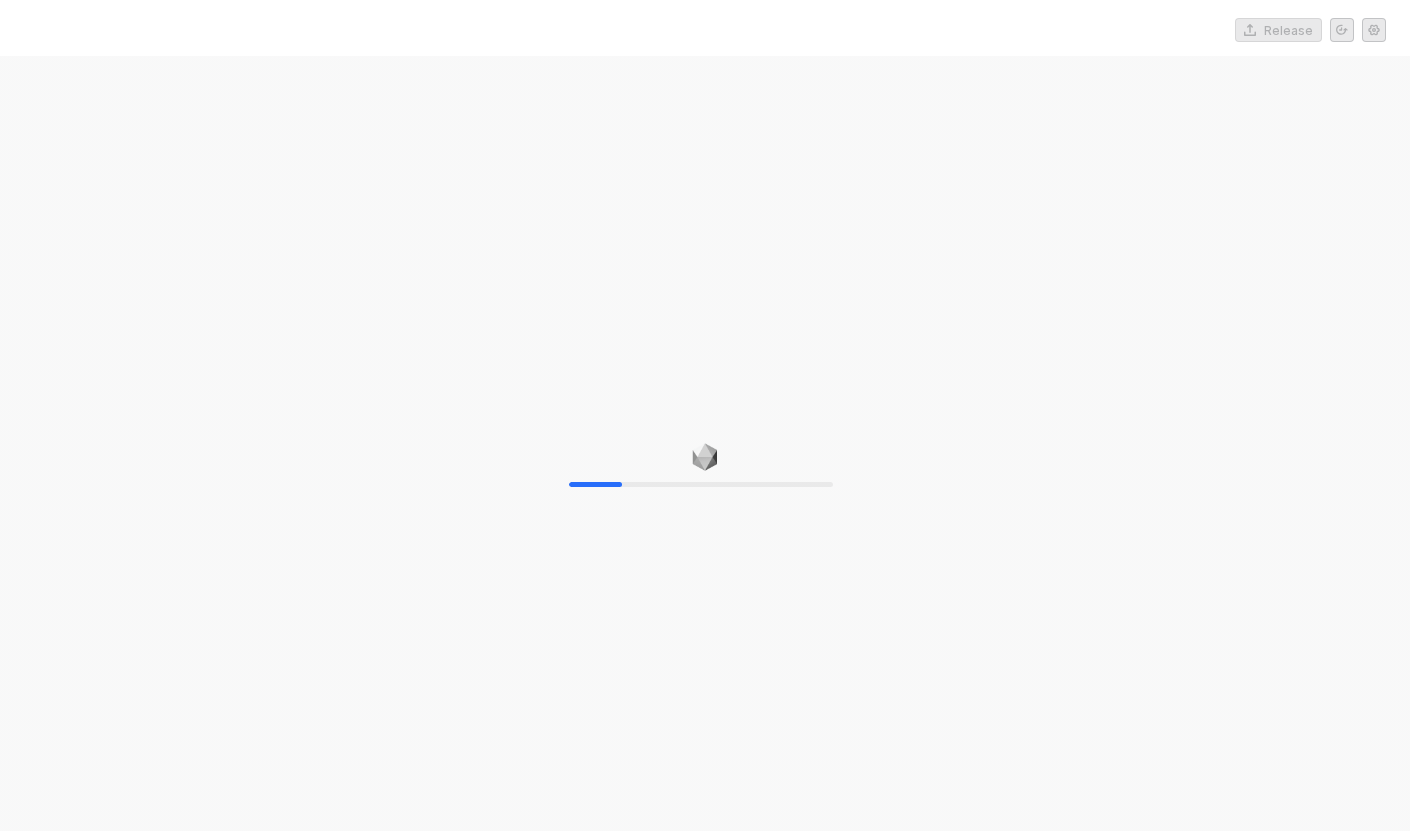 scroll, scrollTop: 0, scrollLeft: 0, axis: both 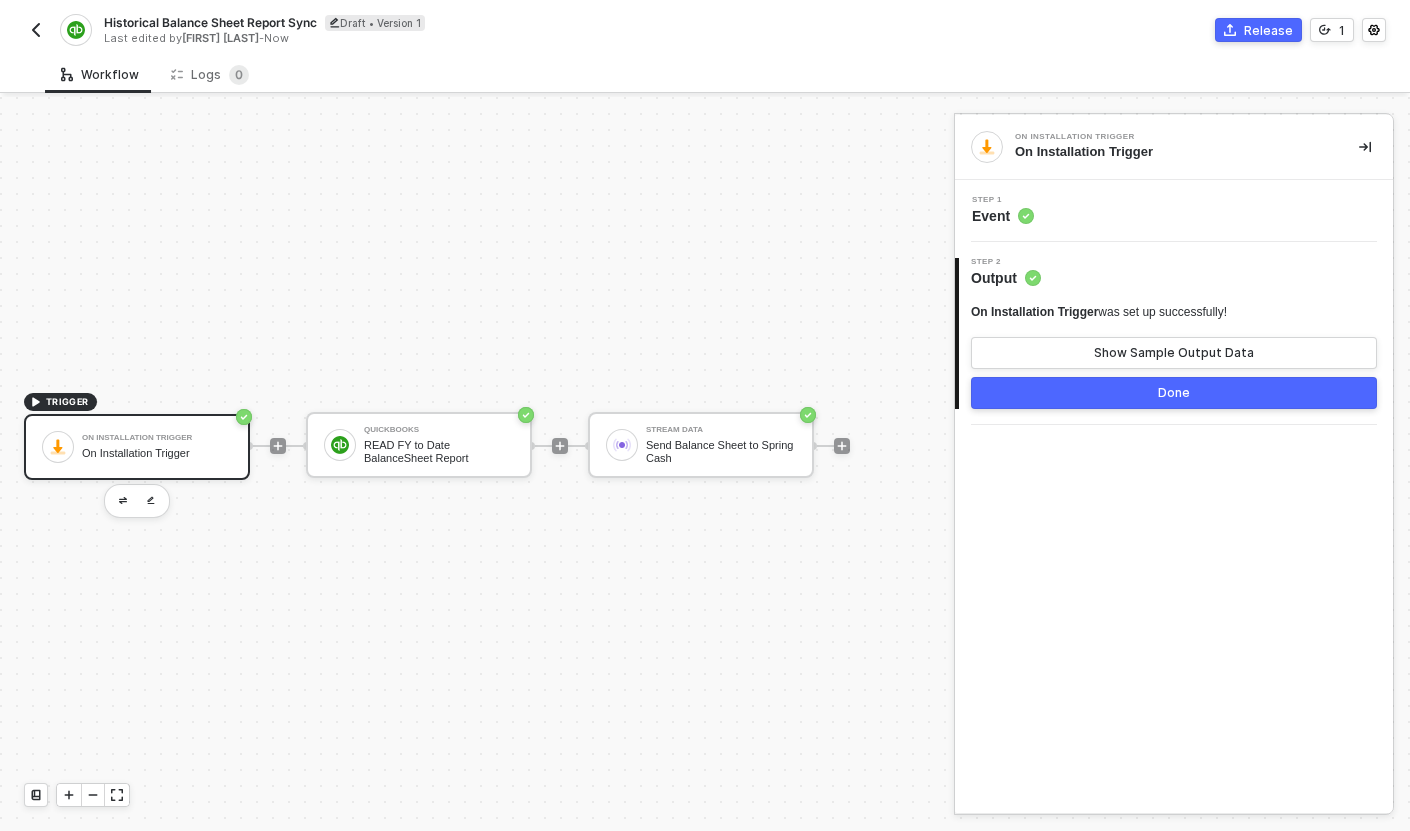 click on "Historical Balance Sheet Report Sync    Draft • Version   1 Last edited by  [FIRST] [LAST]  -  Now Release 1" at bounding box center (705, 28) 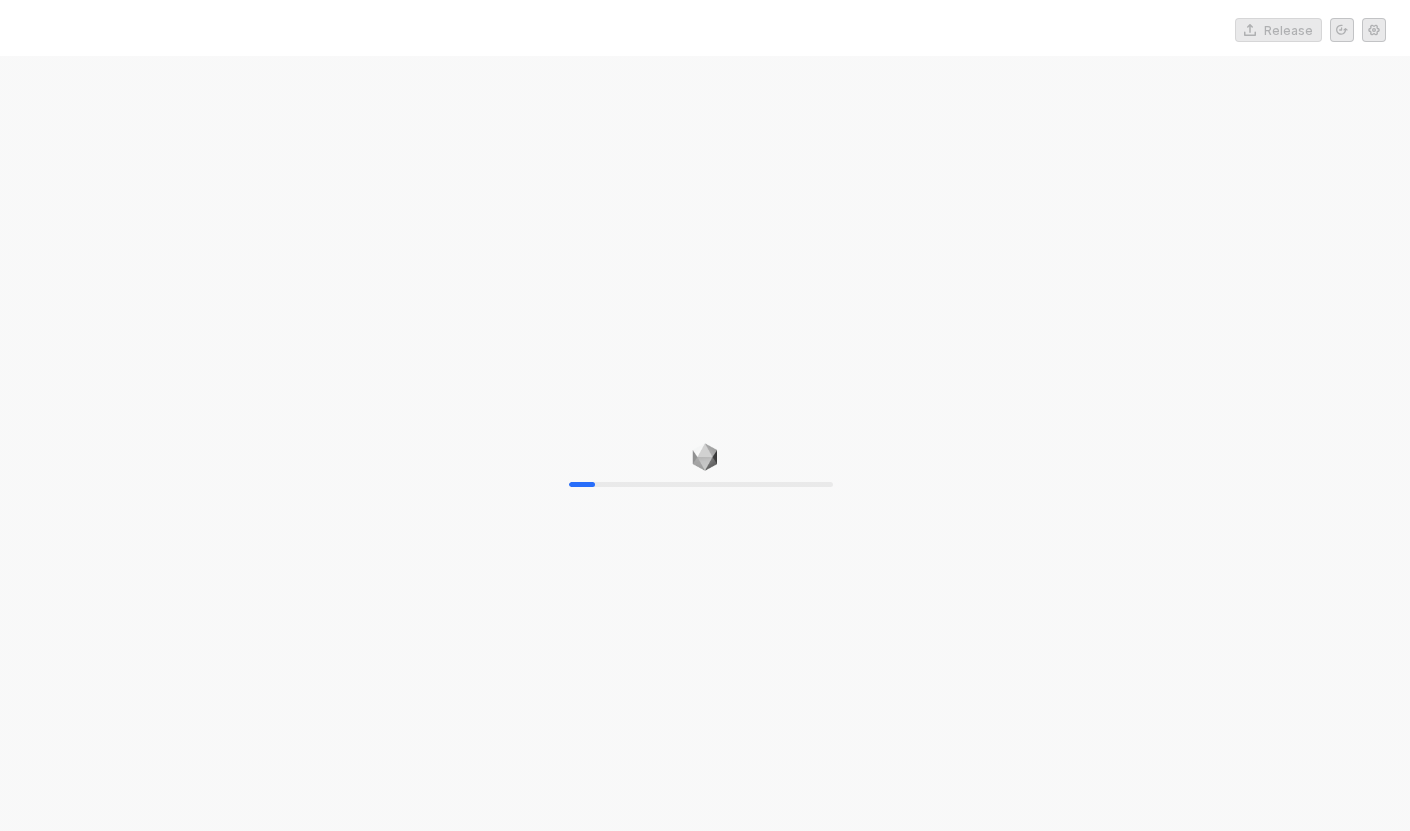 scroll, scrollTop: 0, scrollLeft: 0, axis: both 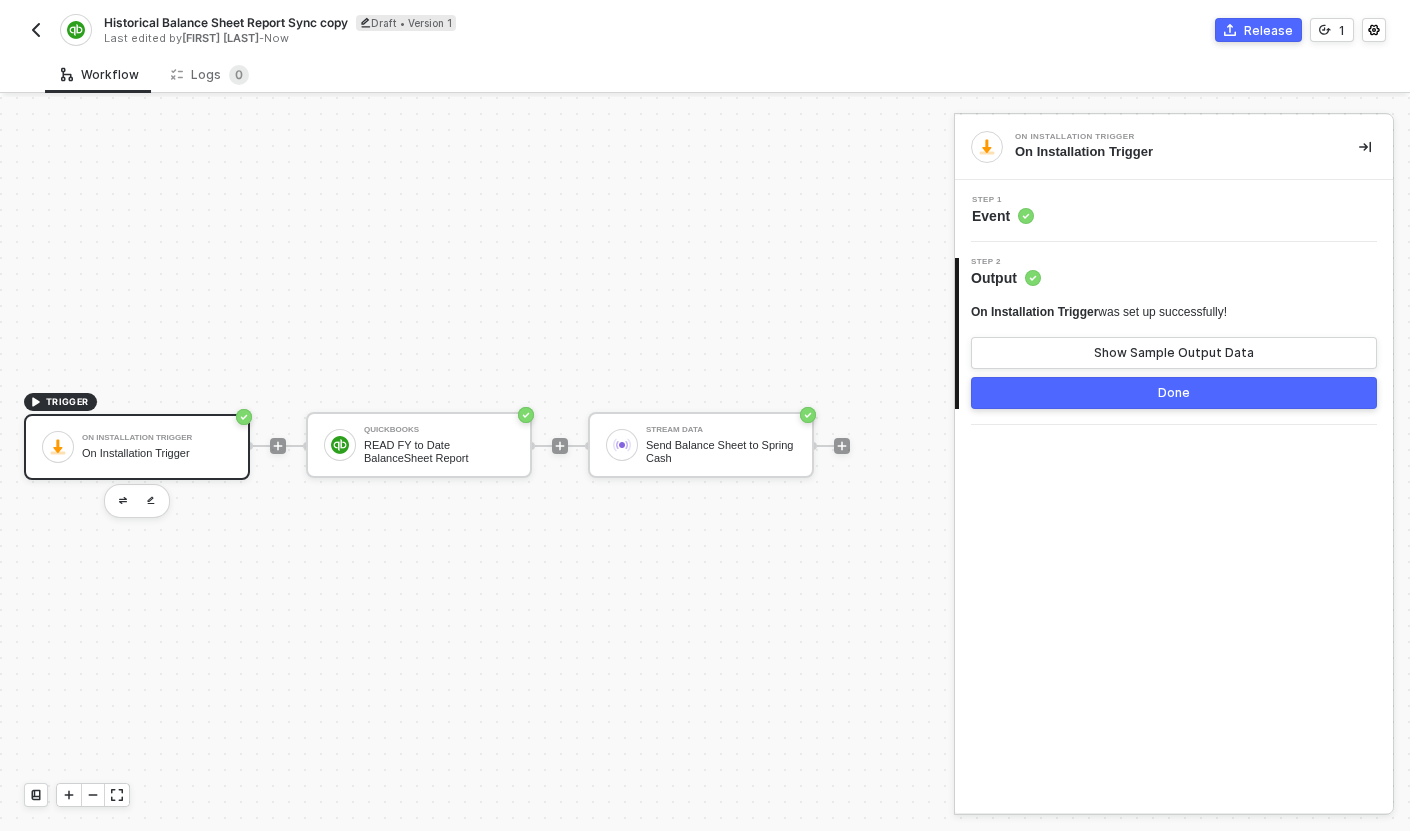 click on "Historical Balance Sheet Report Sync copy" at bounding box center [226, 22] 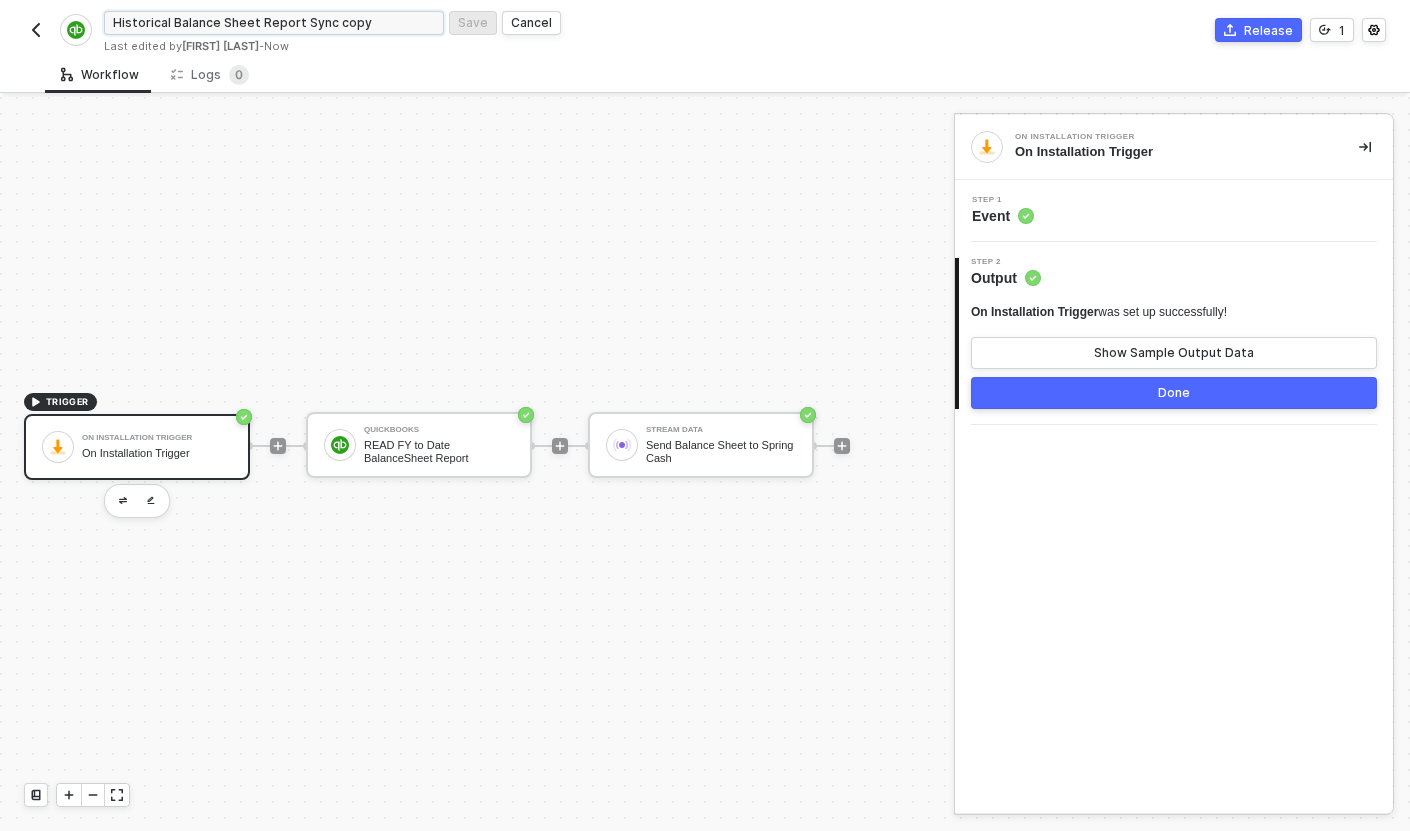 drag, startPoint x: 171, startPoint y: 23, endPoint x: 293, endPoint y: 29, distance: 122.14745 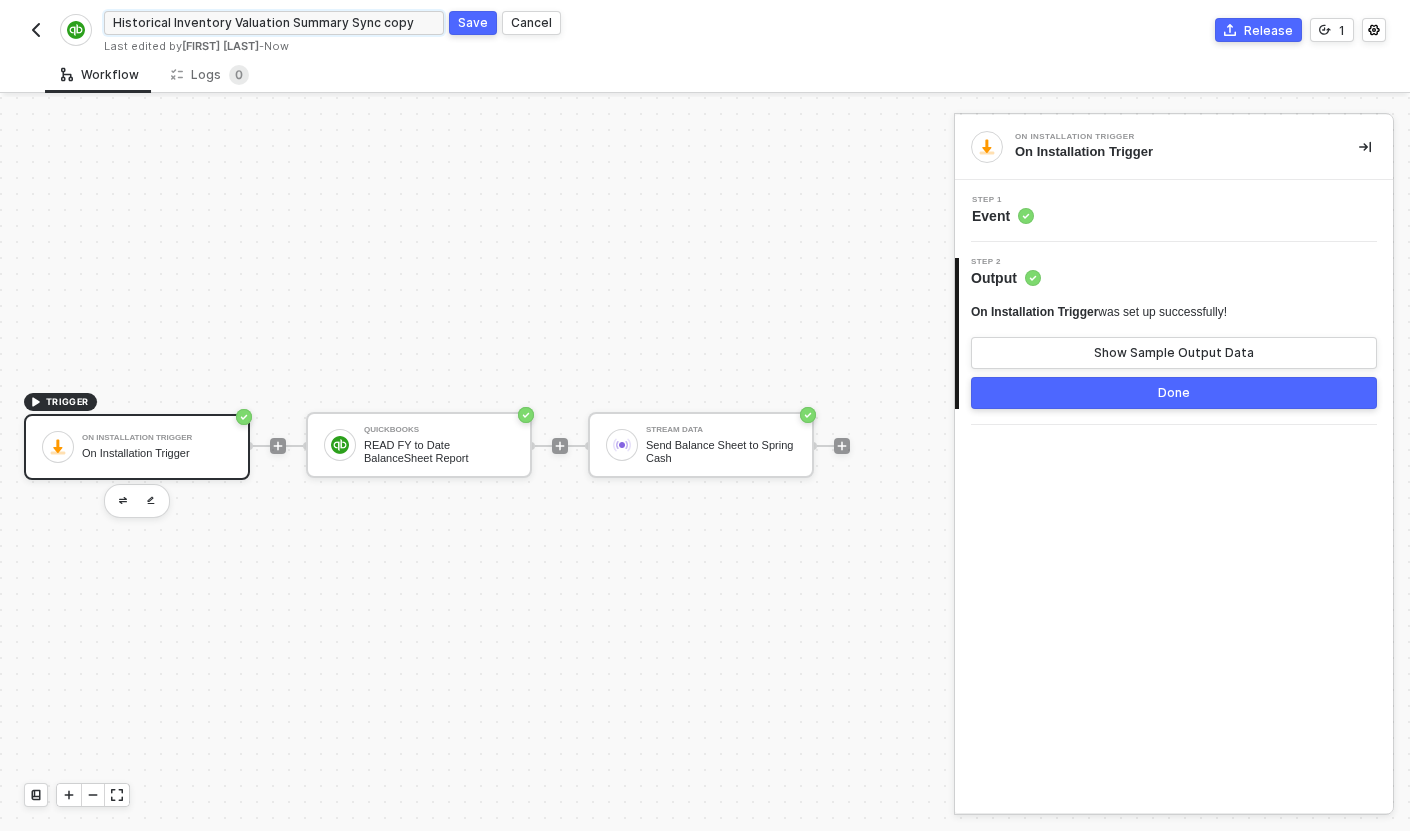click on "Historical Inventory Valuation Summary Sync copy" at bounding box center [274, 23] 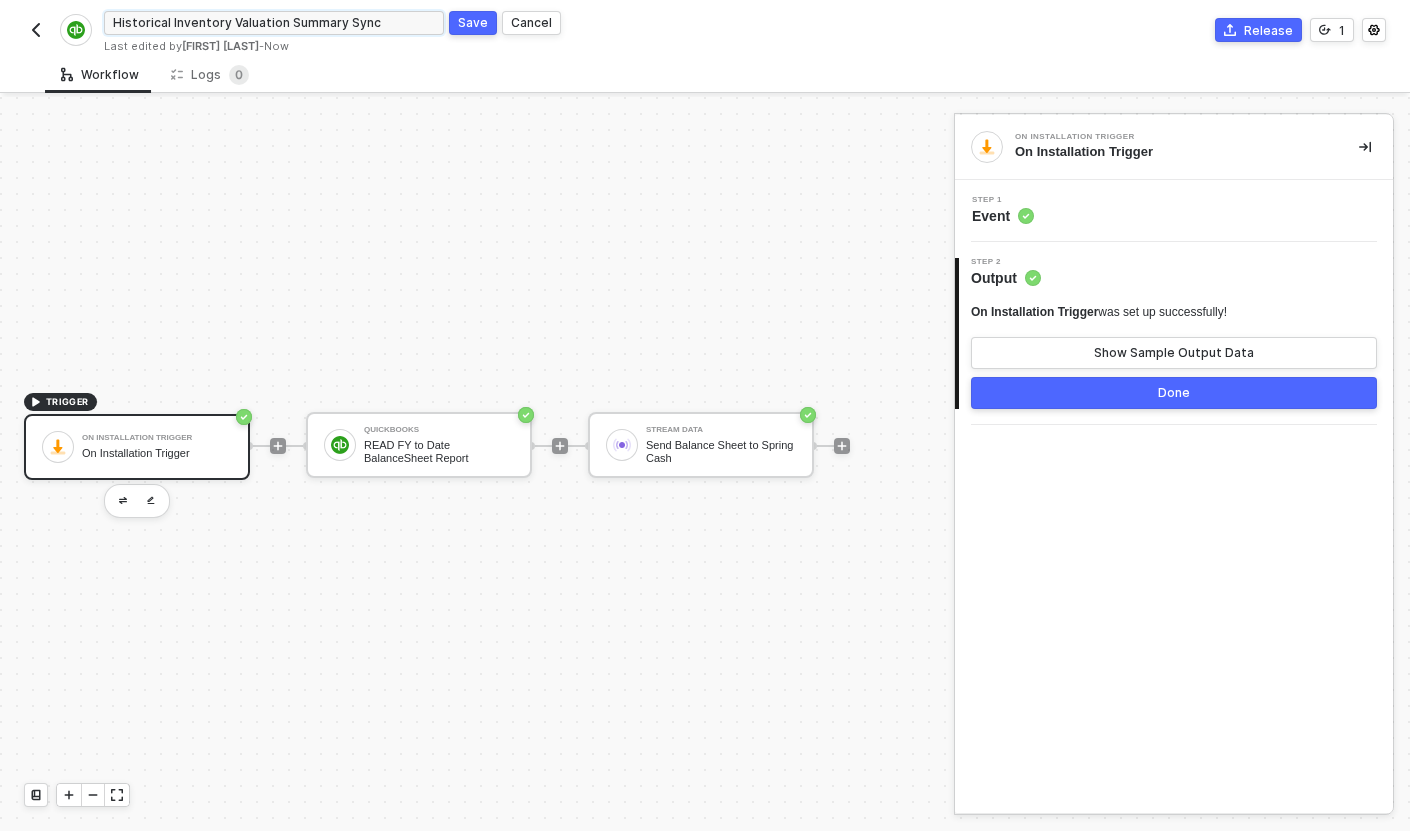 type on "Historical Inventory Valuation Summary Sync" 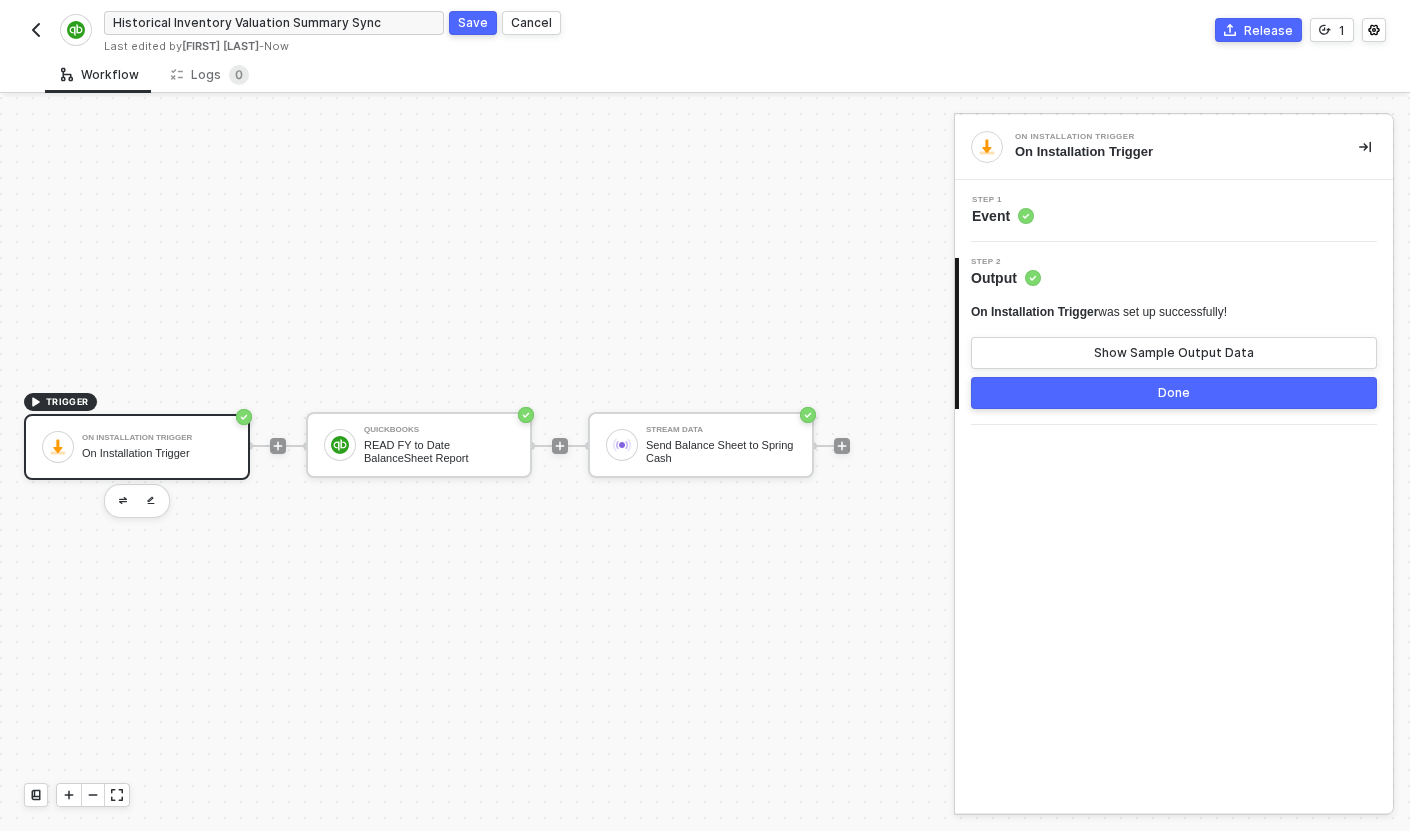 click on "Save" at bounding box center [473, 22] 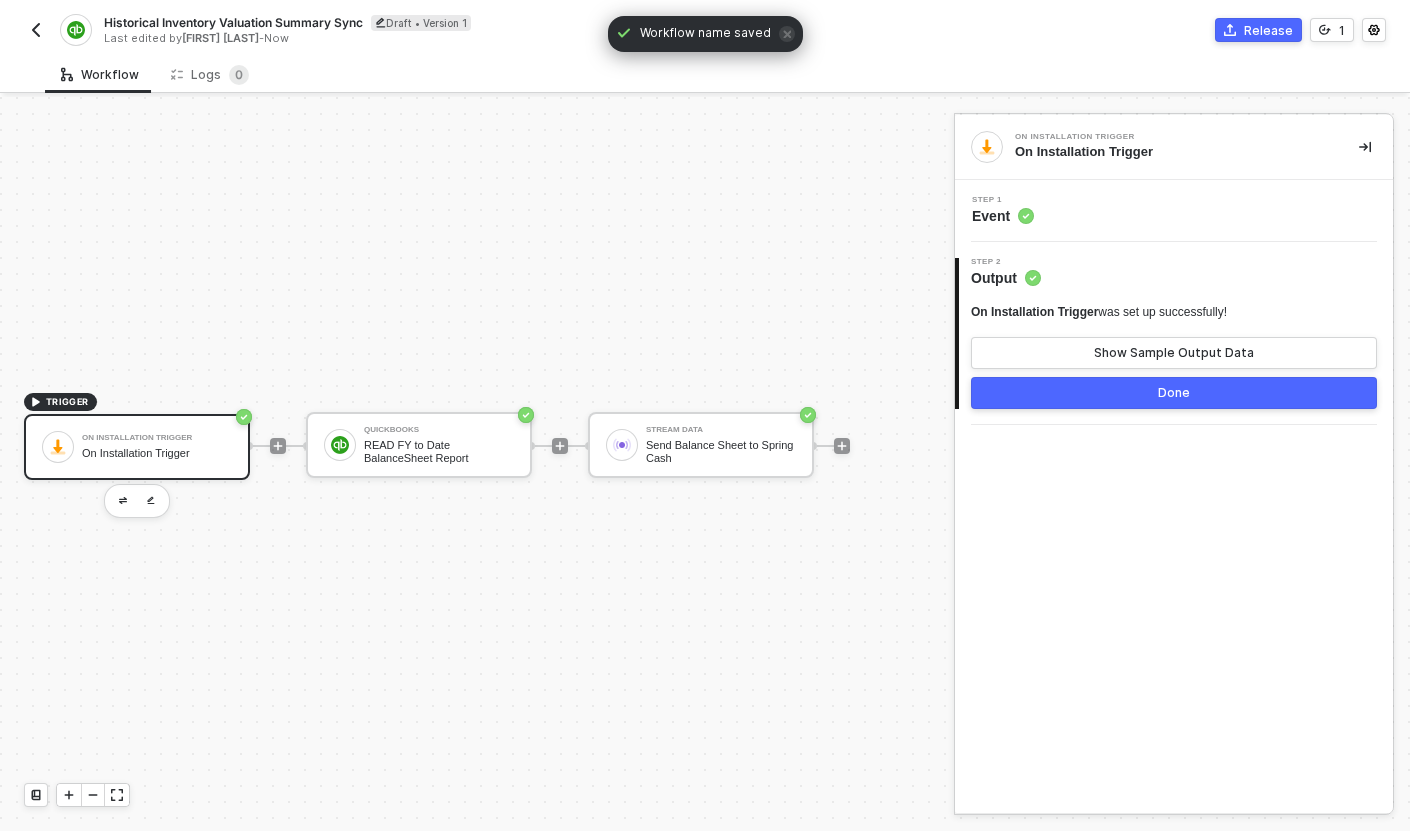 click at bounding box center (36, 30) 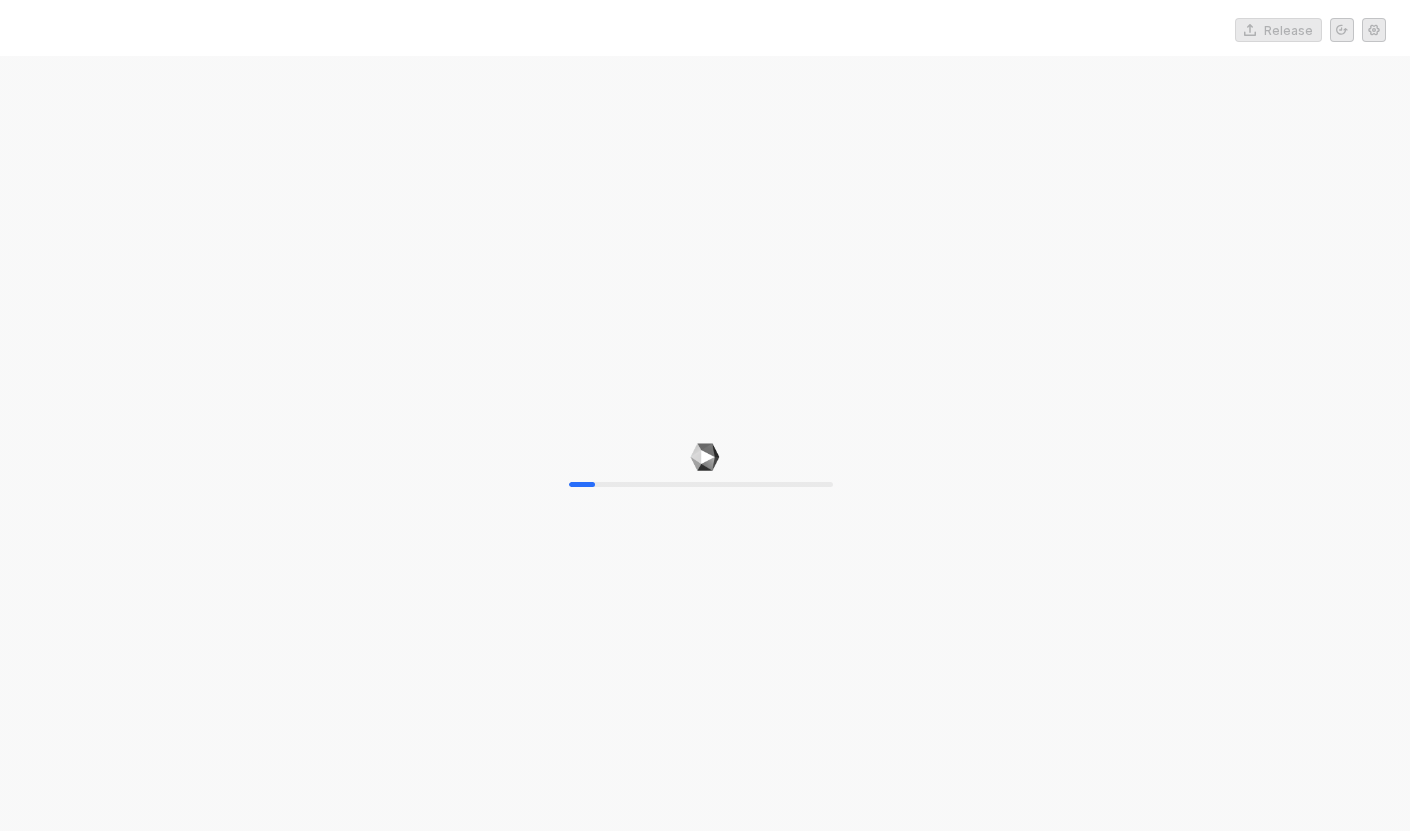 scroll, scrollTop: 0, scrollLeft: 0, axis: both 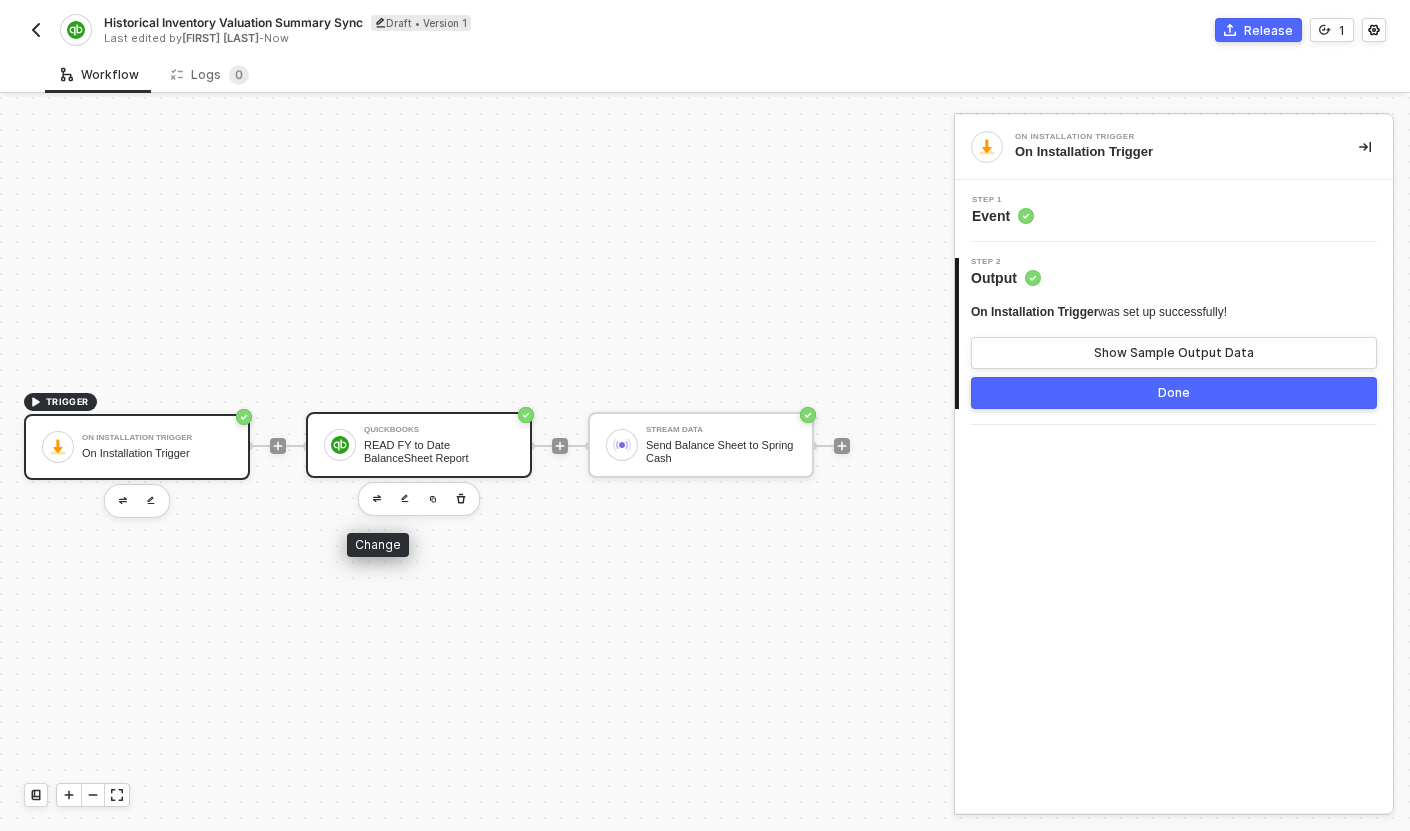 click on "READ FY to Date BalanceSheet Report" at bounding box center [439, 451] 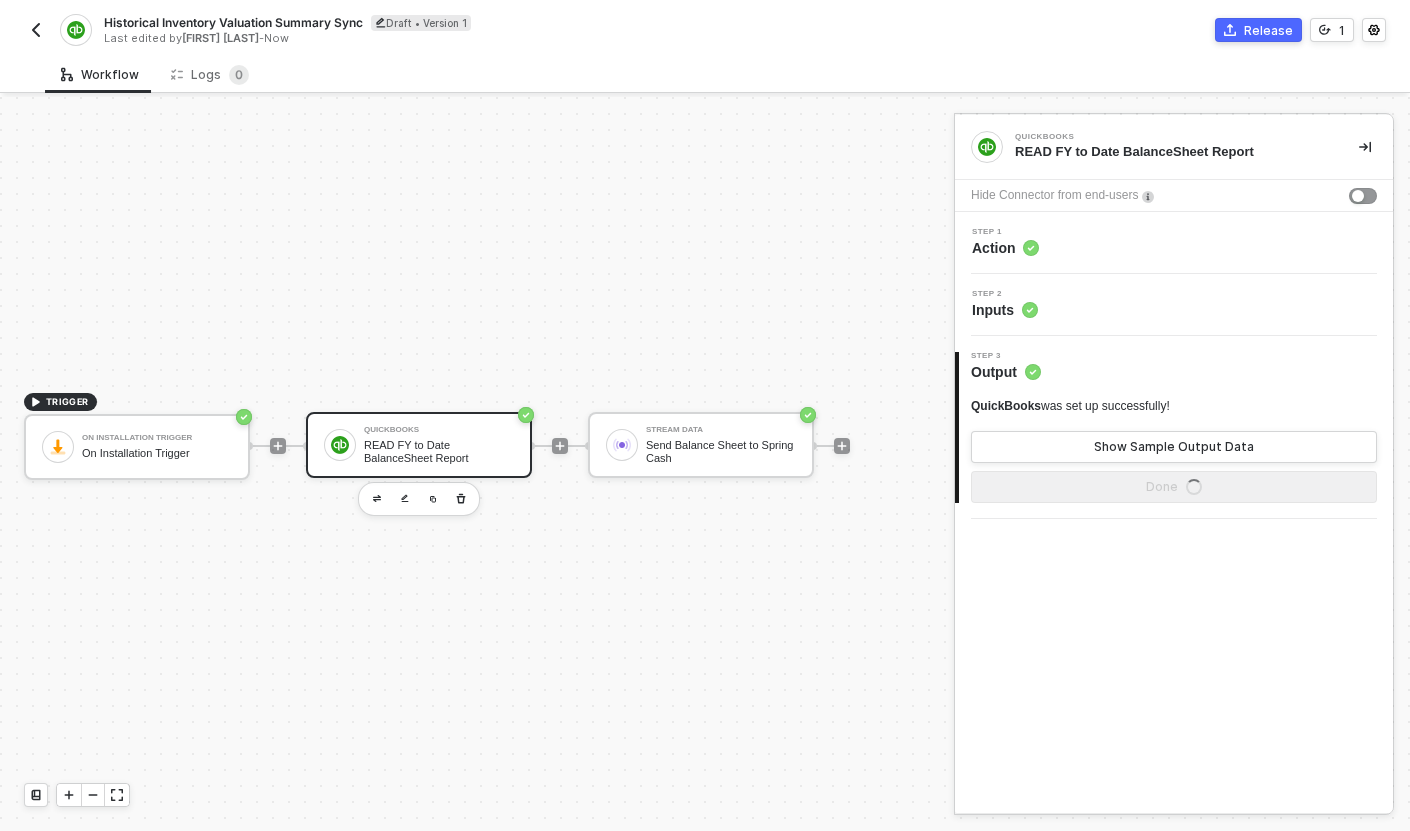 click on "Step 1 Action" at bounding box center (1174, 243) 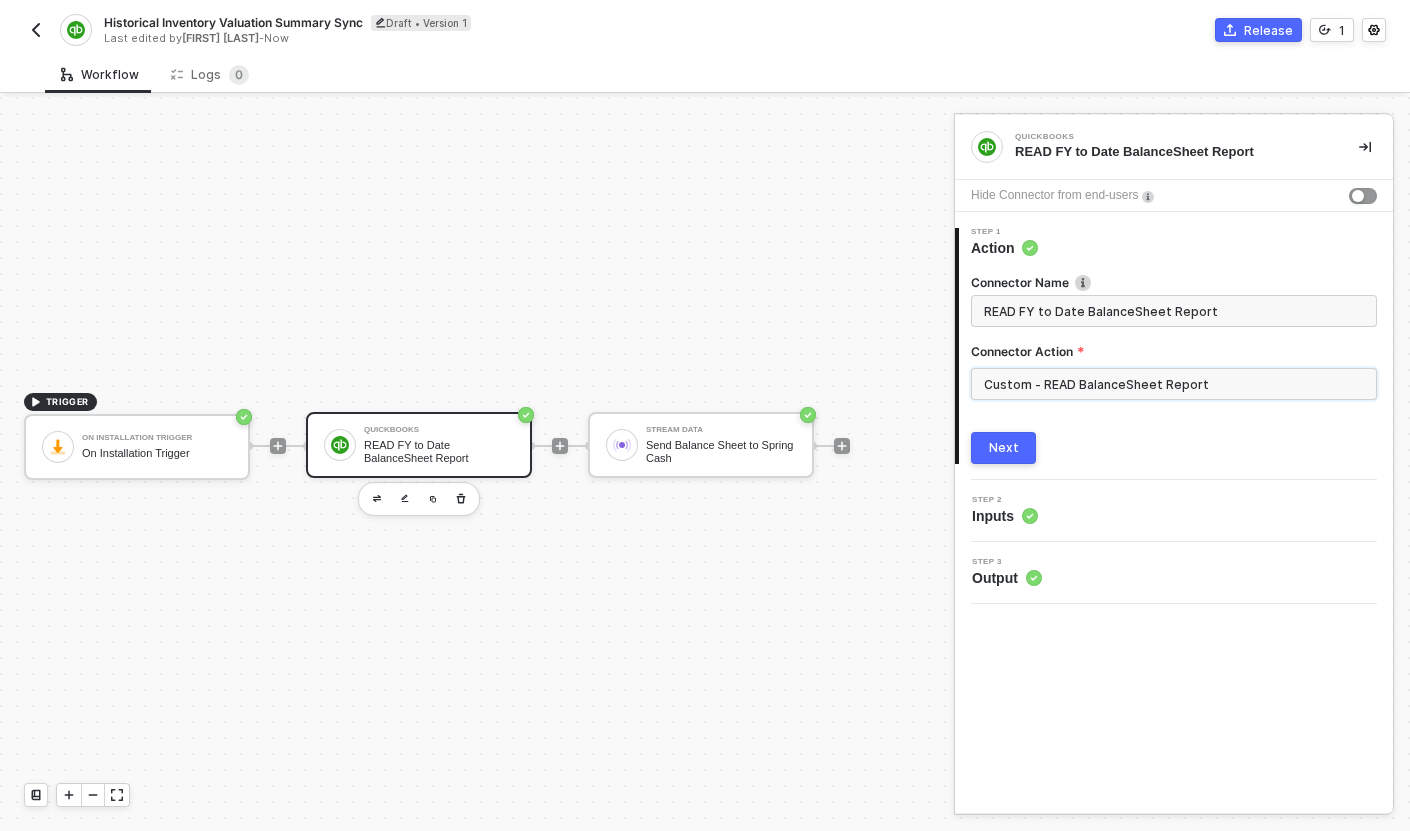 click on "Custom - READ BalanceSheet Report" at bounding box center [1174, 384] 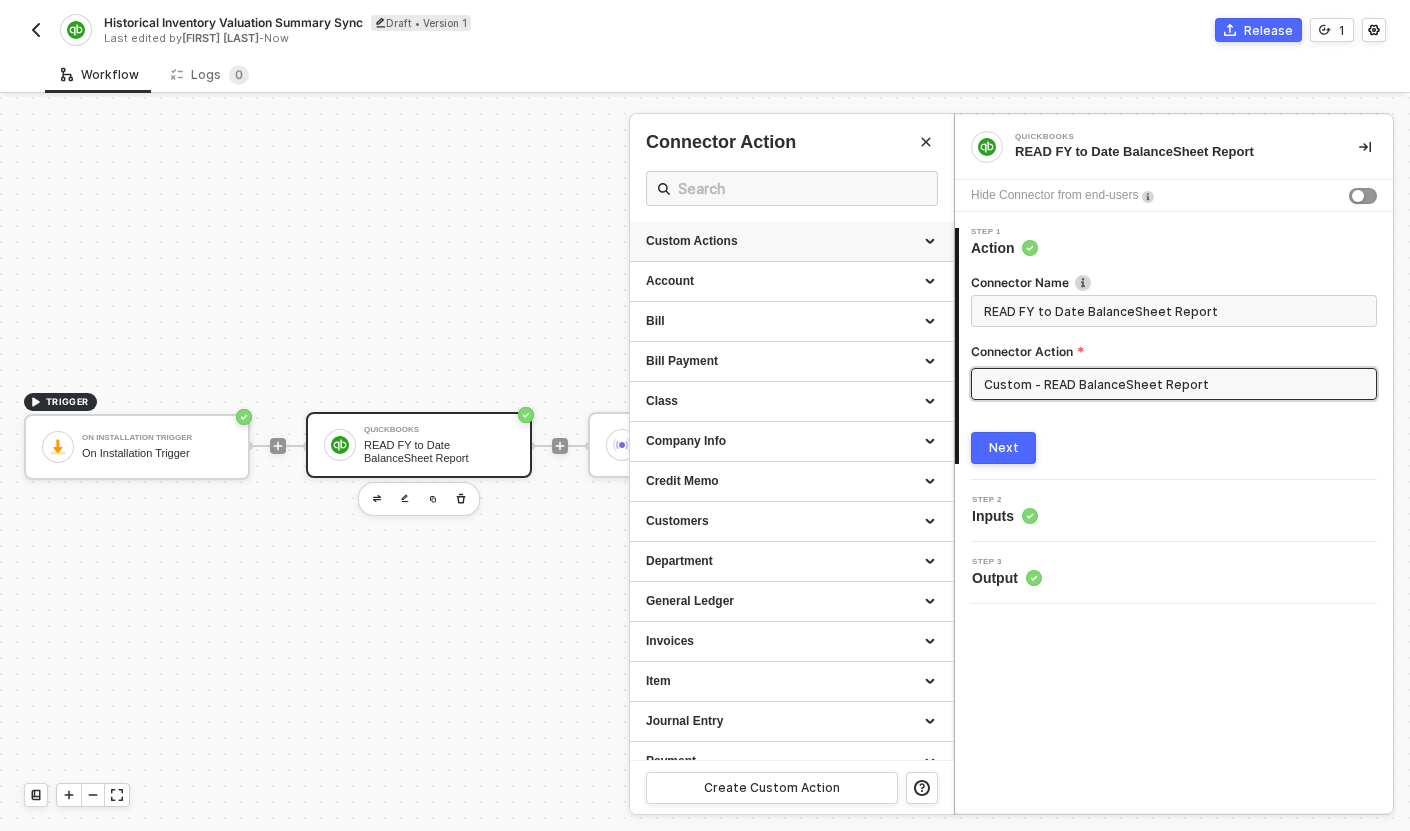 click on "Custom Actions" at bounding box center [791, 242] 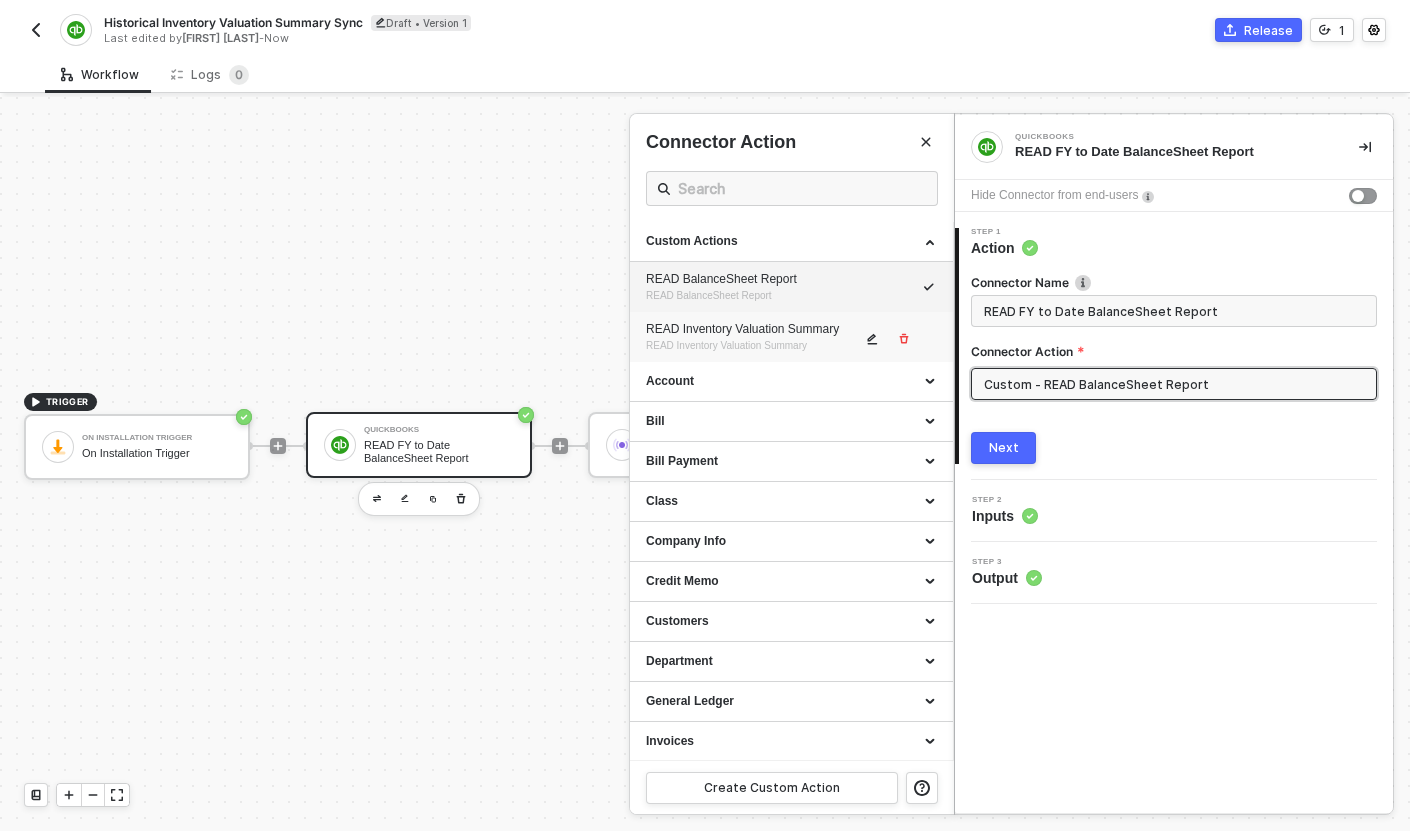 click on "READ Inventory Valuation Summary" at bounding box center (753, 329) 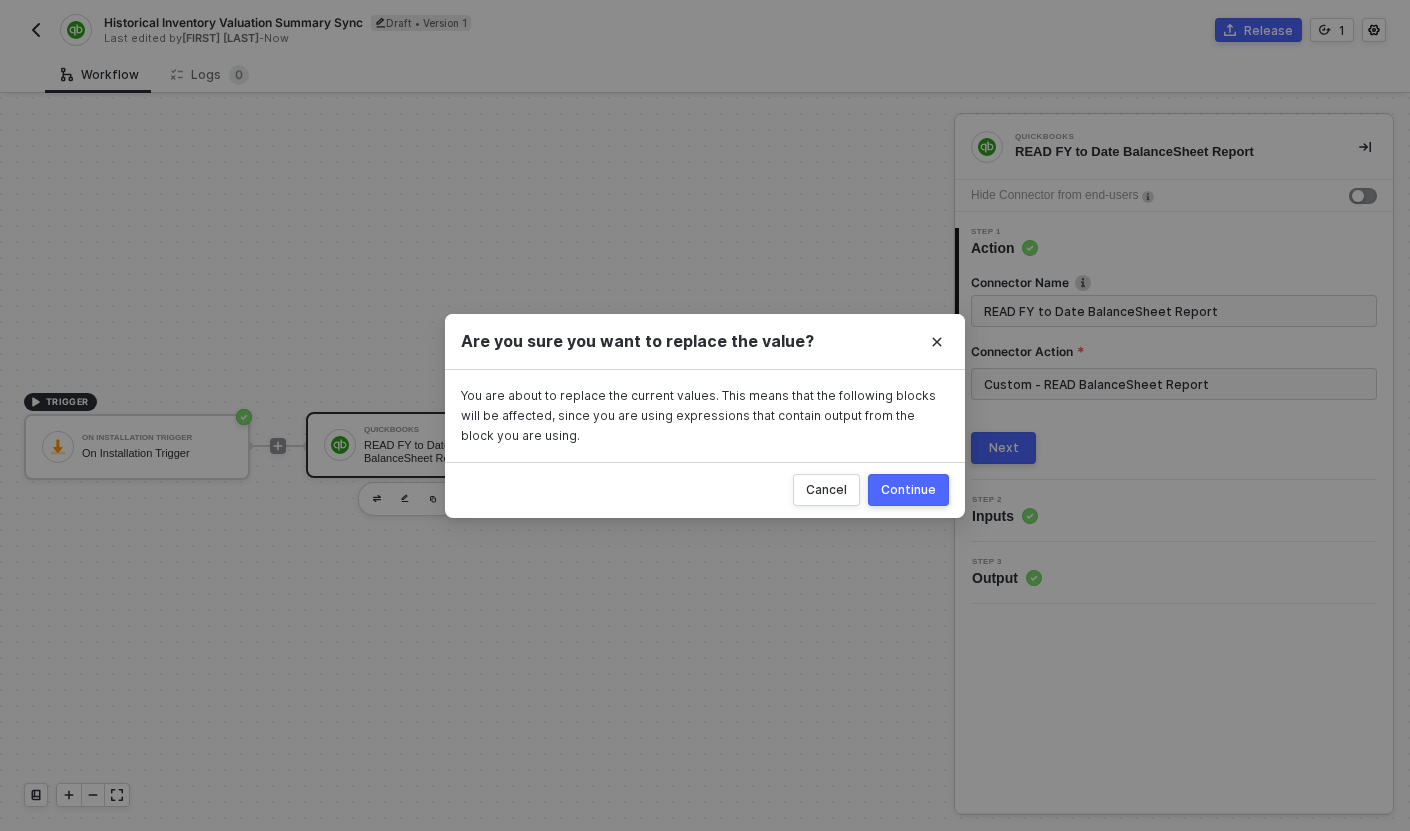 click on "Continue" at bounding box center (908, 490) 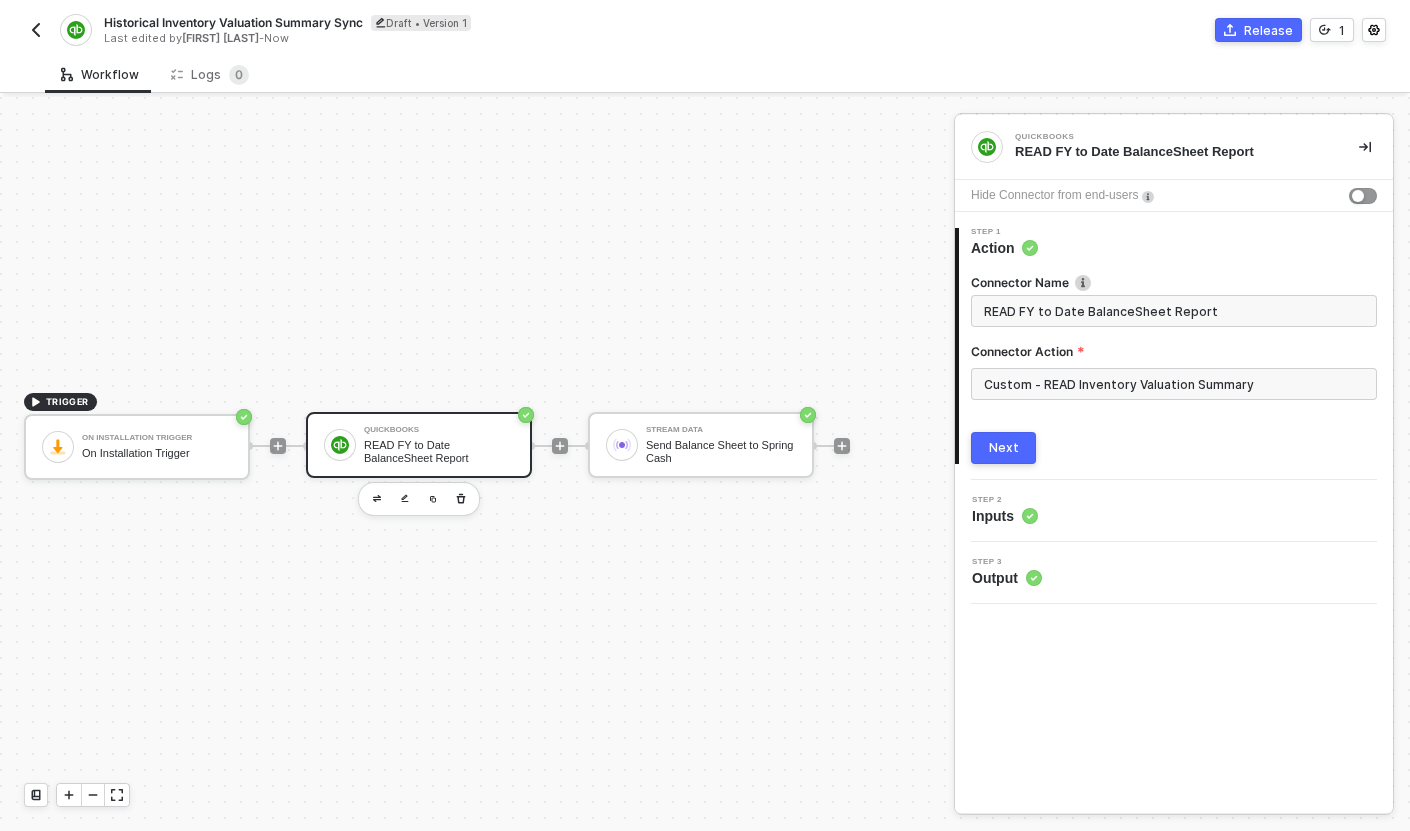 click on "Next" at bounding box center [1003, 448] 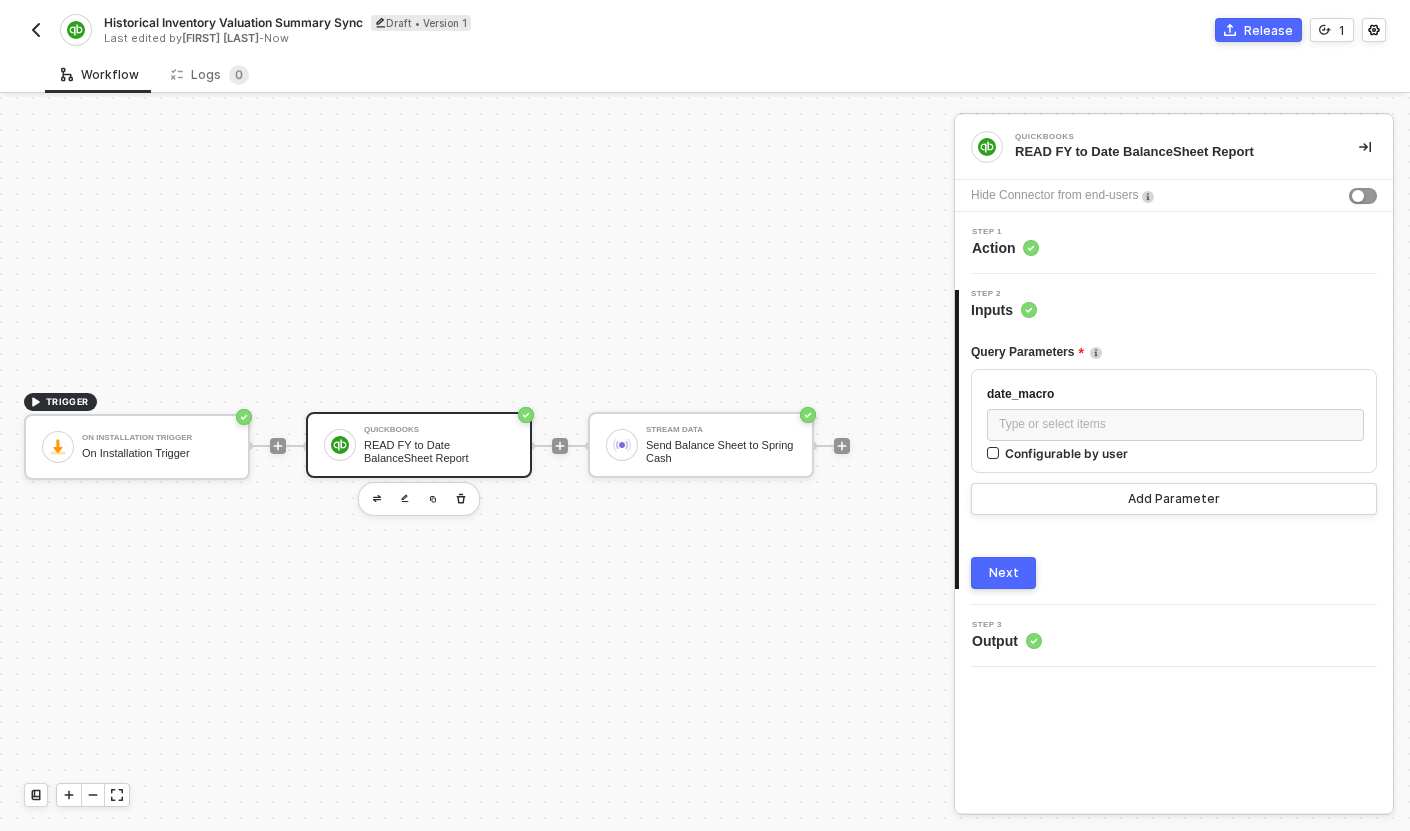 click on "Step 1 Action" at bounding box center [1176, 243] 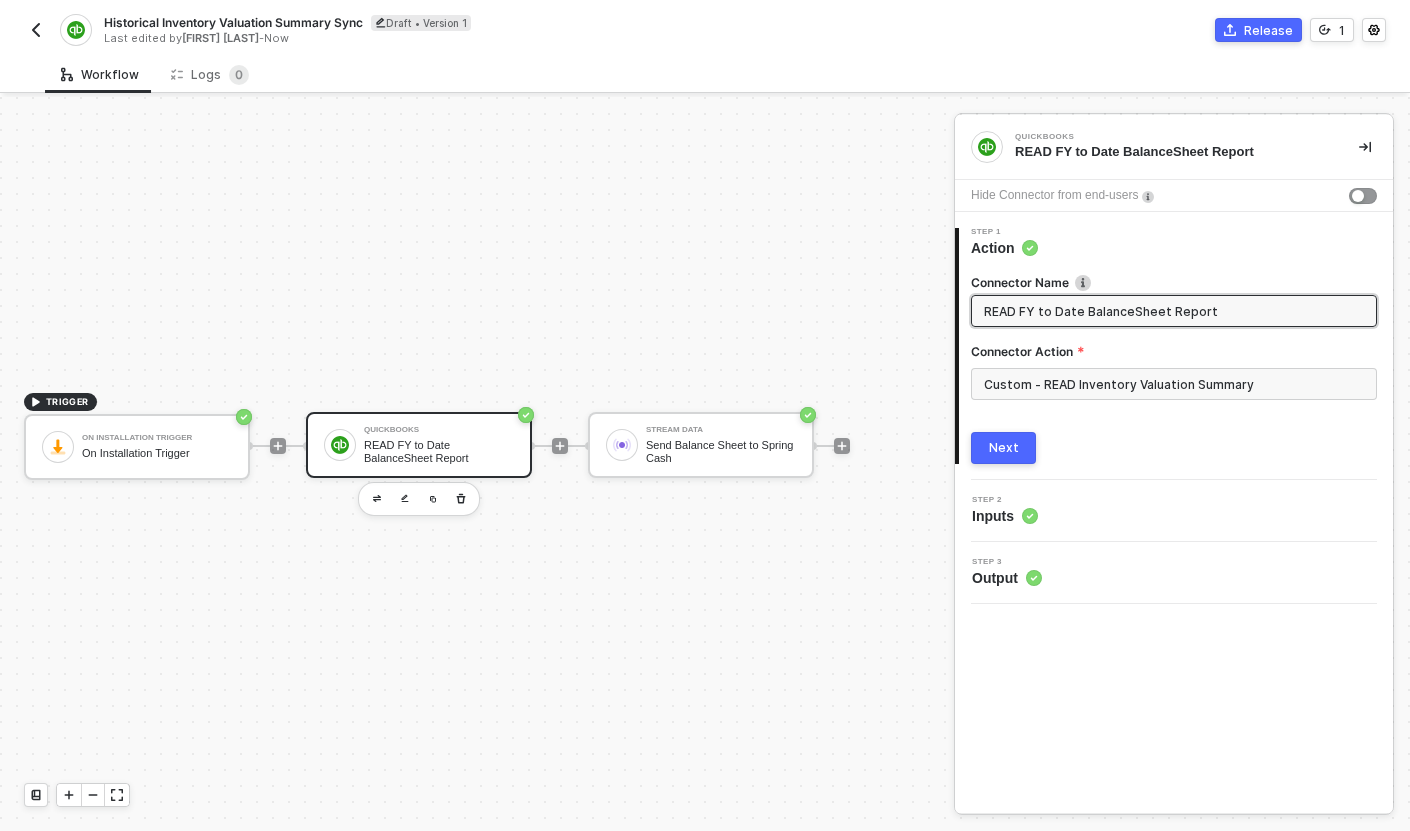 click on "READ FY to Date BalanceSheet Report" at bounding box center [1172, 311] 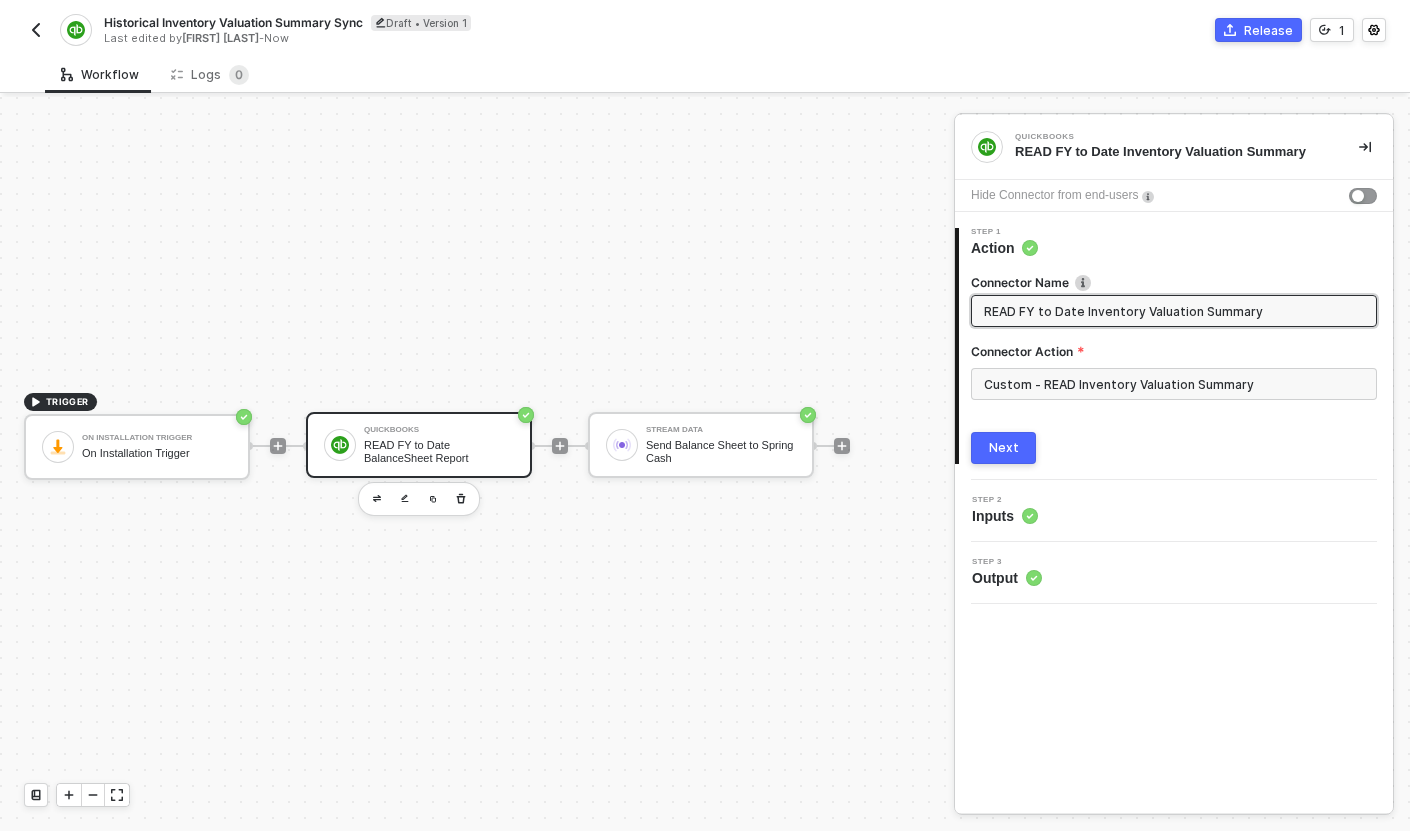 type on "READ FY to Date Inventory Valuation Summary" 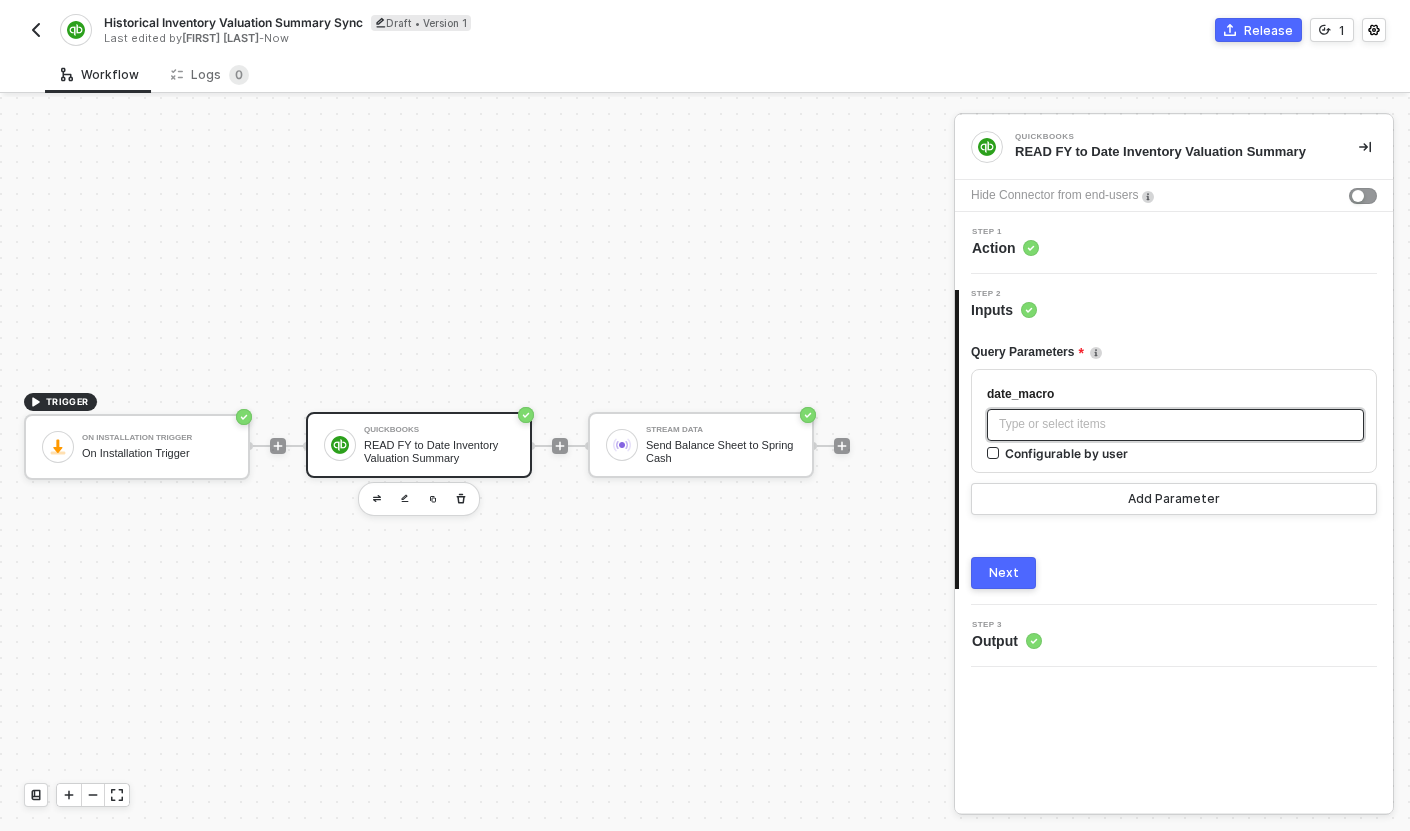 click on "Type or select items ﻿" at bounding box center (1175, 424) 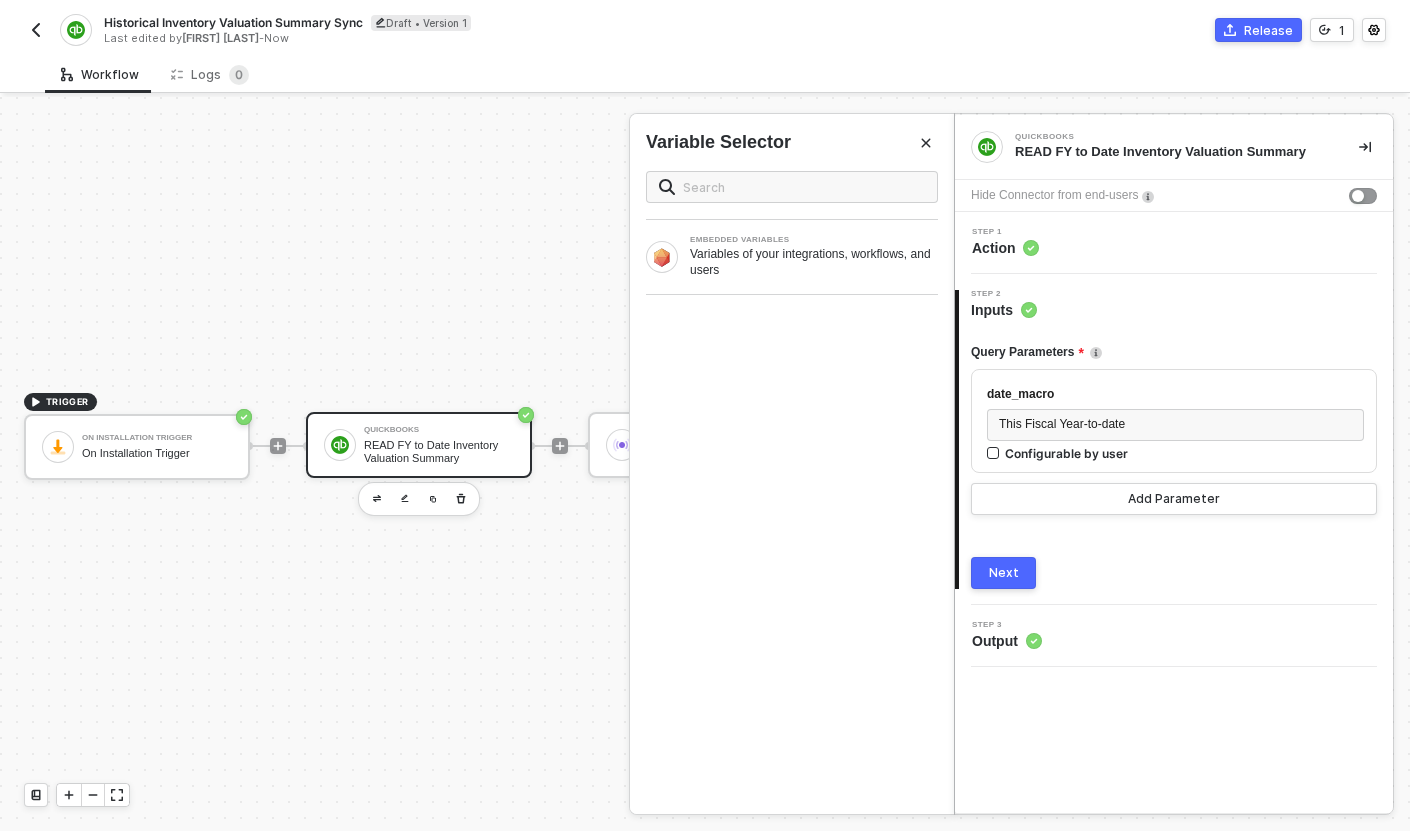 click on "Next" at bounding box center (1003, 573) 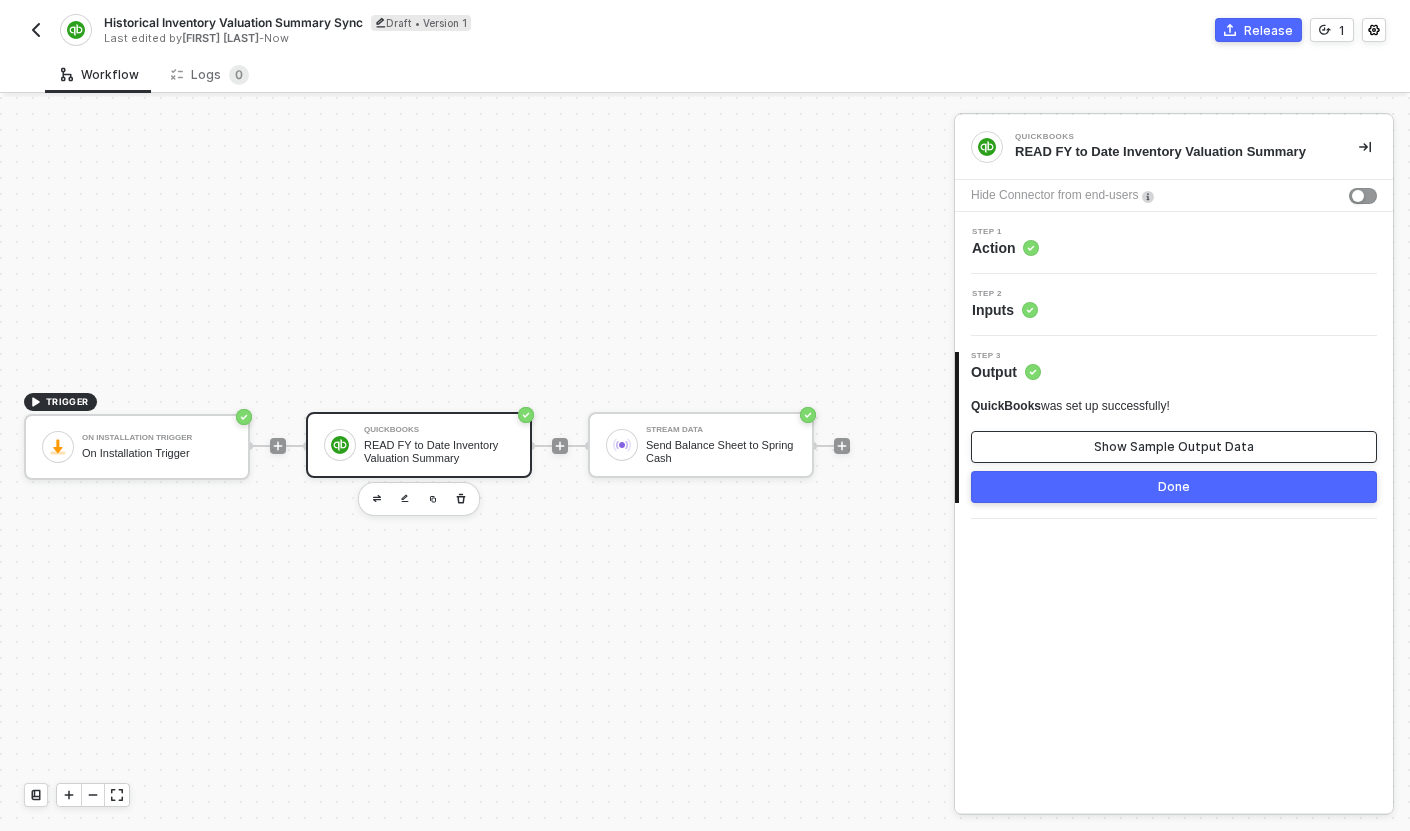 click on "Show Sample Output Data" at bounding box center [1174, 447] 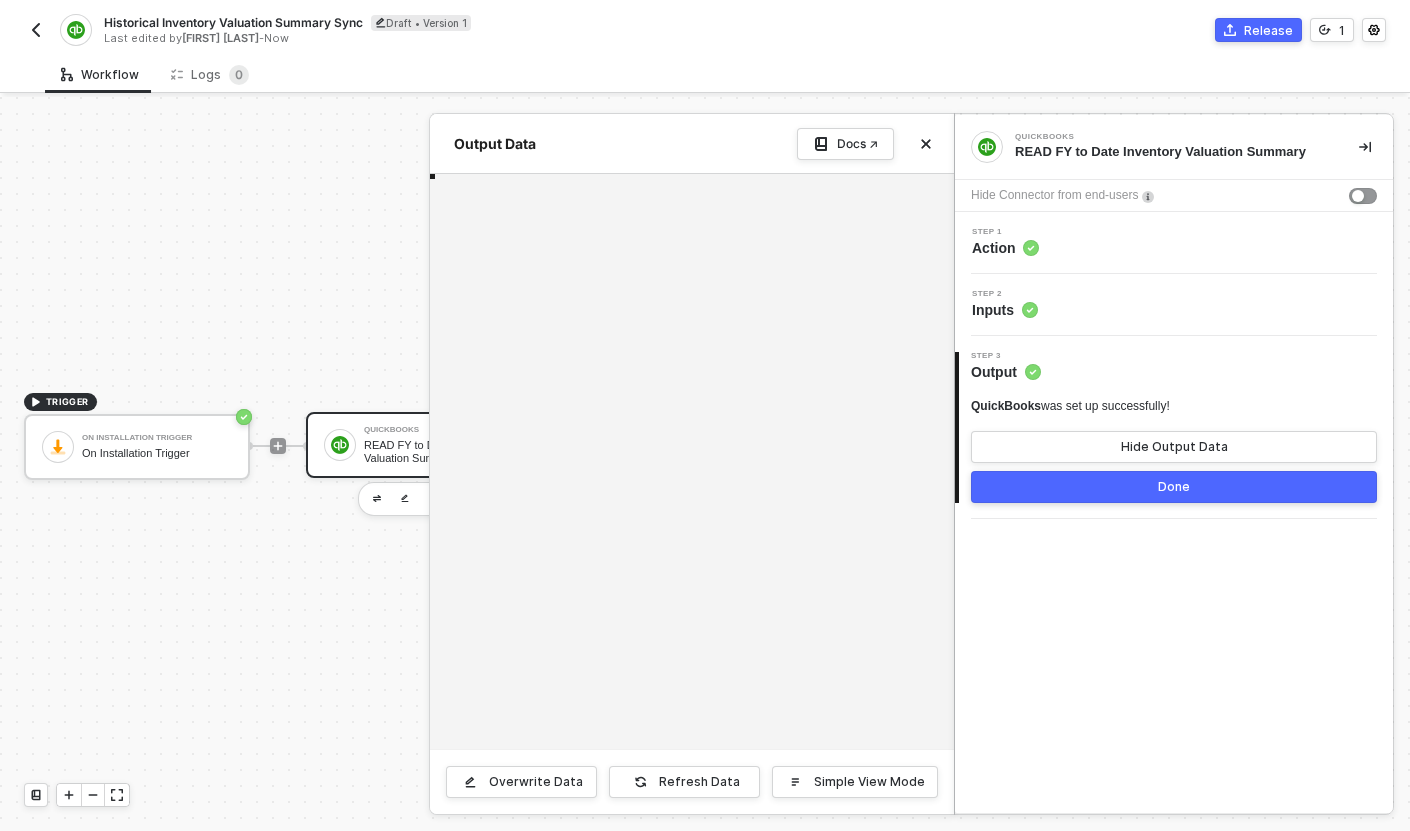 type on "{
"data": {
"Header": {
"Time": "2025-08-03T17:27:40-07:00",
"ReportName": "InventoryValuationSummary",
"DateMacro": "this calendar year-to-date",
"StartPeriod": "2025-01-01",
"EndPeriod": "2025-08-03",
"Currency": "USD",
"Option": [" 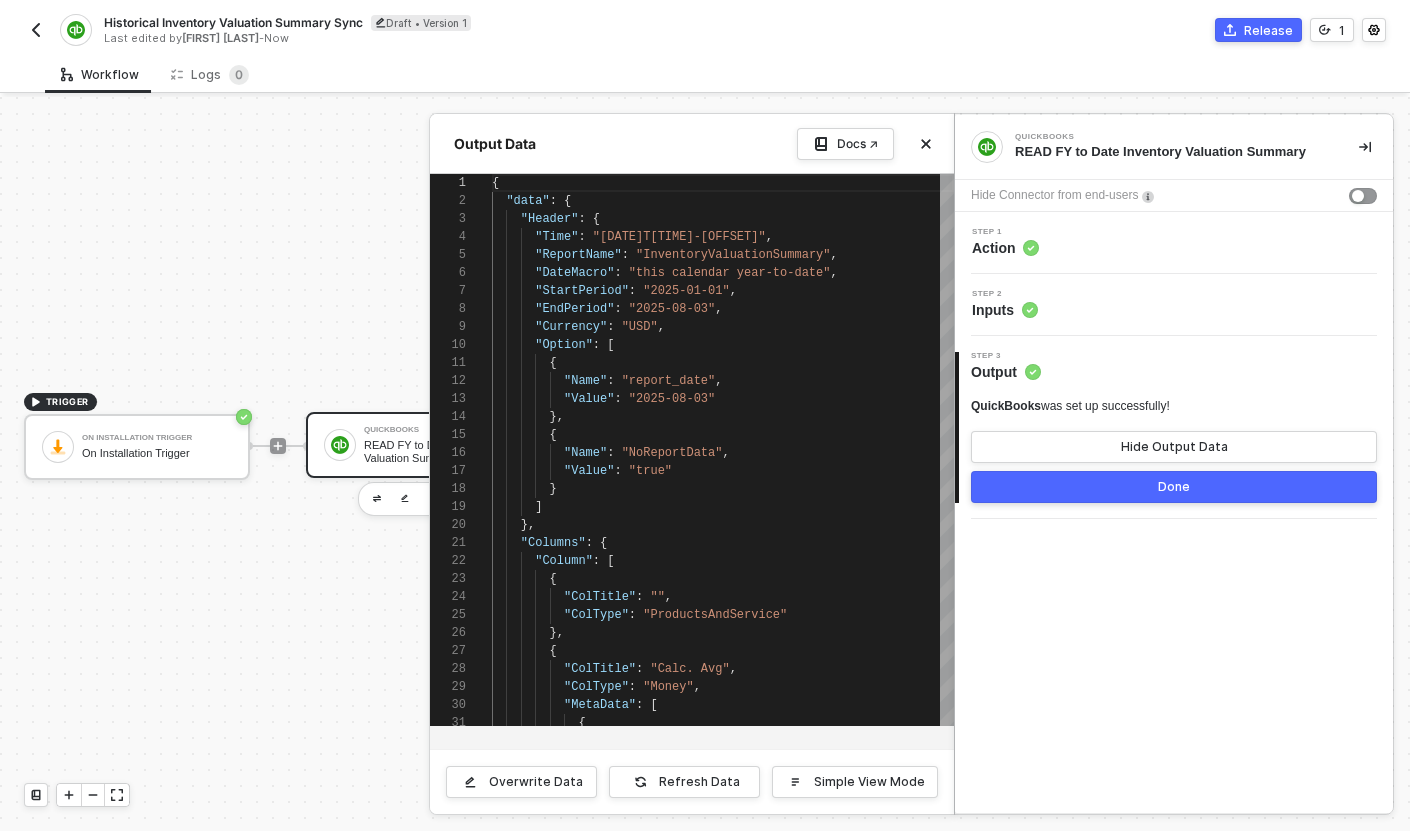 click on "Done" at bounding box center [1174, 487] 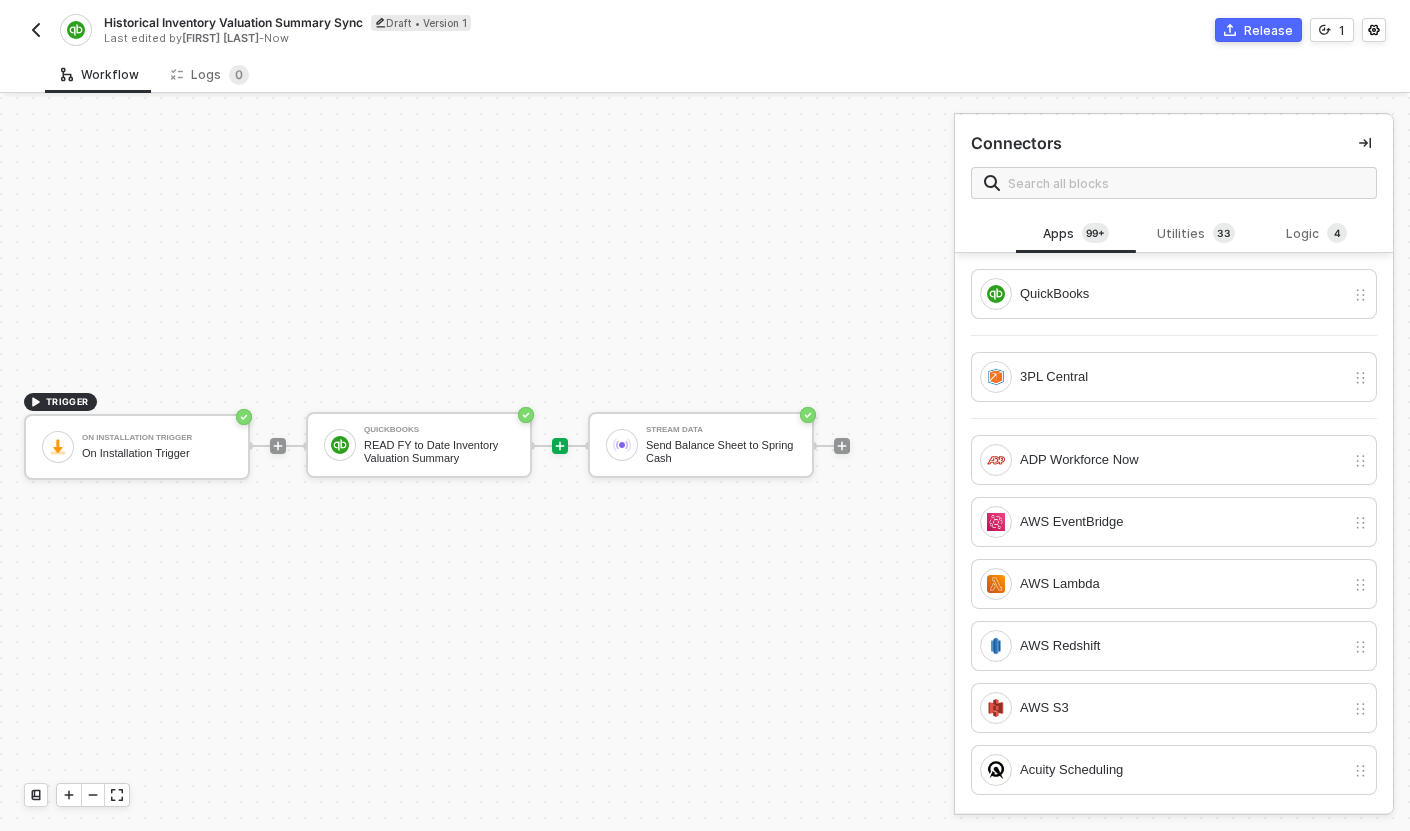 click at bounding box center (36, 30) 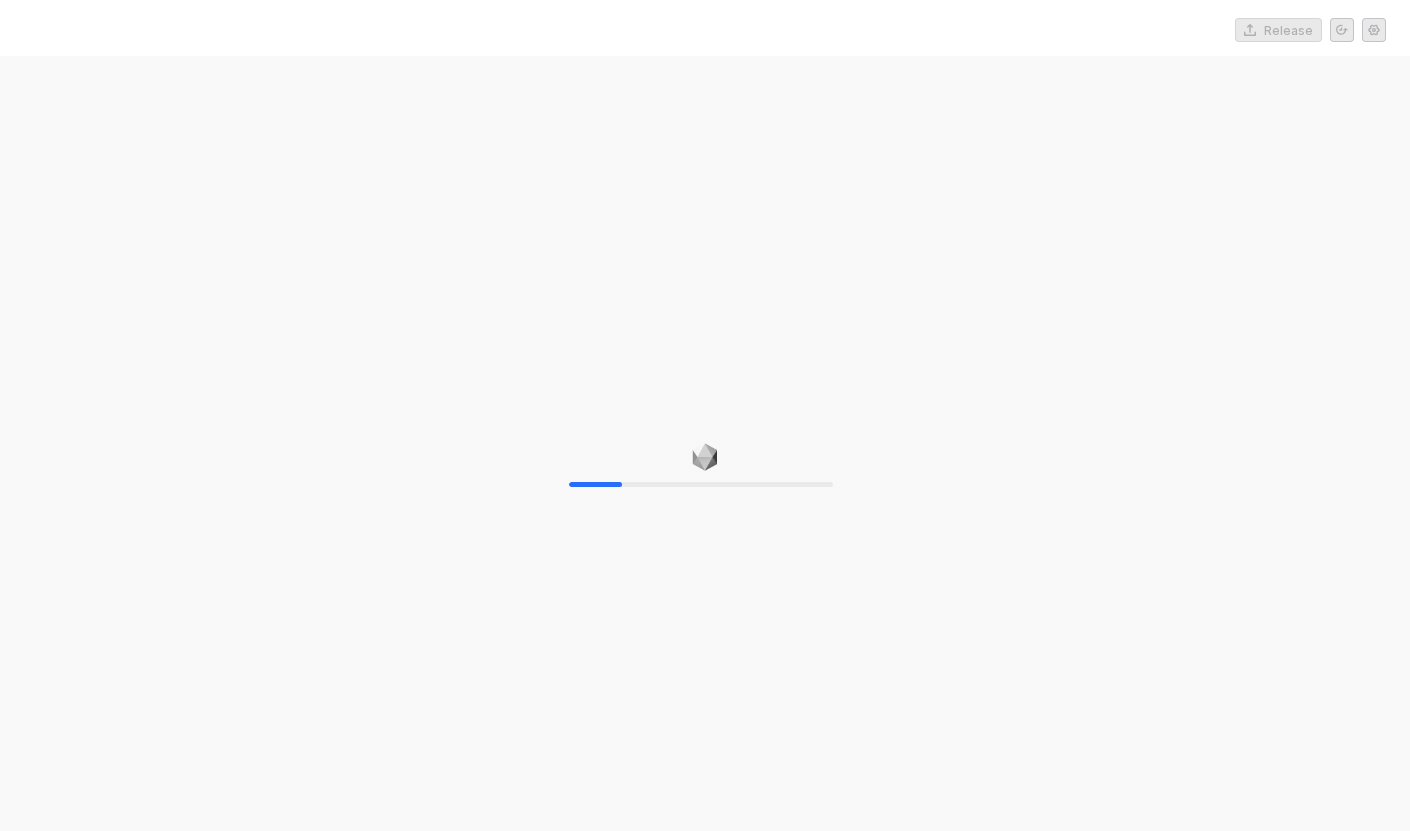 scroll, scrollTop: 0, scrollLeft: 0, axis: both 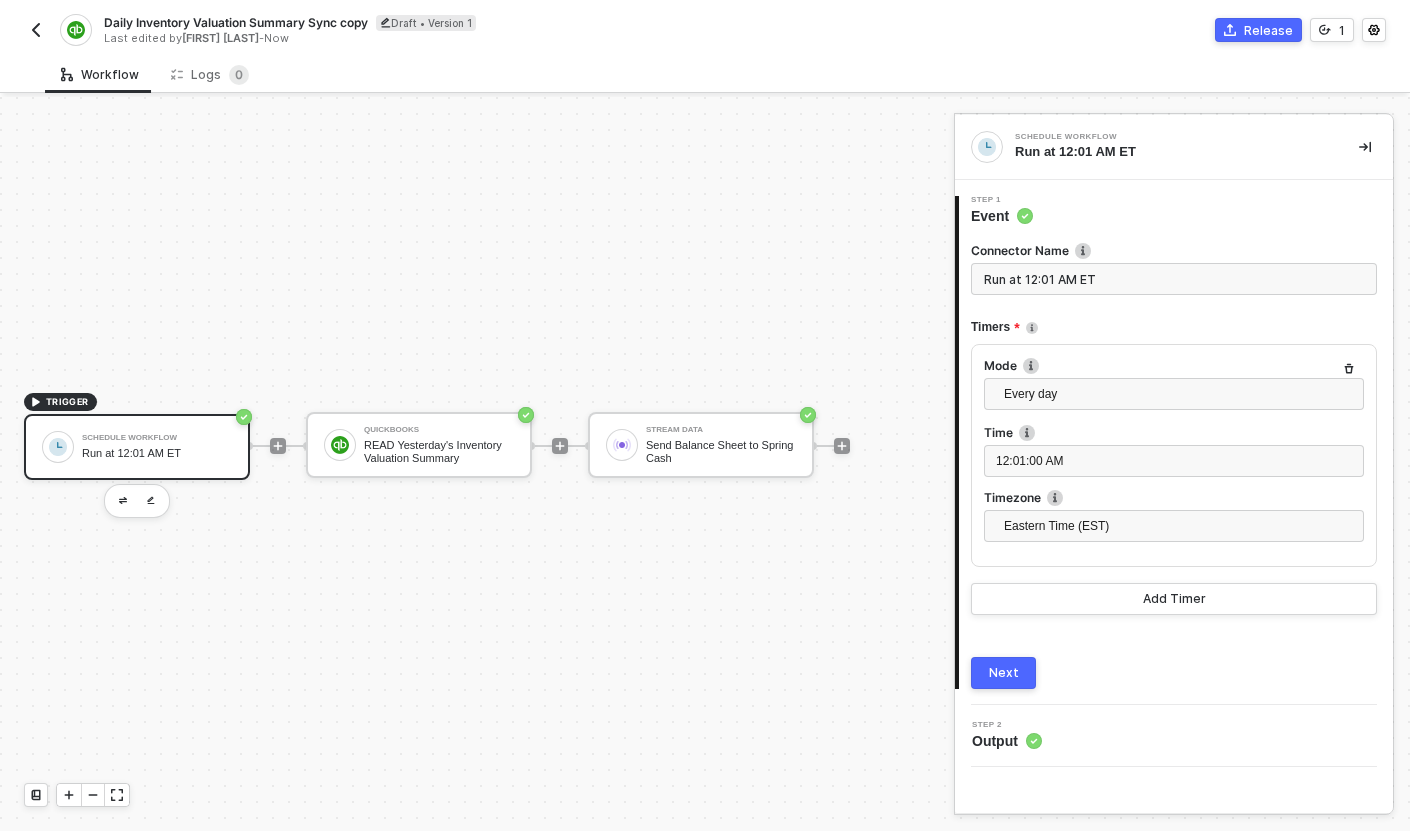 click on "Daily Inventory Valuation Summary Sync copy" at bounding box center (236, 22) 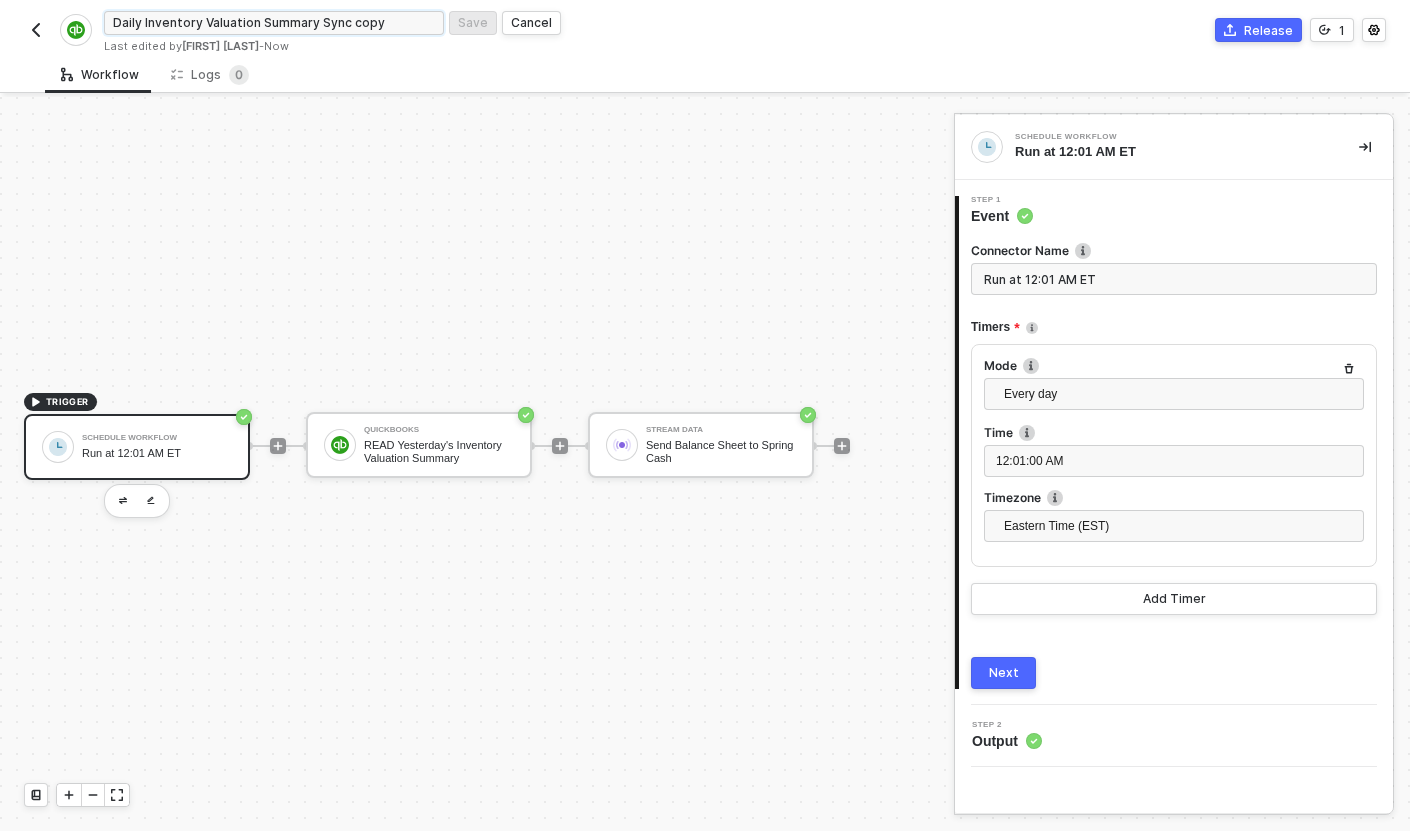 click on "Daily Inventory Valuation Summary Sync copy" at bounding box center [274, 23] 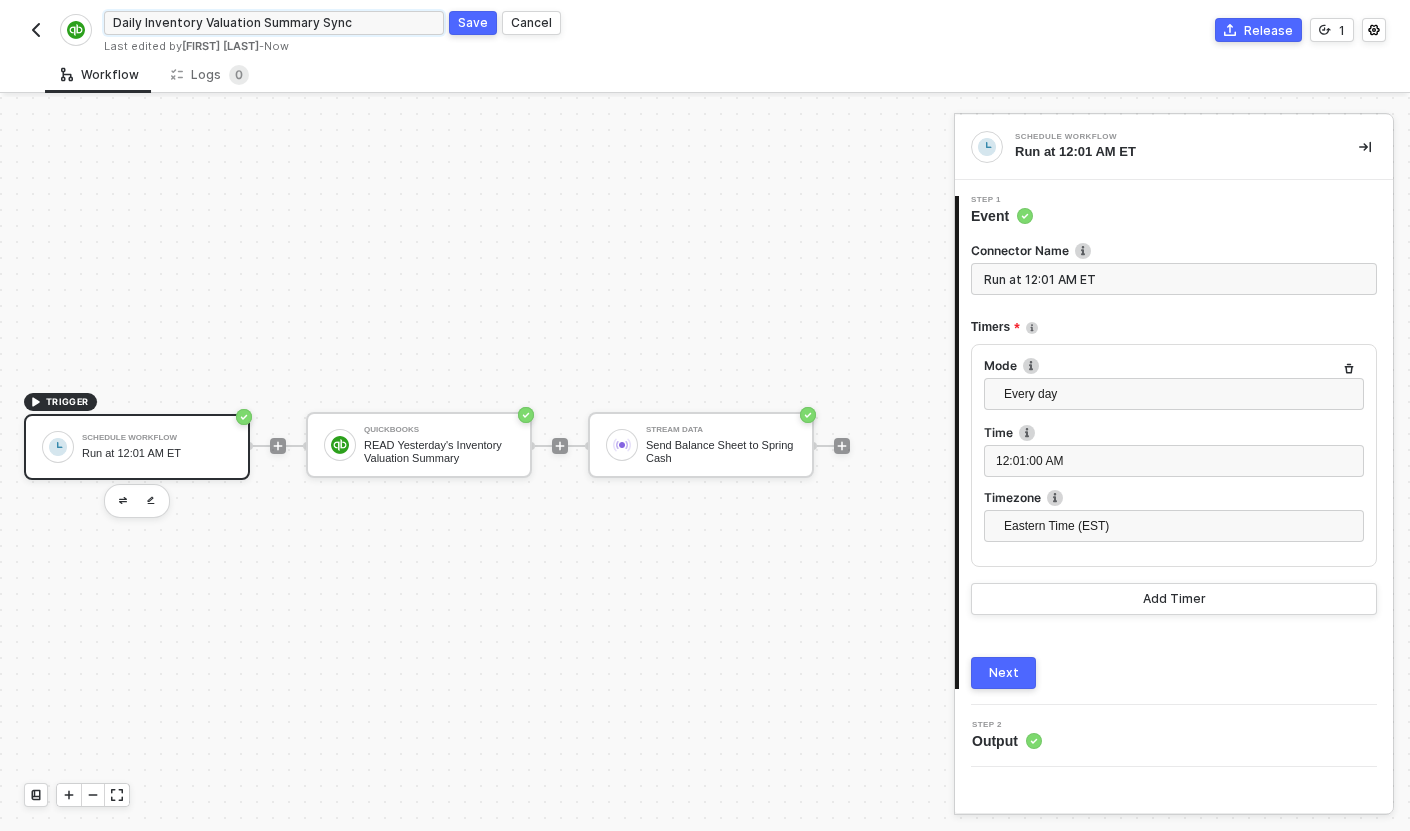 drag, startPoint x: 255, startPoint y: 25, endPoint x: 147, endPoint y: 24, distance: 108.00463 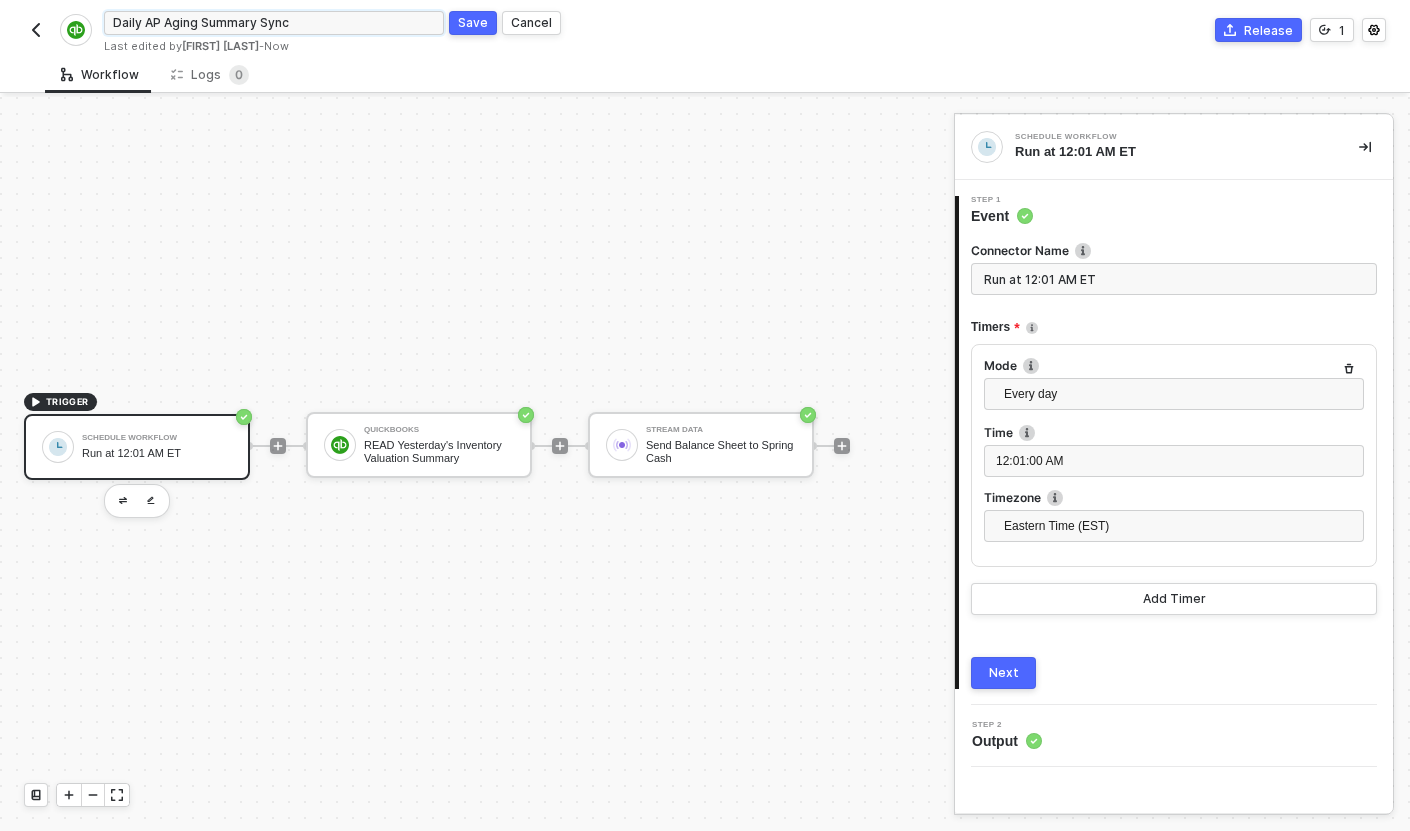 type on "Daily AP Aging Summary Sync" 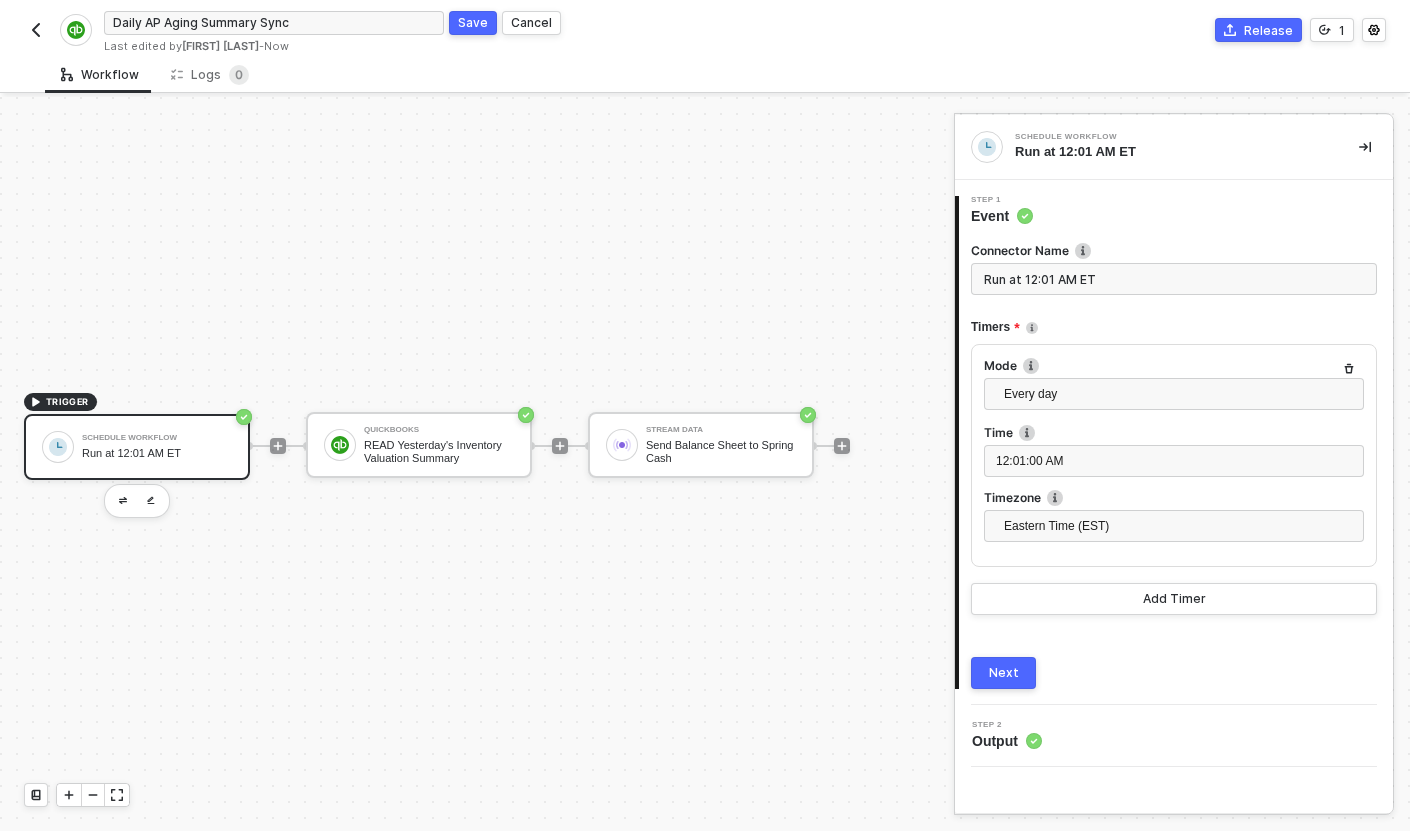 click on "Save" at bounding box center (473, 22) 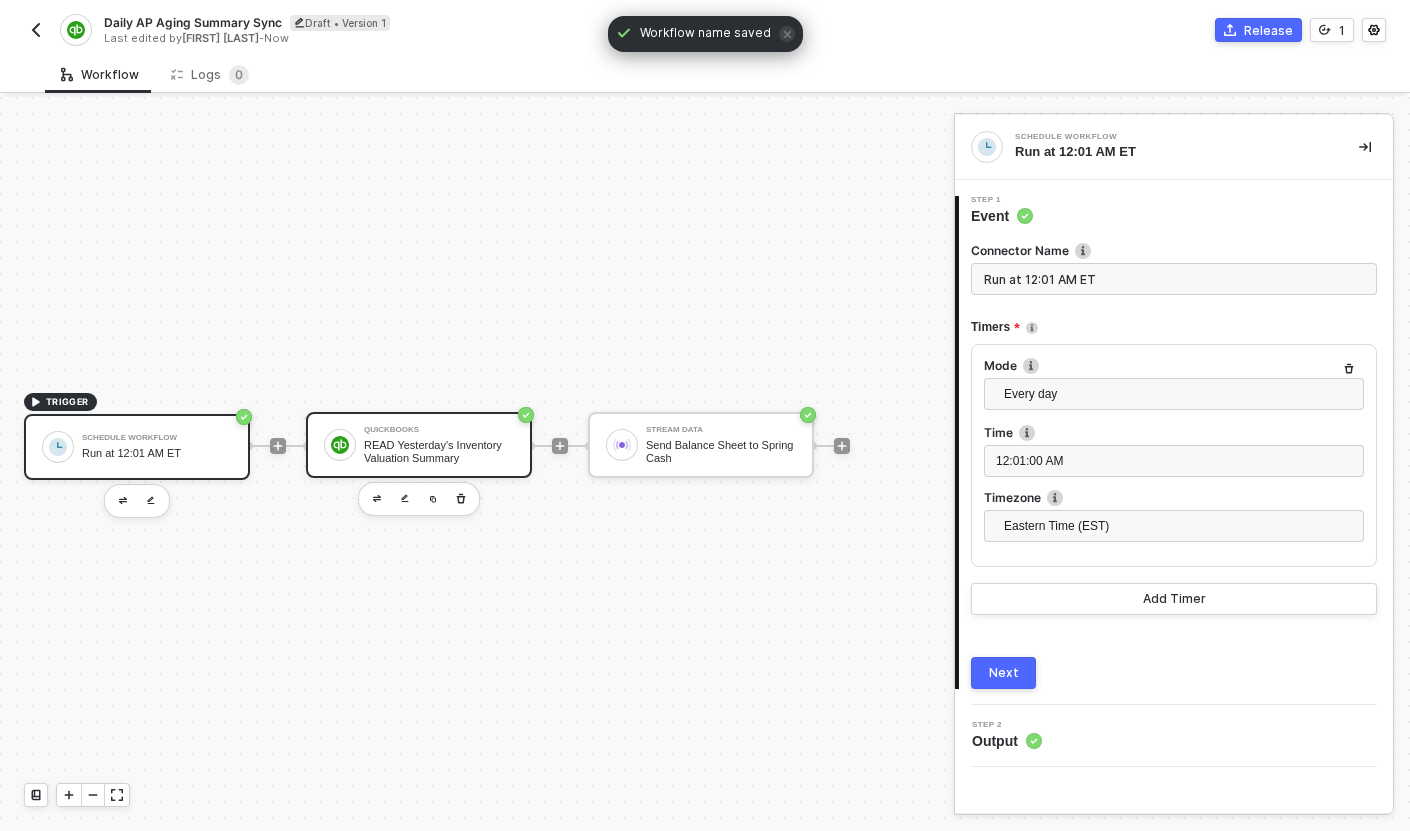 click on "QuickBooks" at bounding box center (439, 430) 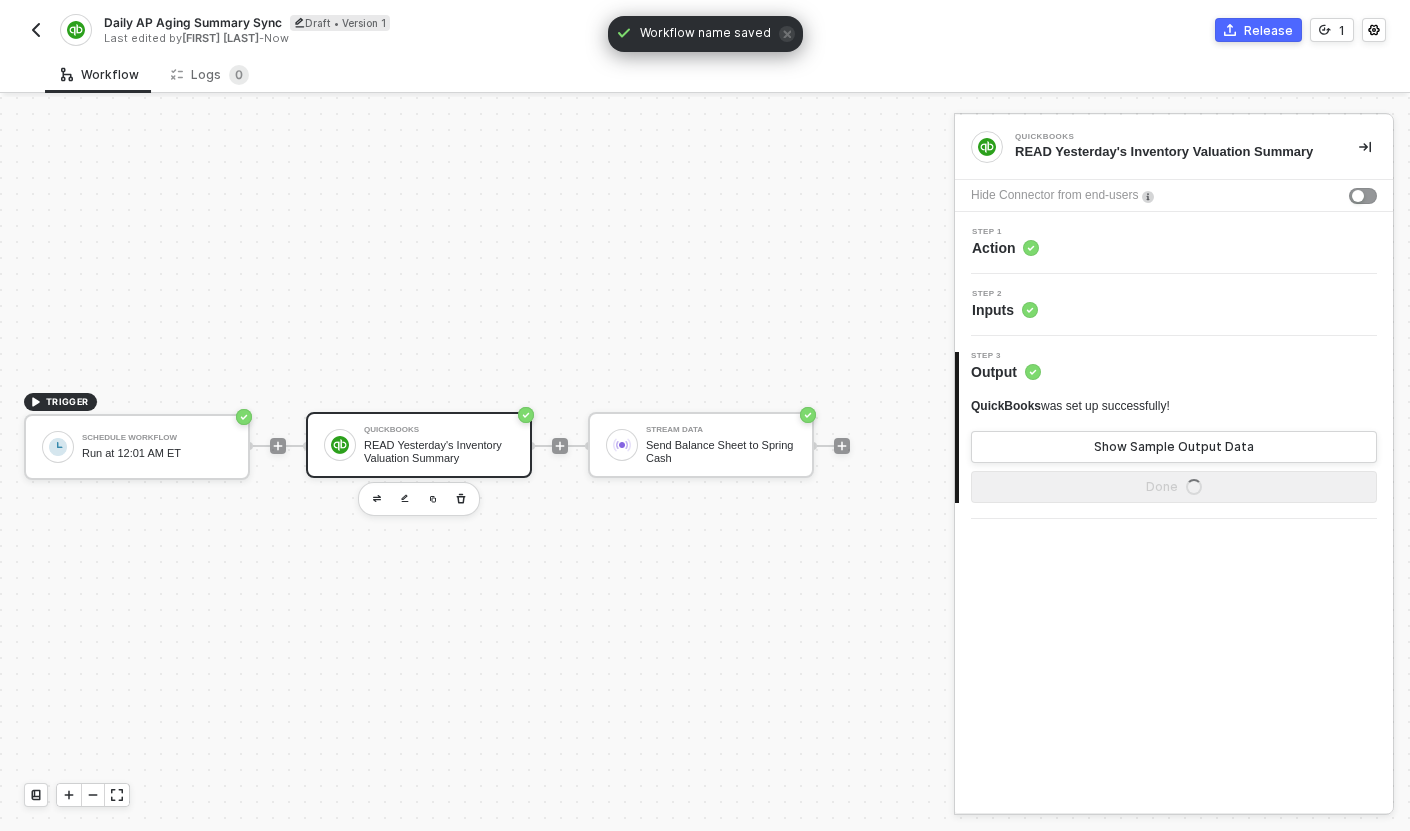 click on "Step 1 Action" at bounding box center (1176, 243) 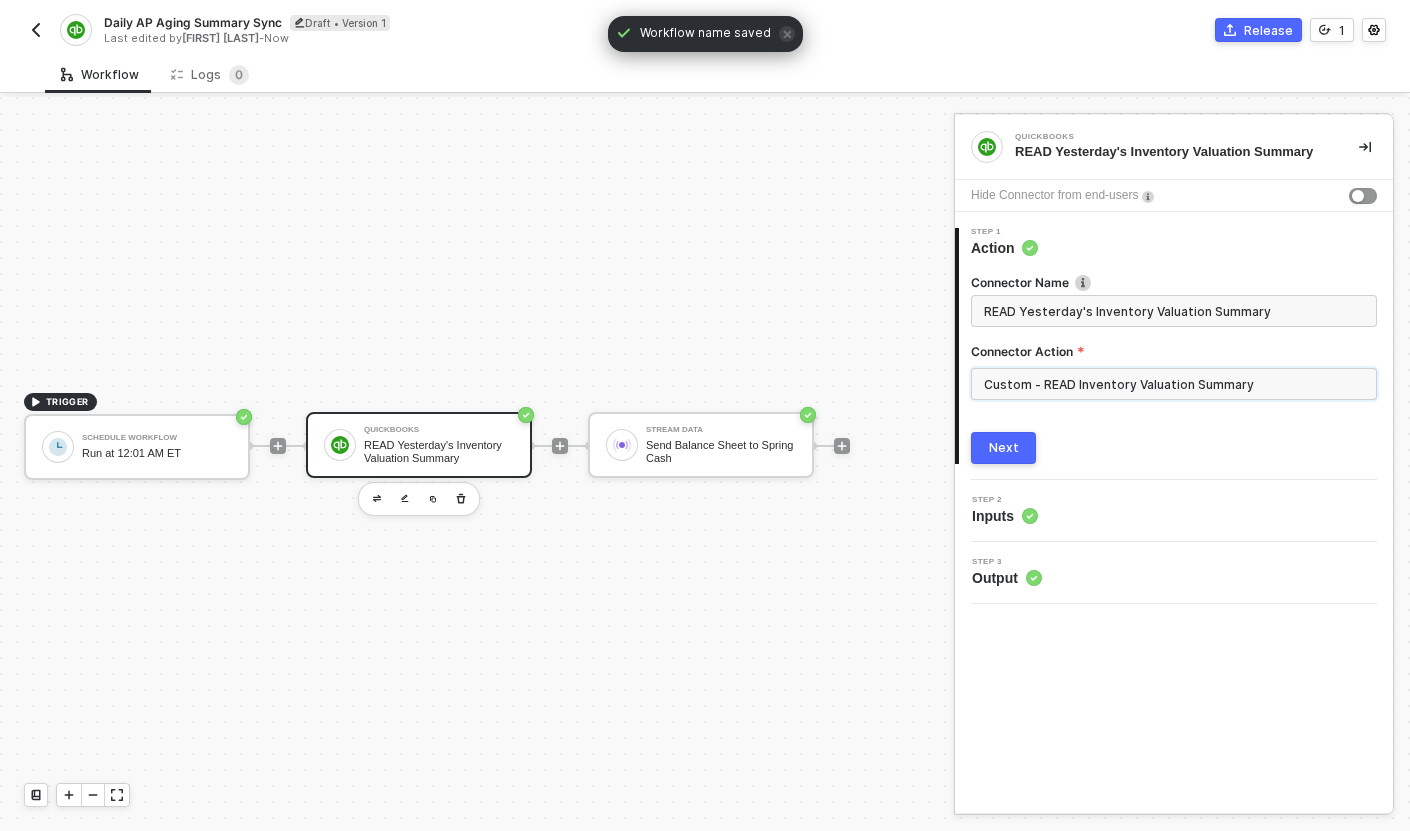 click on "Custom - READ Inventory Valuation Summary" at bounding box center [1174, 384] 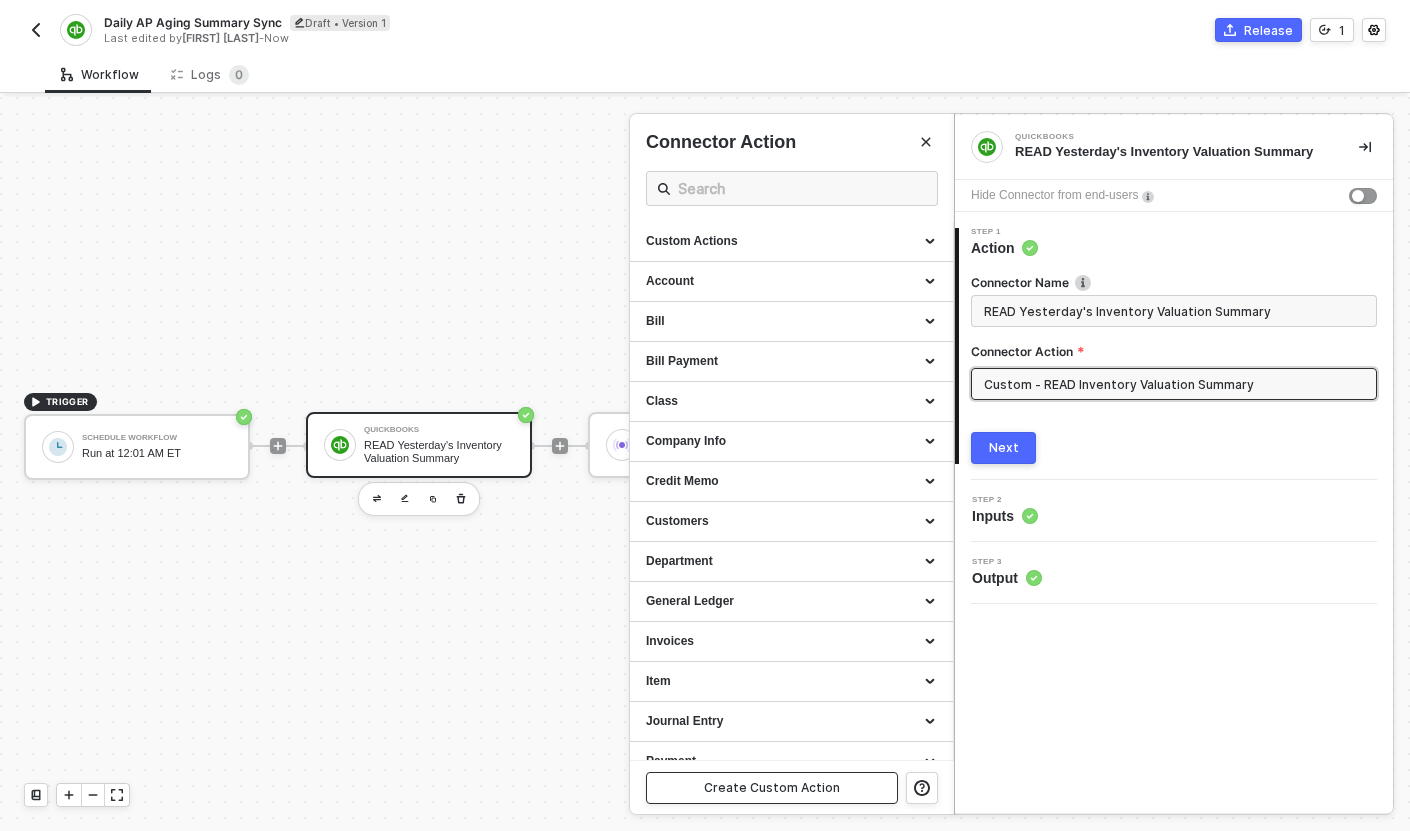 click on "Create Custom Action" at bounding box center (772, 788) 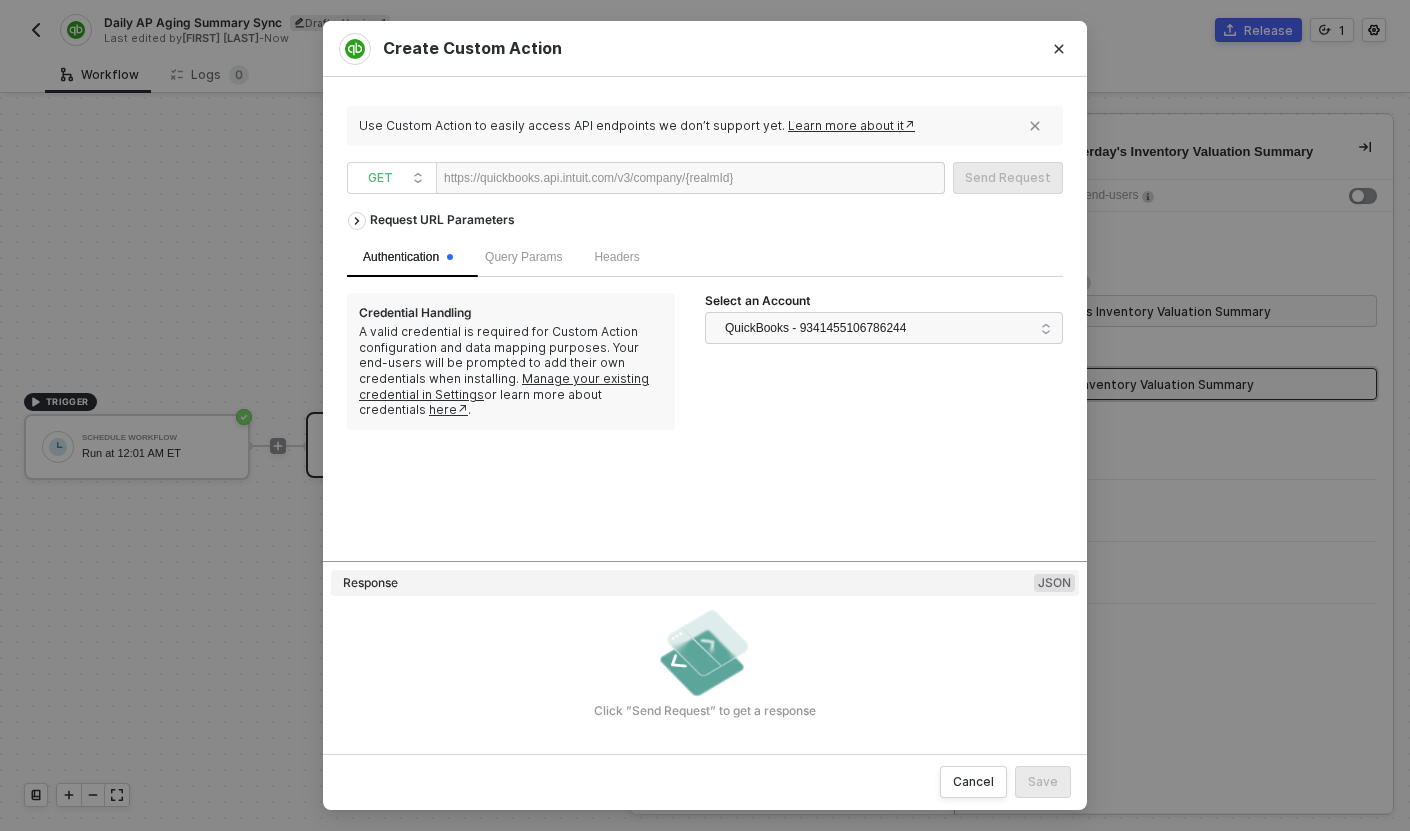 click at bounding box center (794, 179) 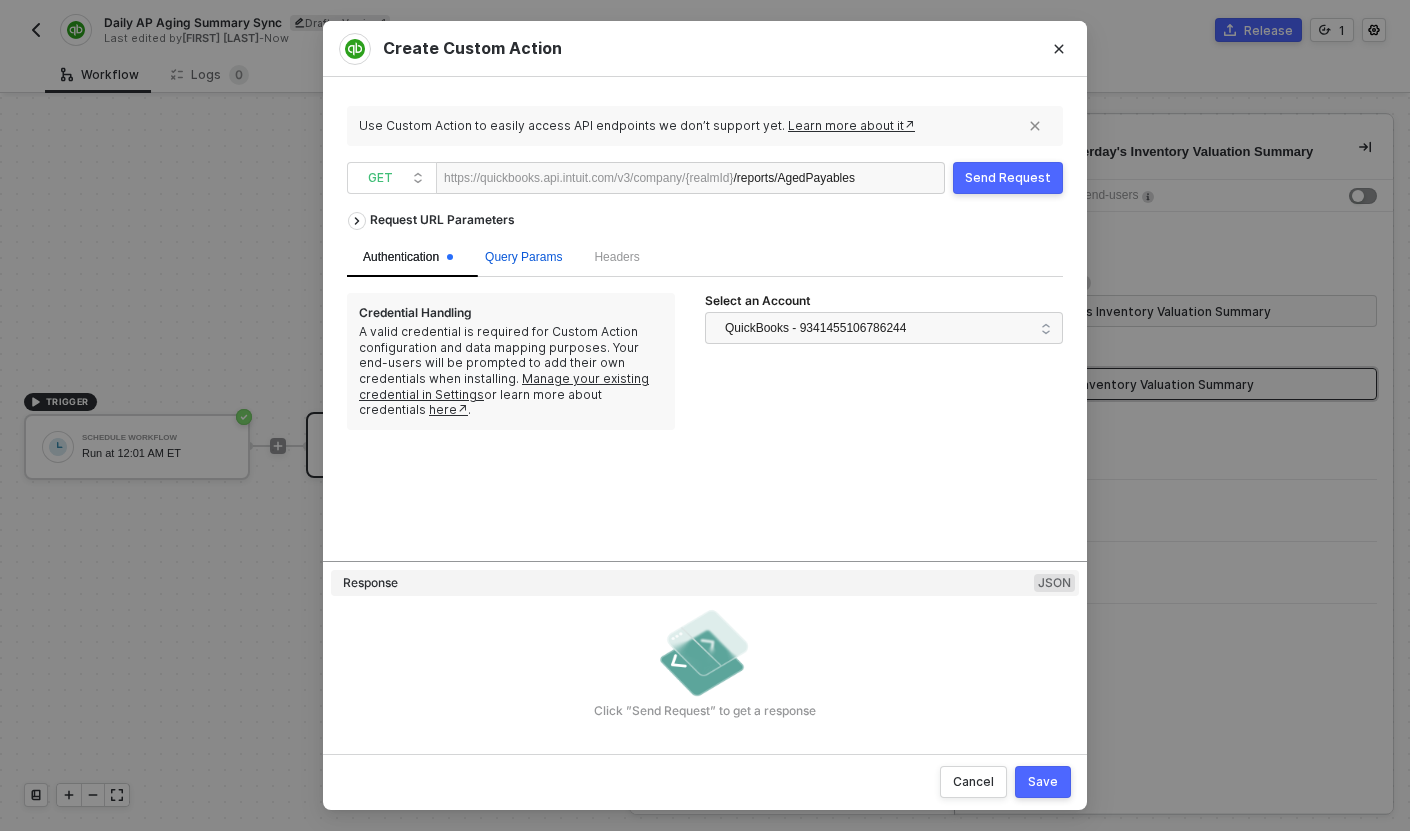 click on "Query Params" at bounding box center (523, 257) 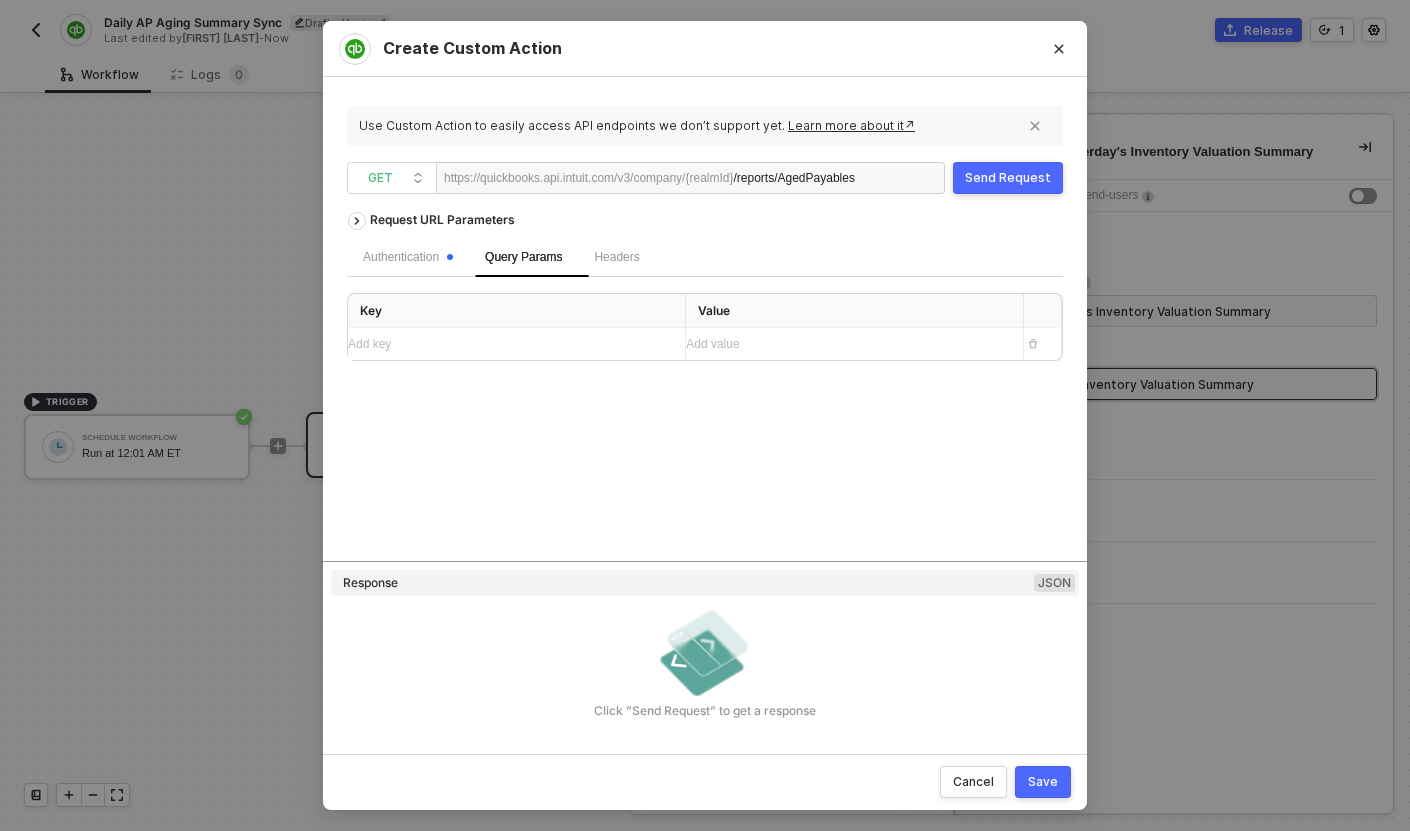 click on "Add key ﻿" at bounding box center (508, 344) 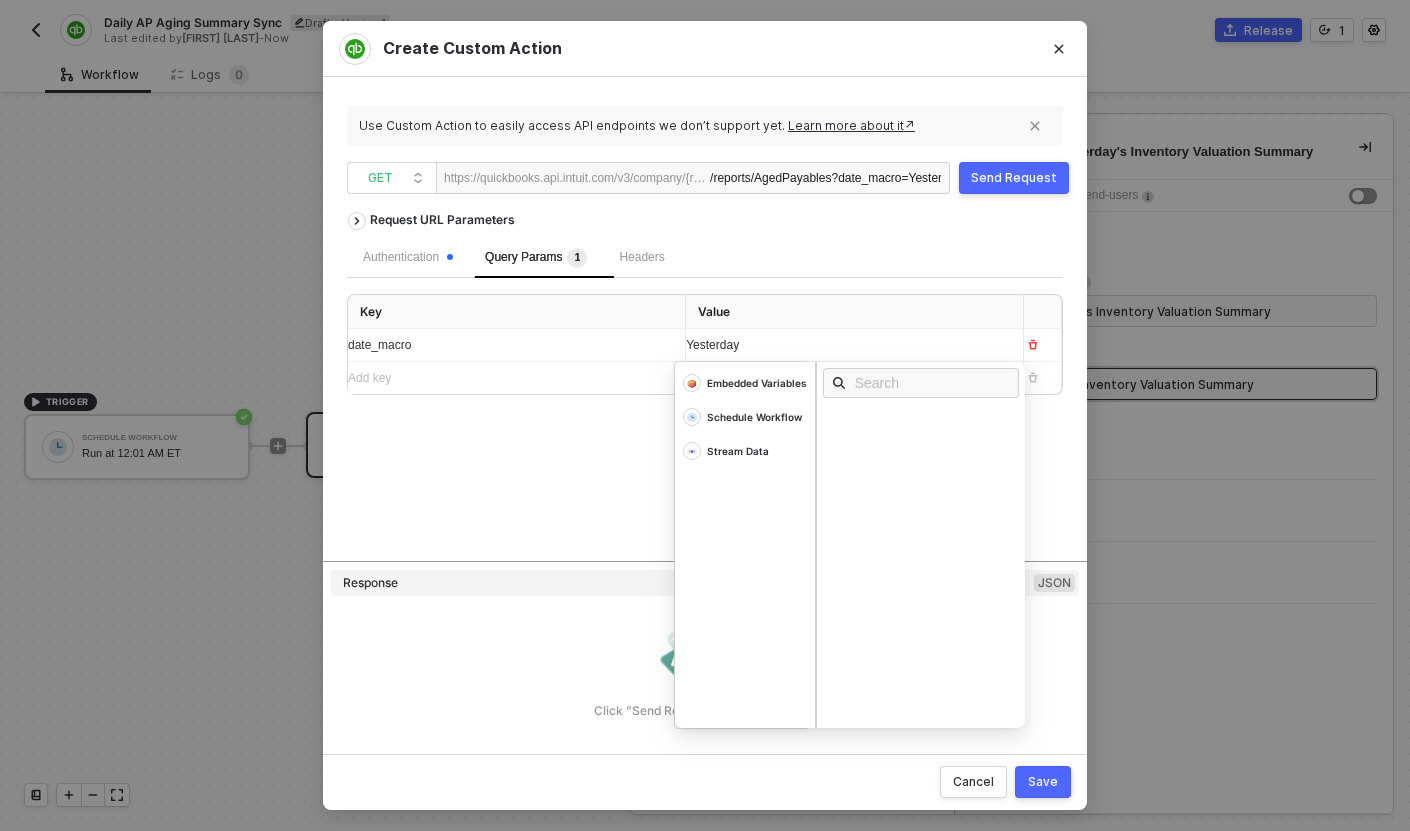 click on "Send Request" at bounding box center [1014, 178] 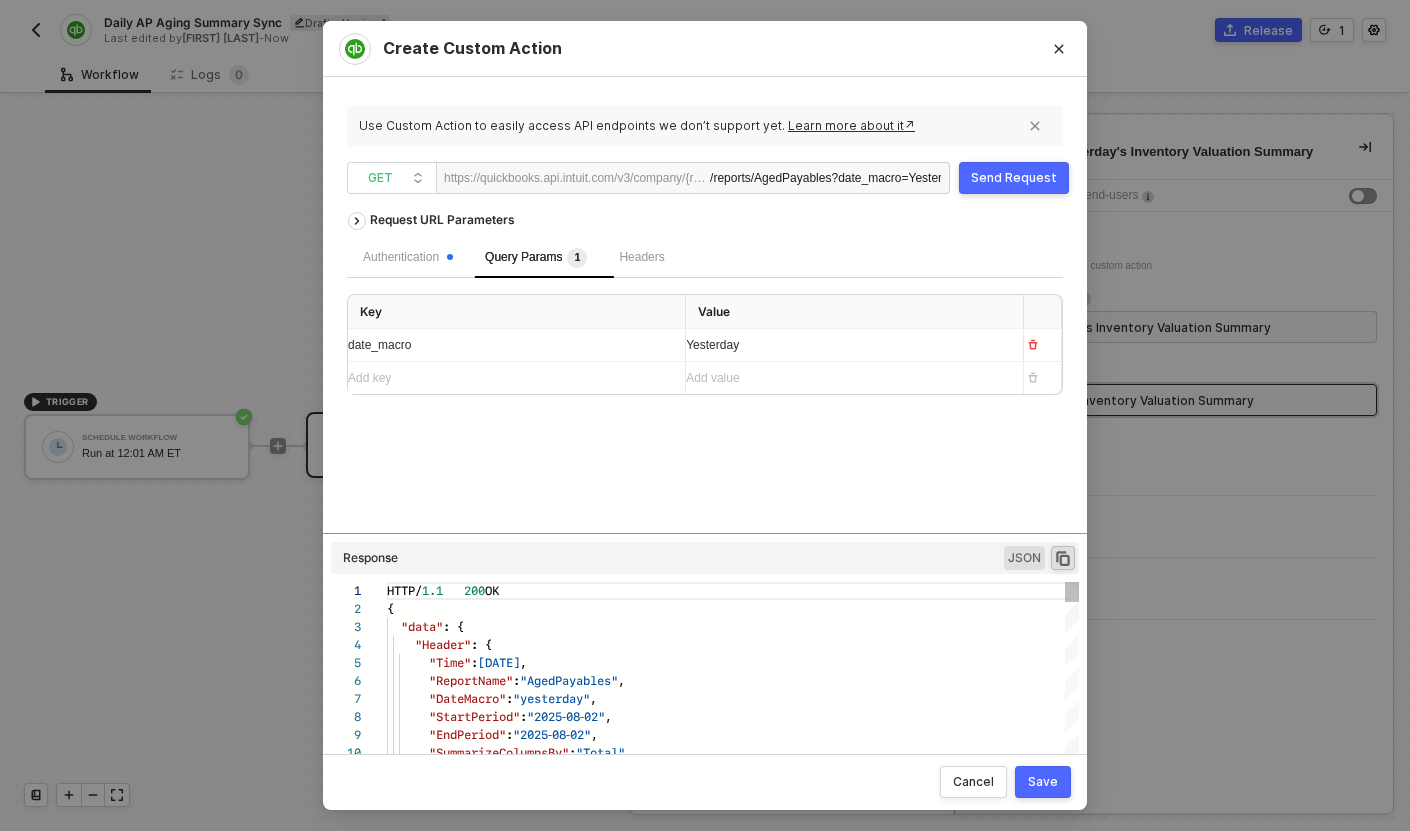 scroll, scrollTop: 180, scrollLeft: 0, axis: vertical 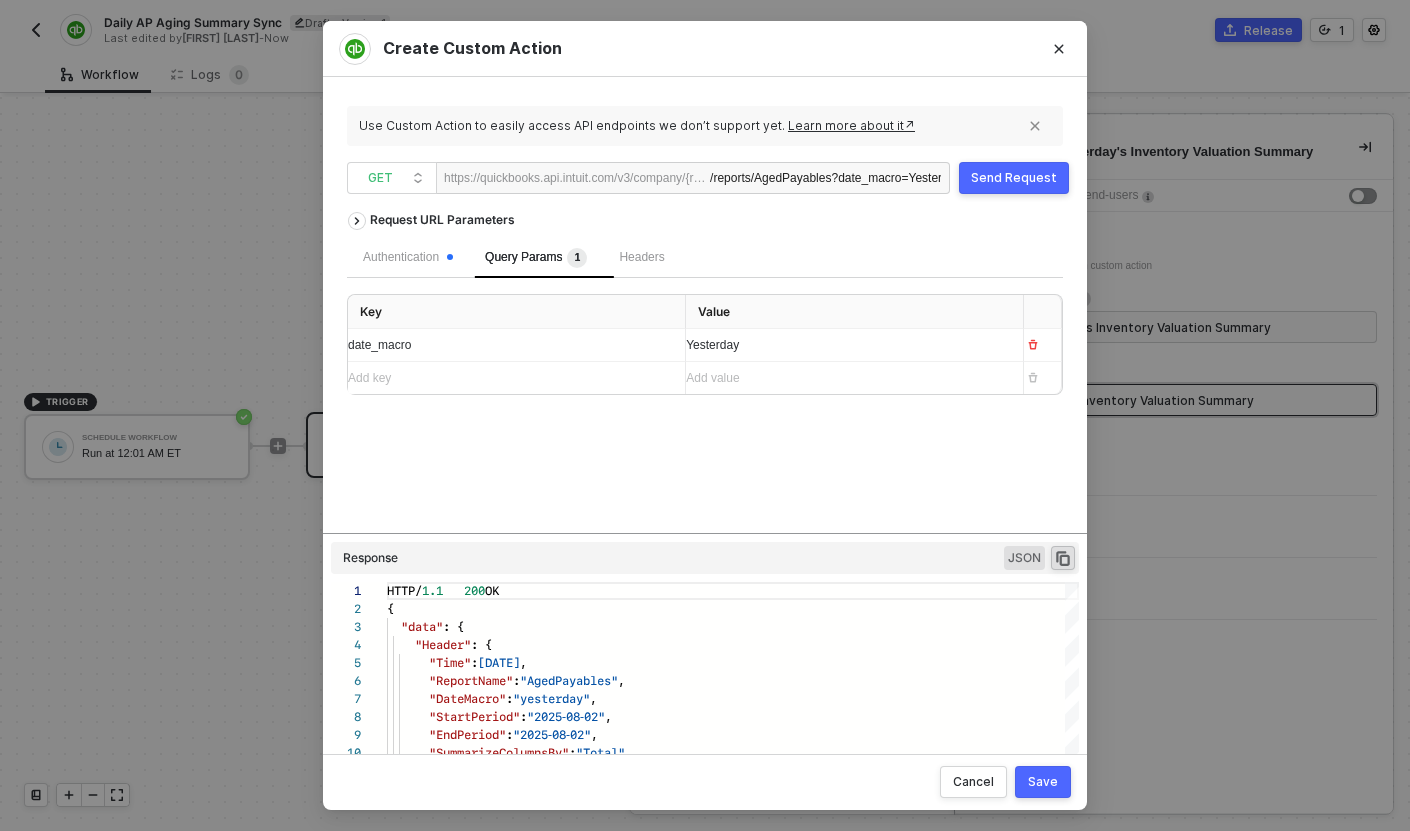 click on "Yesterday" at bounding box center [712, 345] 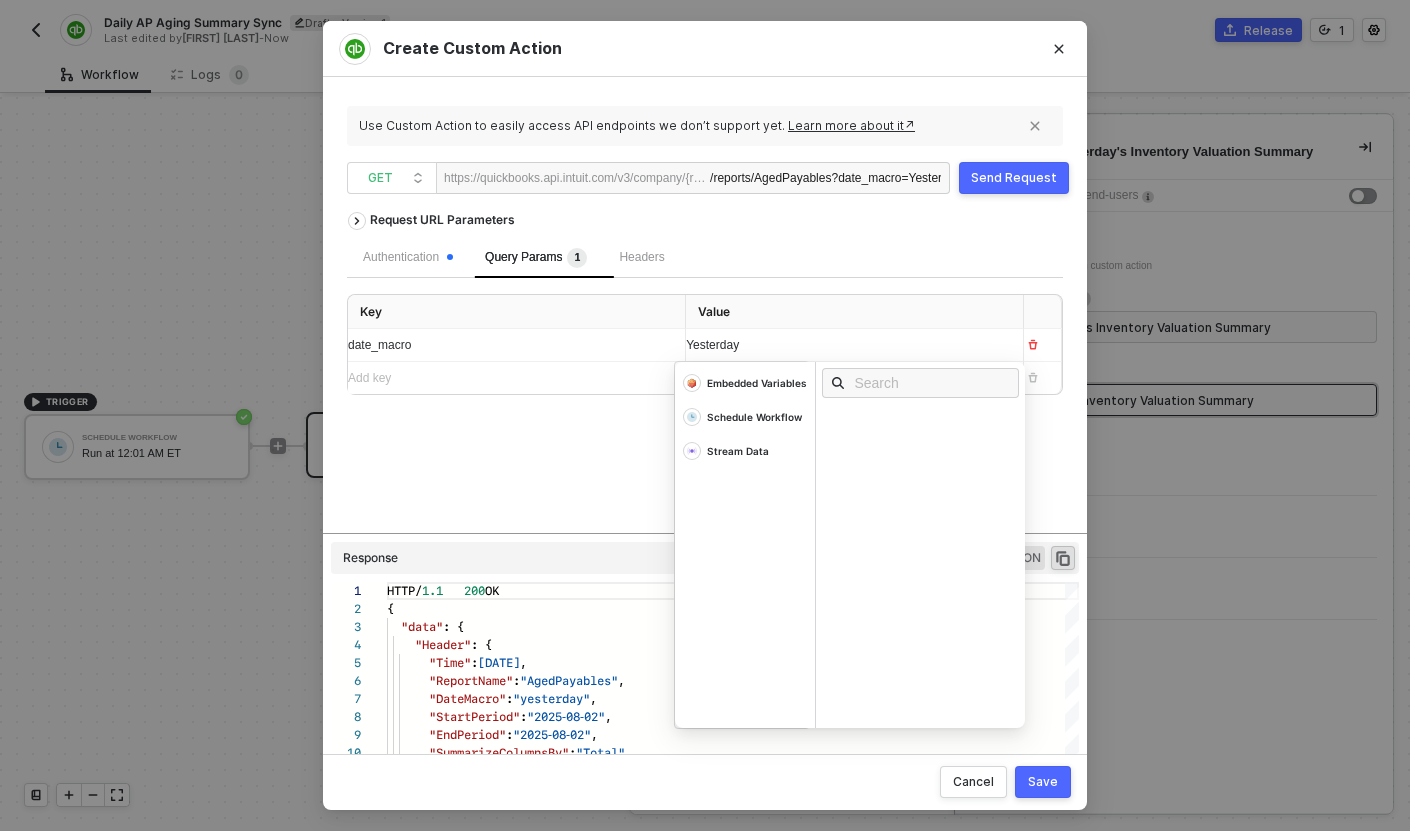 click on "Yesterday" at bounding box center [712, 345] 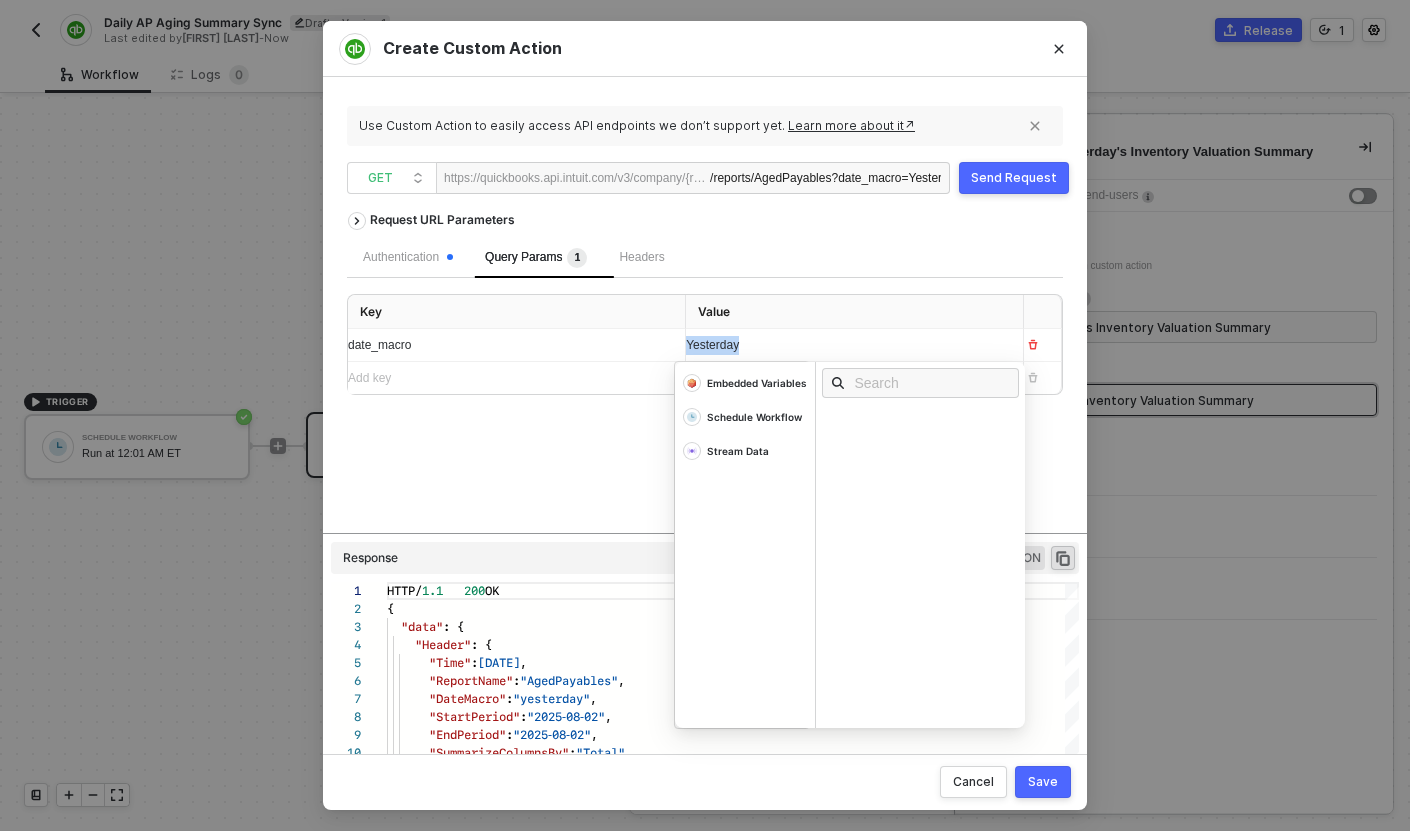 click on "Yesterday" at bounding box center [712, 345] 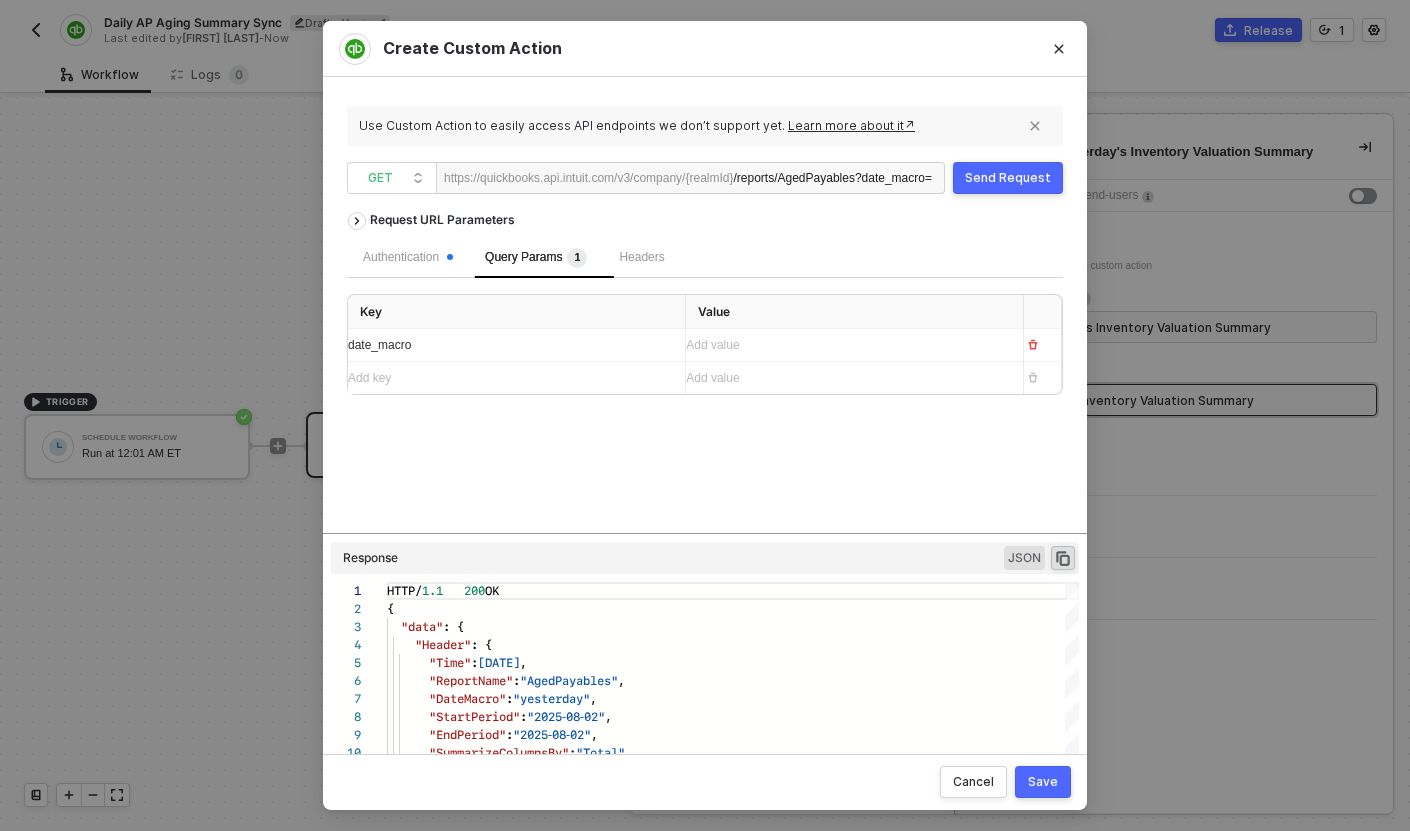 click on "Save" at bounding box center [1043, 782] 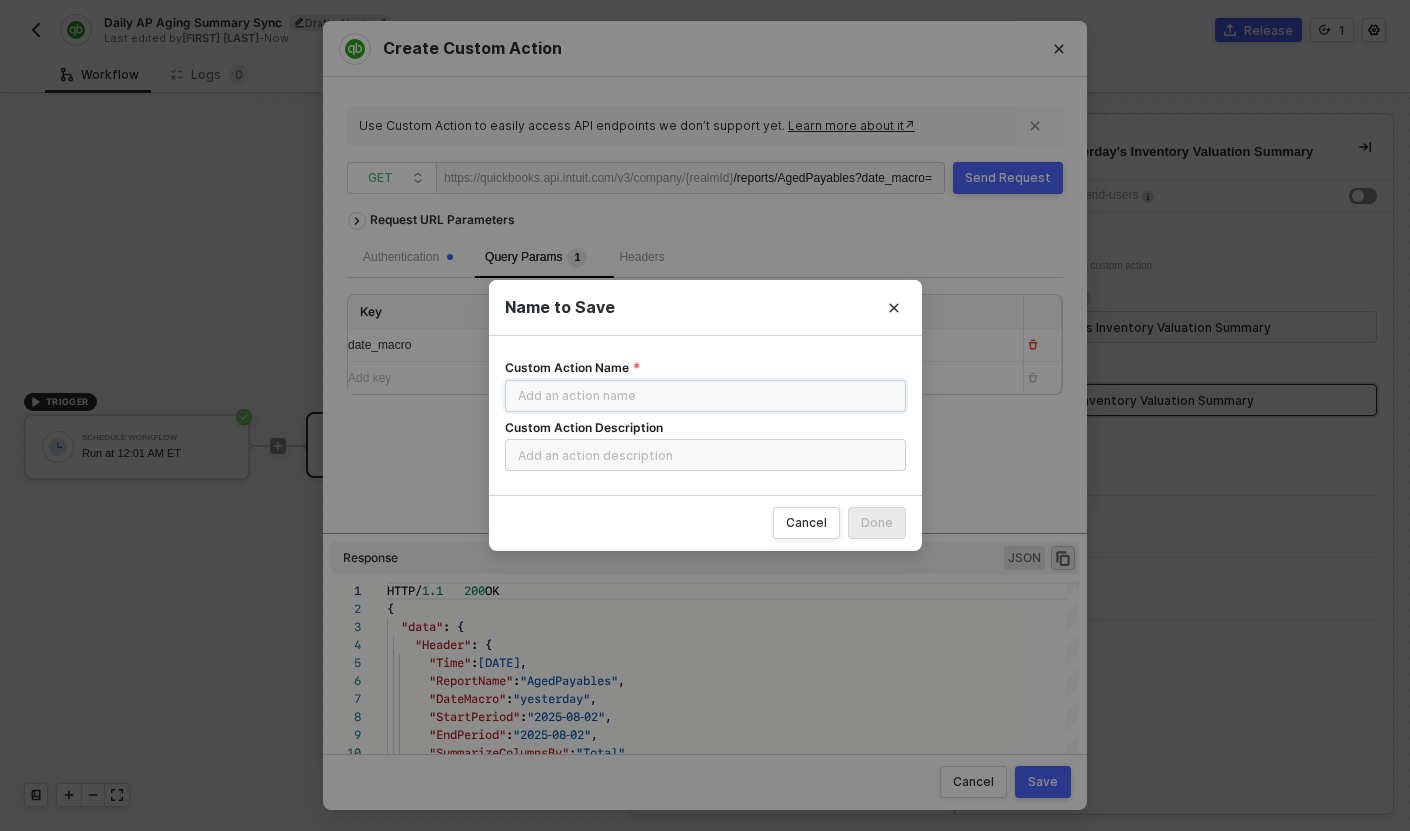 click on "Custom Action Name" at bounding box center [705, 396] 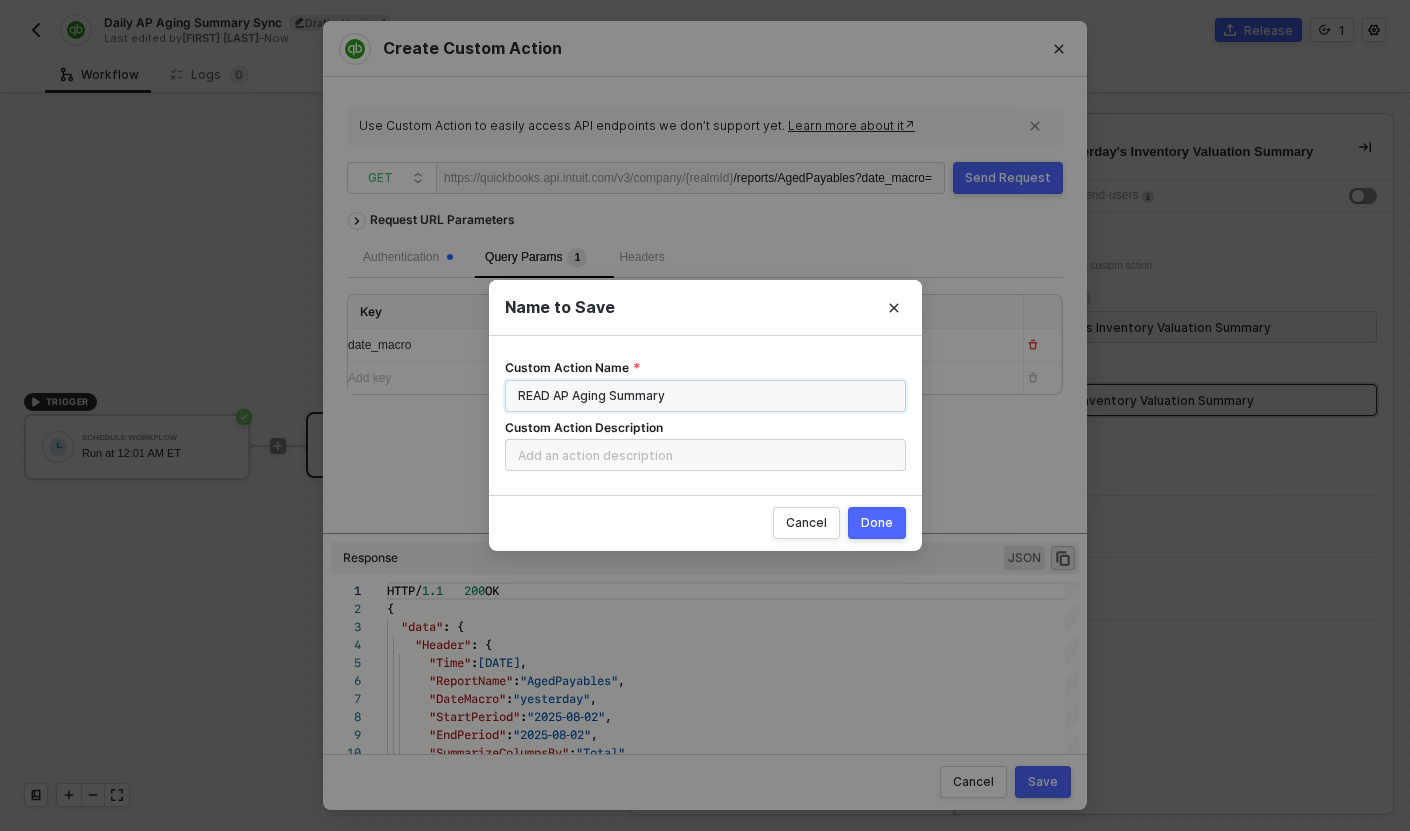type on "READ AP Aging Summary" 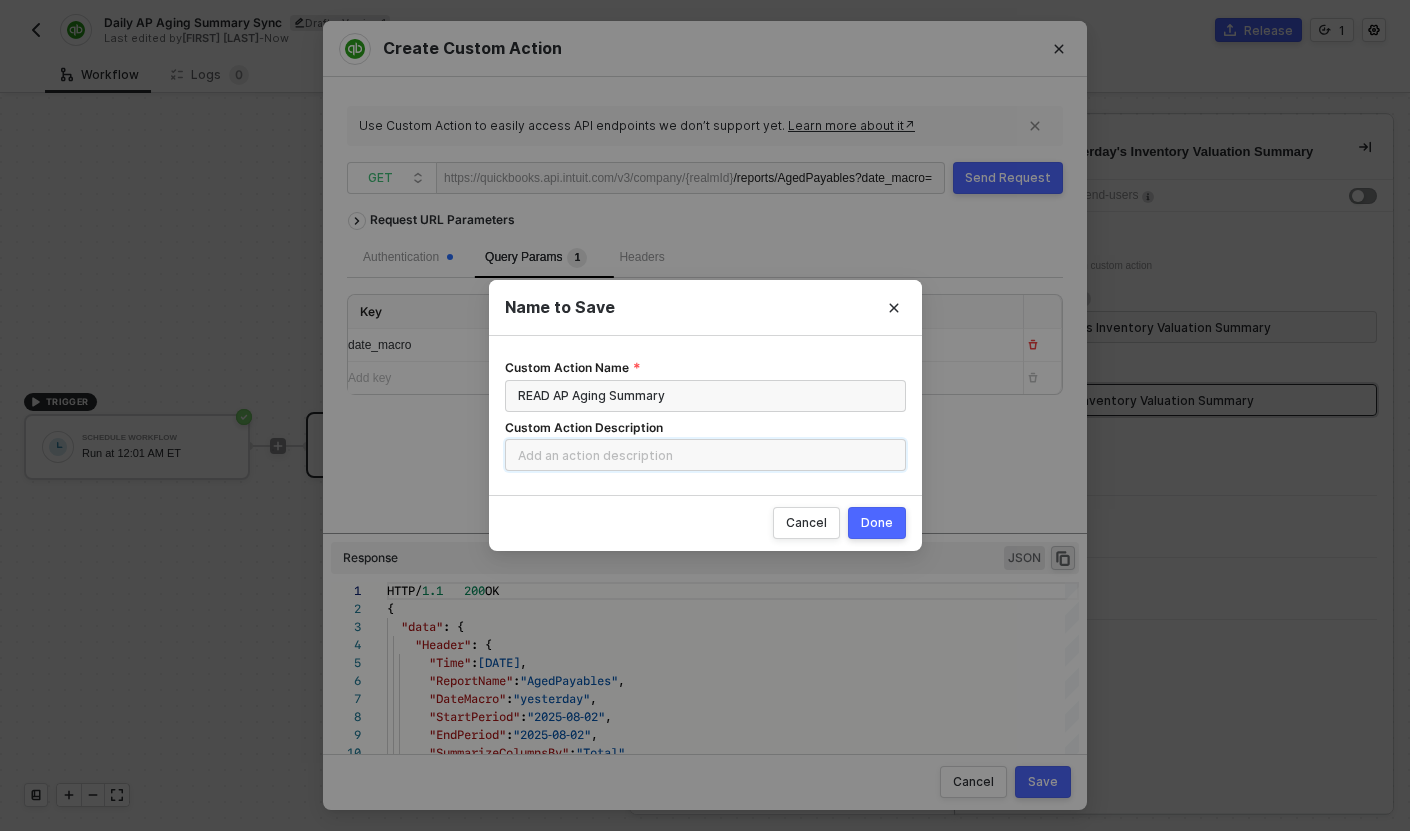 paste on "READ AP Aging Summary" 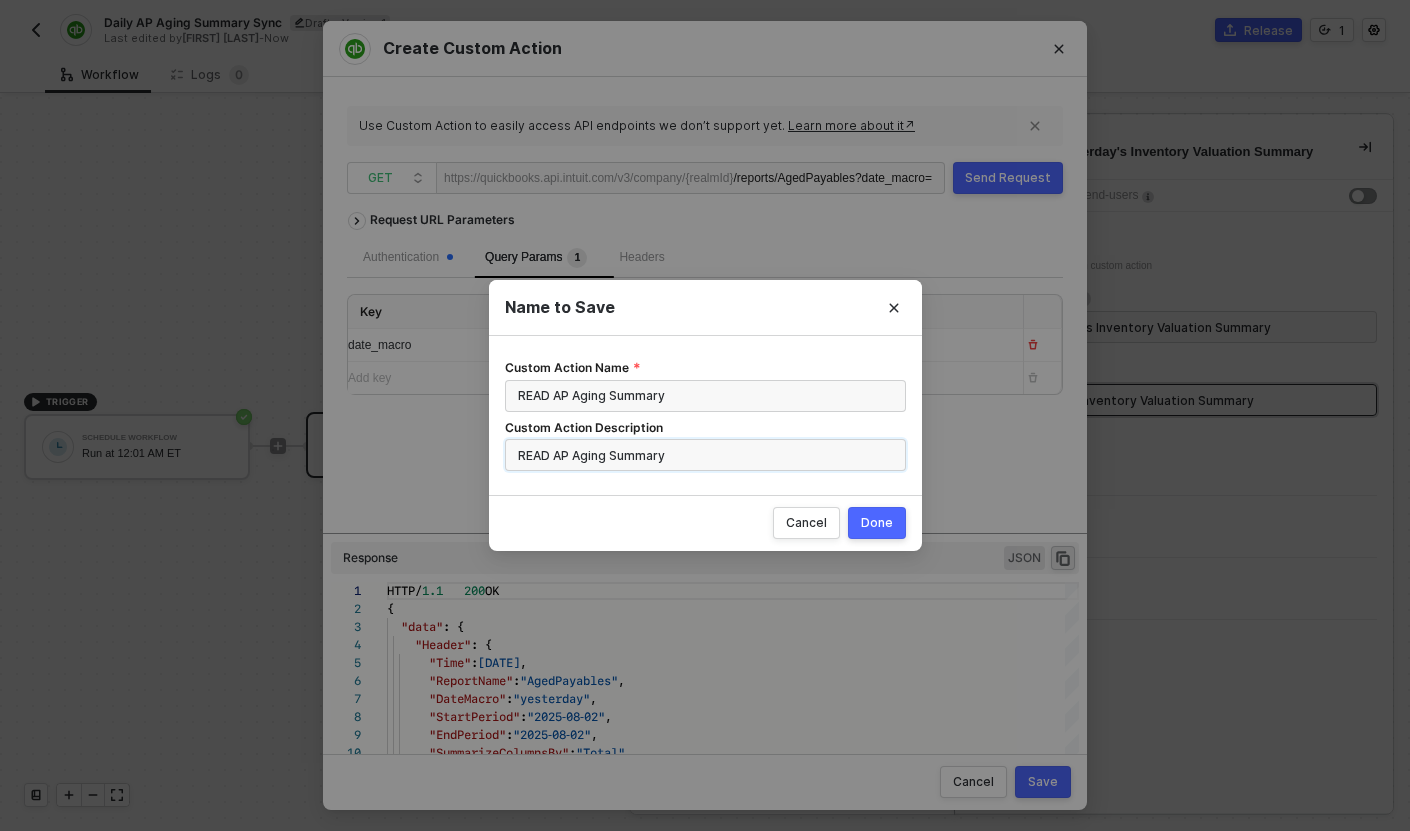 type on "READ AP Aging Summary" 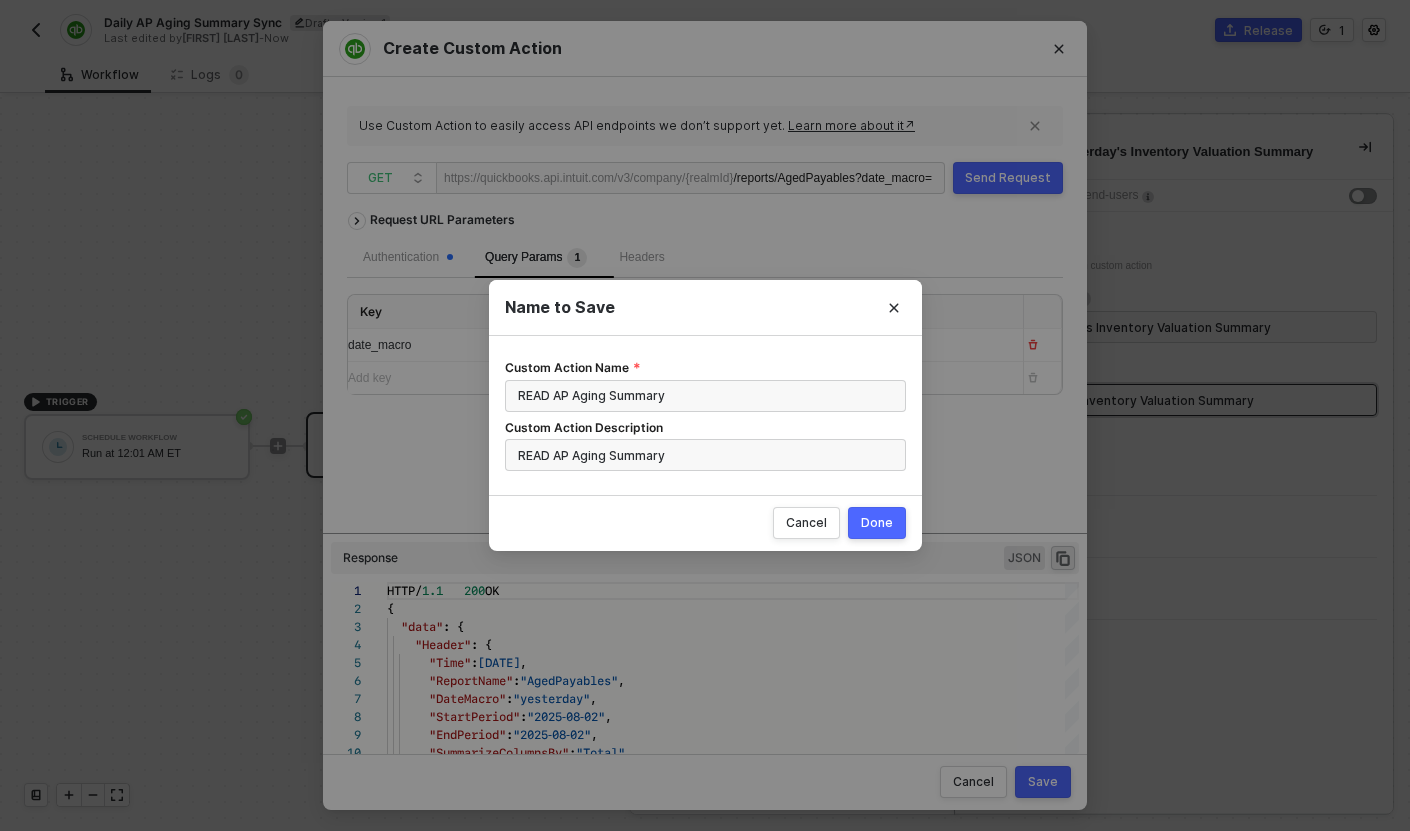 click on "Done" at bounding box center [877, 523] 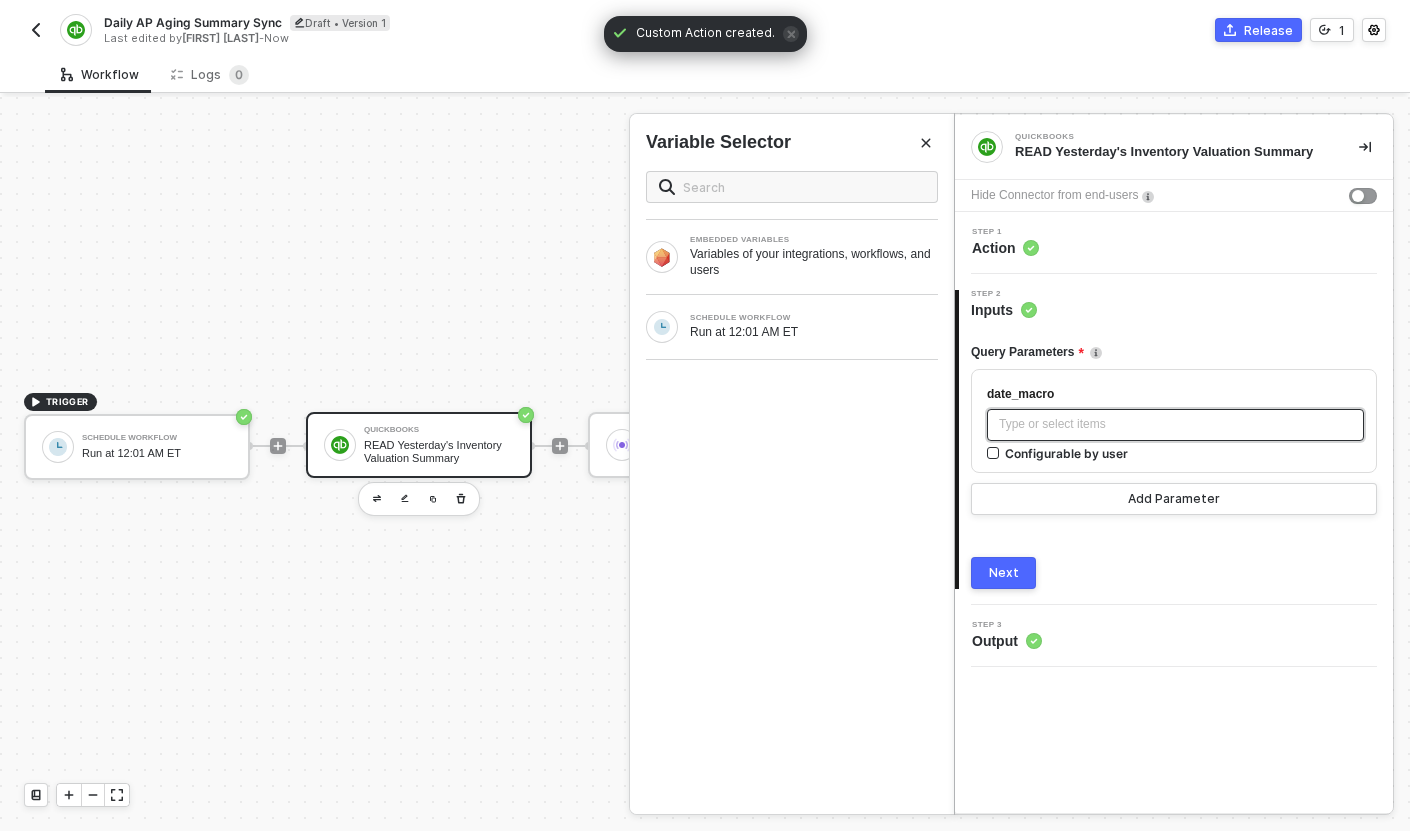 click on "Type or select items ﻿" at bounding box center (1175, 424) 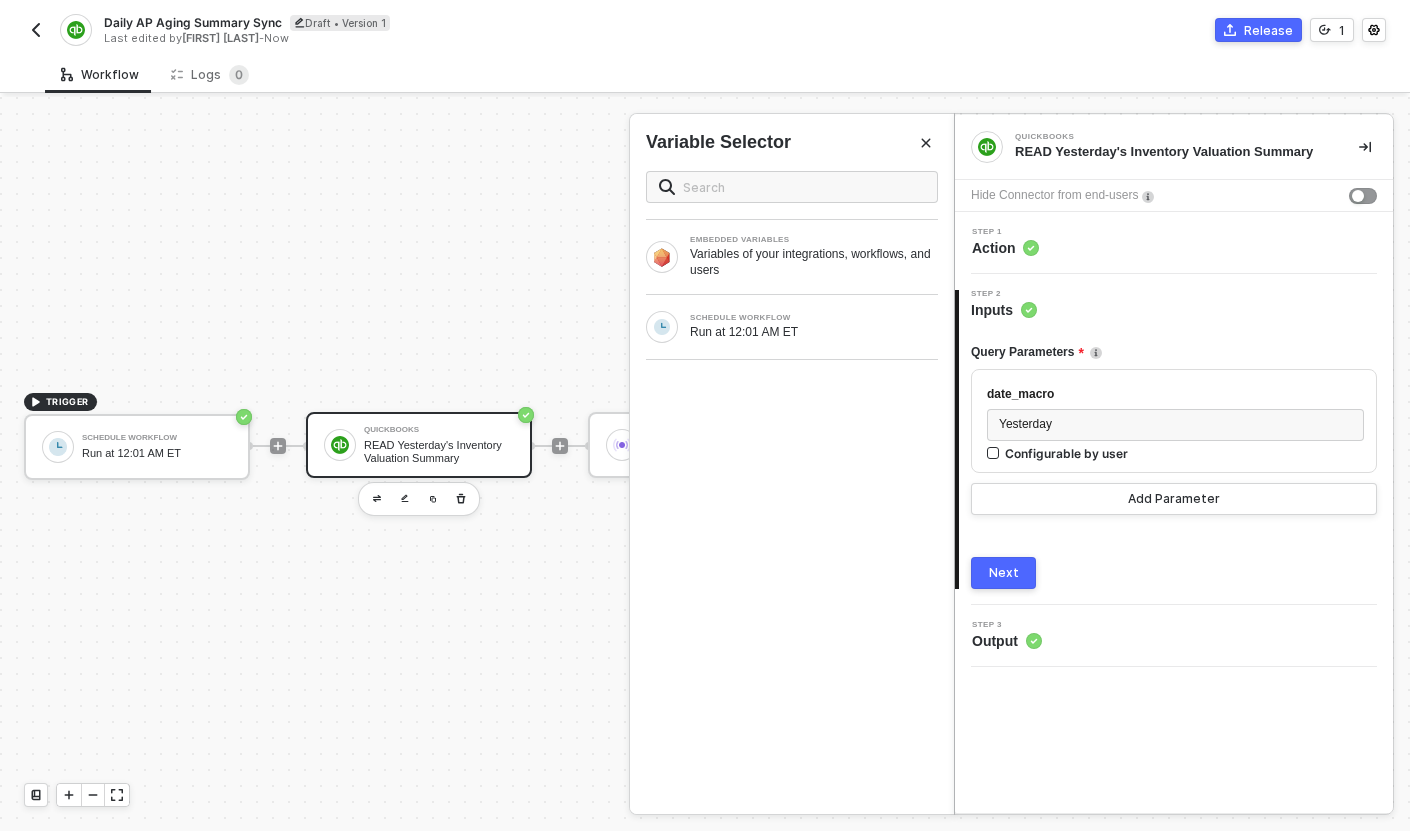 click on "Next" at bounding box center (1004, 573) 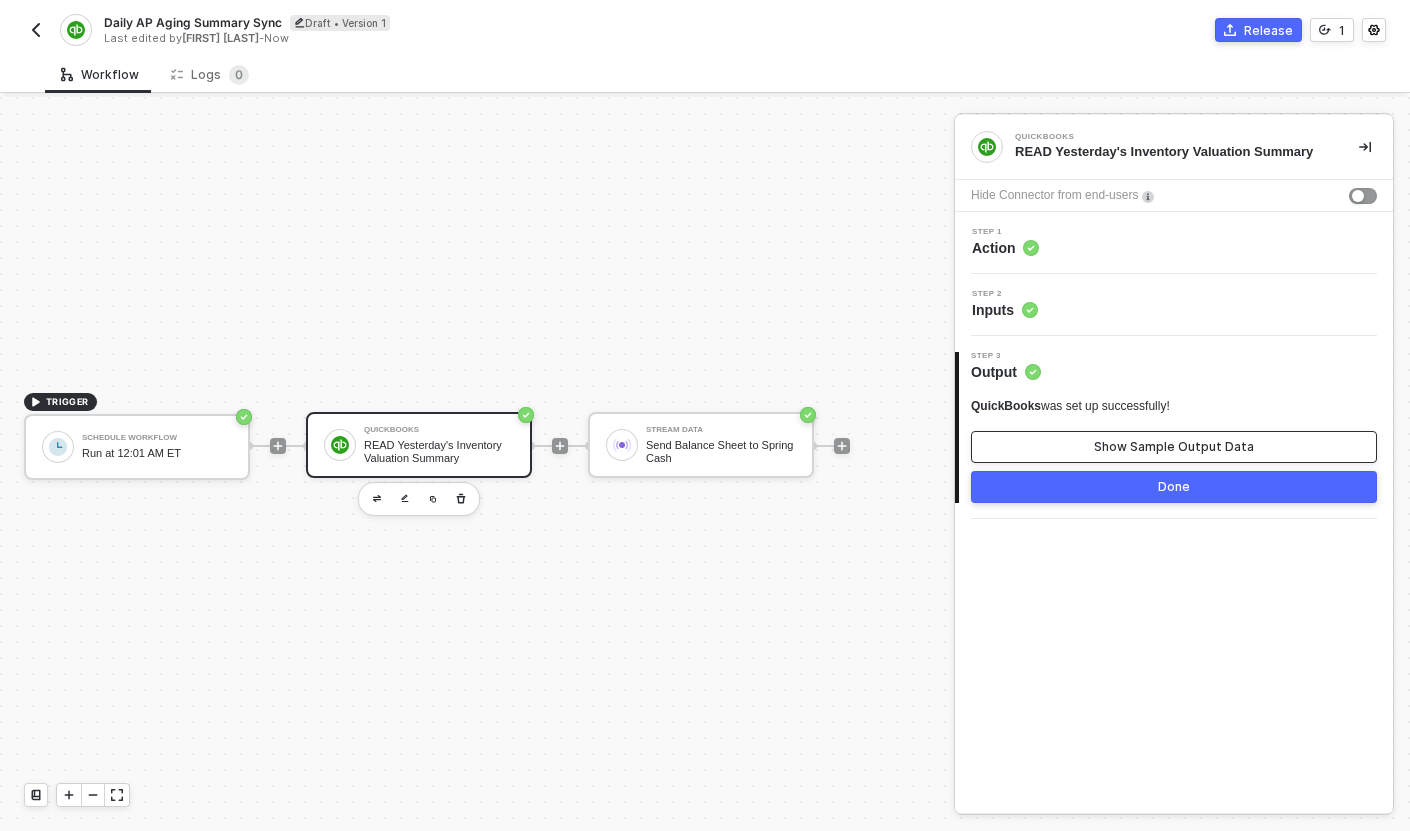 click on "Show Sample Output Data" at bounding box center [1174, 447] 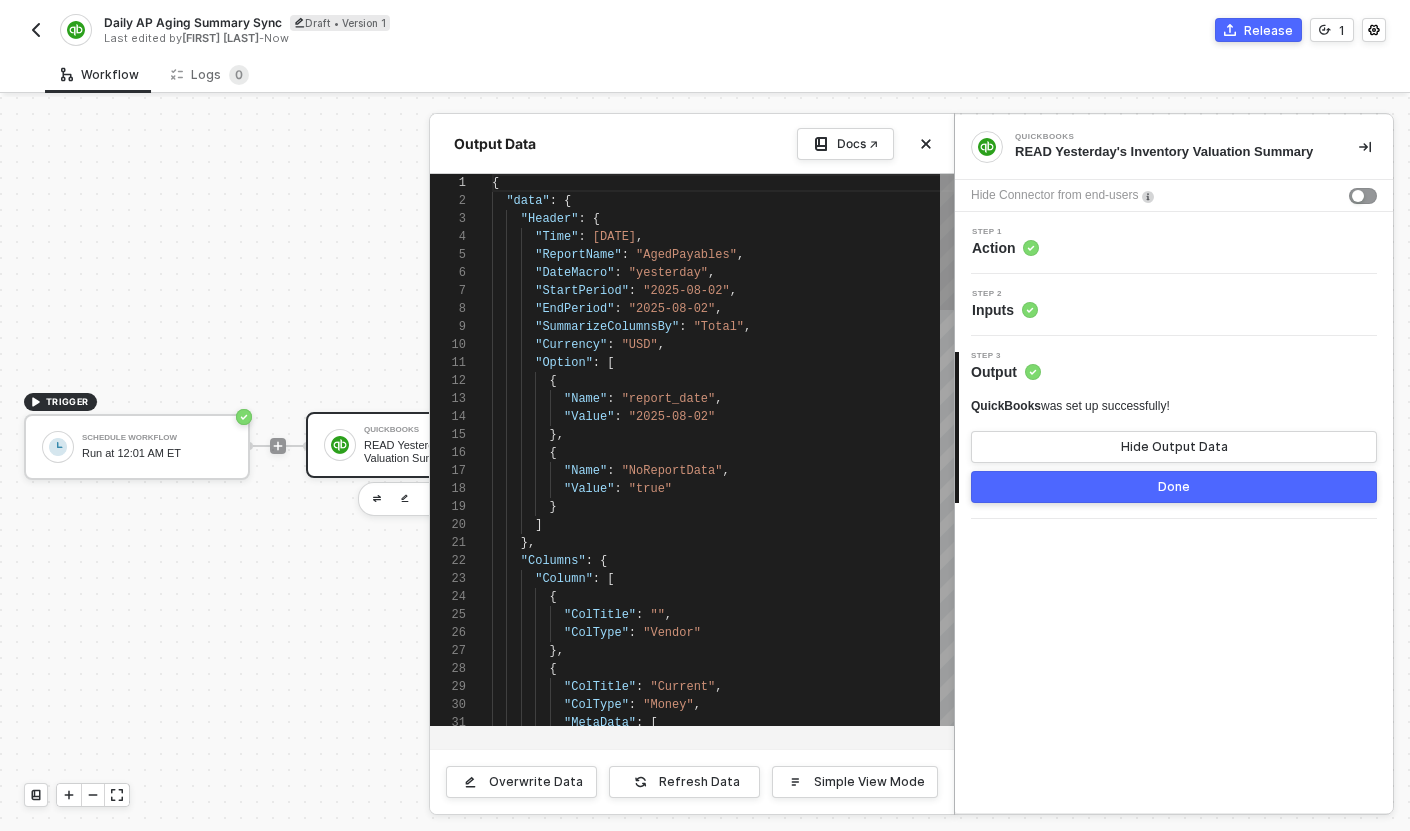 scroll, scrollTop: 180, scrollLeft: 0, axis: vertical 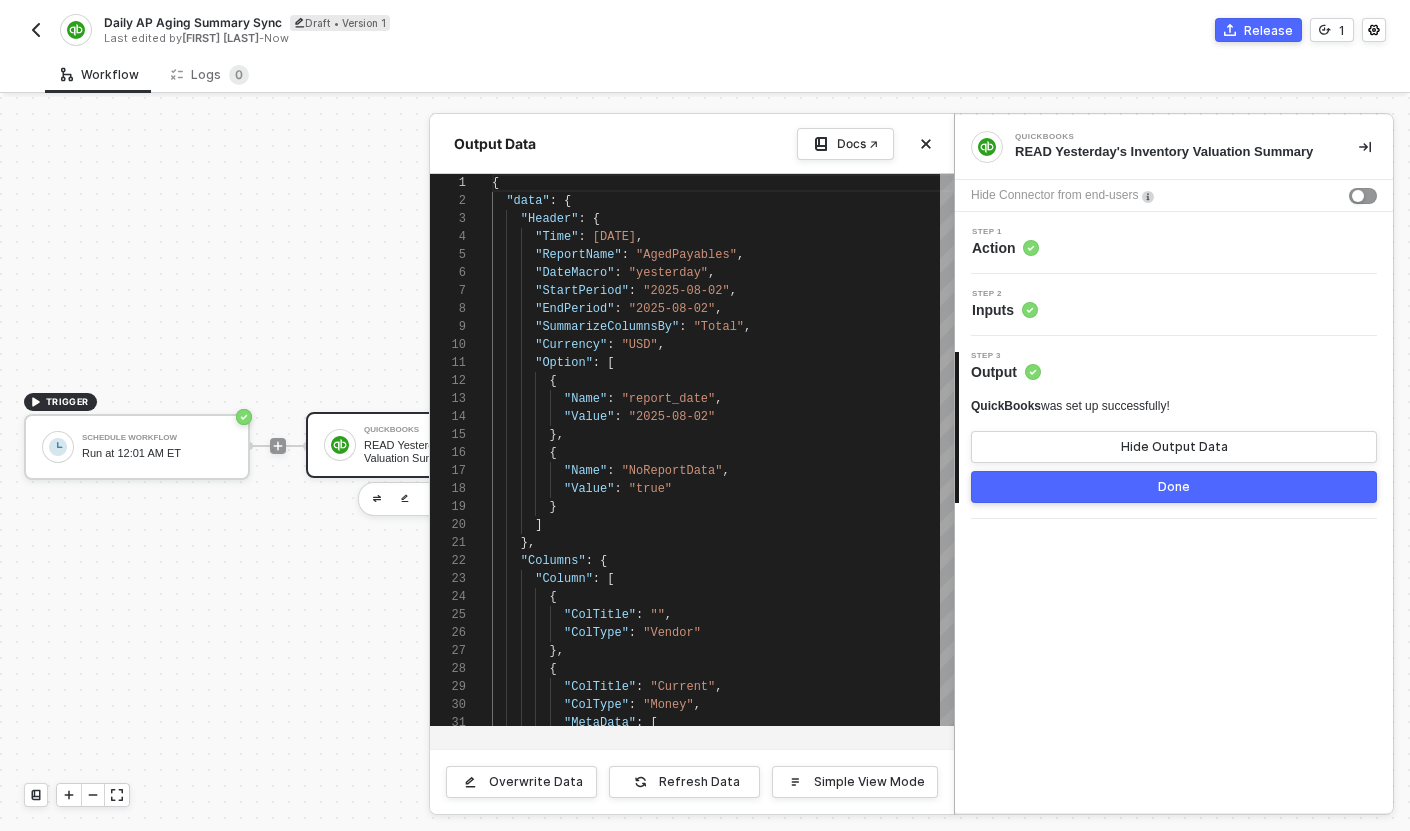 click on "Done" at bounding box center (1174, 487) 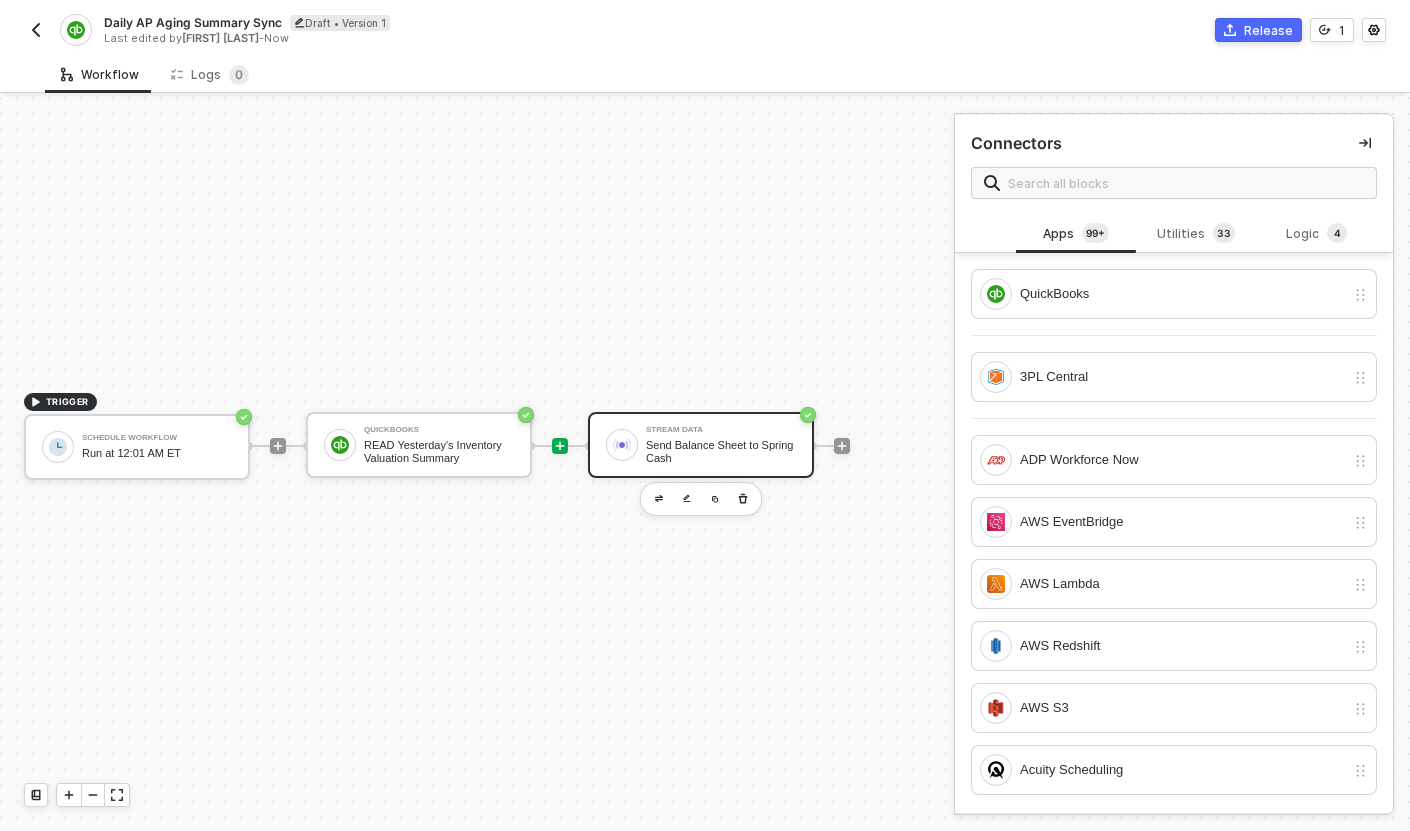 click on "Send Balance Sheet to Spring Cash" at bounding box center [721, 451] 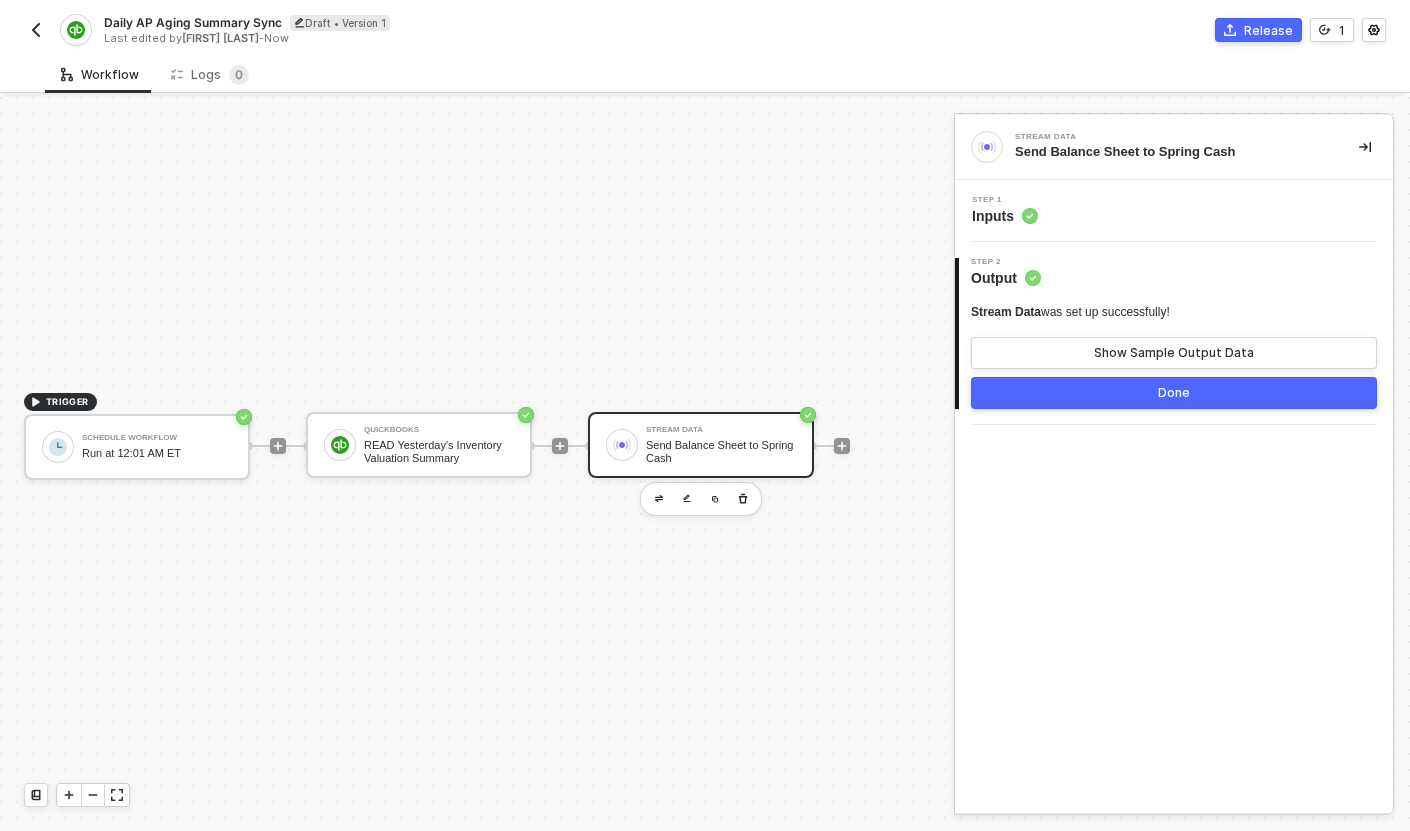 click on "Step 1 Inputs" at bounding box center (1176, 211) 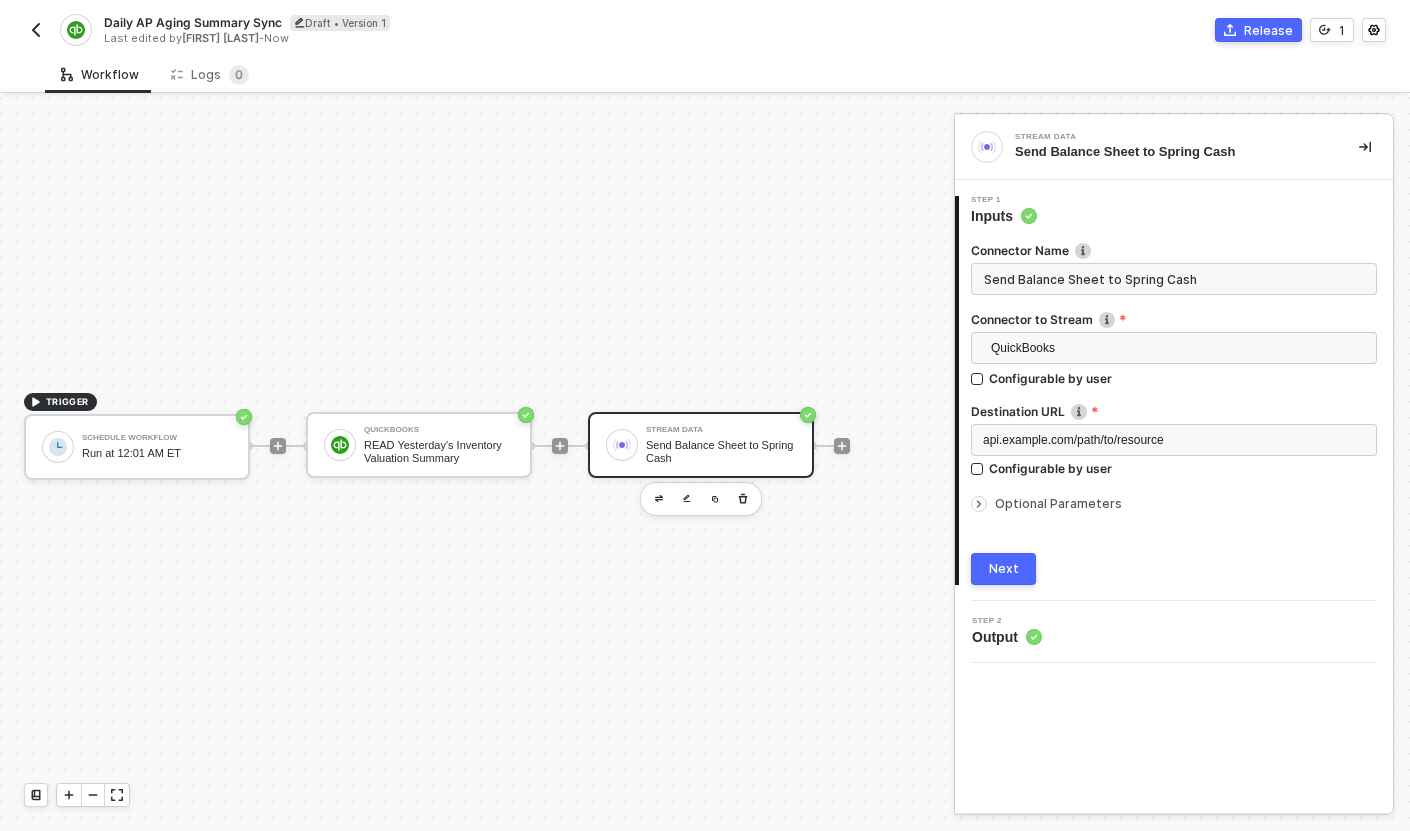 click at bounding box center [36, 30] 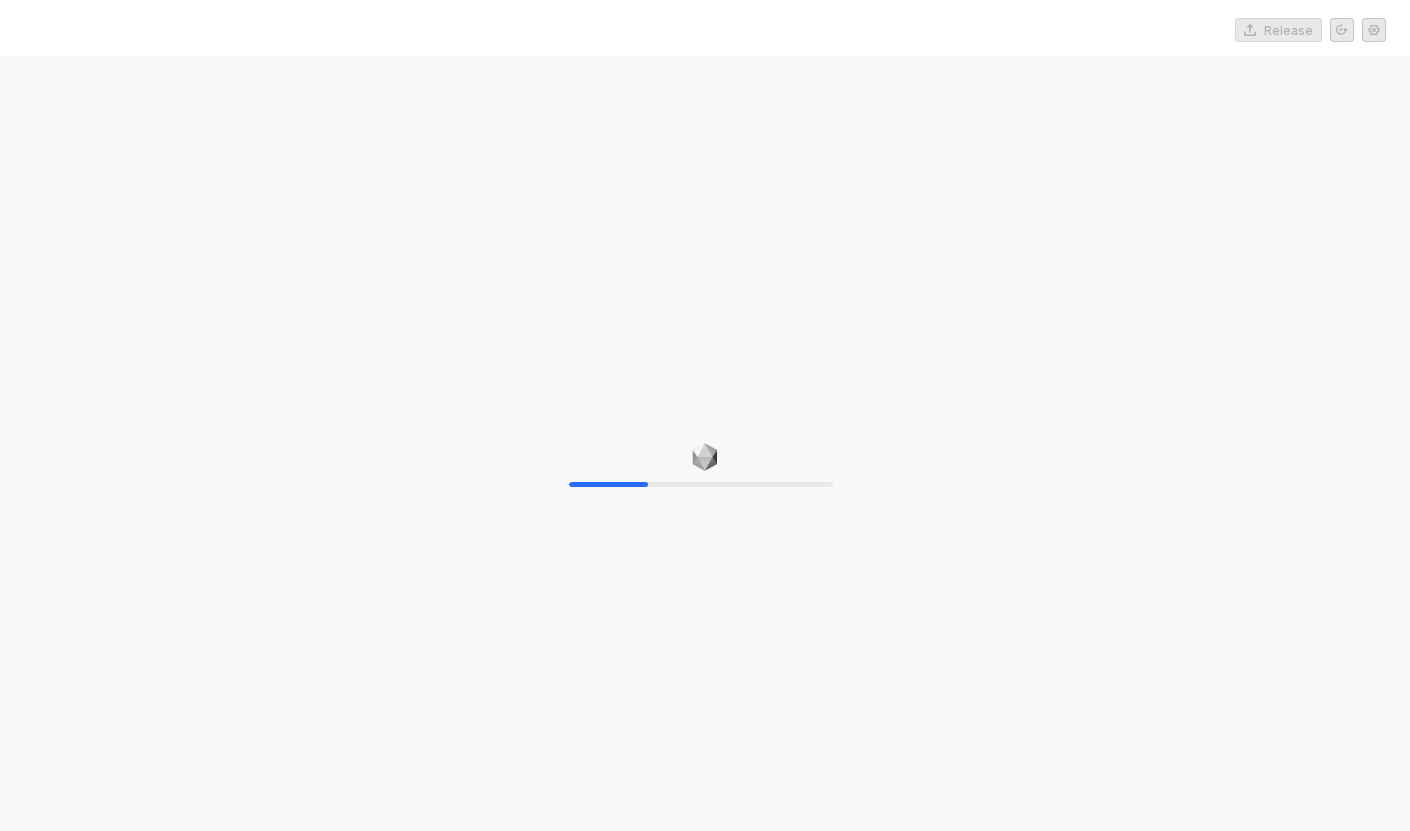 scroll, scrollTop: 0, scrollLeft: 0, axis: both 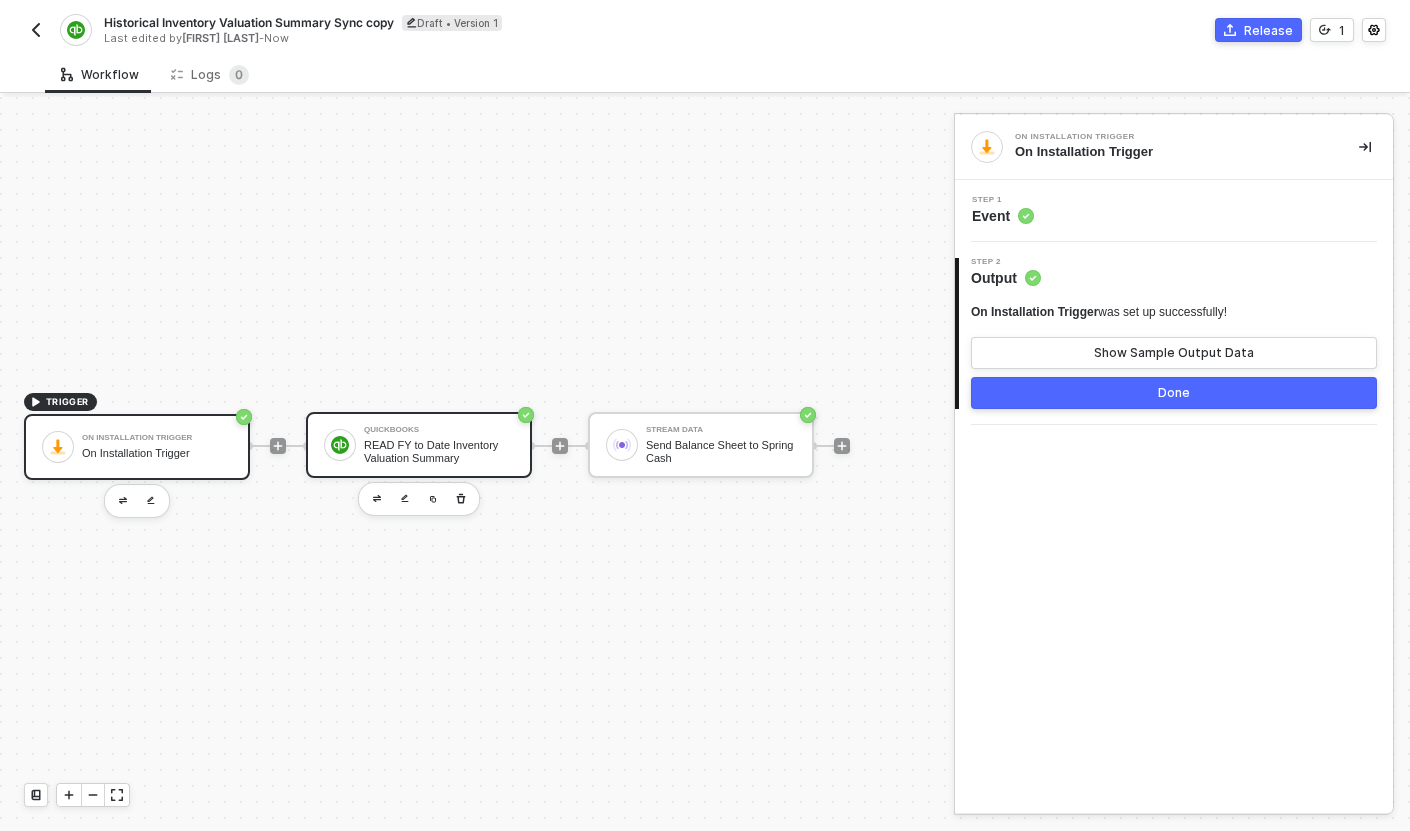 click on "READ FY to Date Inventory Valuation Summary" at bounding box center (439, 451) 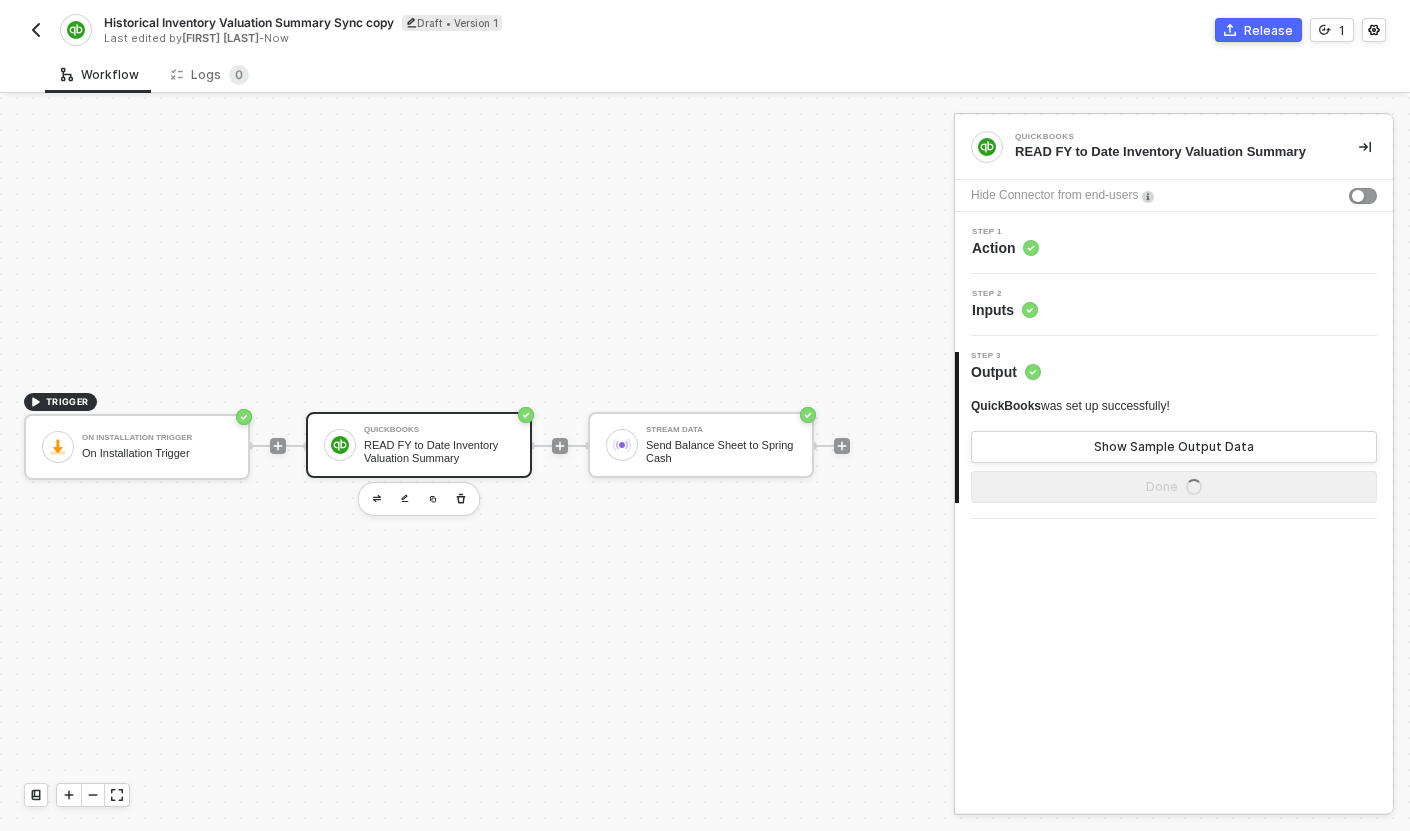 click on "Step 1 Action" at bounding box center [1176, 243] 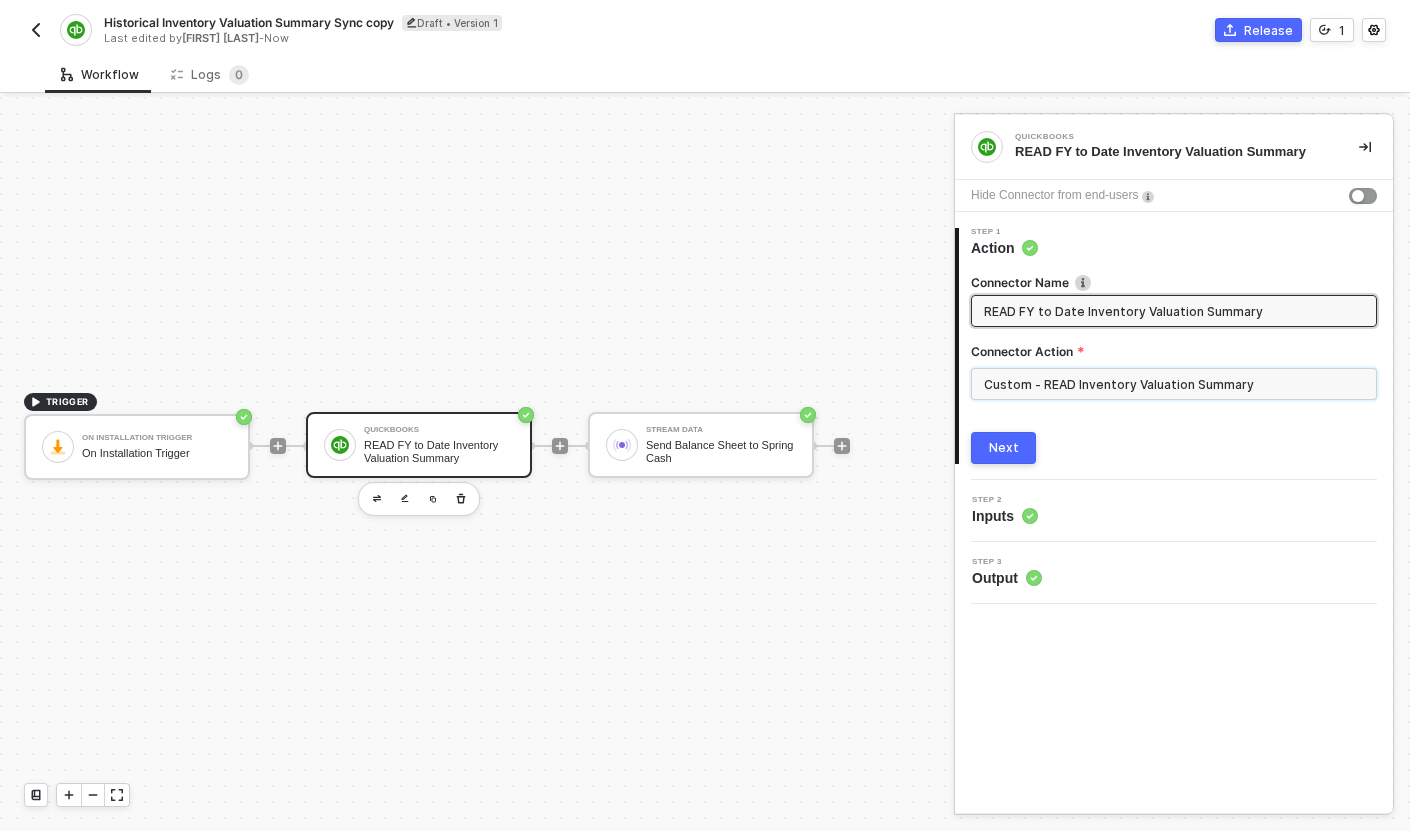 click on "Custom - READ Inventory Valuation Summary" at bounding box center (1174, 384) 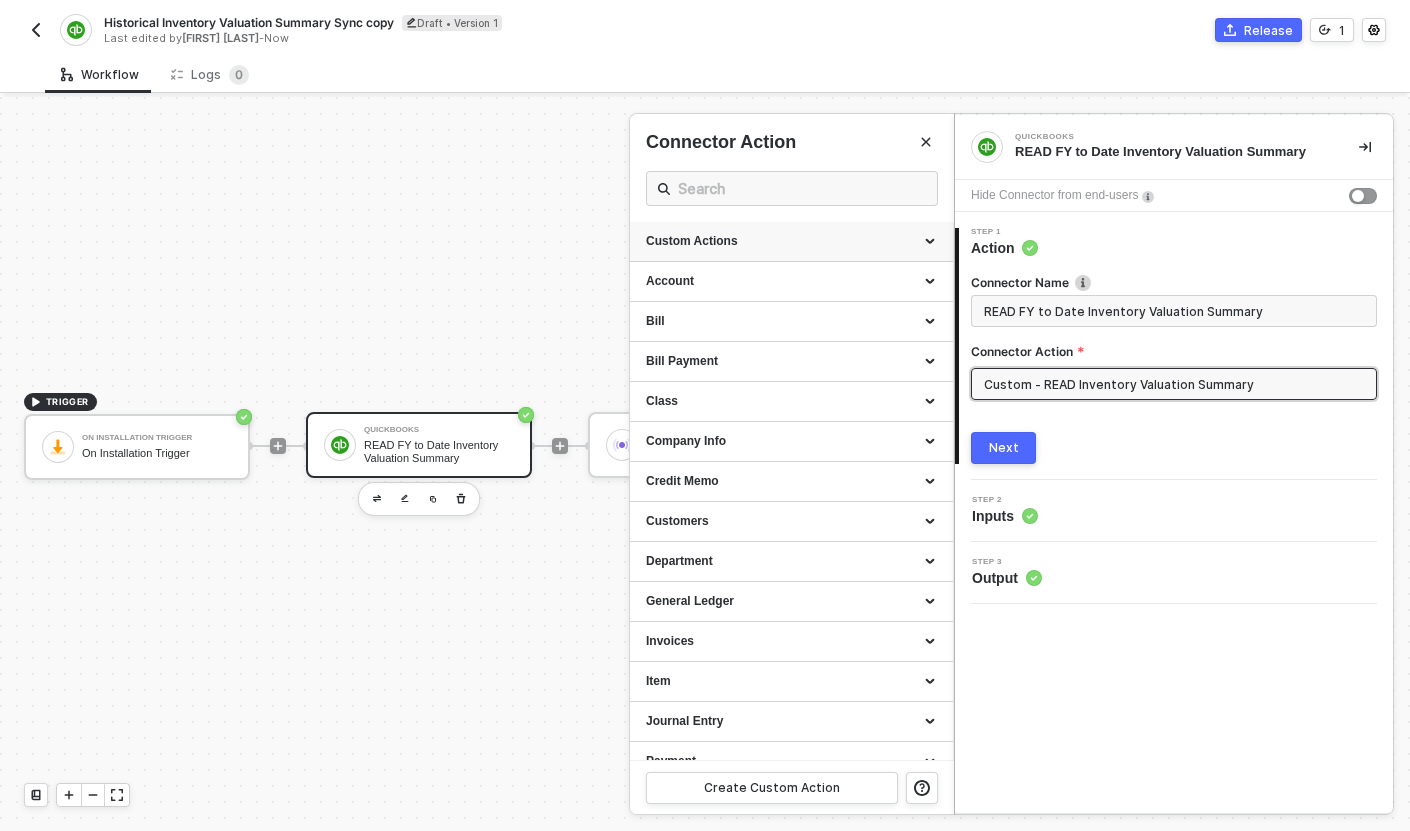 click on "Custom Actions" at bounding box center (791, 241) 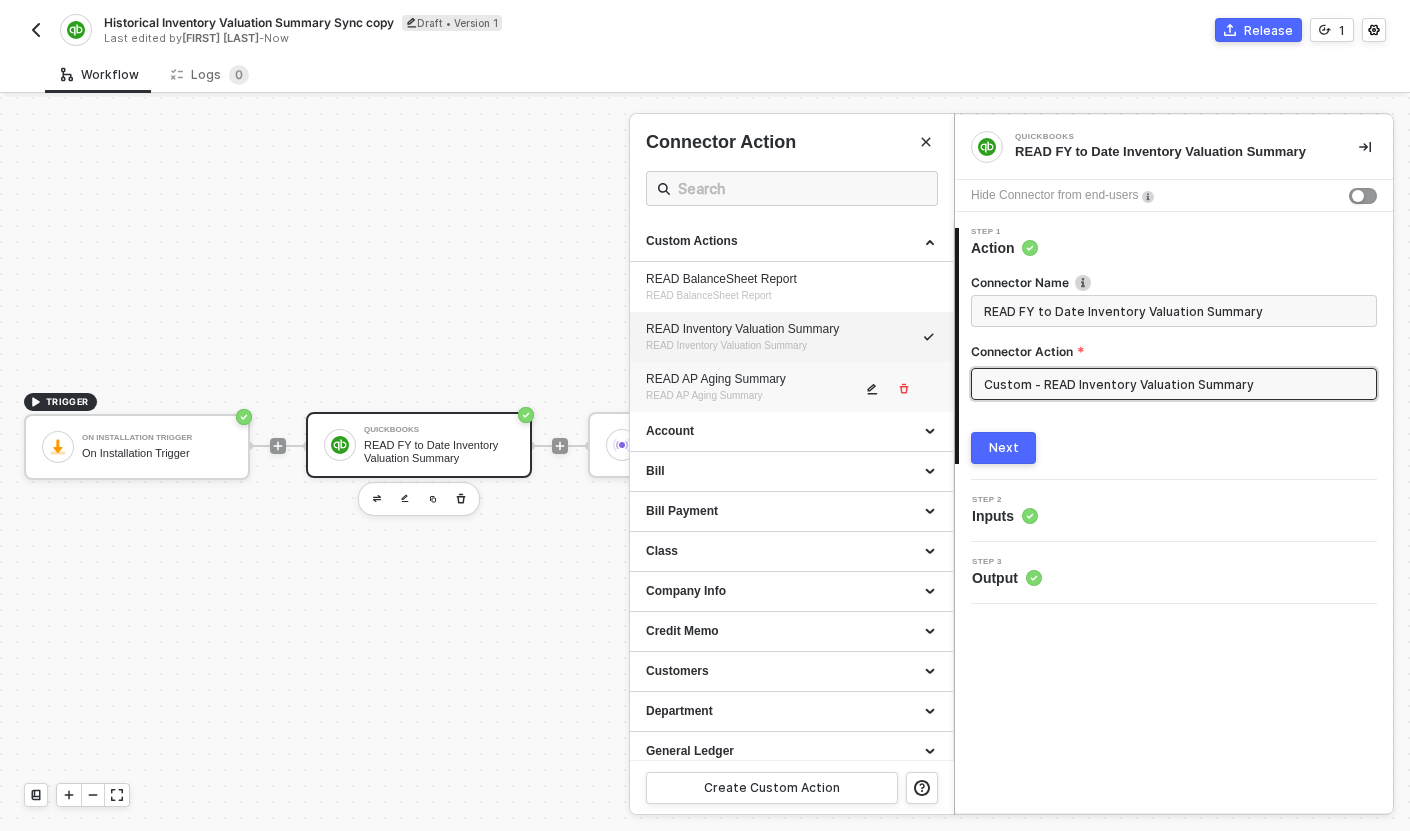 click on "READ AP Aging Summary" at bounding box center [704, 395] 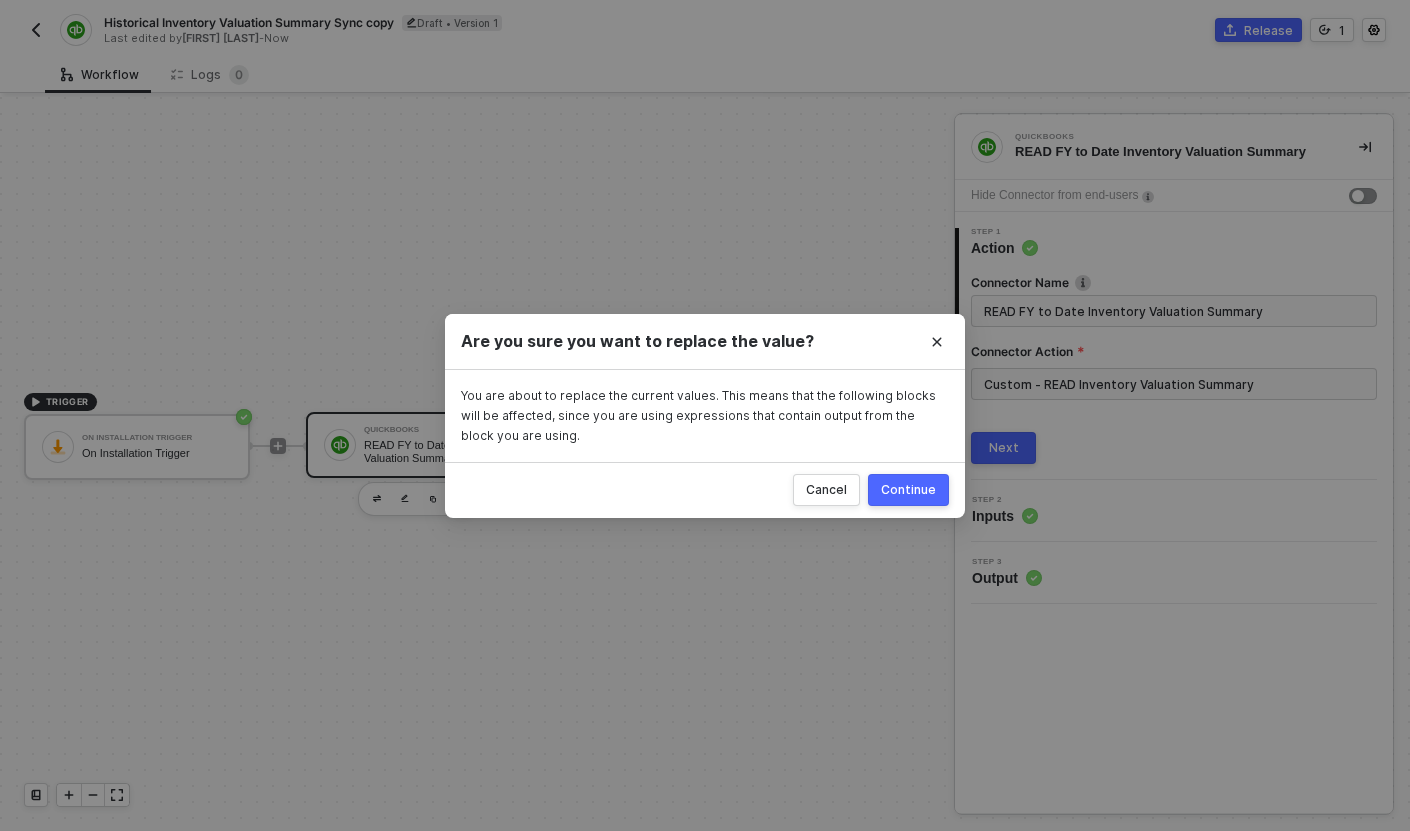 click on "Continue" at bounding box center [908, 490] 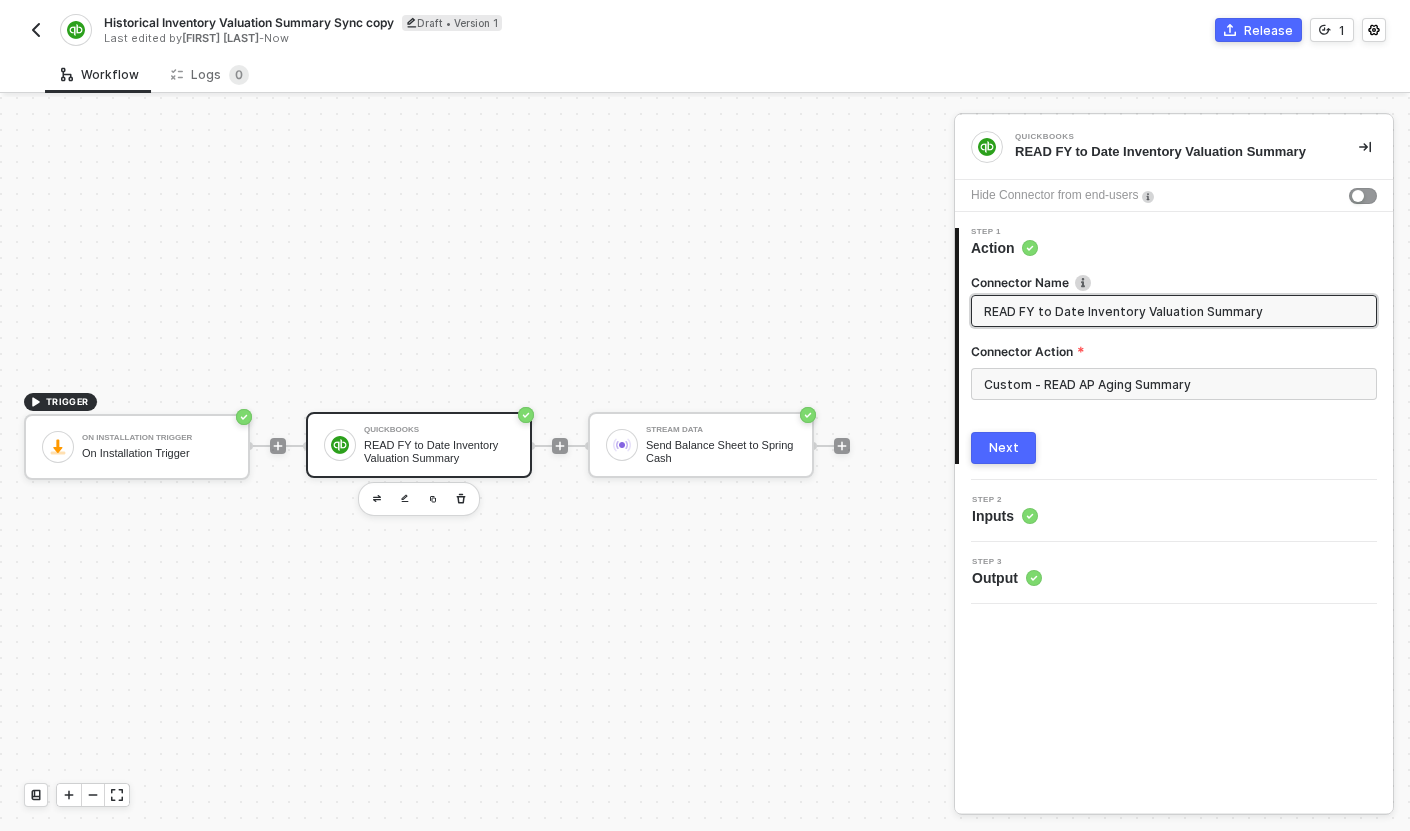 click on "READ FY to Date Inventory Valuation Summary" at bounding box center (1172, 311) 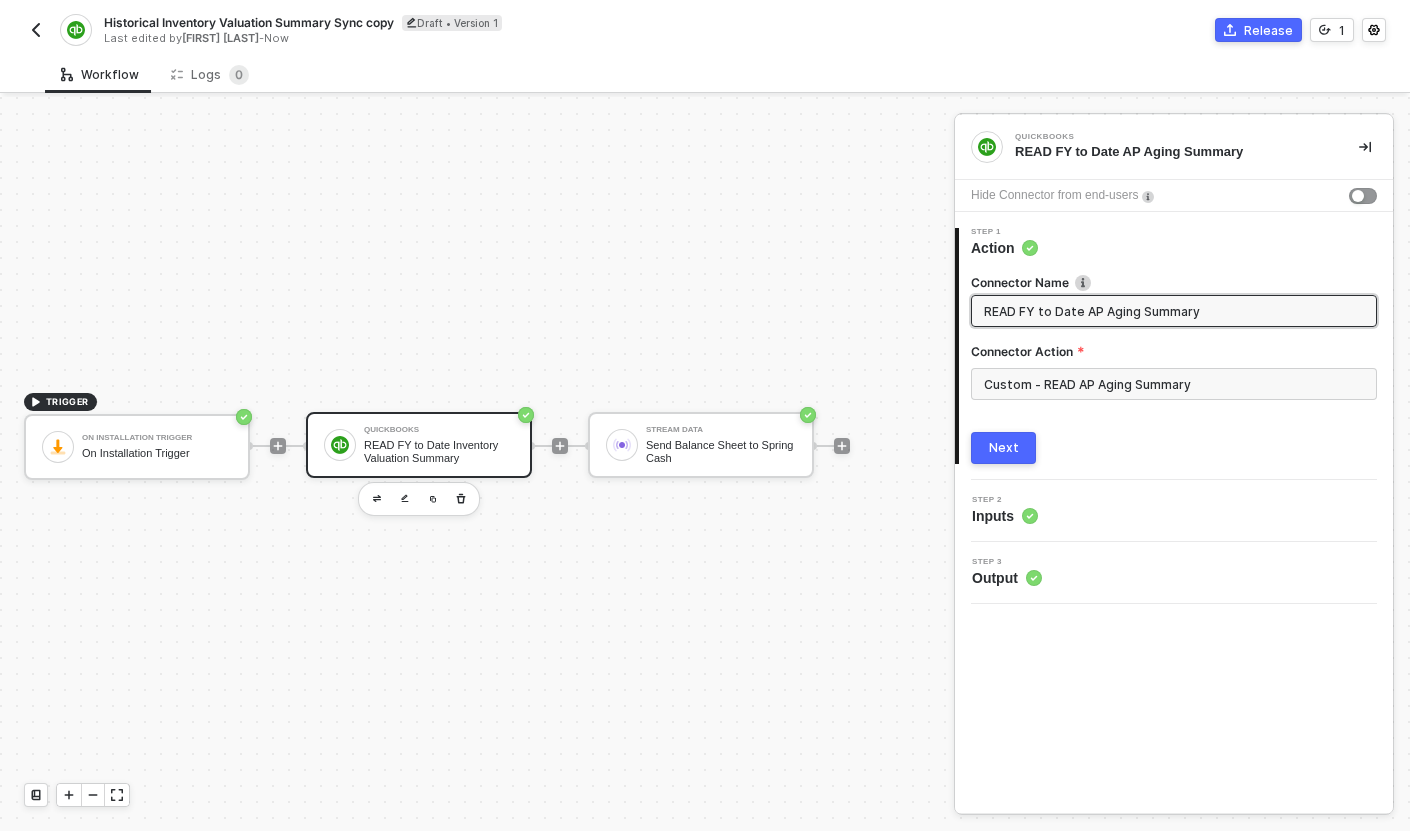 type on "READ FY to Date AP Aging Summary" 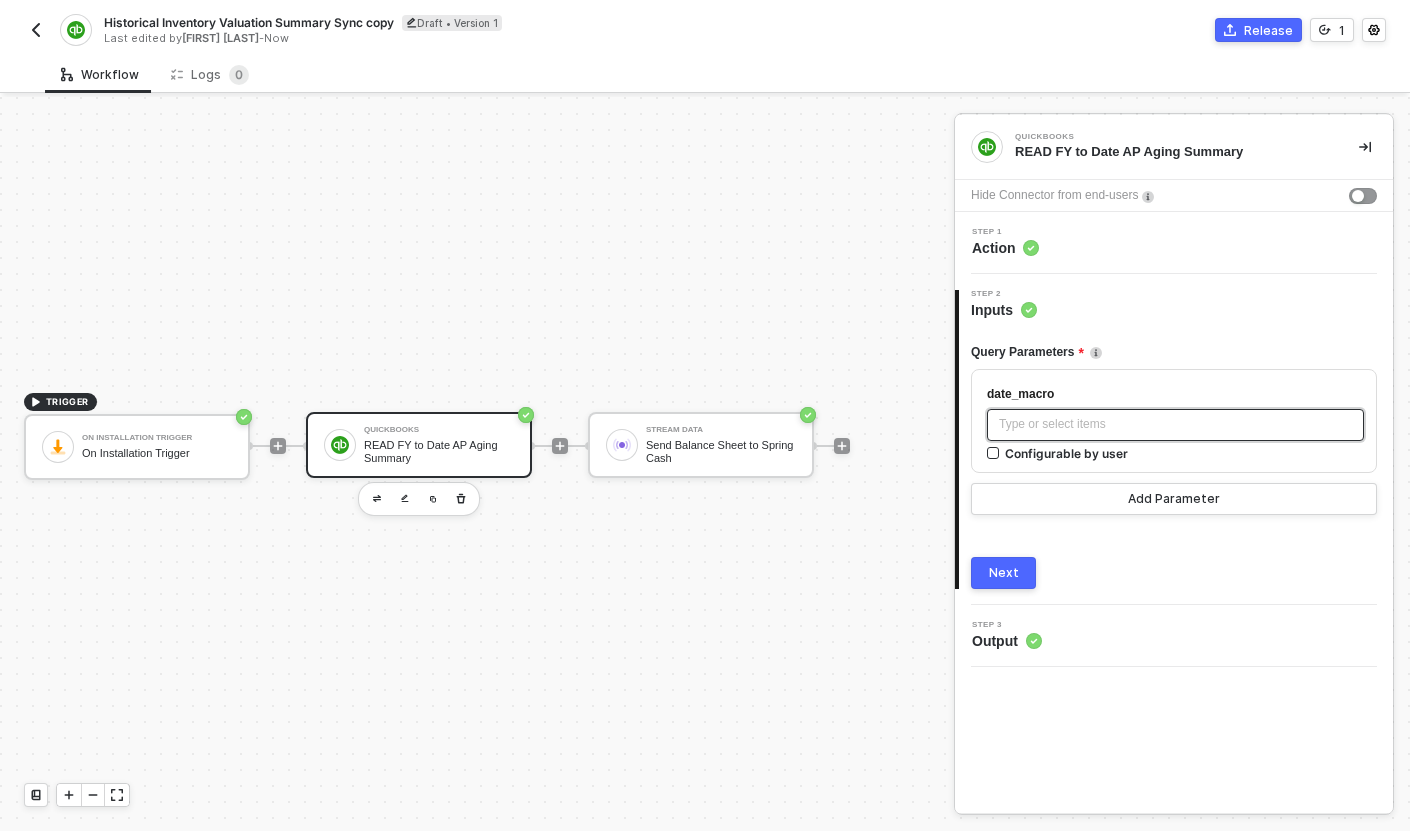 click on "Type or select items ﻿" at bounding box center [1175, 424] 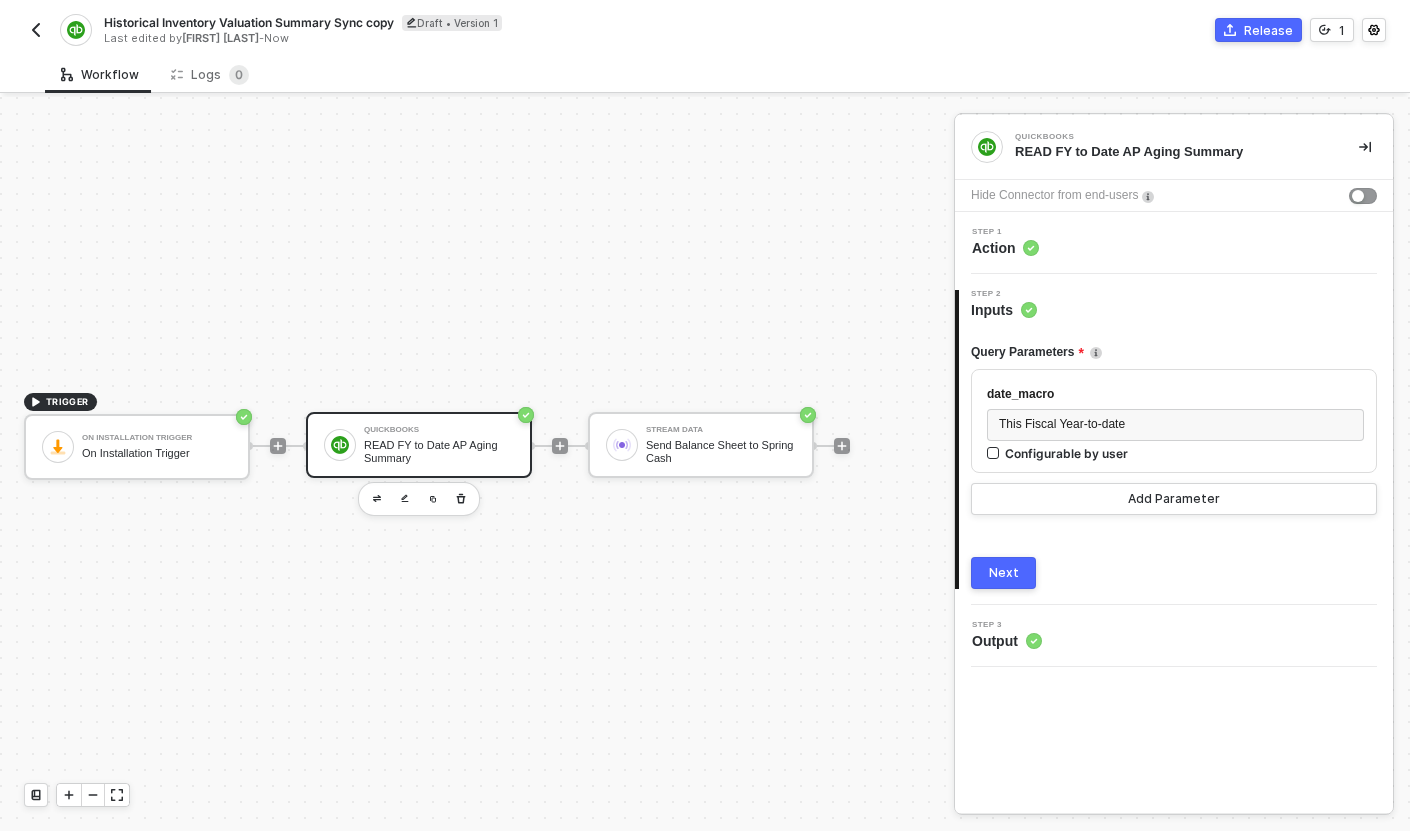 click on "Next" at bounding box center (1004, 573) 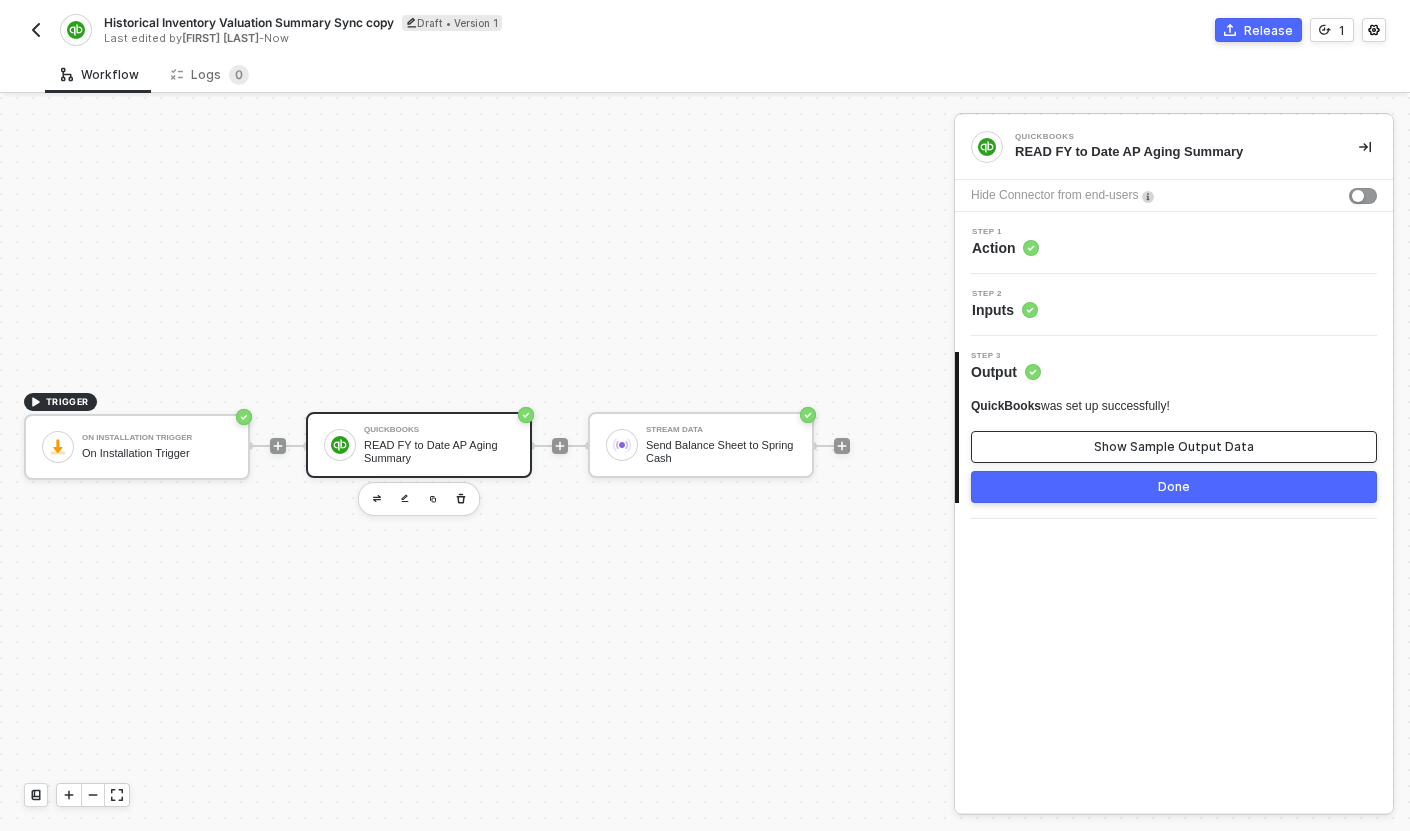 click on "Show Sample Output Data" at bounding box center (1174, 447) 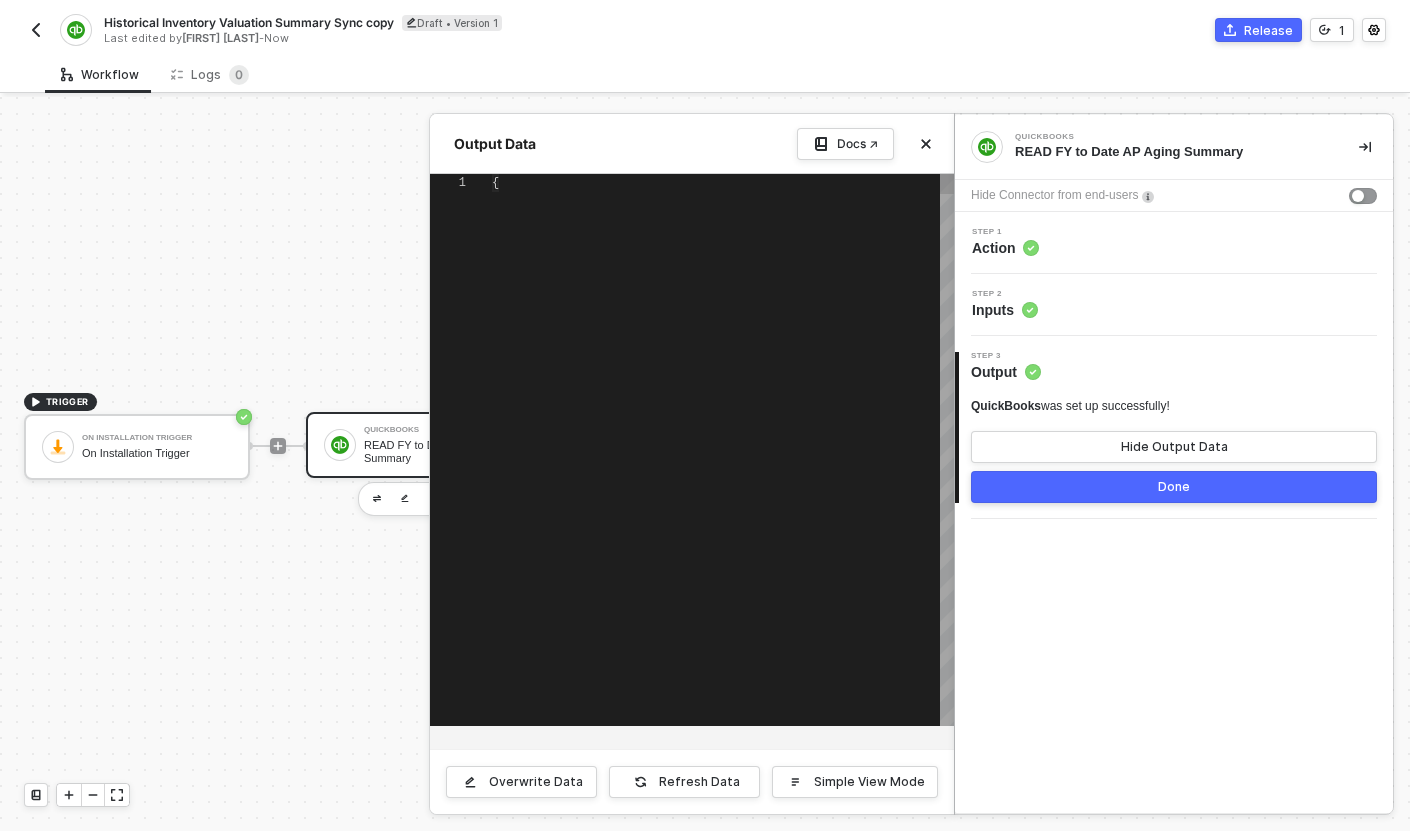 scroll, scrollTop: 180, scrollLeft: 0, axis: vertical 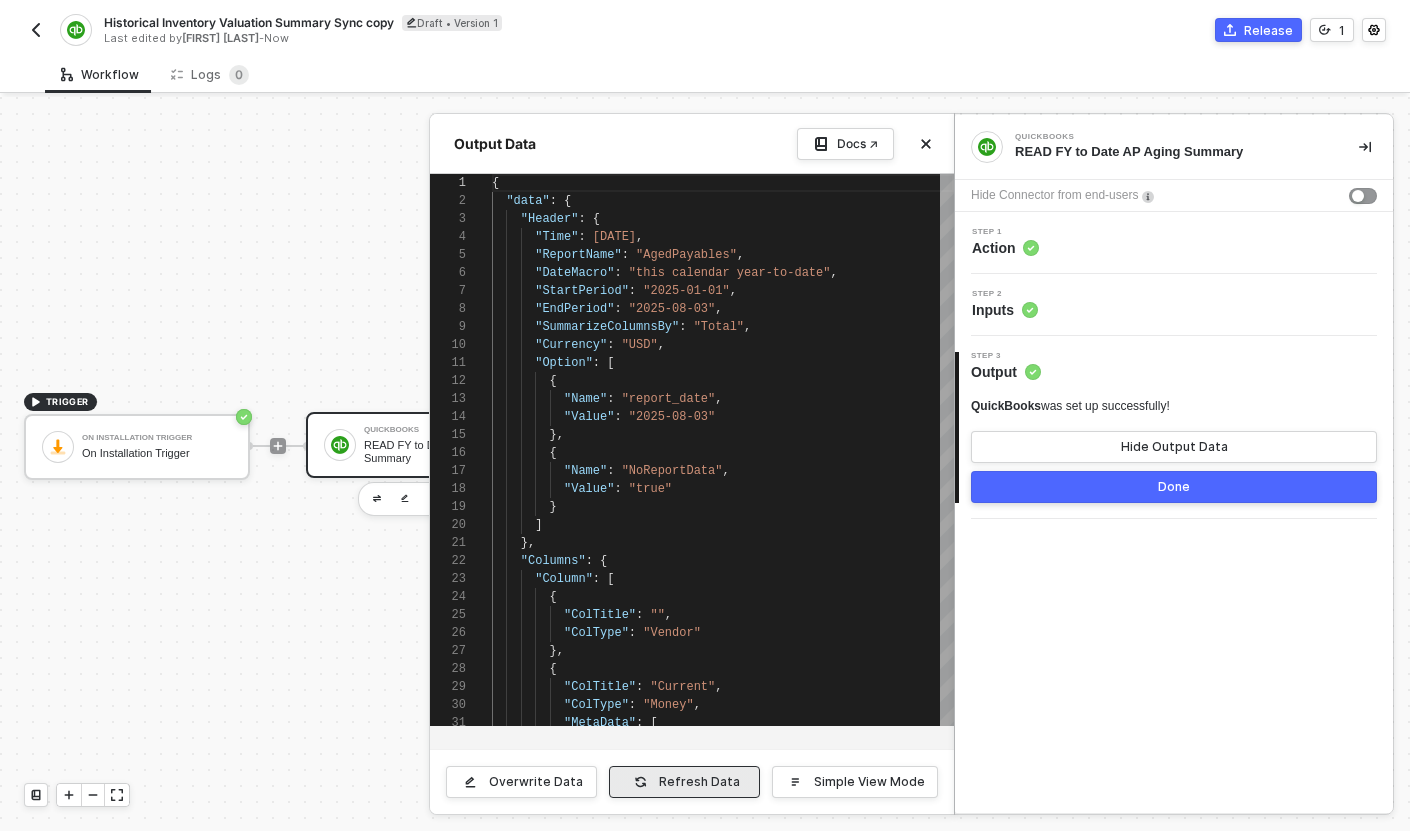 click on "Refresh Data" at bounding box center (684, 782) 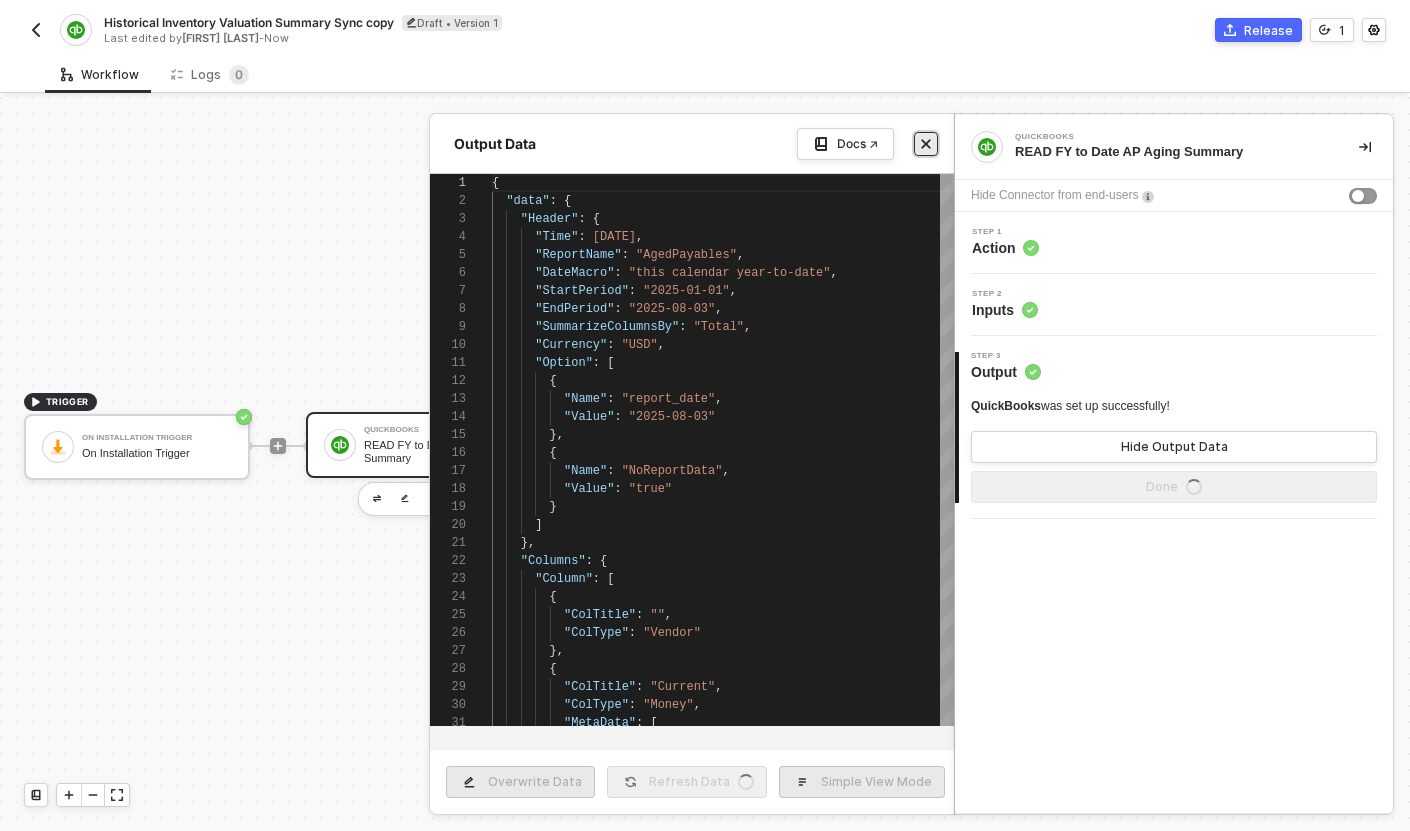 type on "{
"data": {
"Header": {
"Time": "2025-08-03T17:33:22-07:00",
"ReportName": "AgedPayables",
"DateMacro": "this calendar year-to-date",
"StartPeriod": "2025-01-01",
"EndPeriod": "2025-08-03",
"SummarizeColumnsBy": "Total",
"Currency": "USD"," 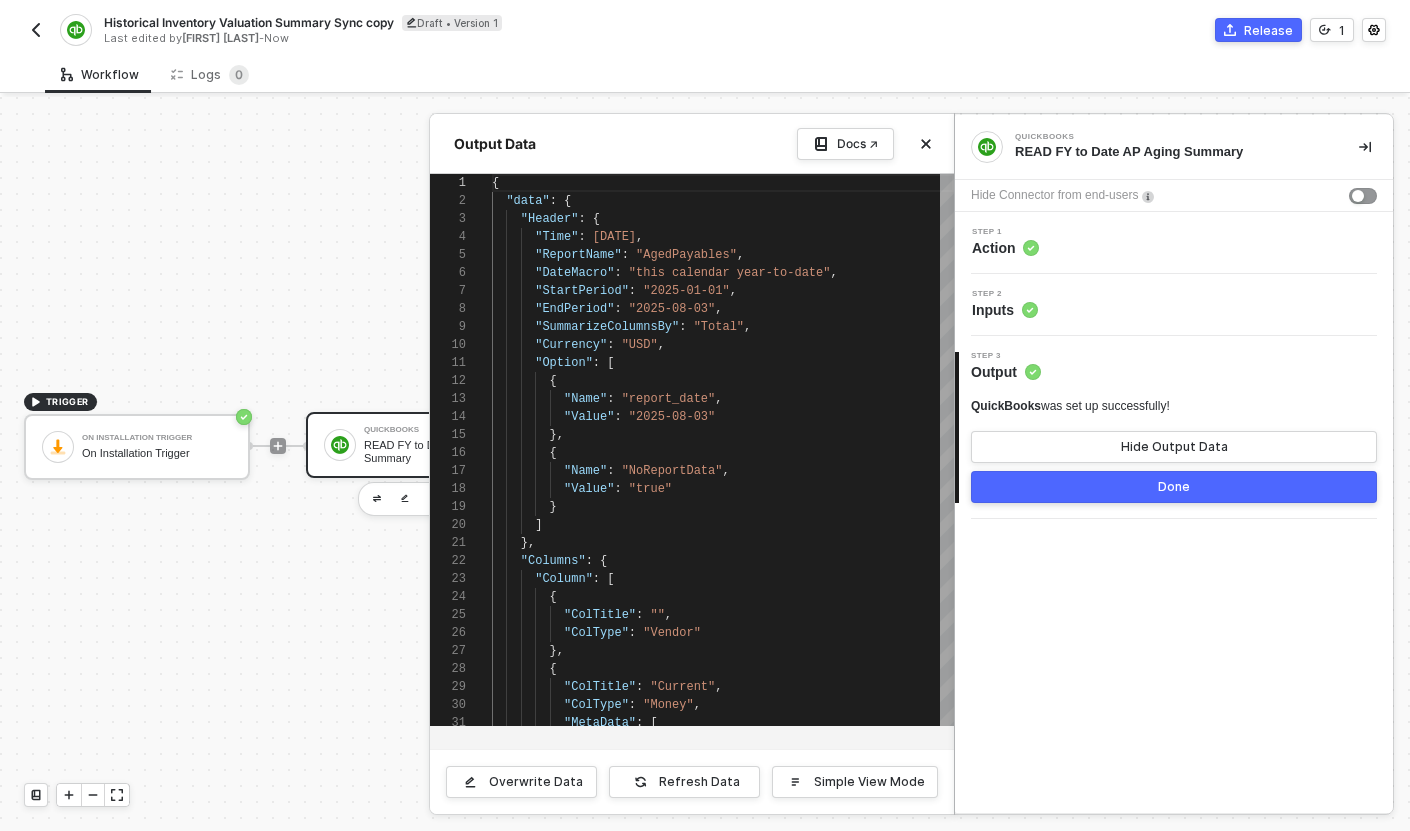 click on "Done" at bounding box center (1174, 487) 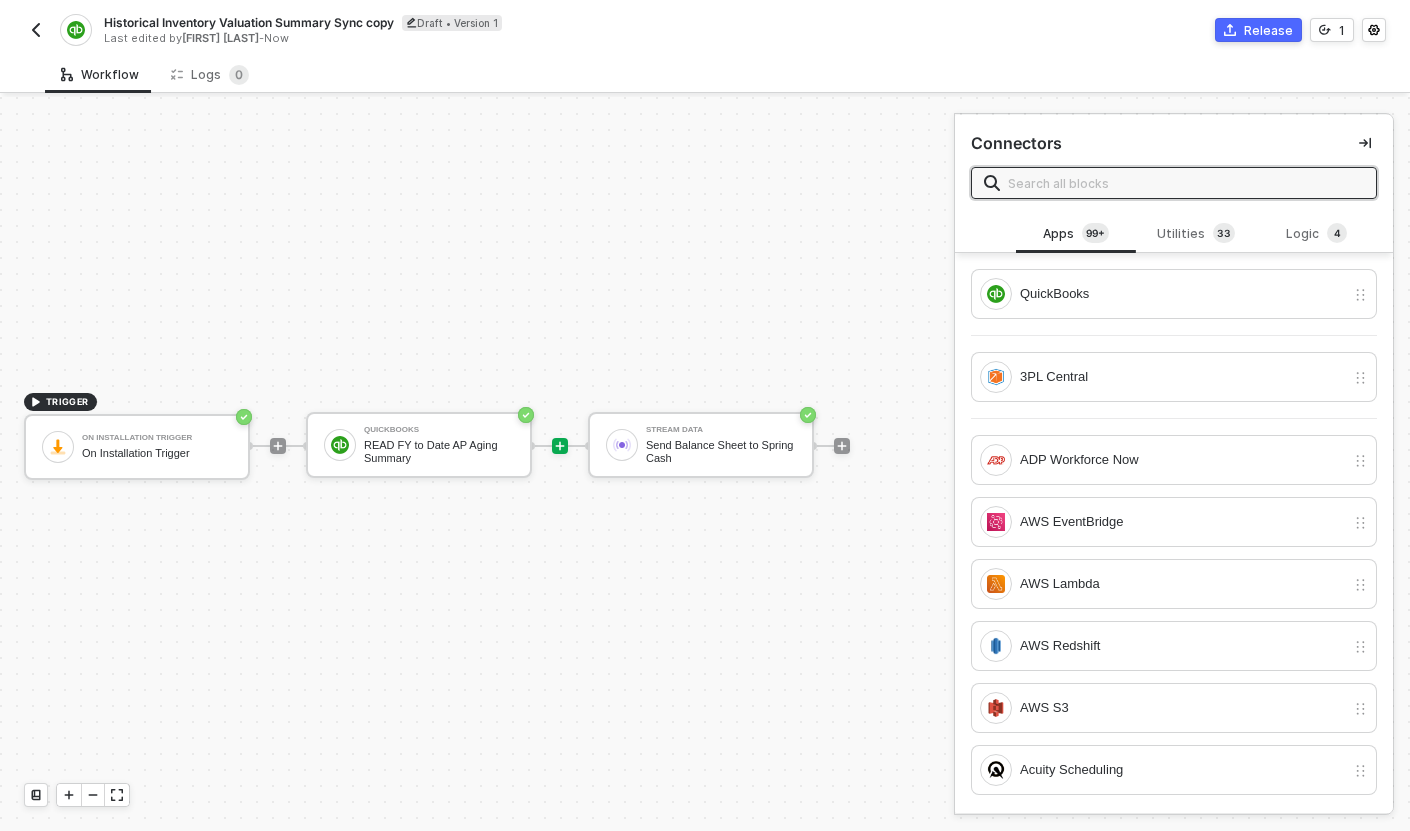 click at bounding box center (36, 30) 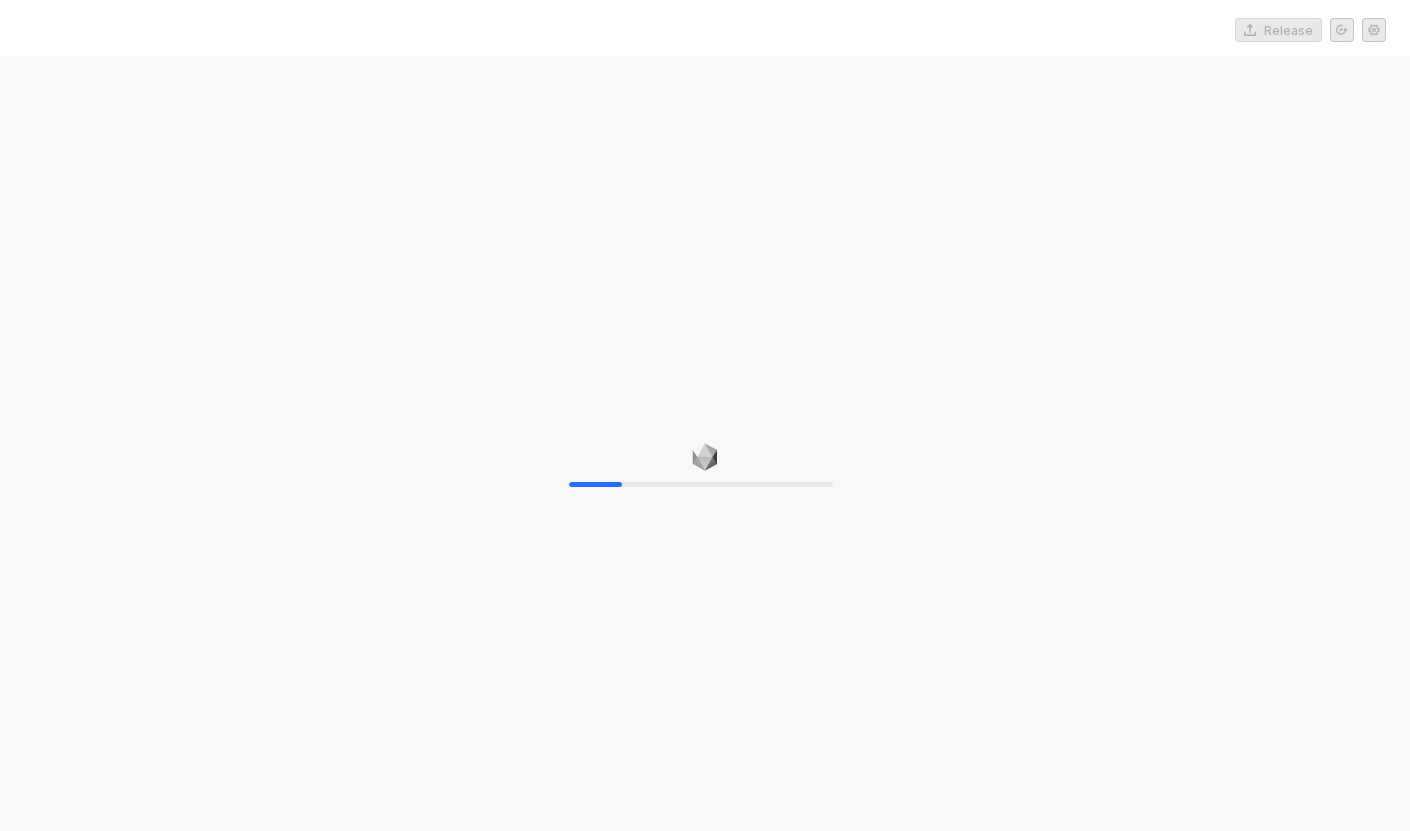 scroll, scrollTop: 0, scrollLeft: 0, axis: both 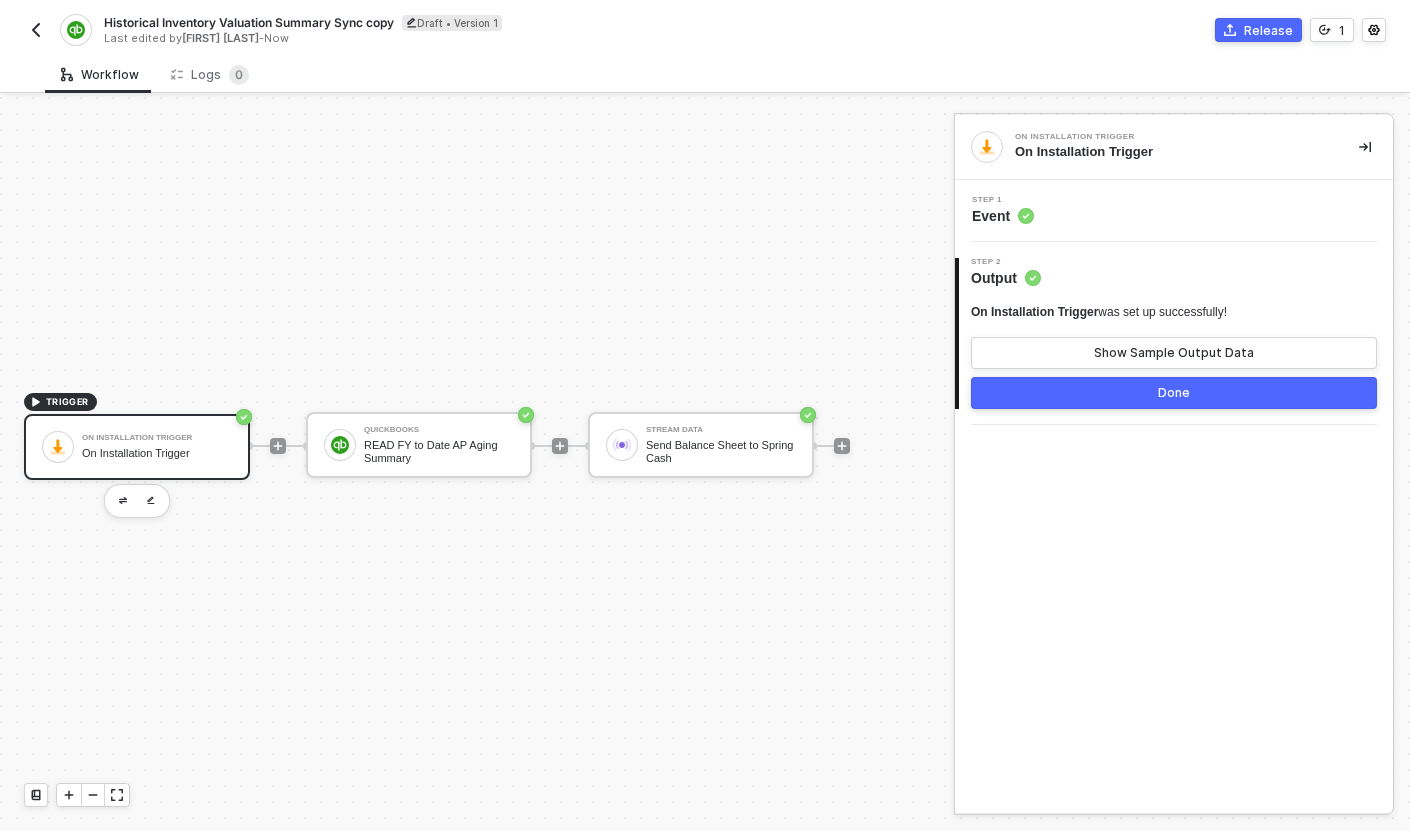 click on "Historical Inventory Valuation Summary Sync copy     Draft • Version   1 Last edited by  [FIRST] [LAST]  -  Now Release 1" at bounding box center [705, 28] 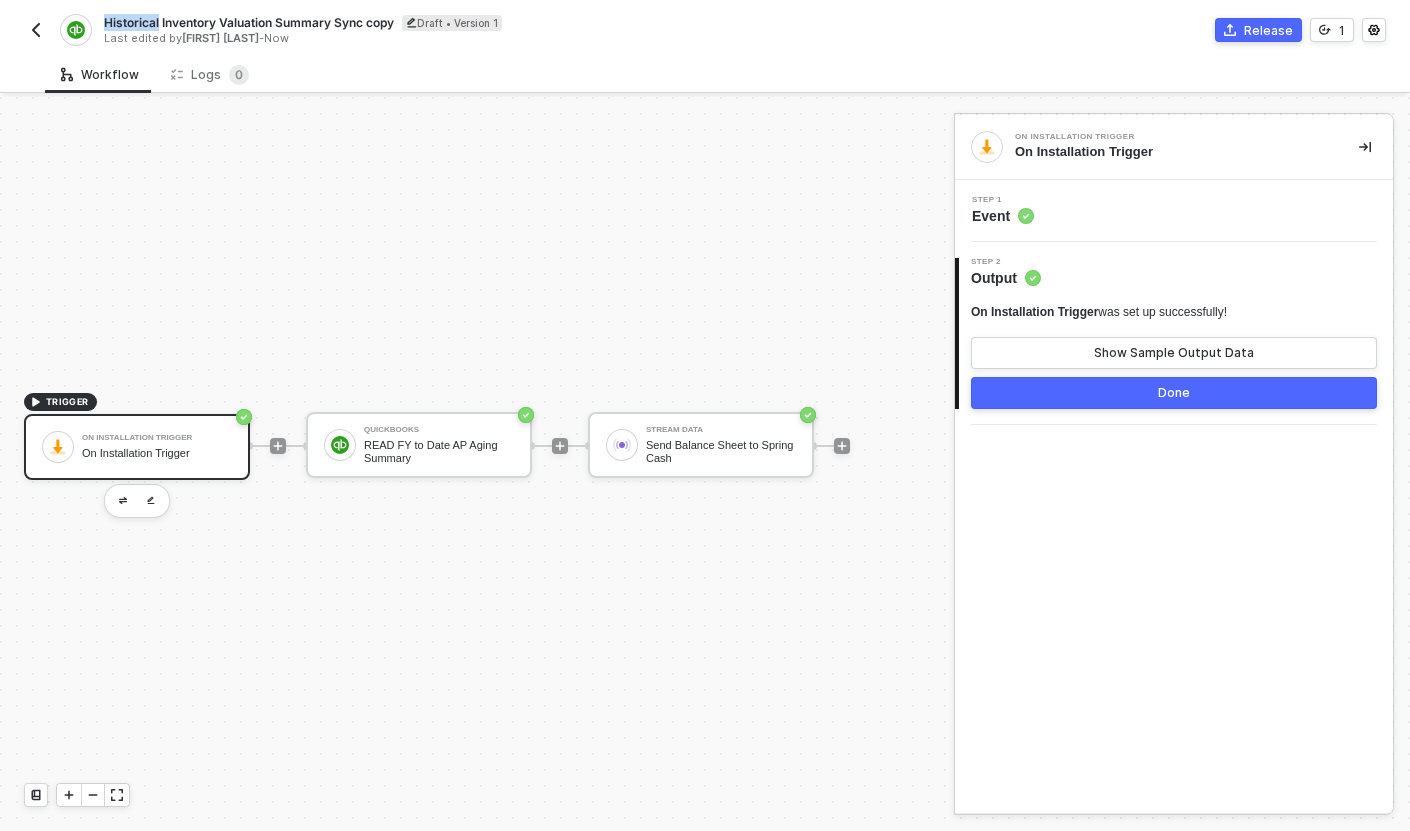 click on "Historical Inventory Valuation Summary Sync copy     Draft • Version   1 Last edited by  [FIRST] [LAST]  -  Now Release 1" at bounding box center (705, 28) 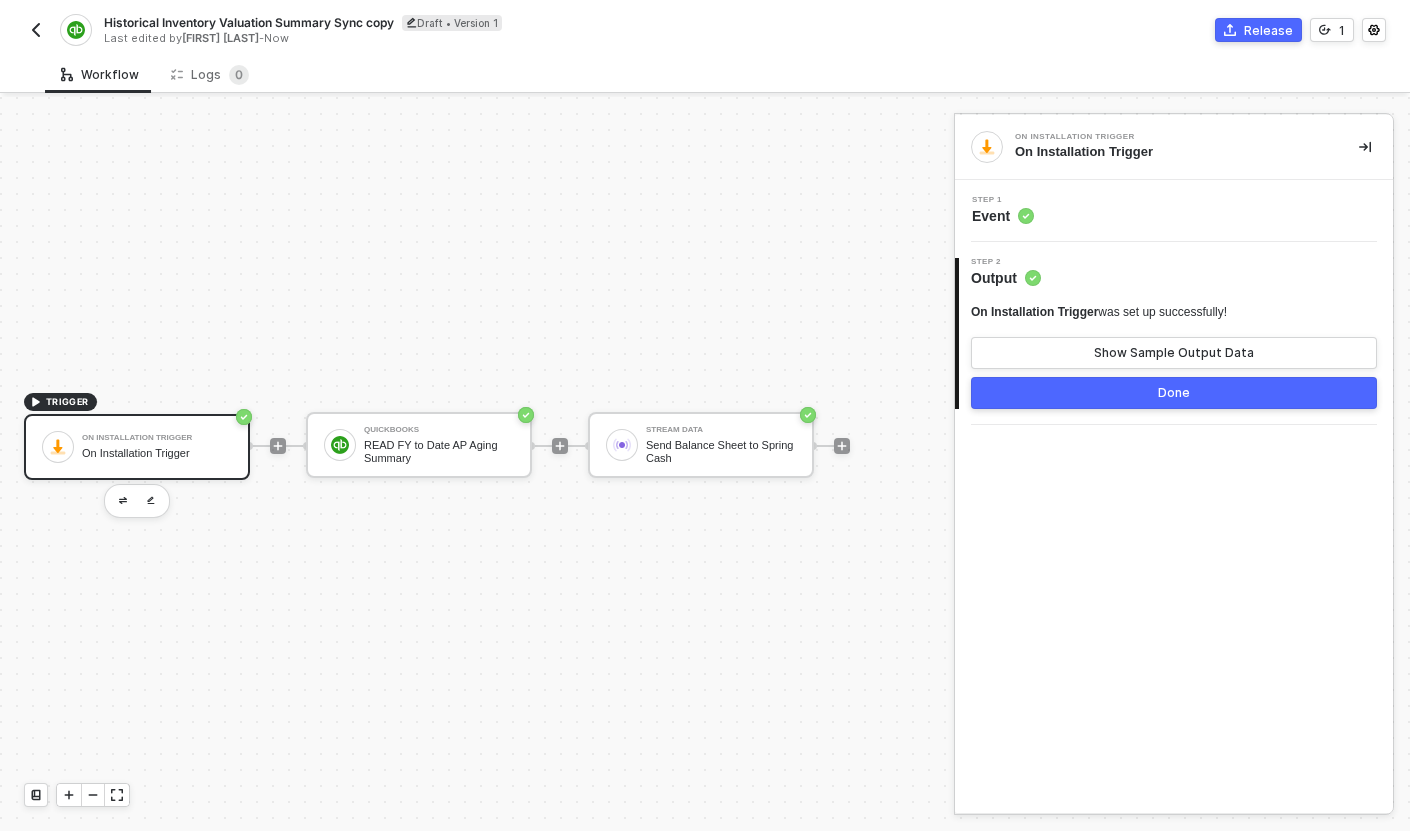 click on "Historical Inventory Valuation Summary Sync copy" at bounding box center (249, 22) 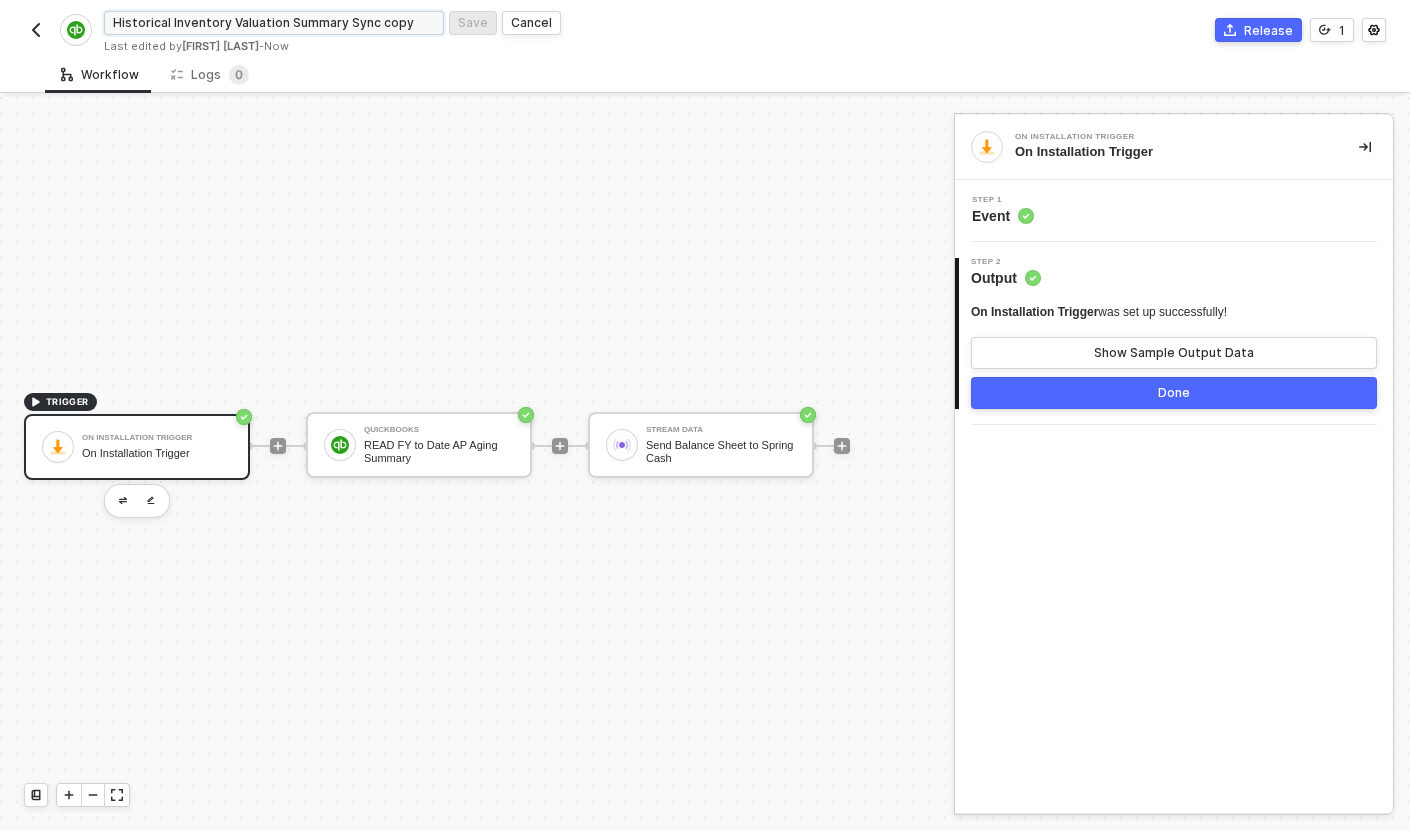 click on "Historical Inventory Valuation Summary Sync copy" at bounding box center [274, 23] 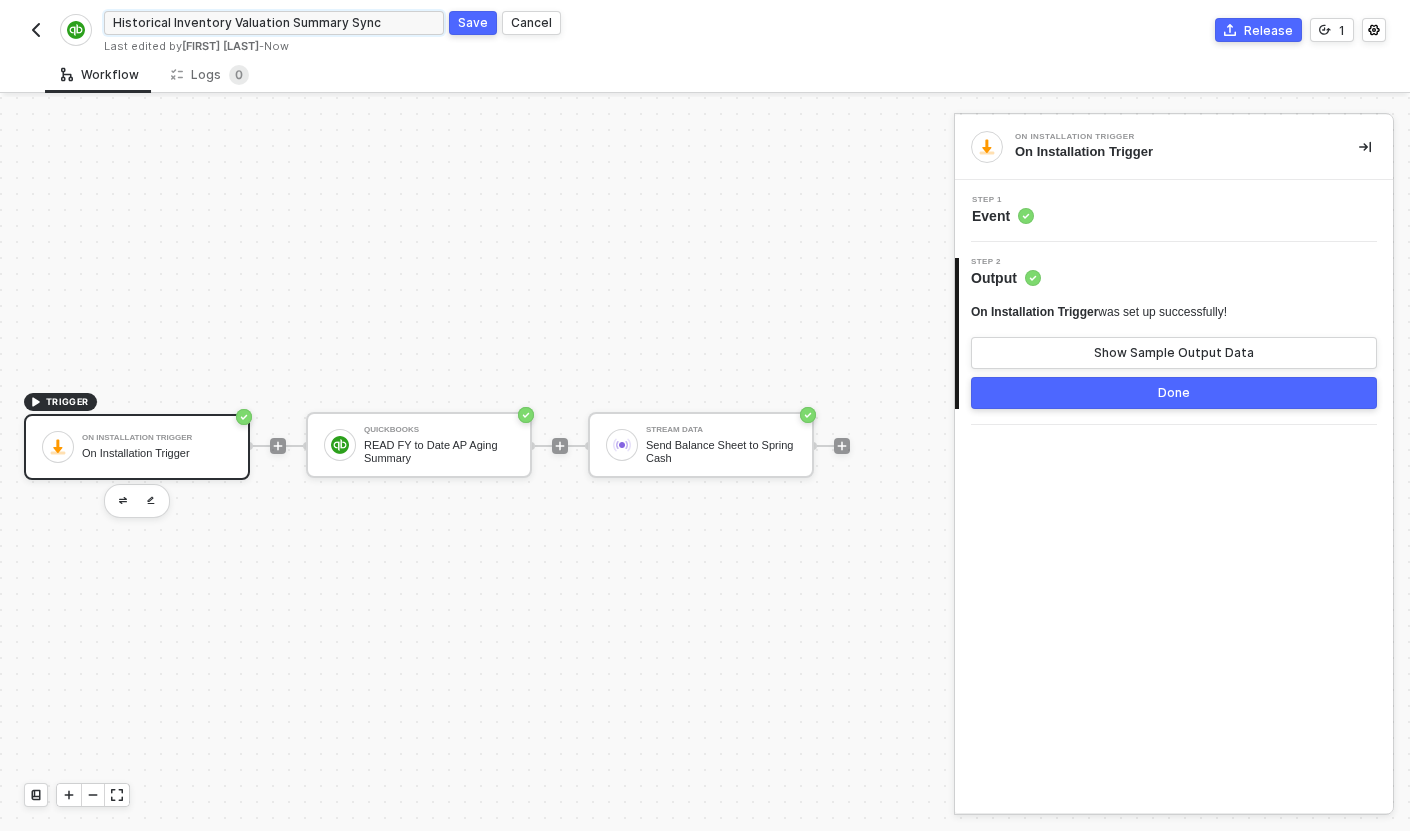 drag, startPoint x: 280, startPoint y: 23, endPoint x: 172, endPoint y: 23, distance: 108 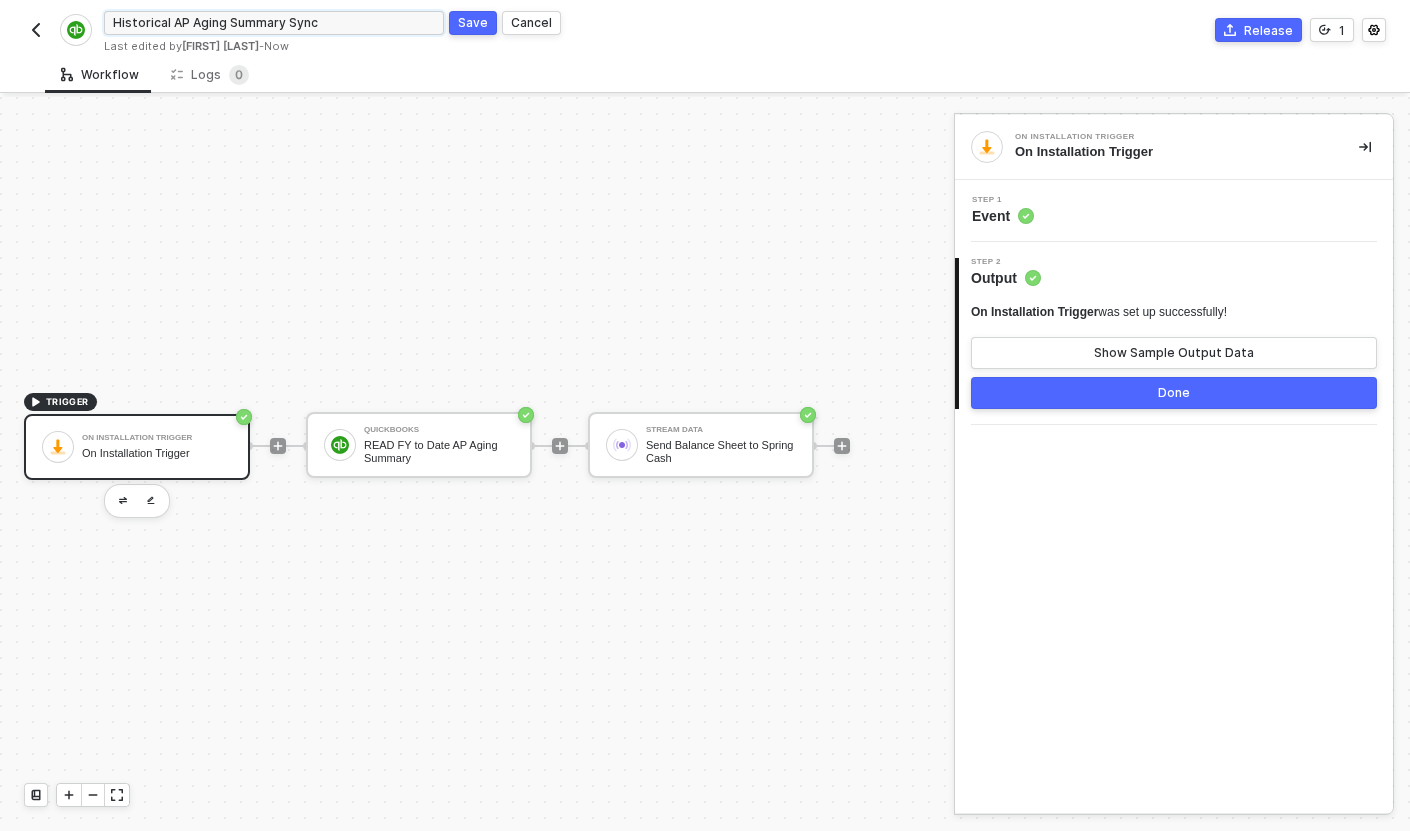 type on "Historical AP Aging Summary Sync" 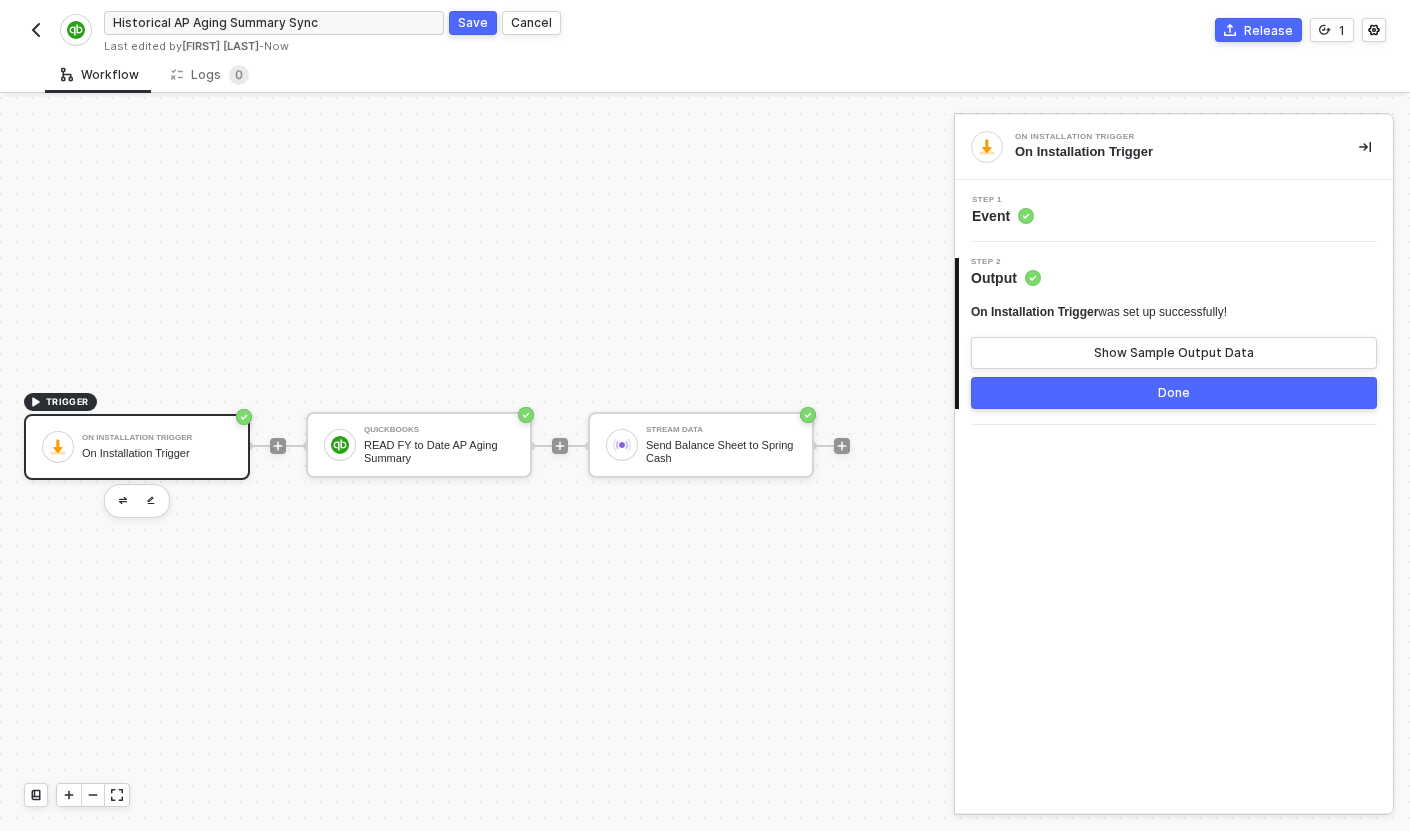 click on "Save" at bounding box center [473, 23] 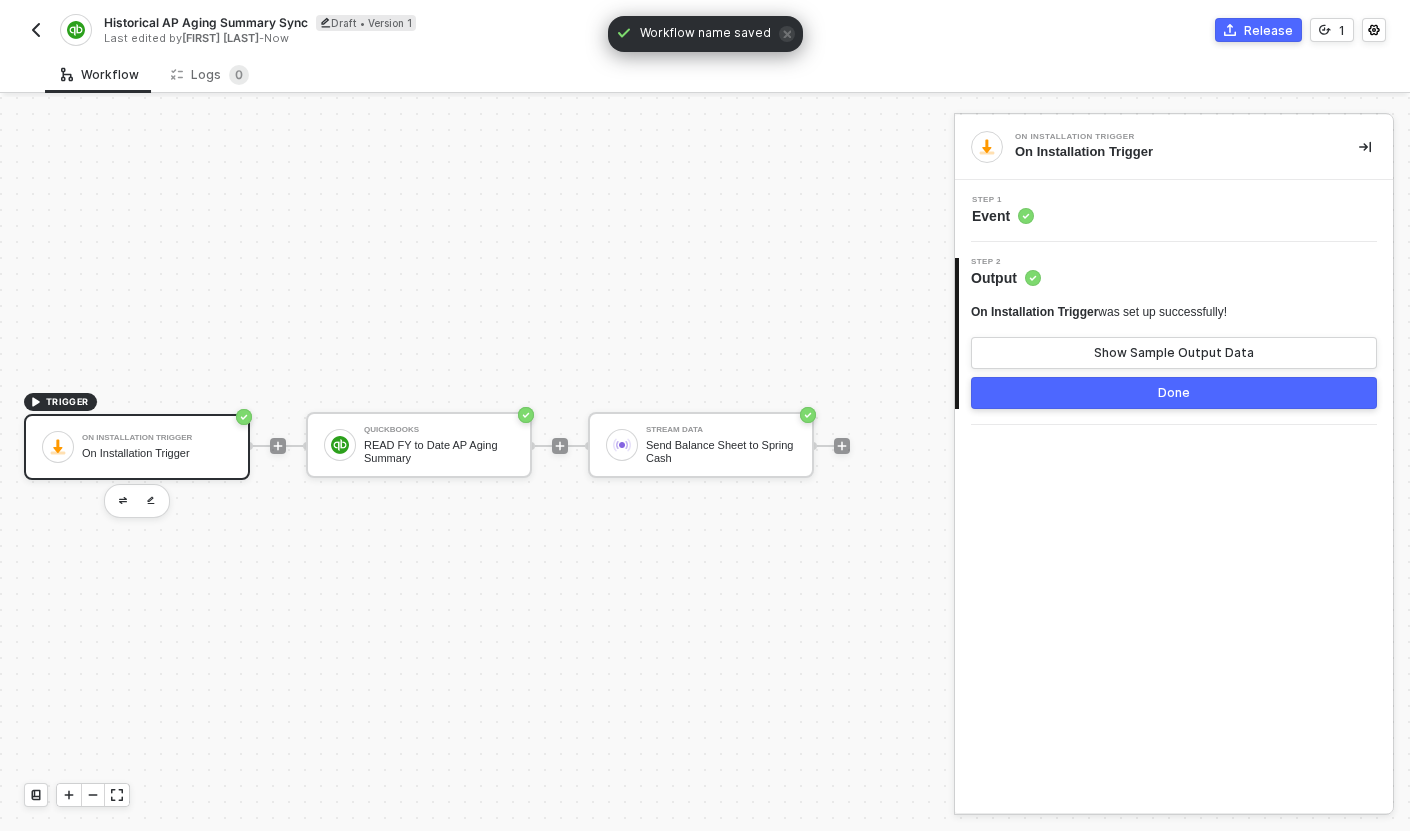click at bounding box center (36, 30) 